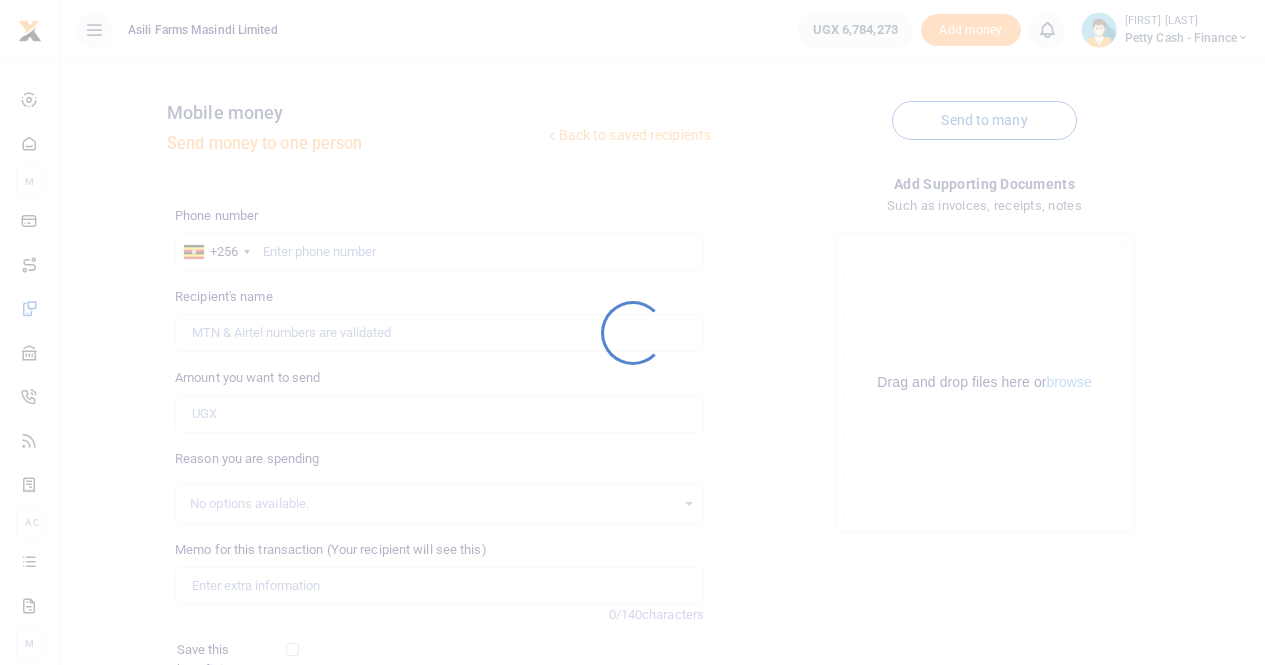 scroll, scrollTop: 0, scrollLeft: 0, axis: both 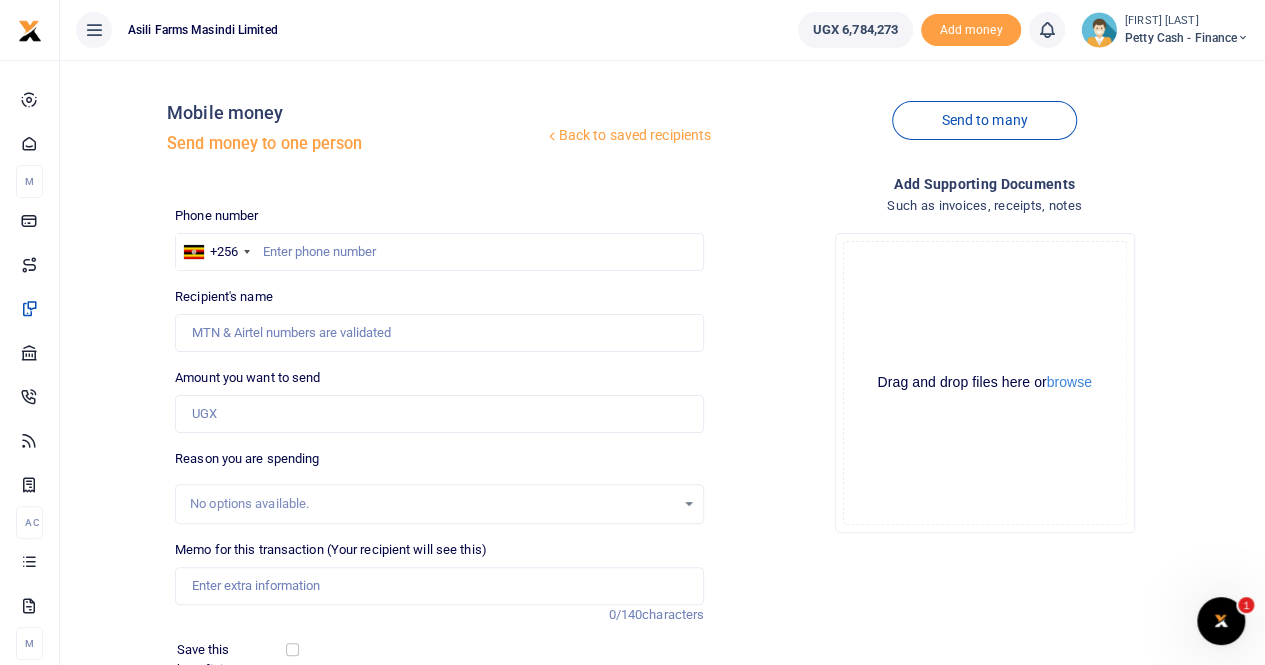 click on "[FIRST] [LAST]" at bounding box center [1187, 21] 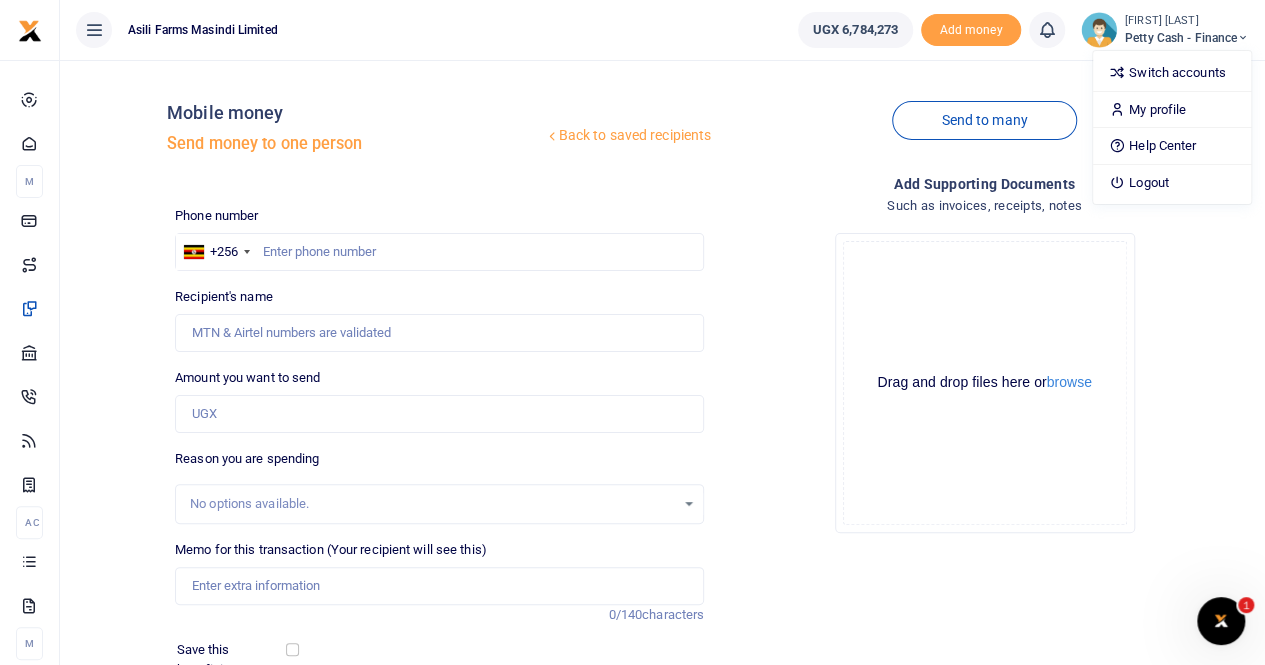 click on "Petty Cash - Finance" at bounding box center (1187, 38) 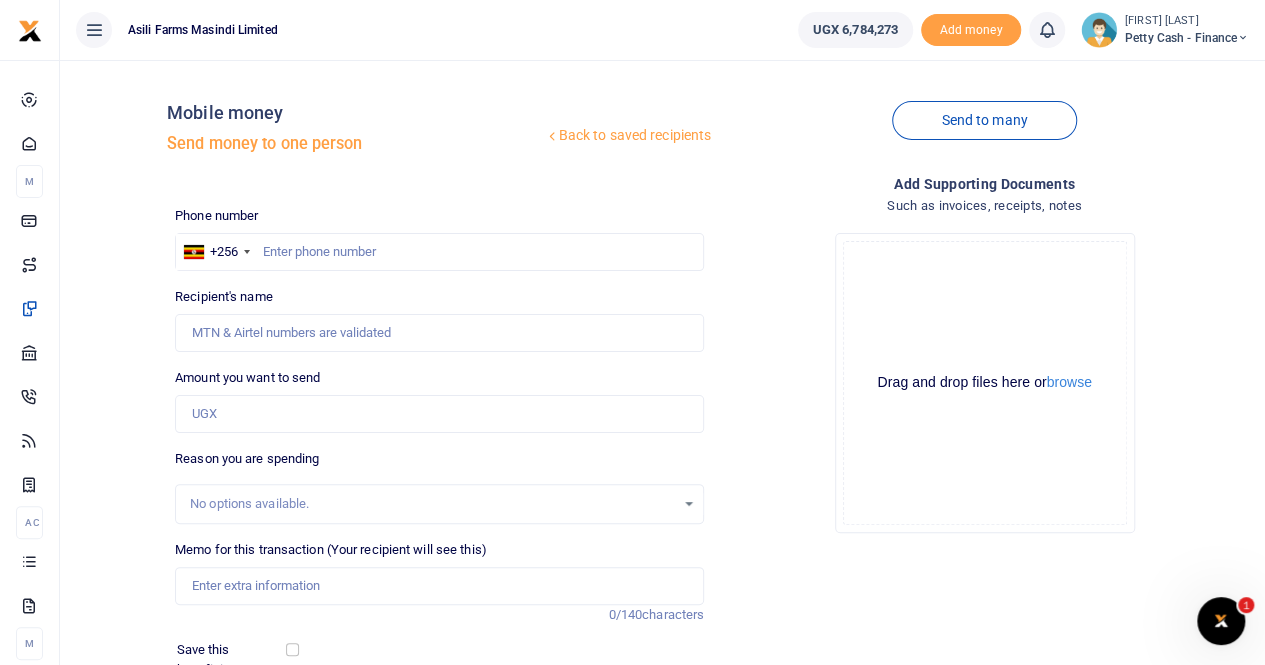 click on "Petty Cash - Finance" at bounding box center (1187, 38) 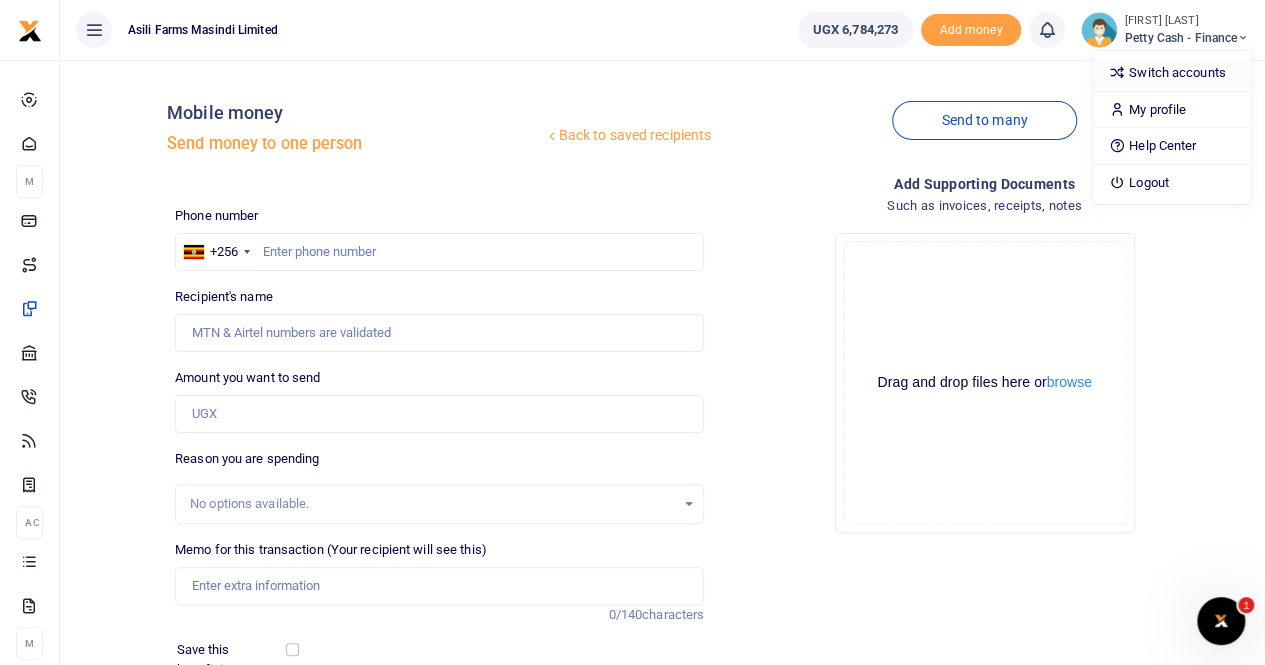 click on "Switch accounts" at bounding box center (1172, 73) 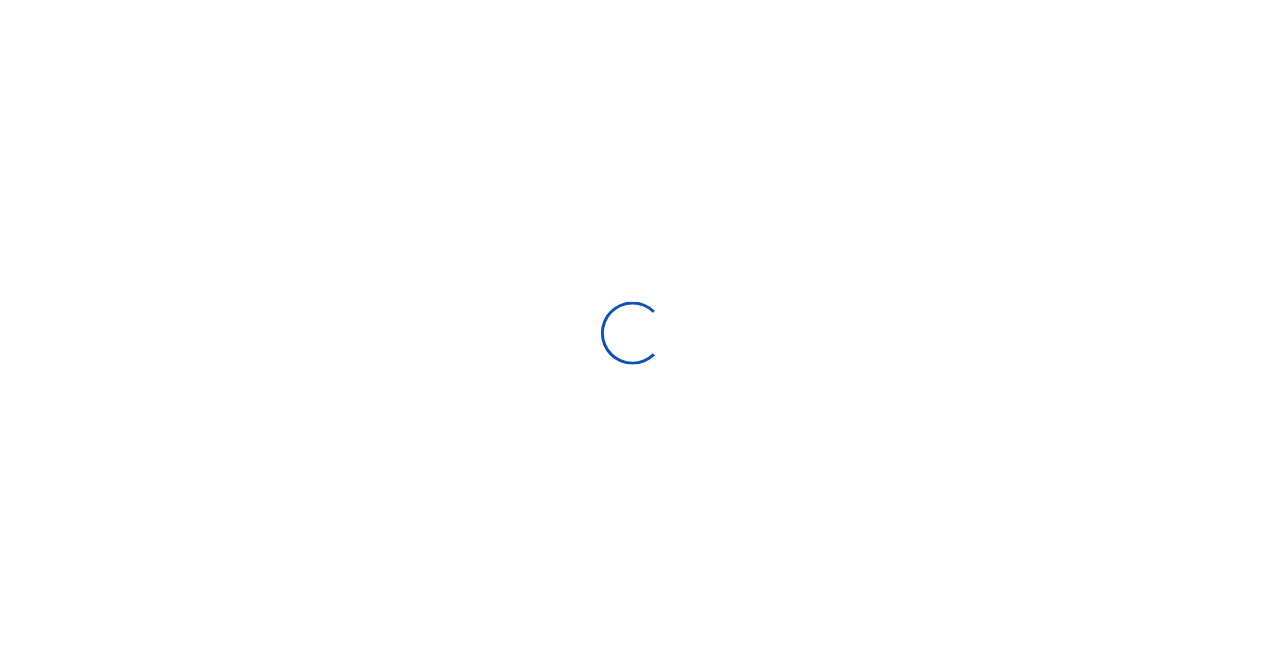 scroll, scrollTop: 0, scrollLeft: 0, axis: both 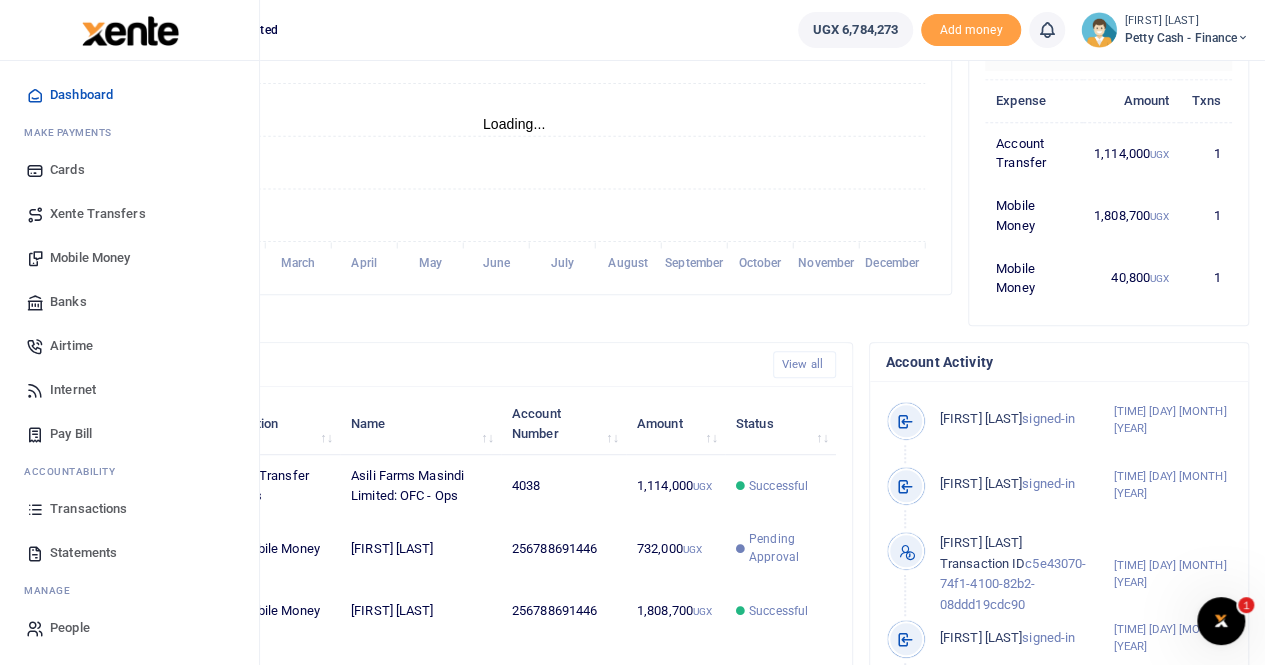 click on "Transactions" at bounding box center (88, 509) 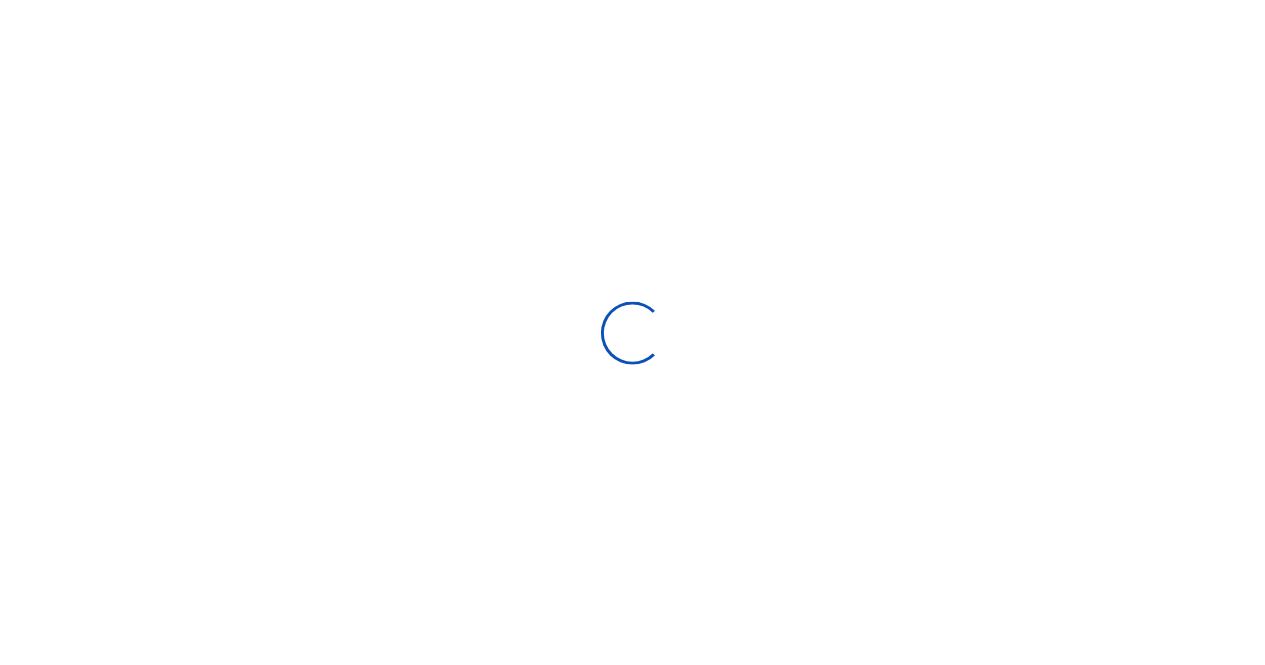 scroll, scrollTop: 0, scrollLeft: 0, axis: both 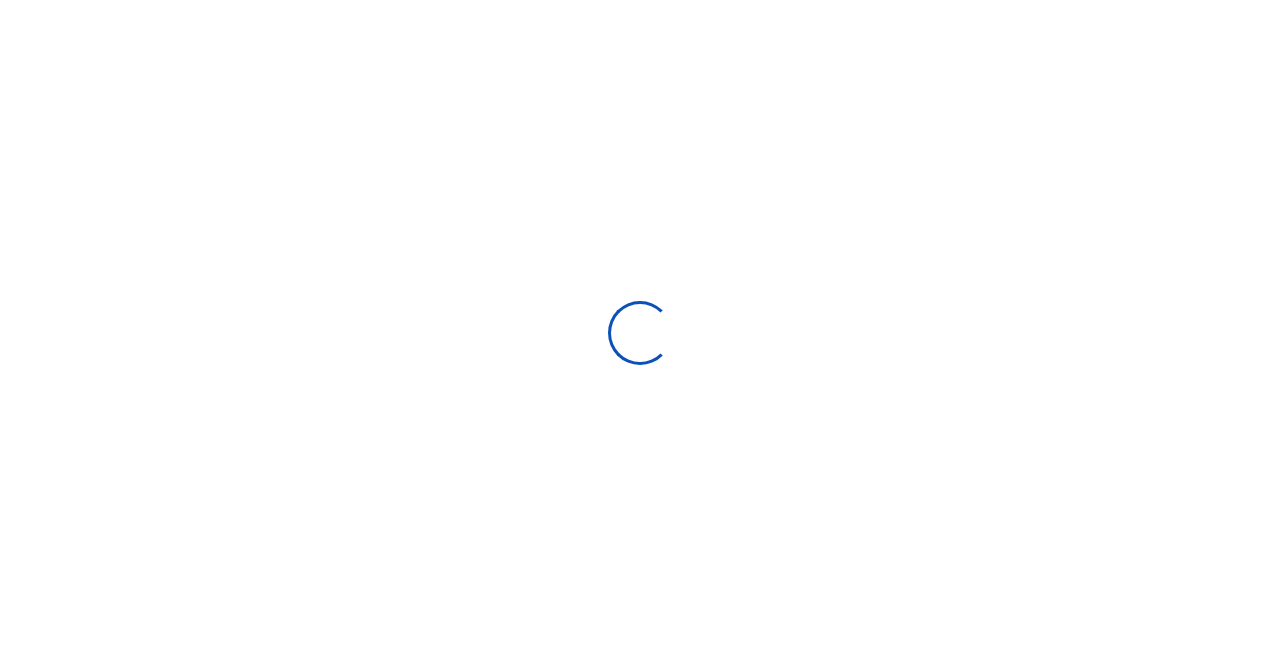 select 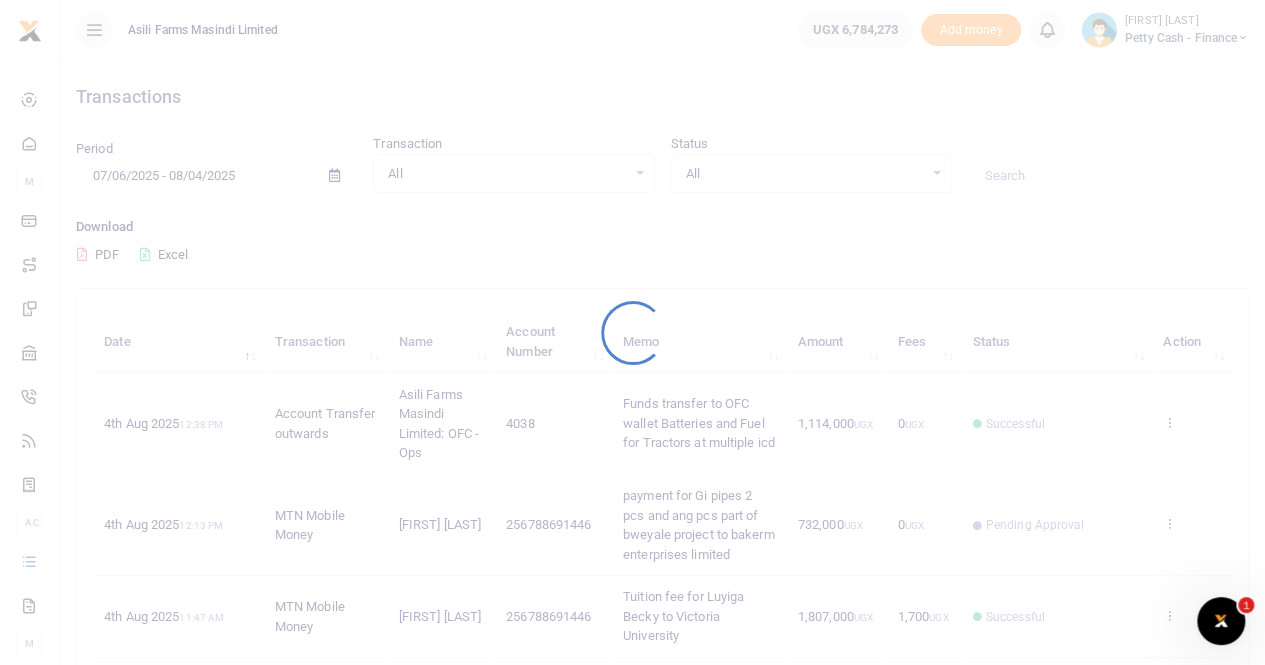 scroll, scrollTop: 0, scrollLeft: 0, axis: both 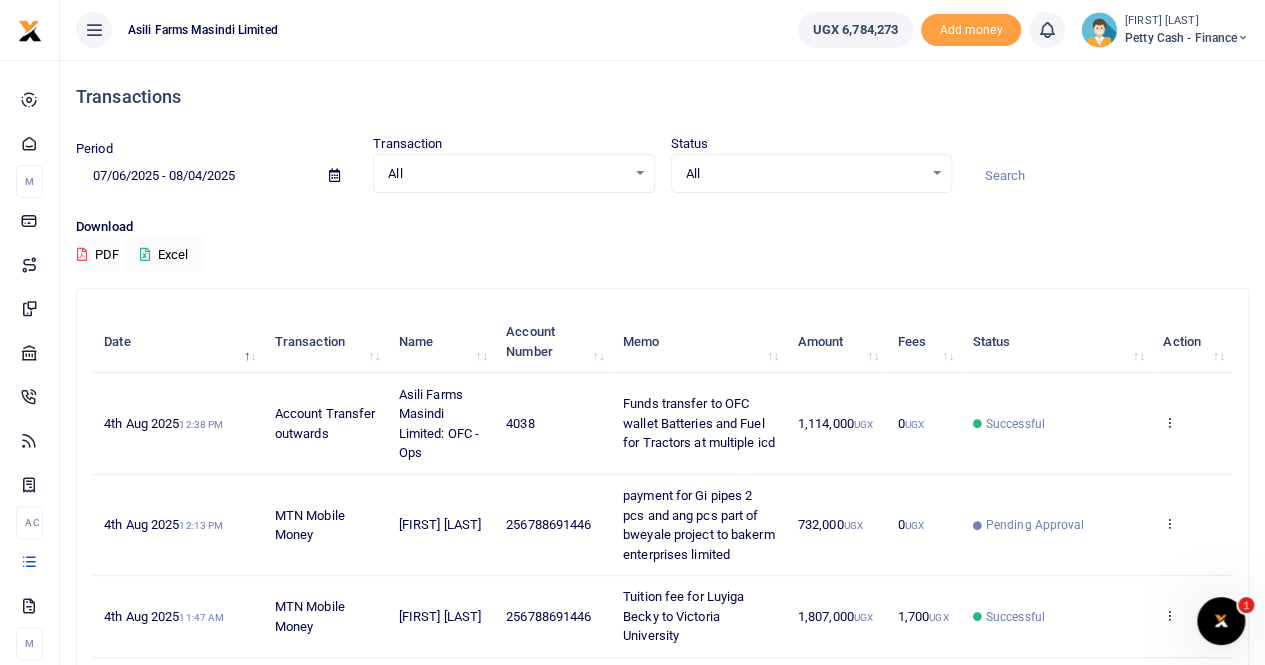 click at bounding box center (334, 175) 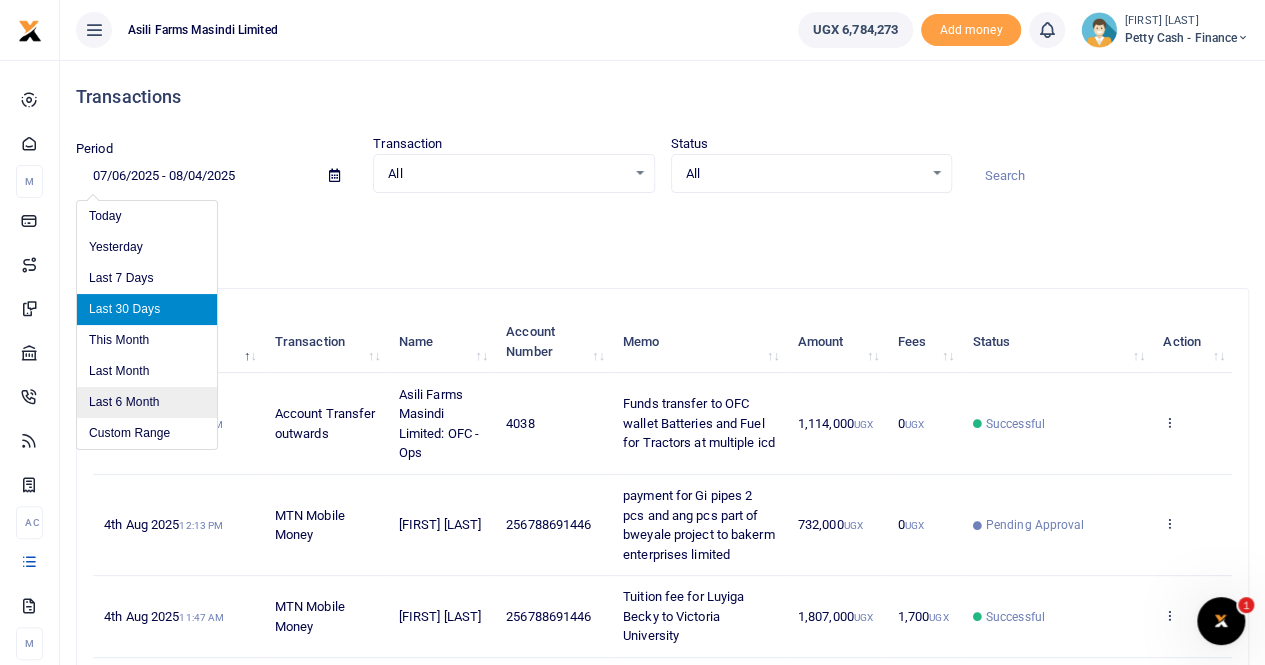 click on "Custom Range" at bounding box center [147, 433] 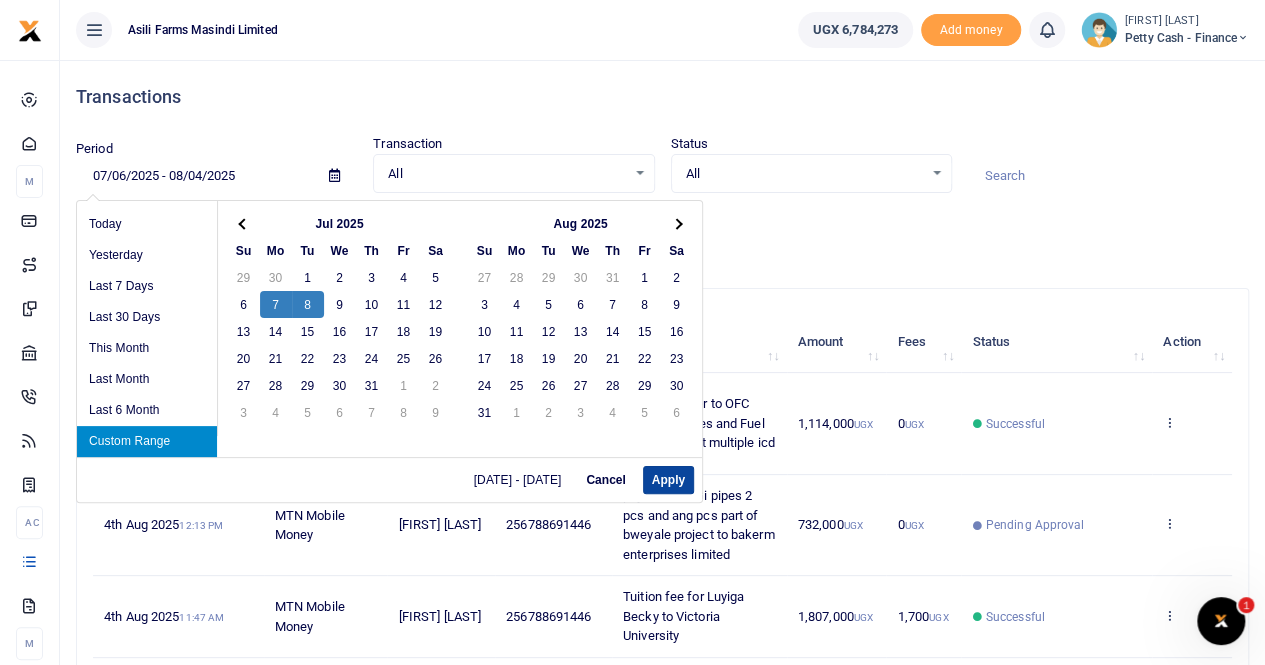 click on "Apply" at bounding box center (668, 480) 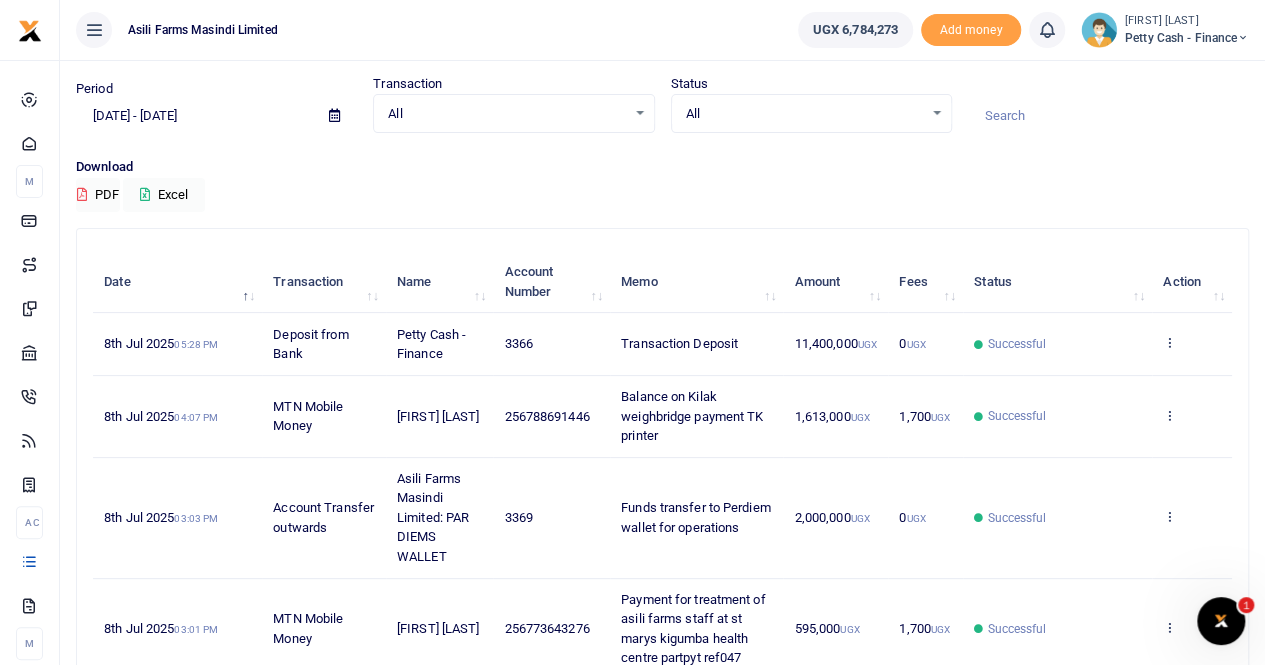 scroll, scrollTop: 0, scrollLeft: 0, axis: both 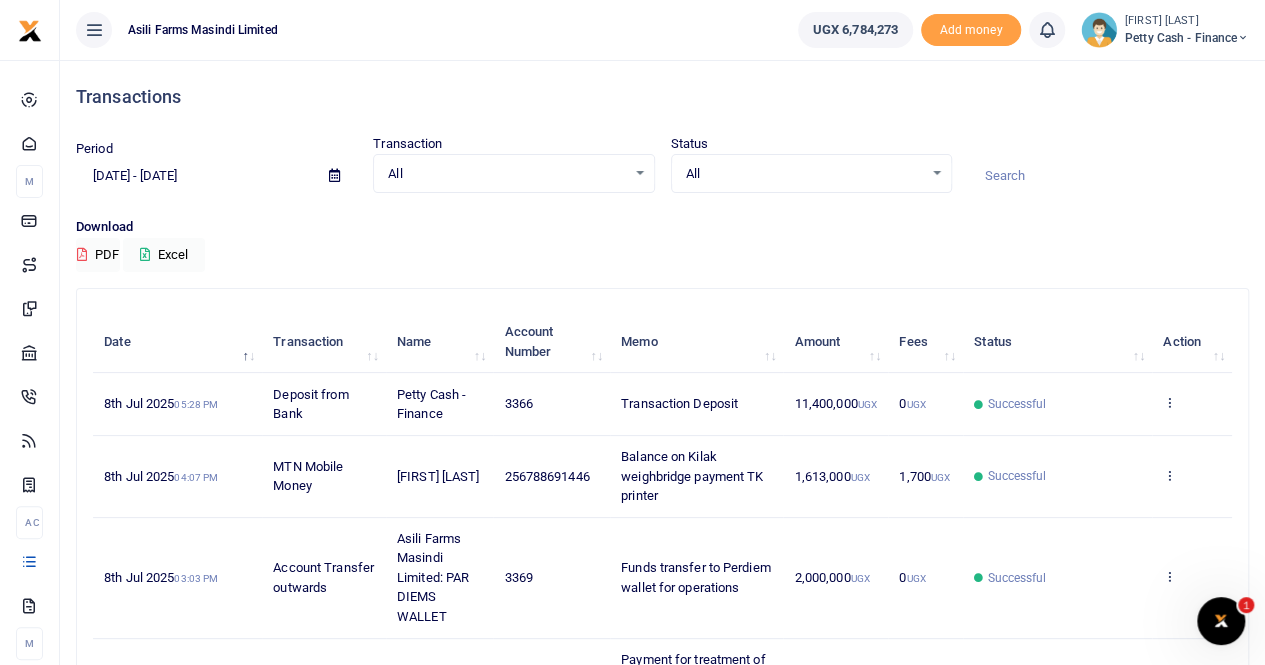 click at bounding box center [334, 175] 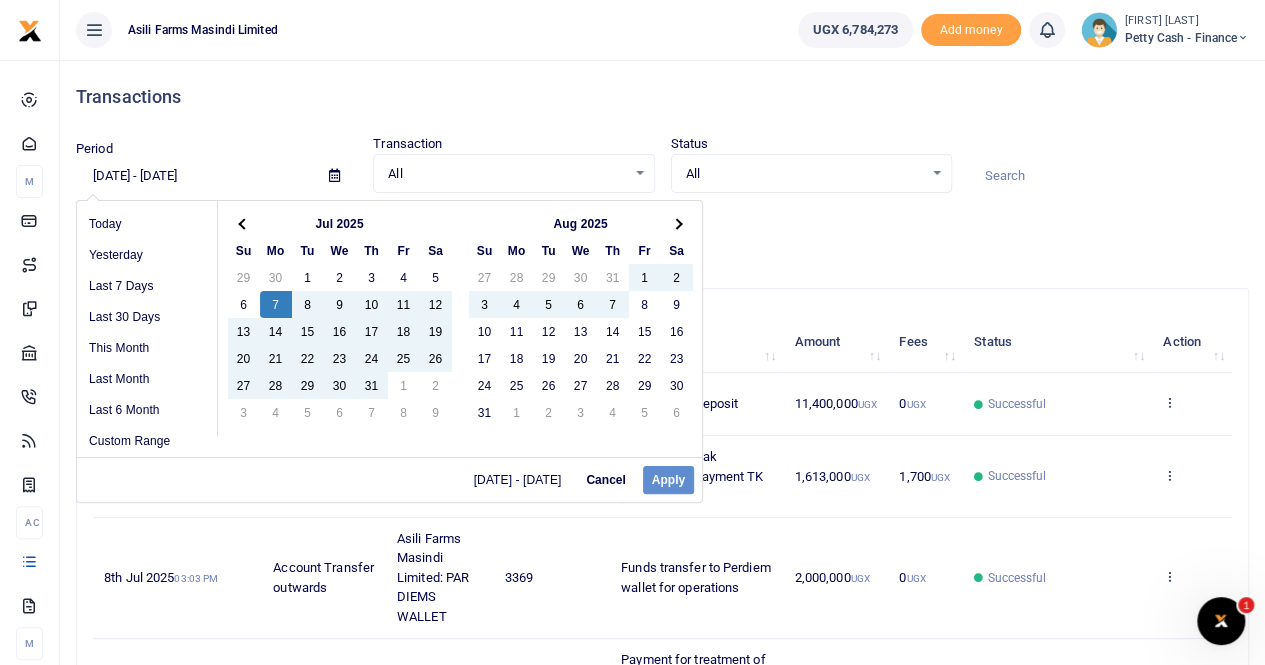 click on "07/07/2025 - 07/08/2025 Cancel Apply" at bounding box center (389, 479) 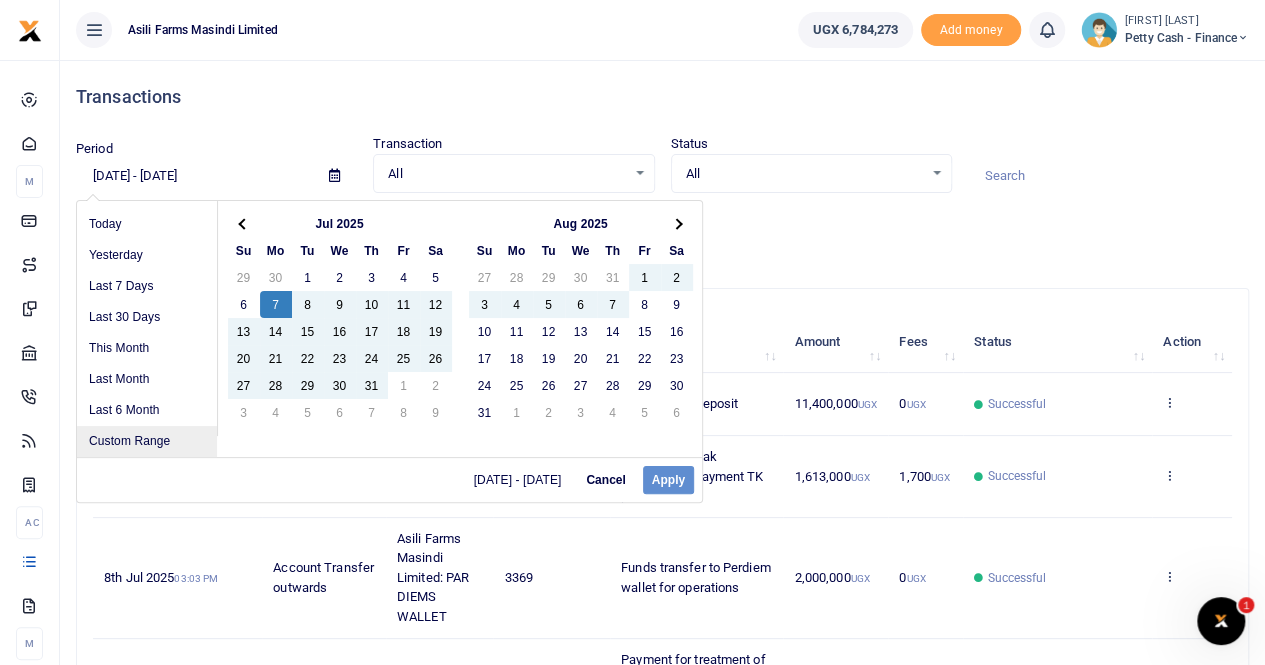 click on "Custom Range" at bounding box center [147, 441] 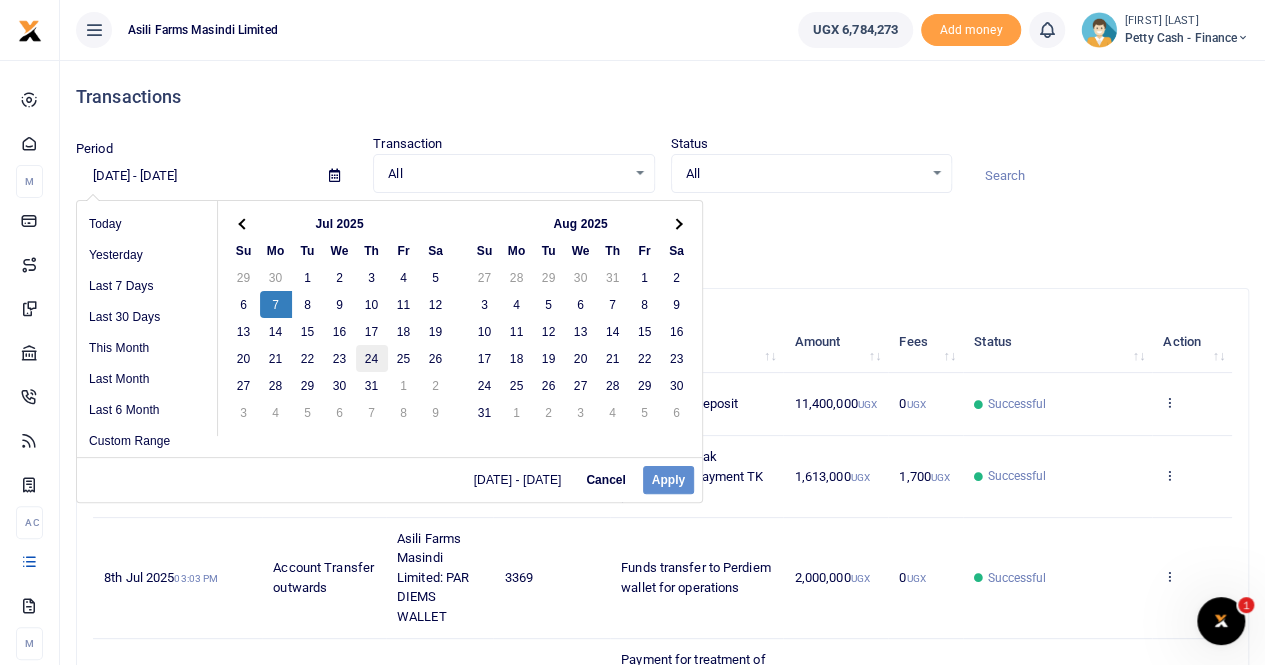 drag, startPoint x: 266, startPoint y: 300, endPoint x: 359, endPoint y: 356, distance: 108.55874 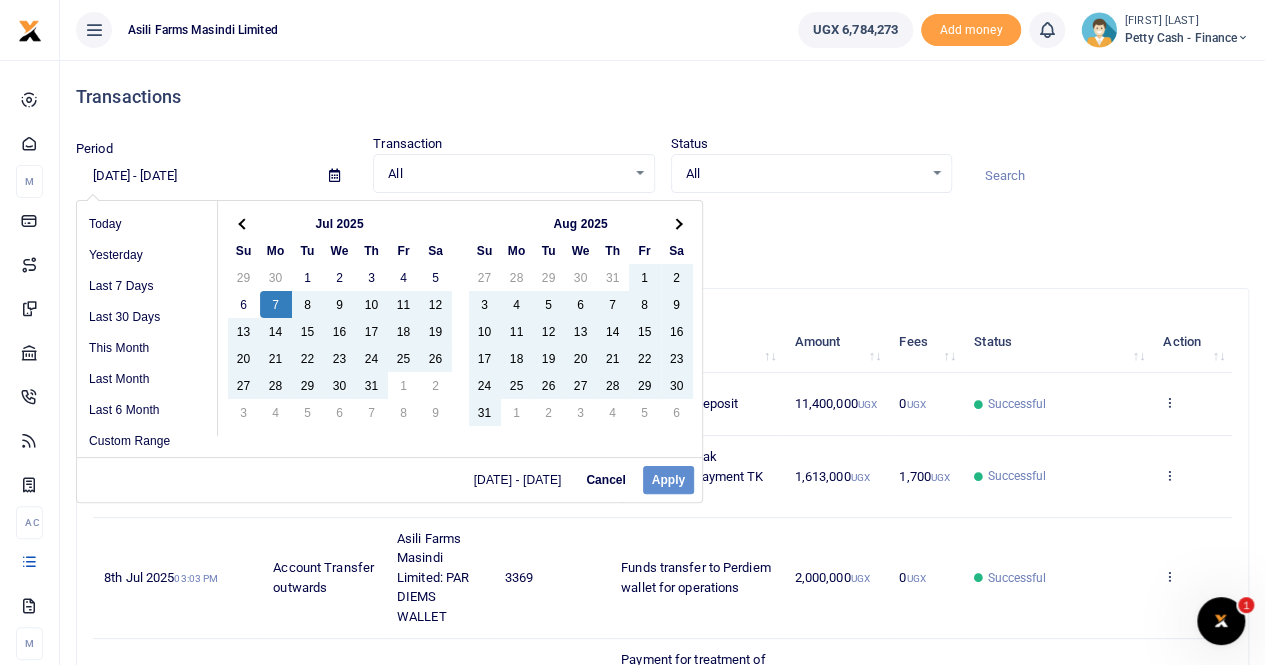 click on "07/07/2025 - 07/07/2025 Cancel Apply" at bounding box center (389, 479) 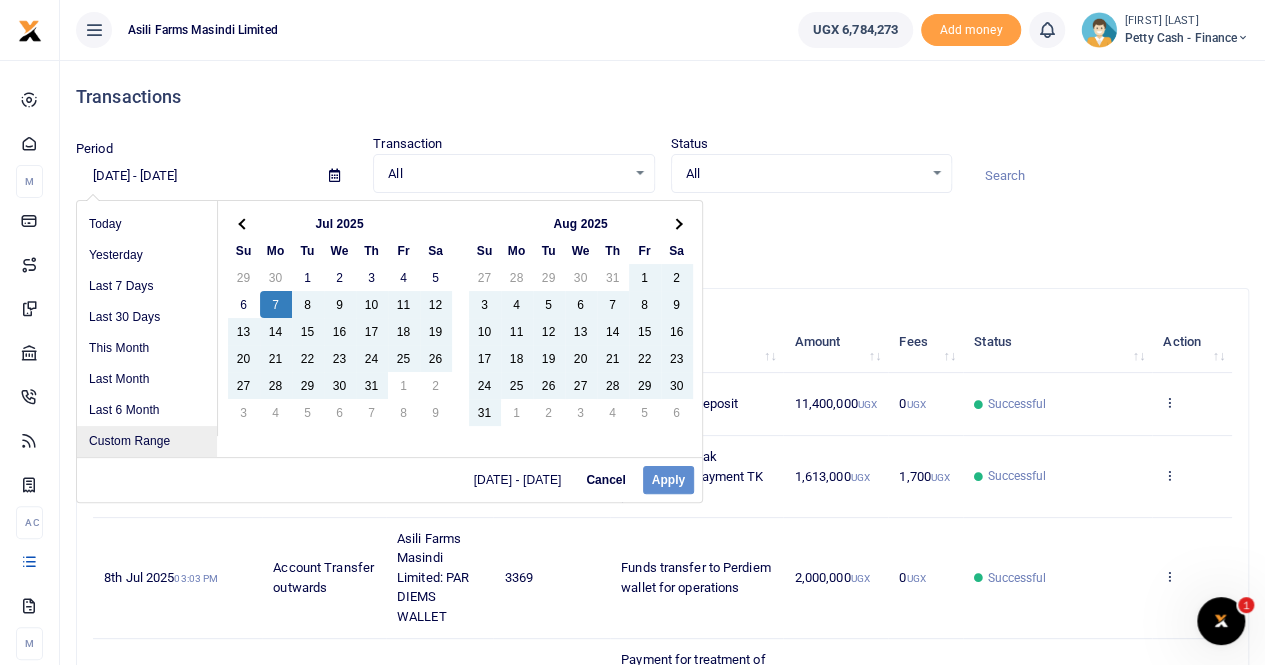 click on "Custom Range" at bounding box center (147, 441) 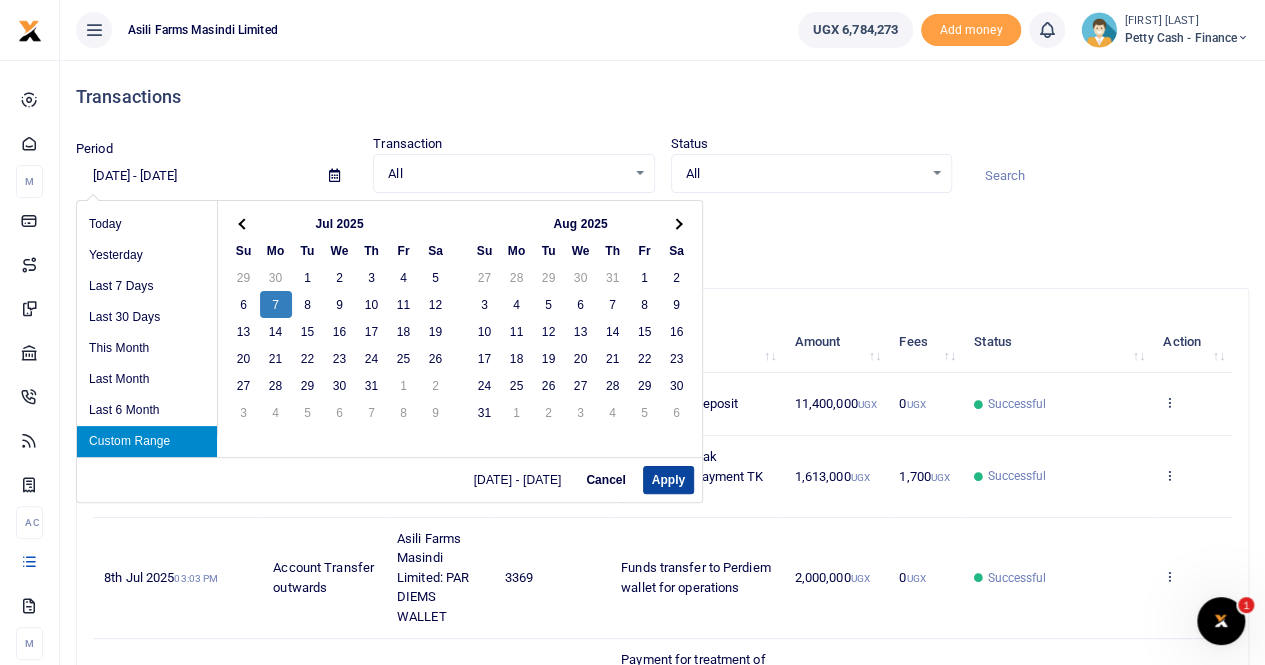 click on "Apply" at bounding box center [668, 480] 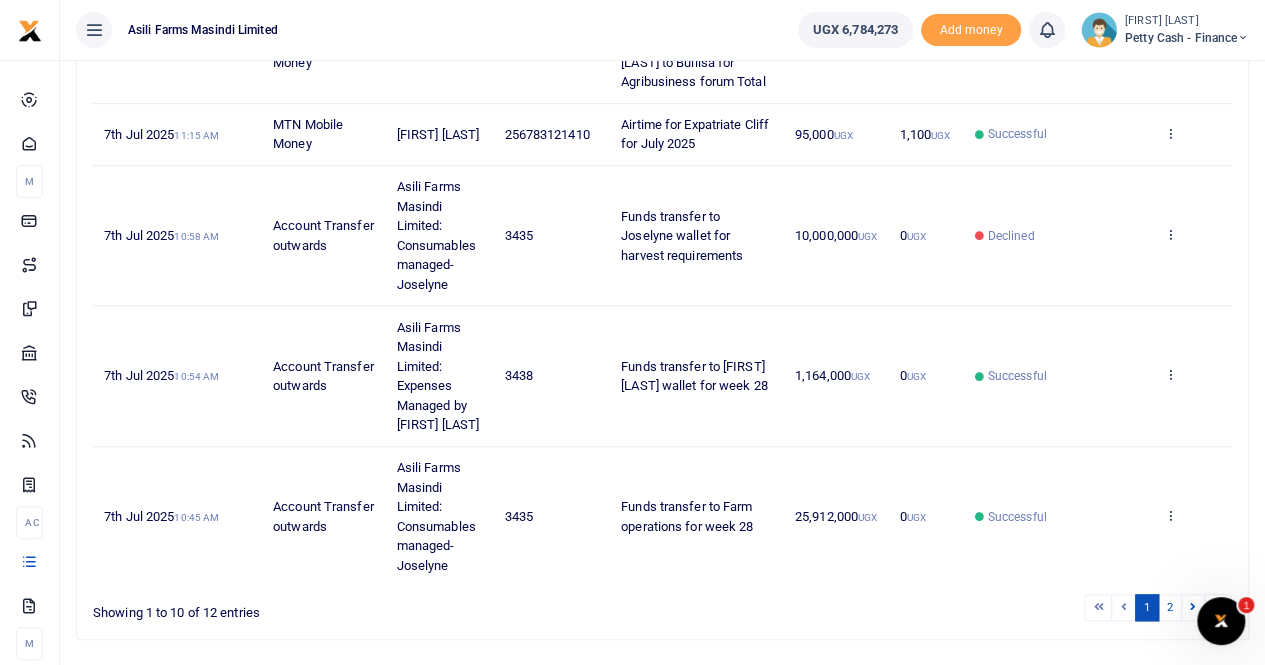 scroll, scrollTop: 800, scrollLeft: 0, axis: vertical 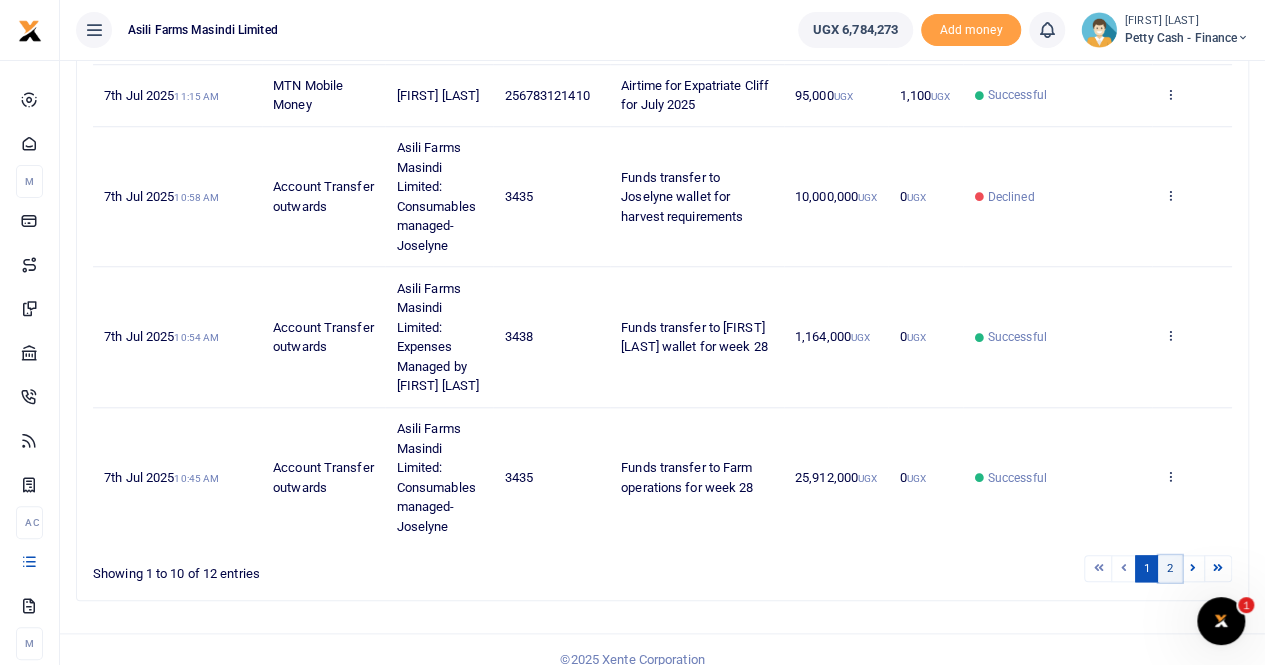 click on "2" at bounding box center (1170, 568) 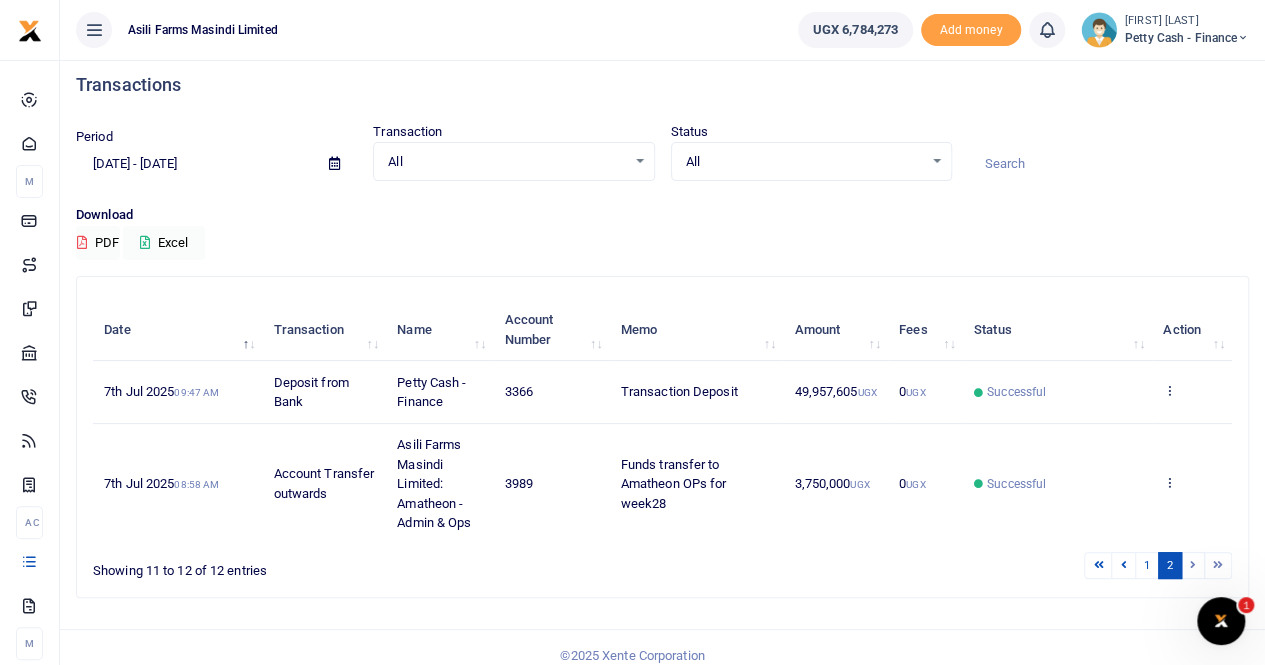 scroll, scrollTop: 0, scrollLeft: 0, axis: both 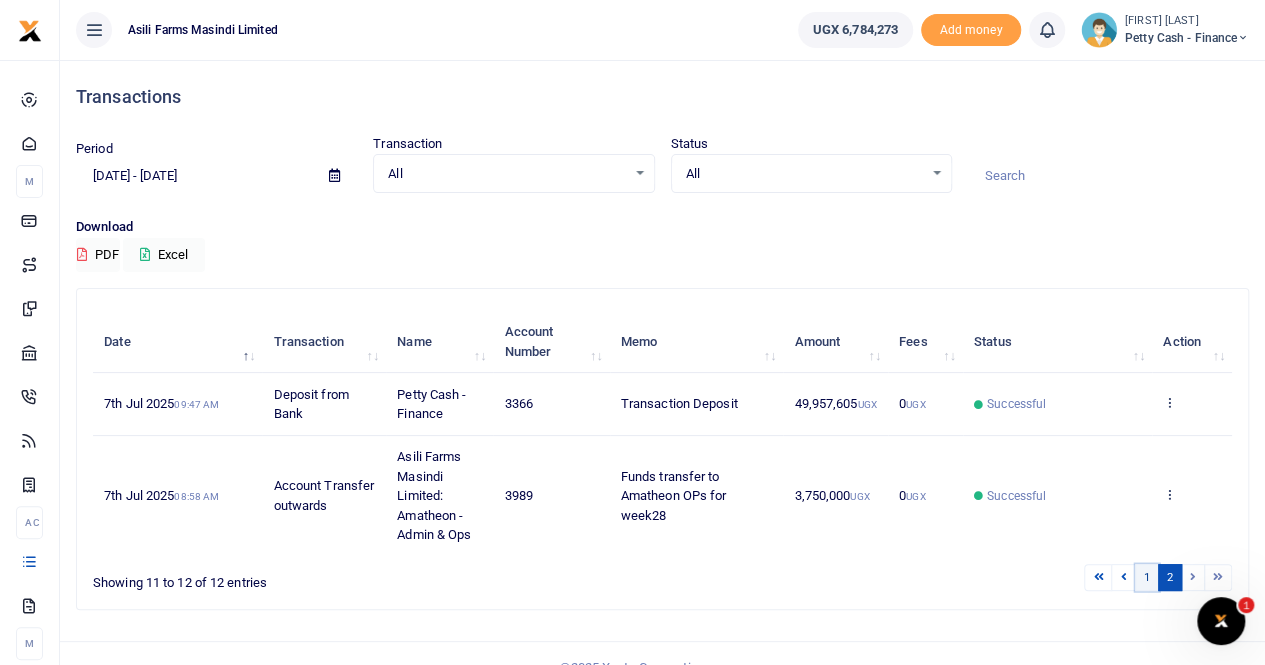click on "1" at bounding box center (1147, 577) 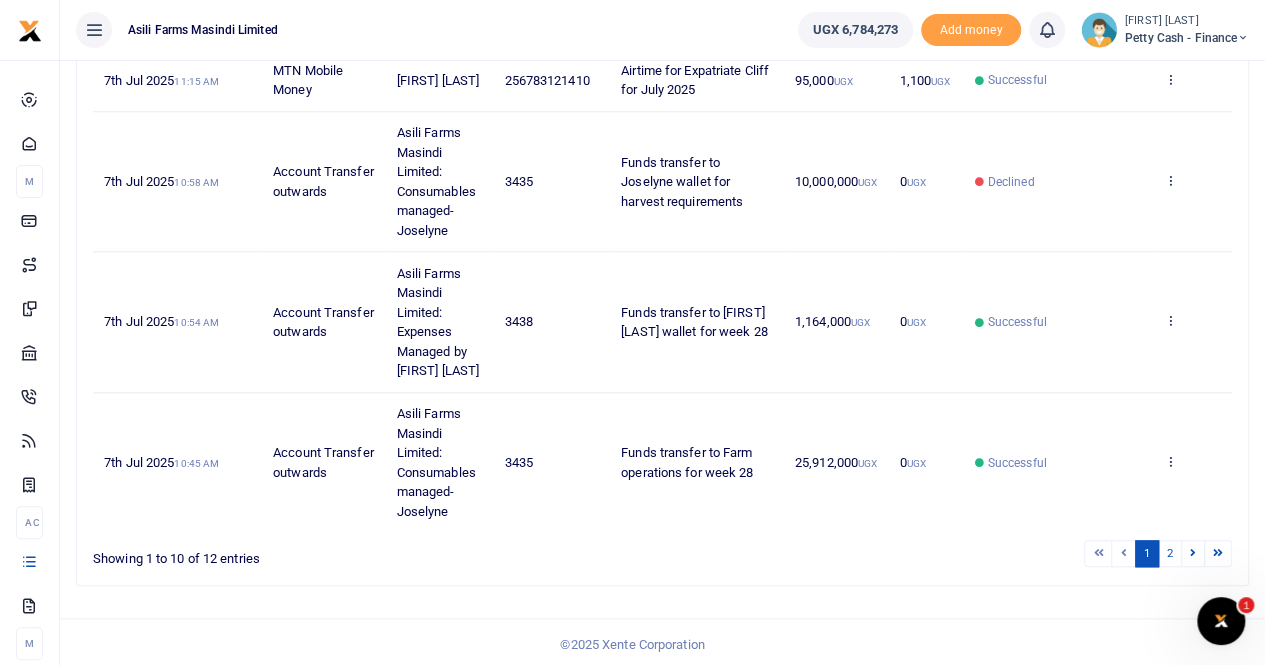 scroll, scrollTop: 834, scrollLeft: 0, axis: vertical 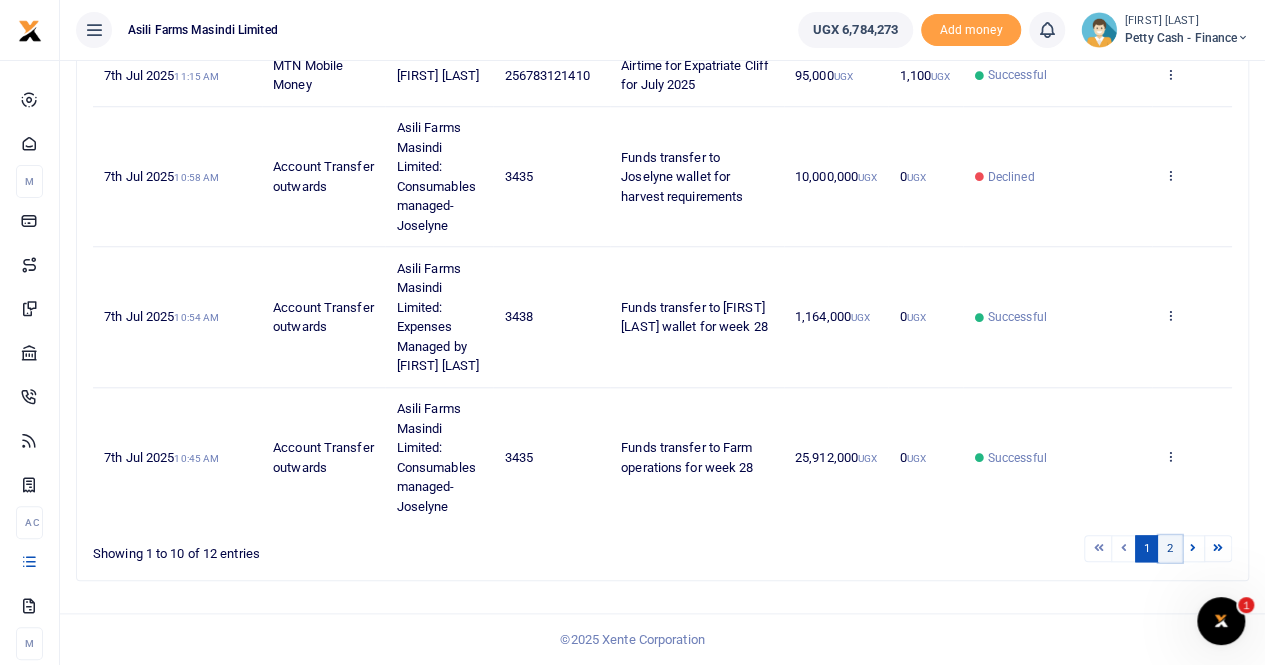 click on "2" at bounding box center [1170, 548] 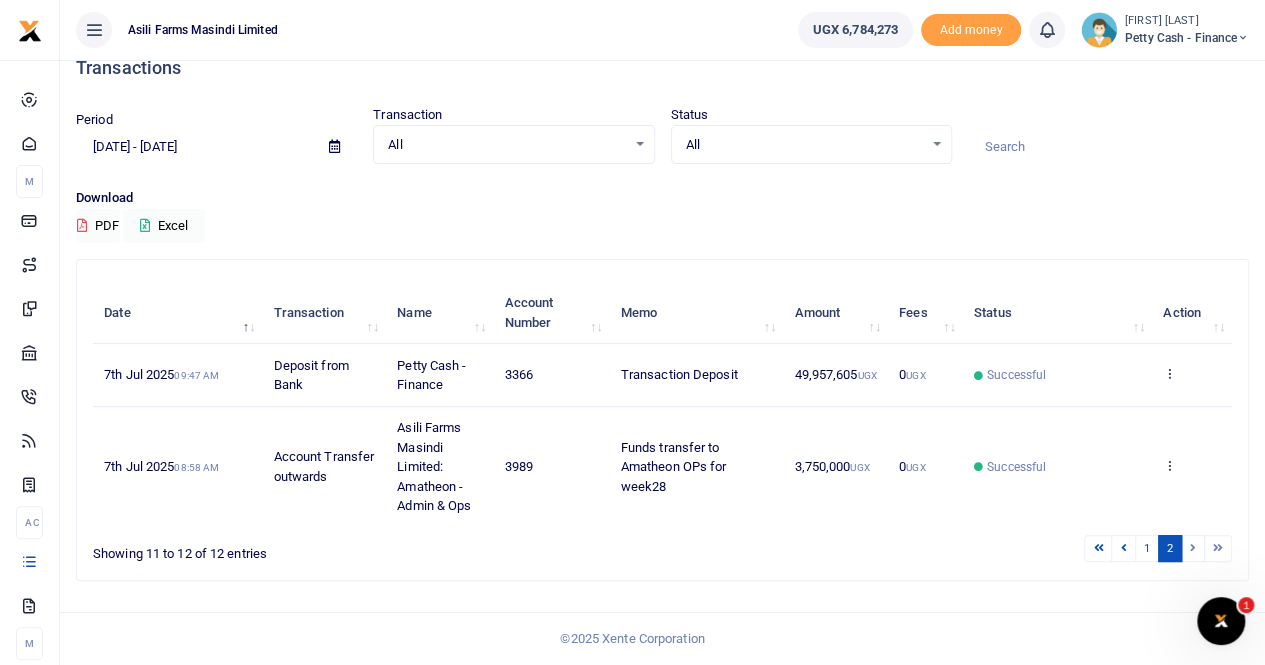 scroll, scrollTop: 25, scrollLeft: 0, axis: vertical 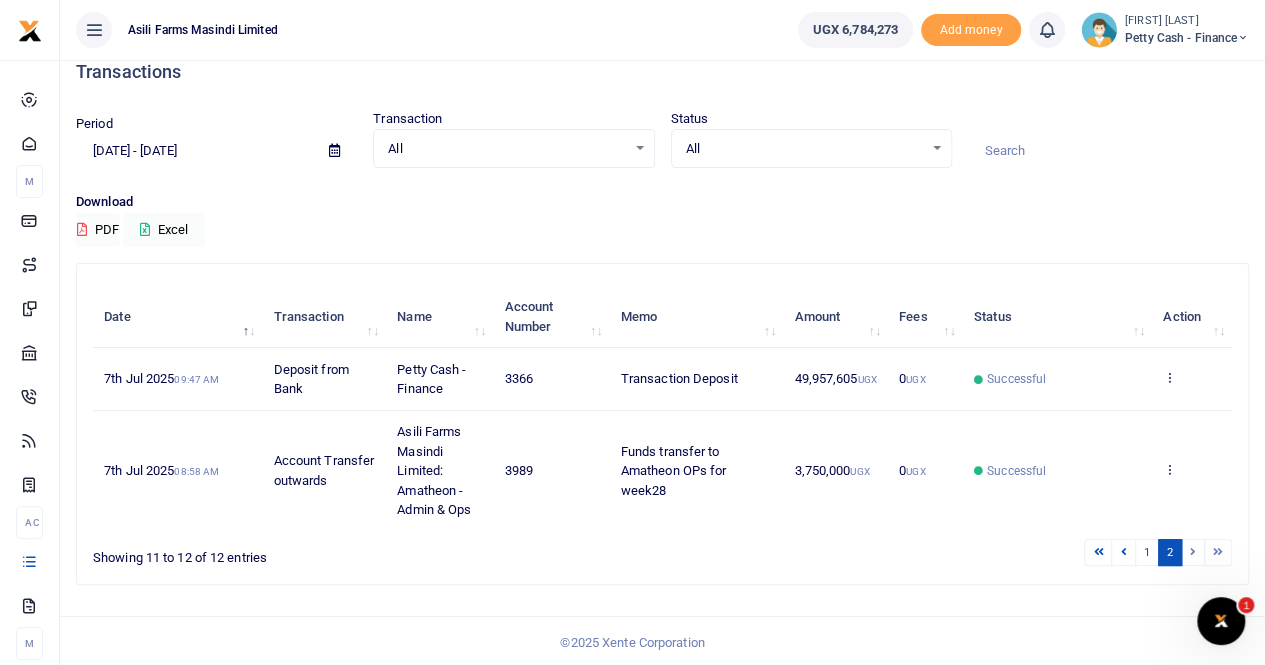 click at bounding box center [1193, 552] 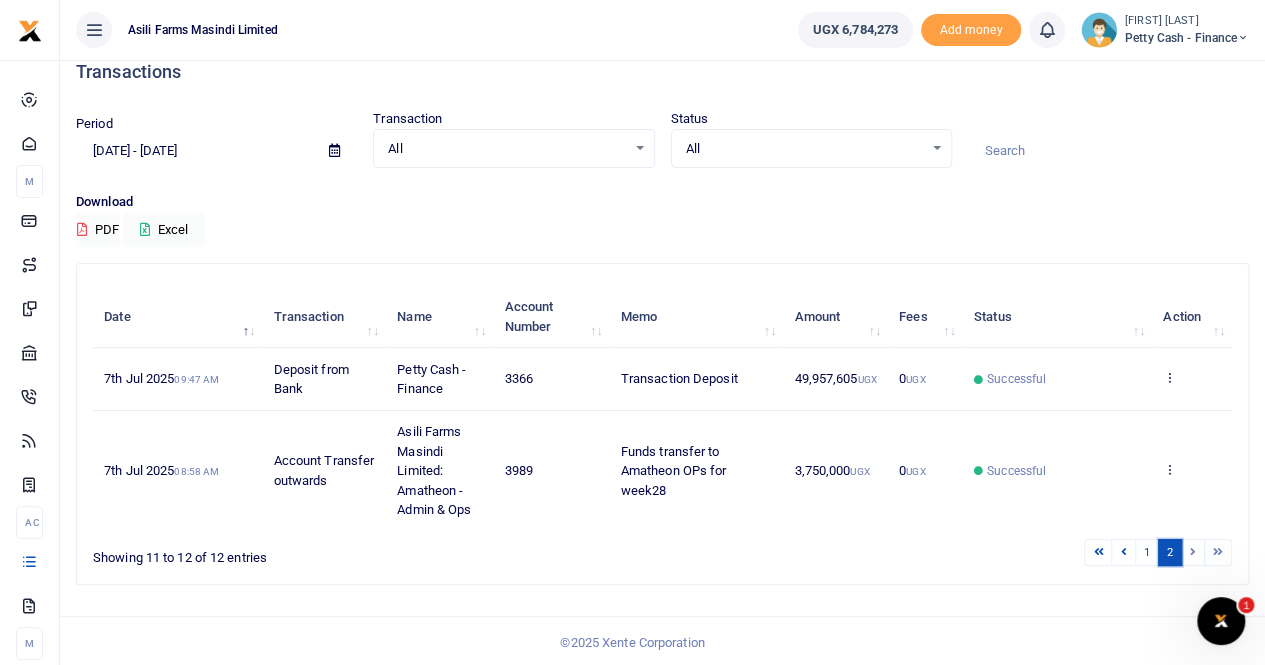 click on "2" at bounding box center (1170, 552) 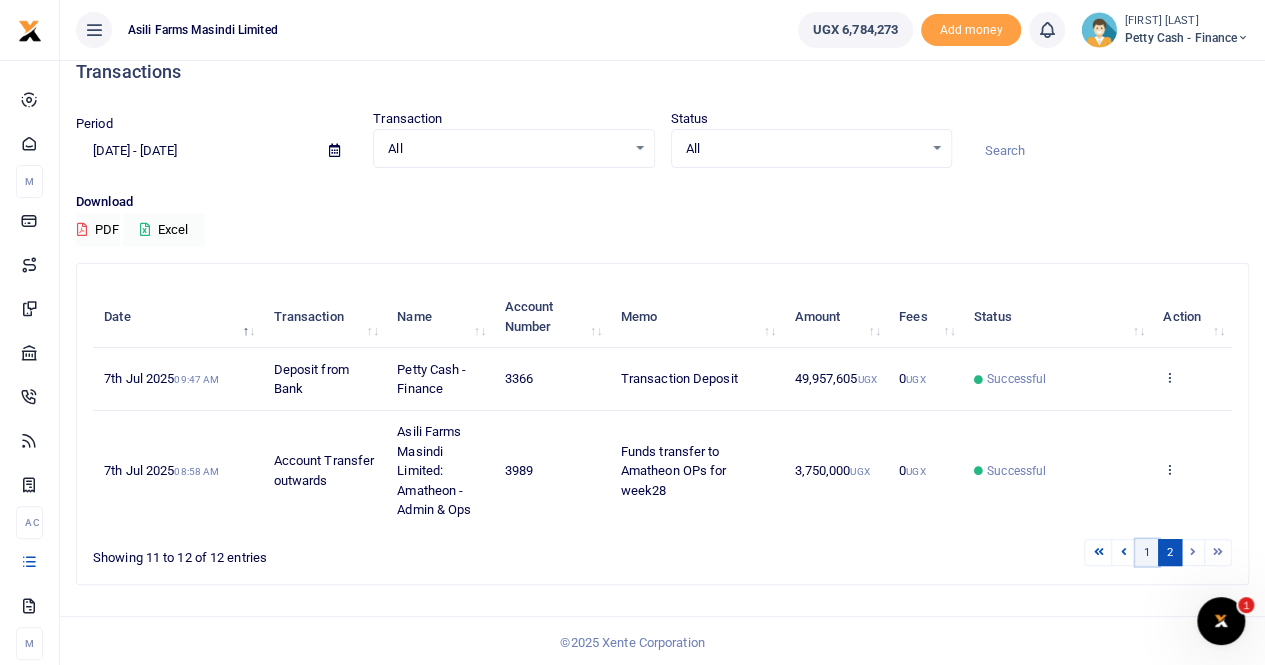 click on "1" at bounding box center [1147, 552] 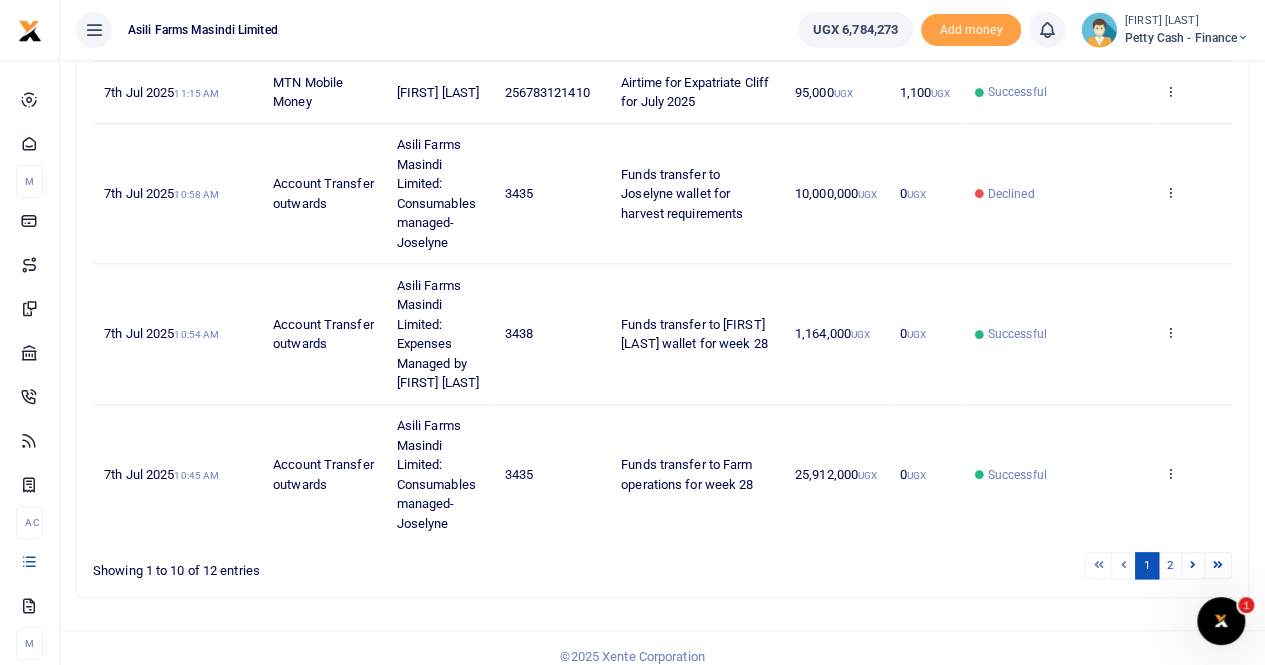 scroll, scrollTop: 834, scrollLeft: 0, axis: vertical 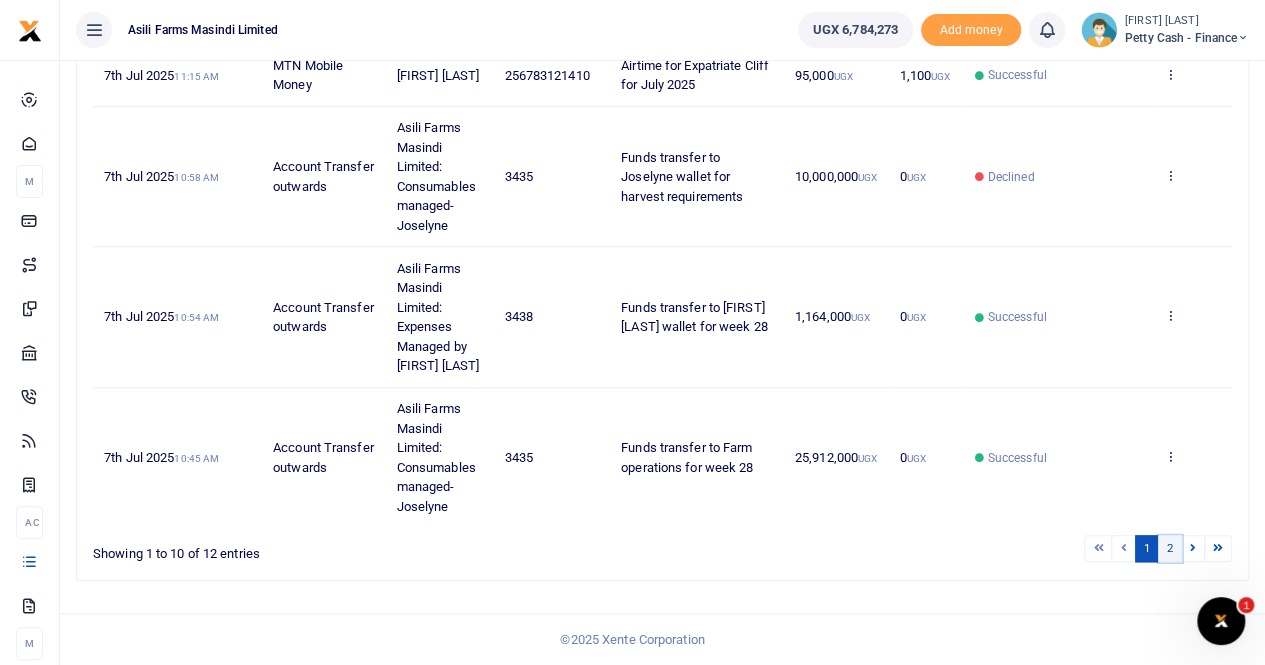click on "2" at bounding box center (1170, 548) 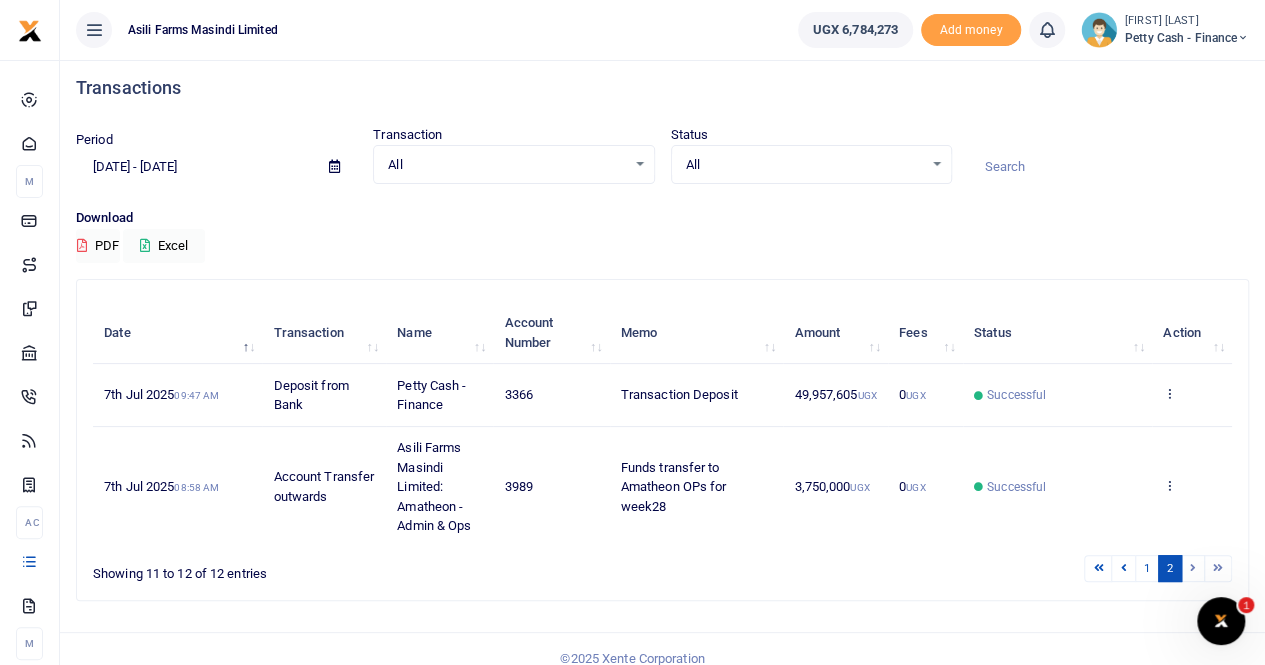 scroll, scrollTop: 0, scrollLeft: 0, axis: both 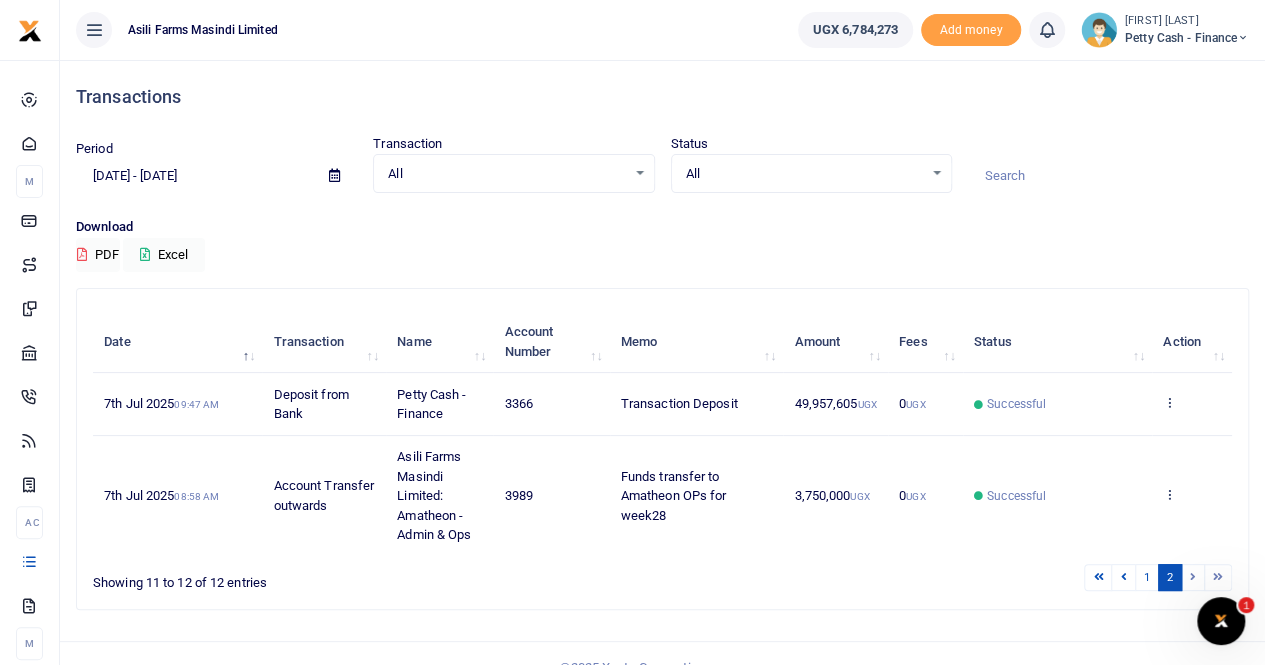 click at bounding box center [334, 175] 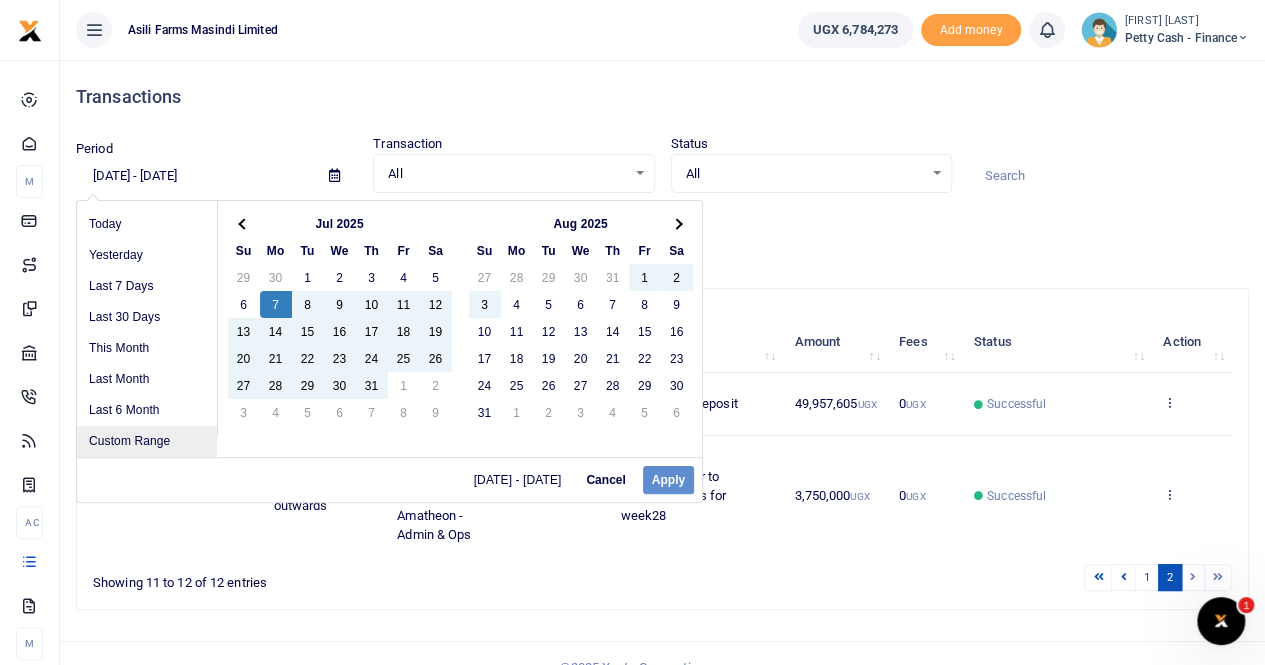 click on "Custom Range" at bounding box center [147, 441] 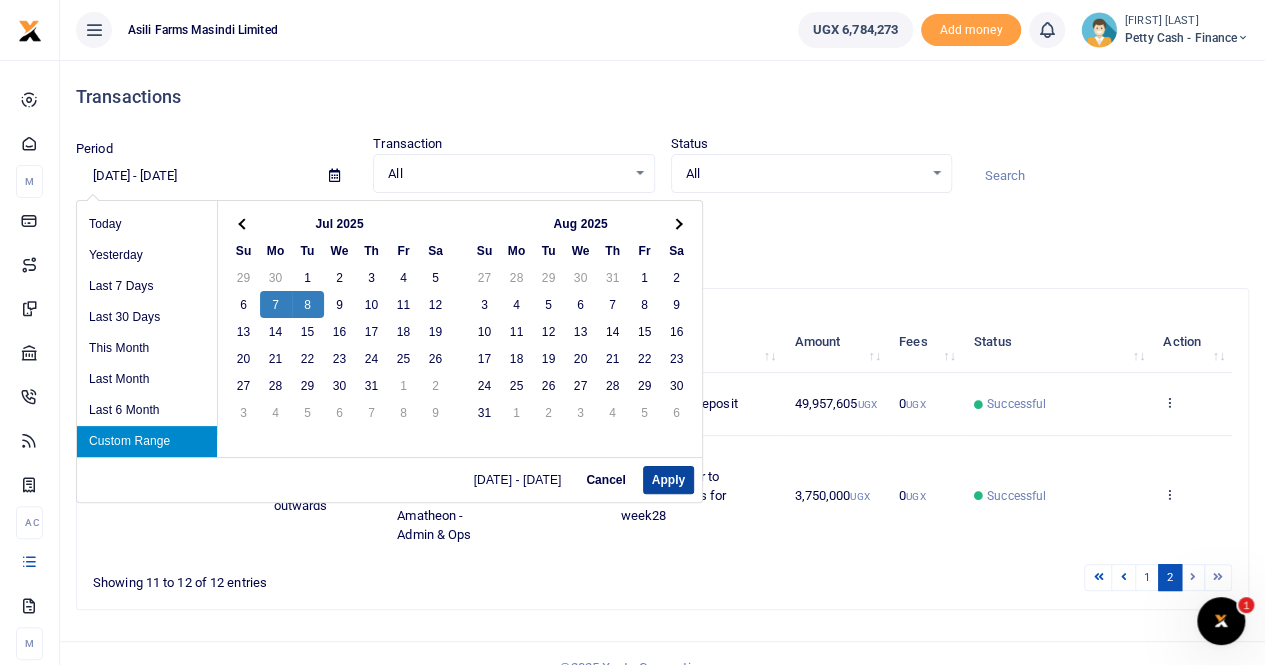 click on "Apply" at bounding box center (668, 480) 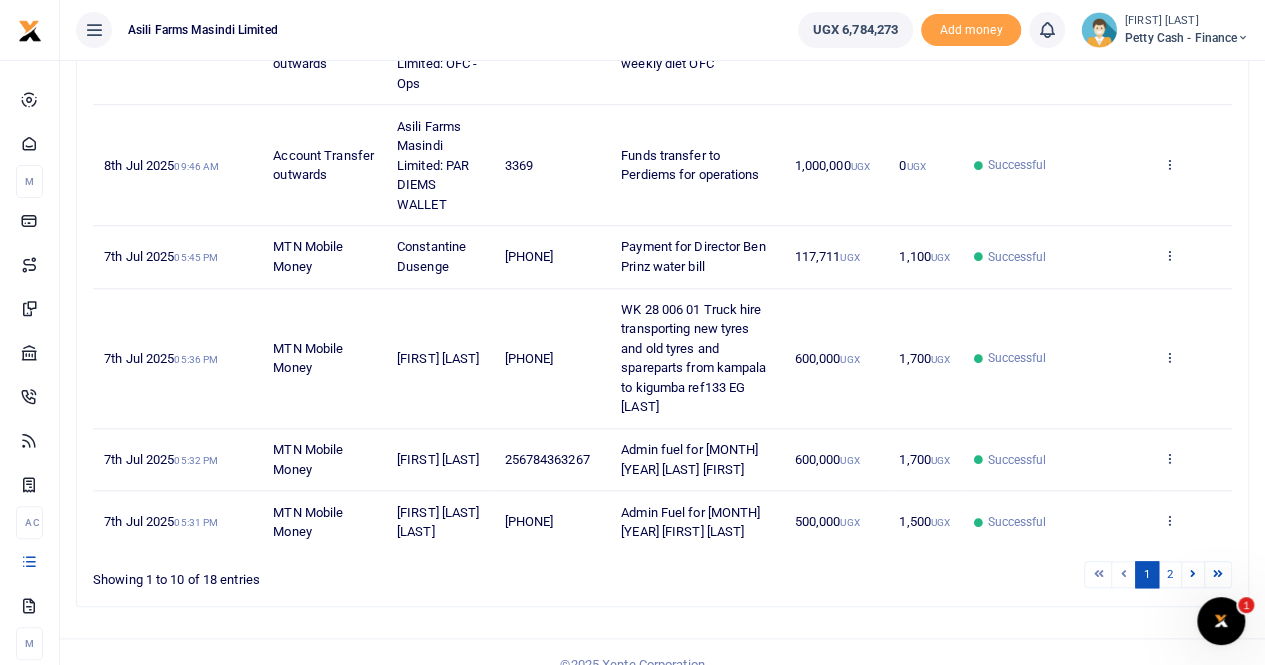 scroll, scrollTop: 756, scrollLeft: 0, axis: vertical 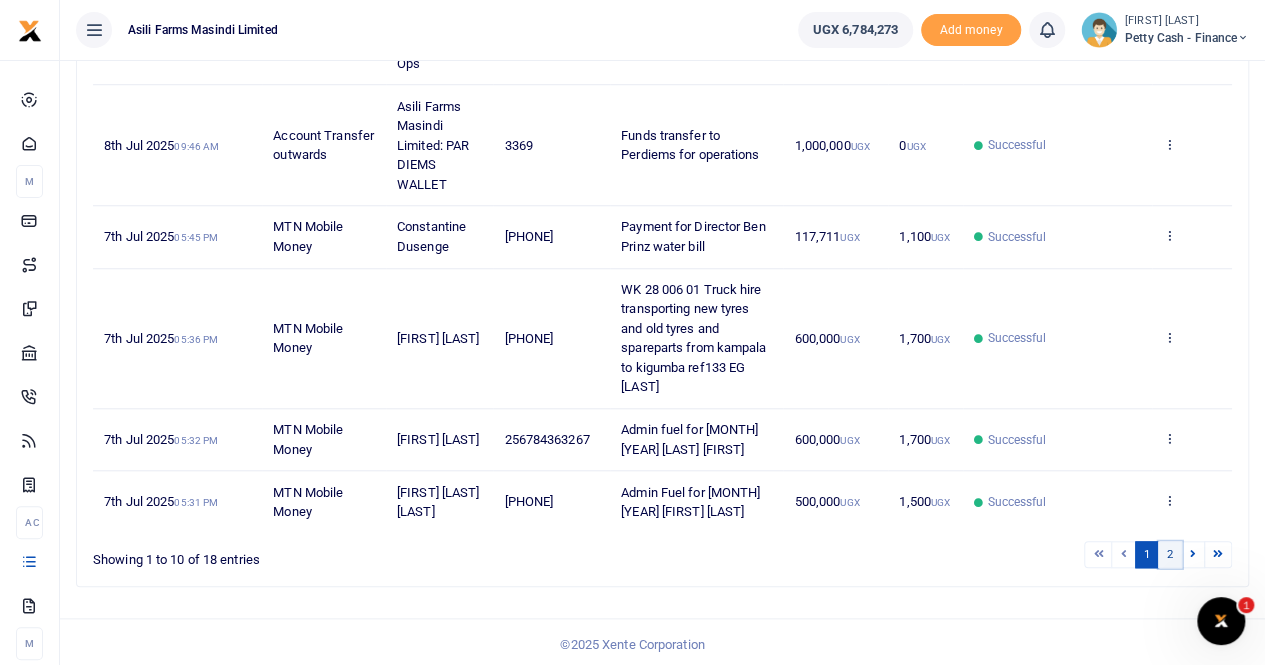 click on "2" at bounding box center [1170, 554] 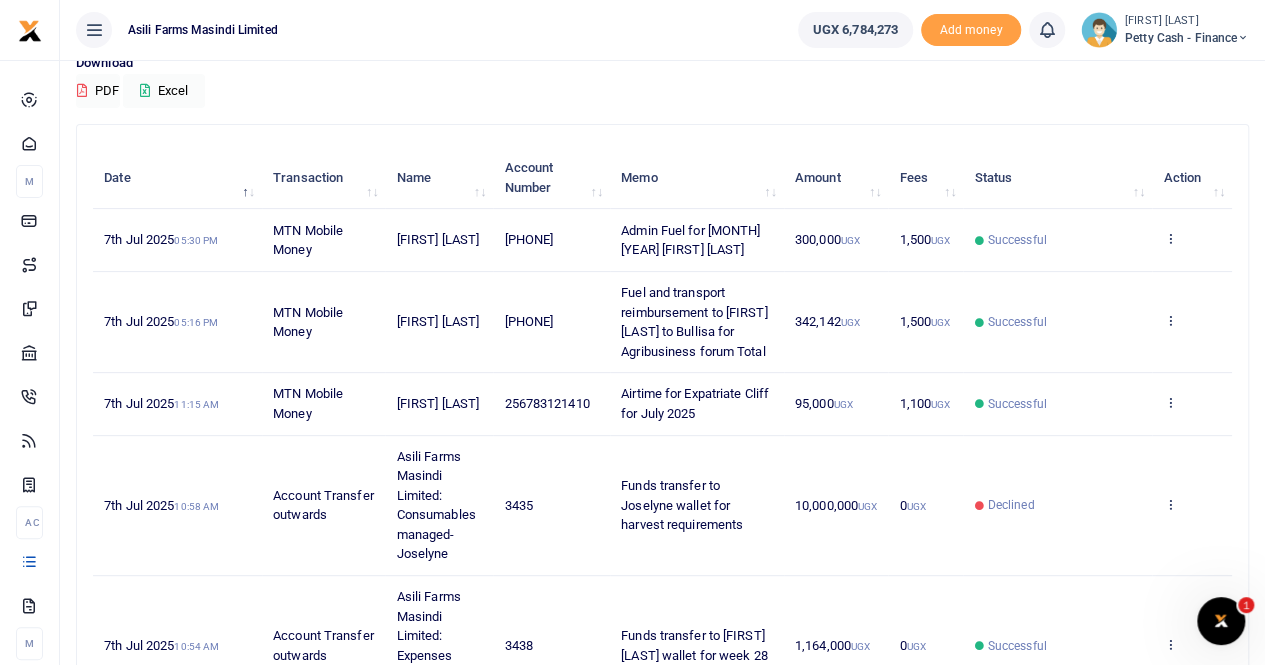 scroll, scrollTop: 0, scrollLeft: 0, axis: both 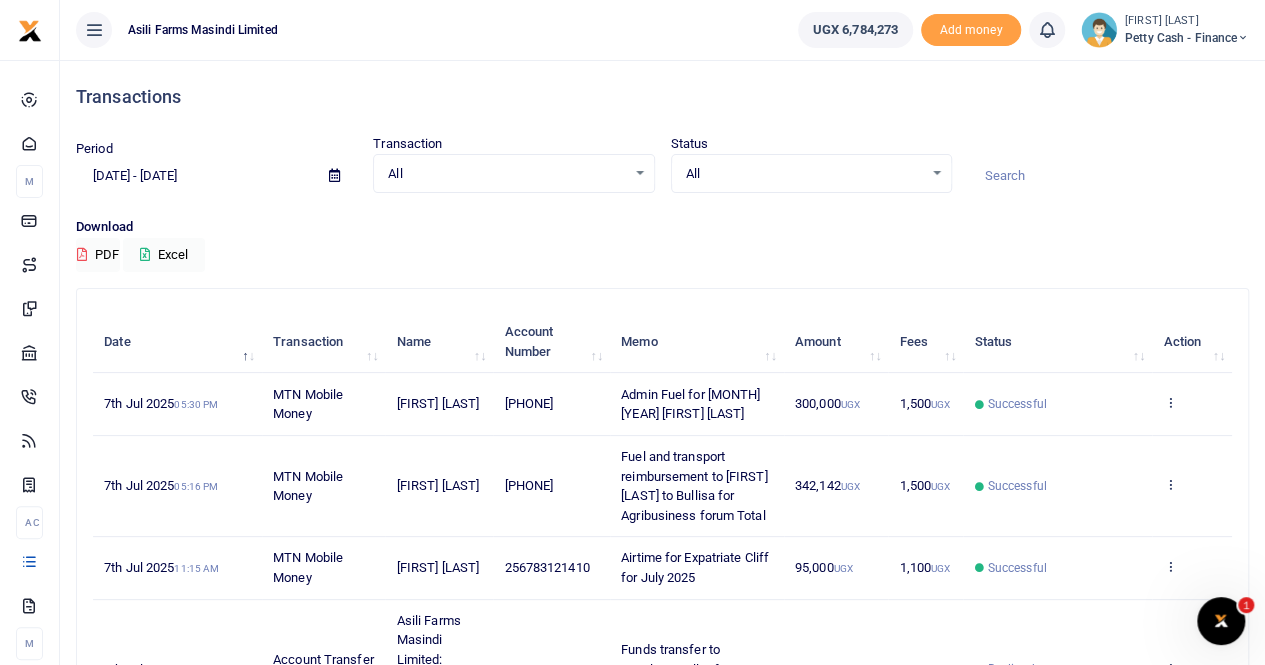click at bounding box center (334, 175) 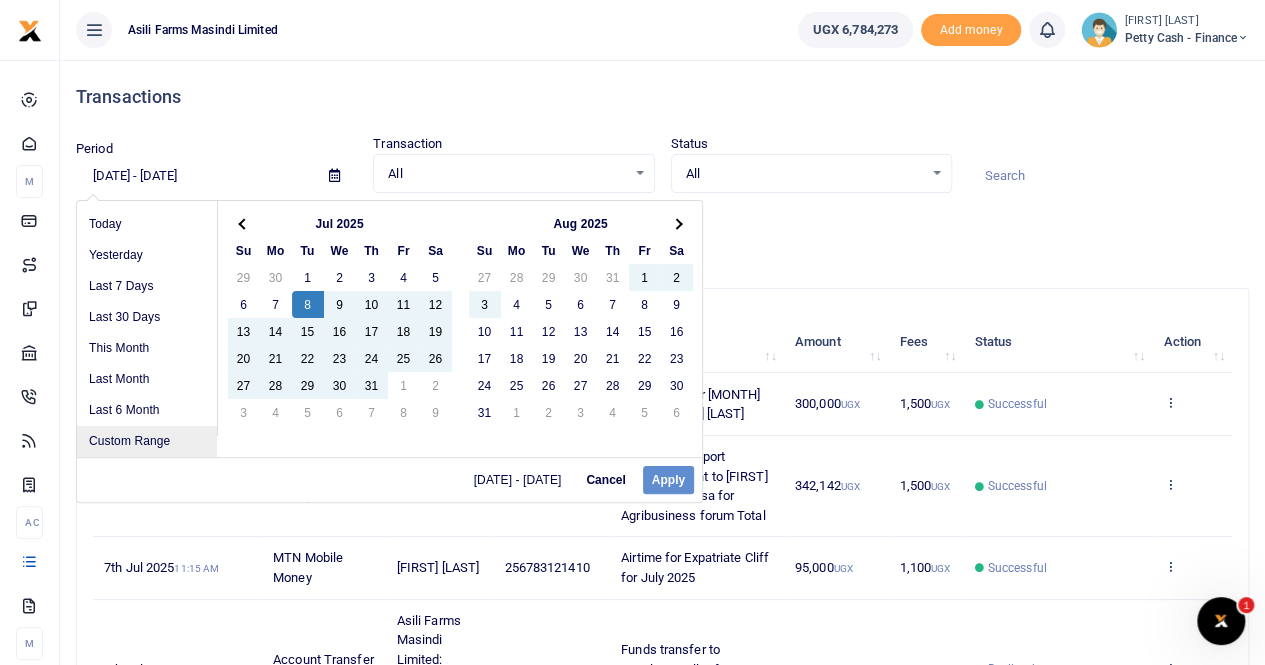 click on "Custom Range" at bounding box center [147, 441] 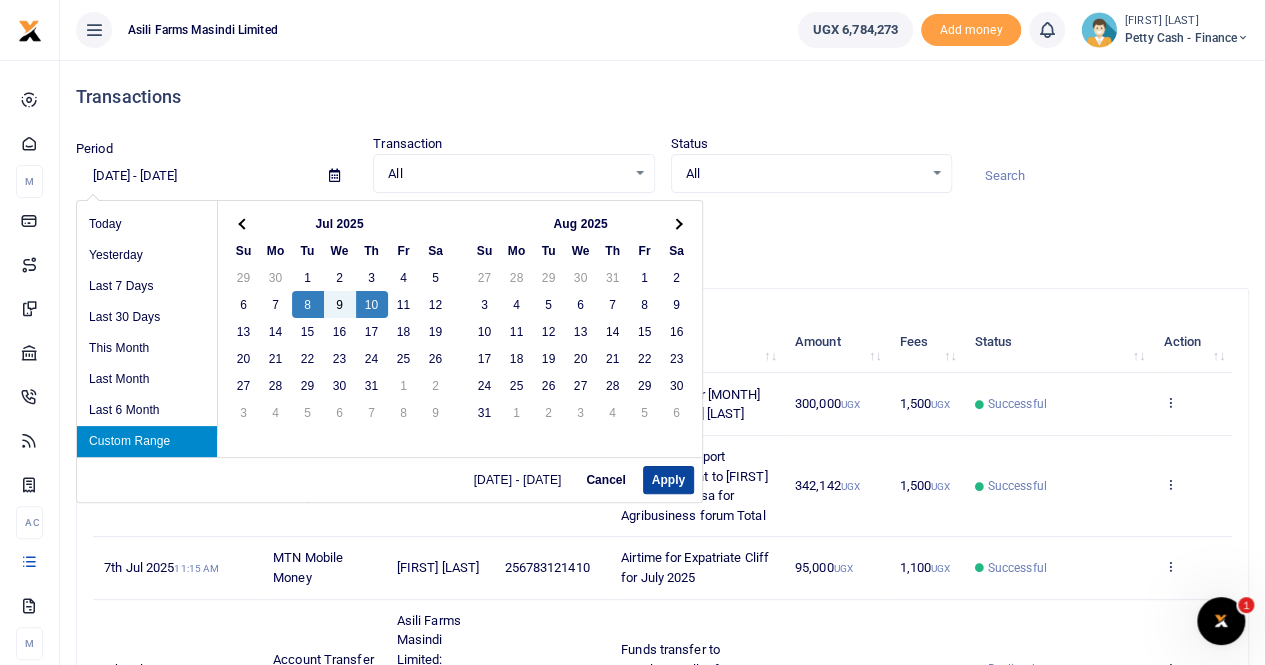 click on "Apply" at bounding box center [668, 480] 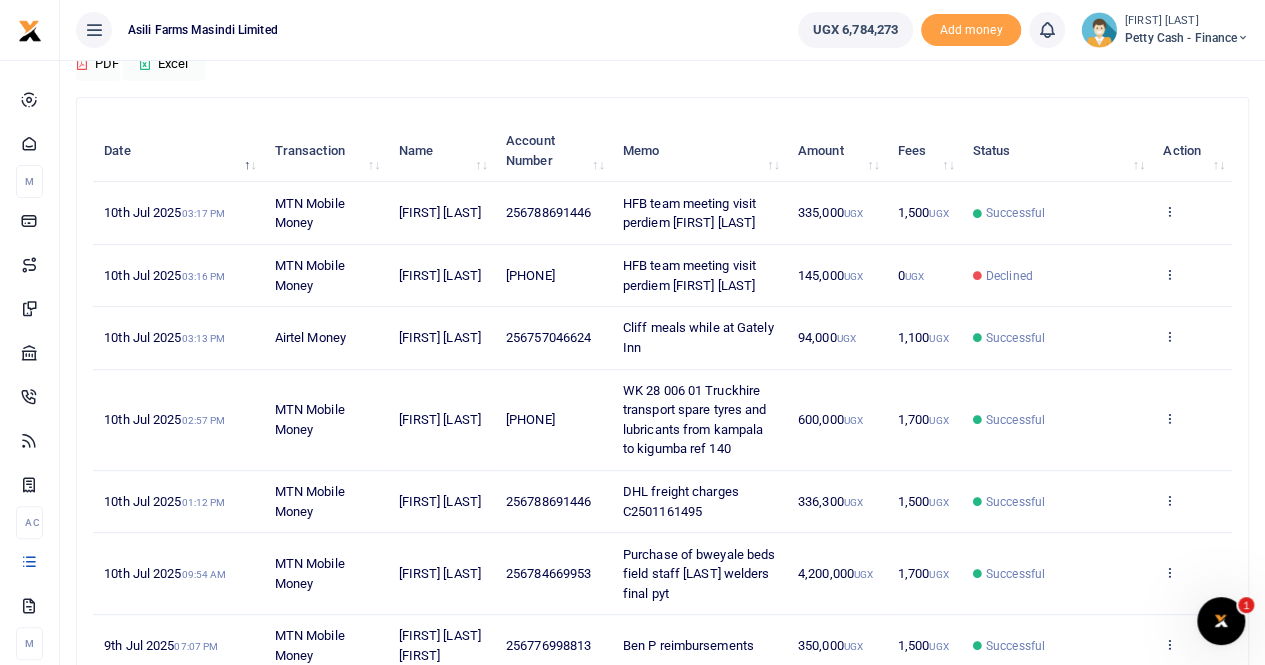 scroll, scrollTop: 0, scrollLeft: 0, axis: both 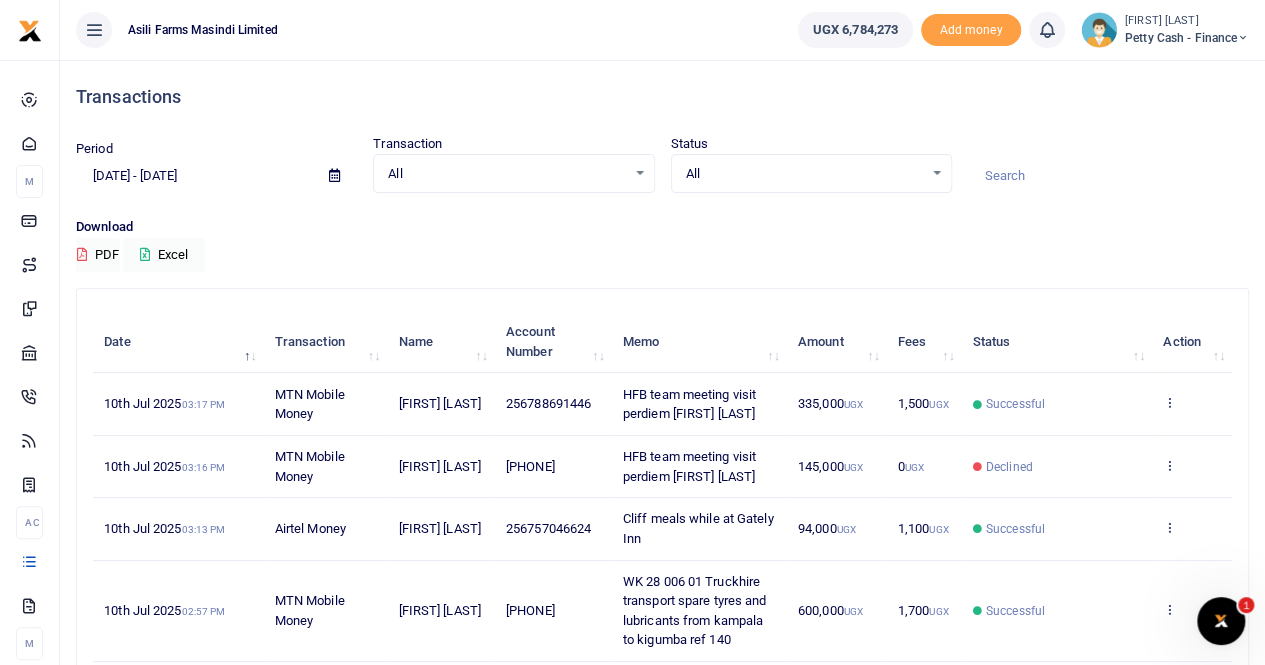 click on "Petty Cash - Finance" at bounding box center (1187, 38) 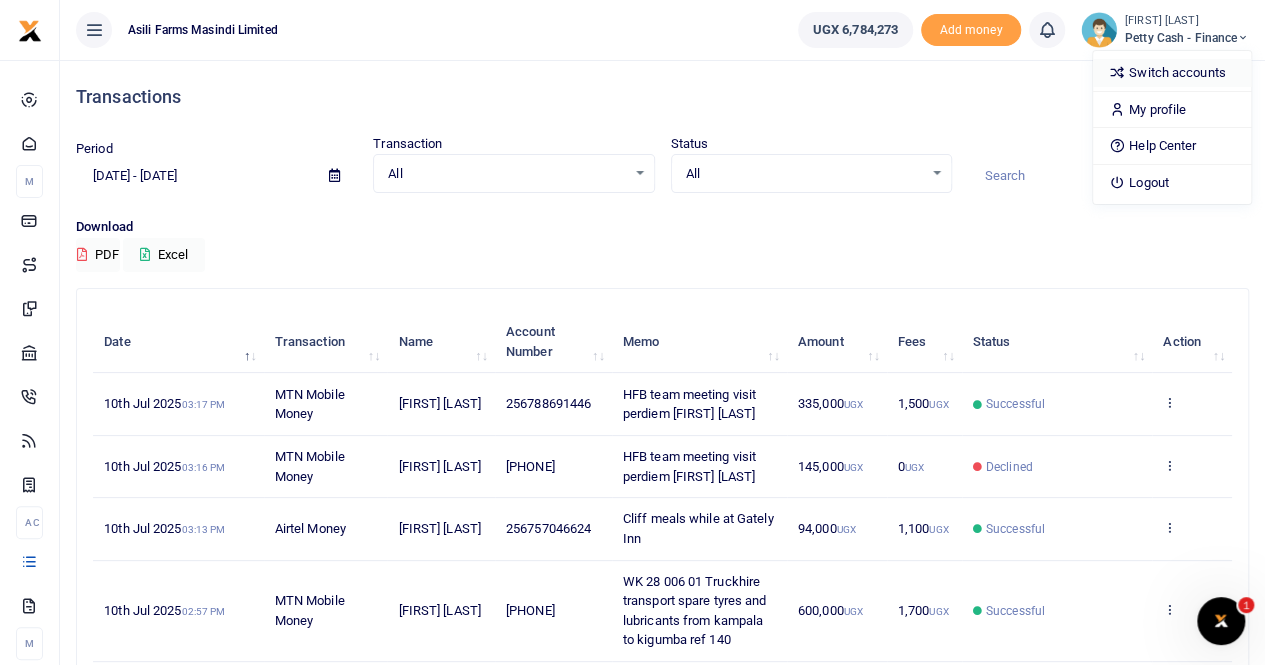 click on "Switch accounts" at bounding box center (1172, 73) 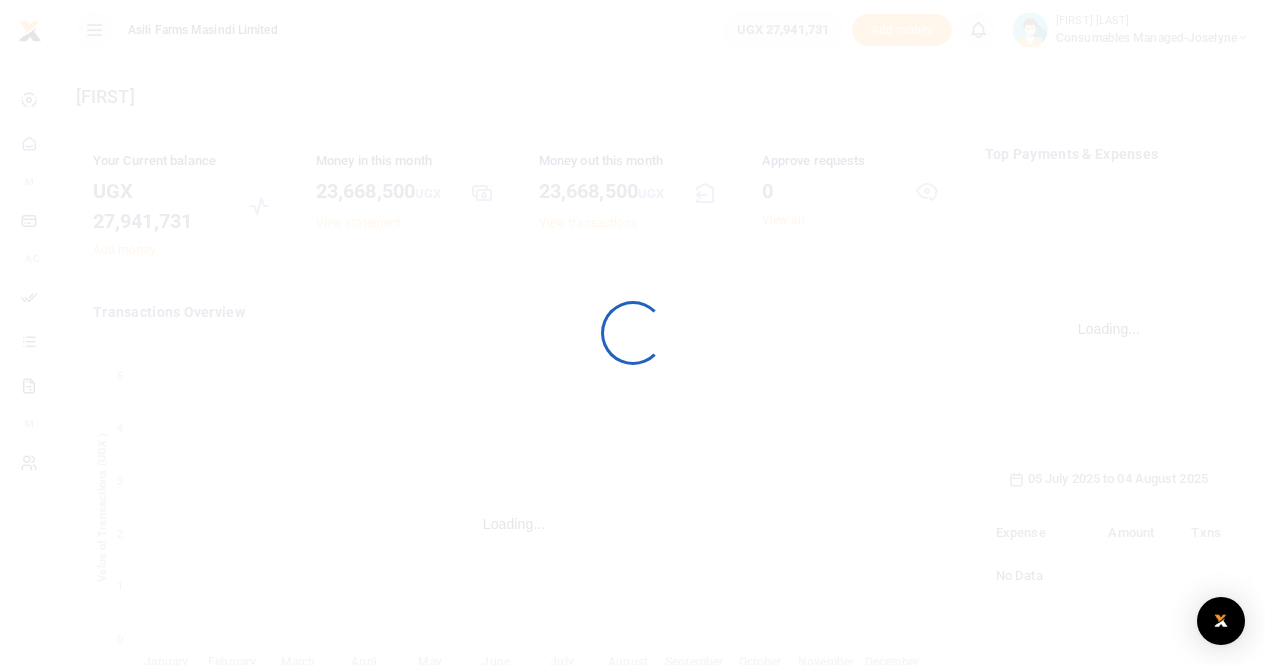 scroll, scrollTop: 0, scrollLeft: 0, axis: both 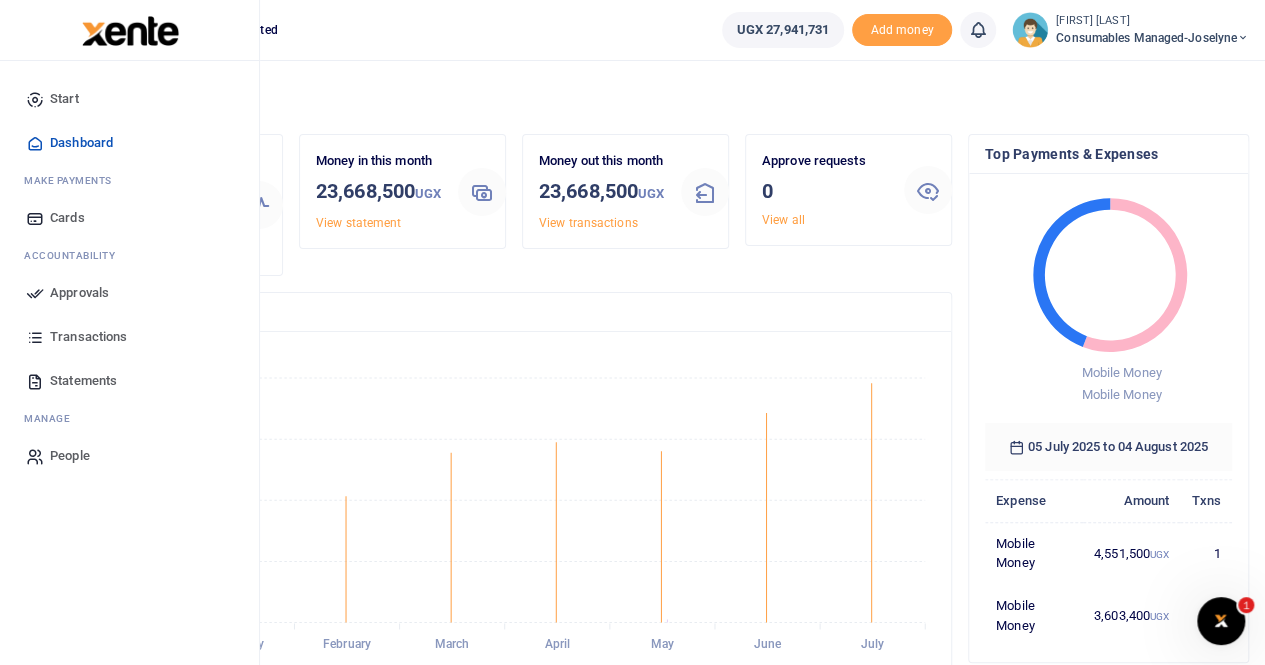 click on "Transactions" at bounding box center (88, 337) 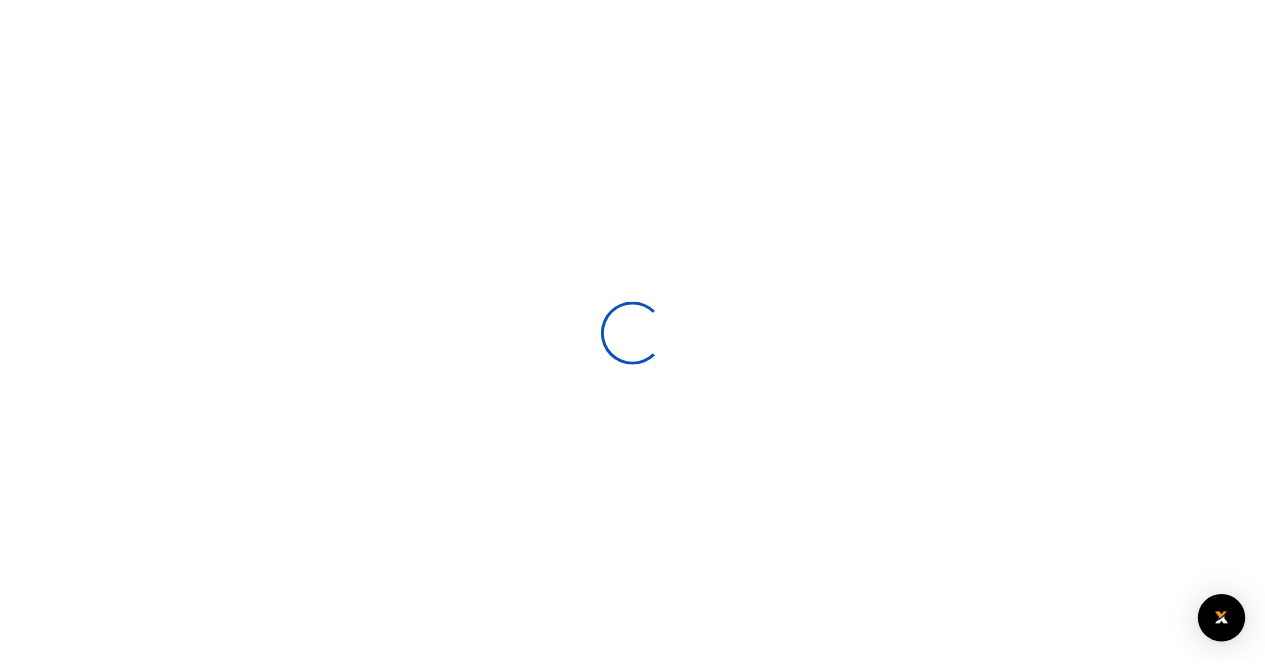 scroll, scrollTop: 0, scrollLeft: 0, axis: both 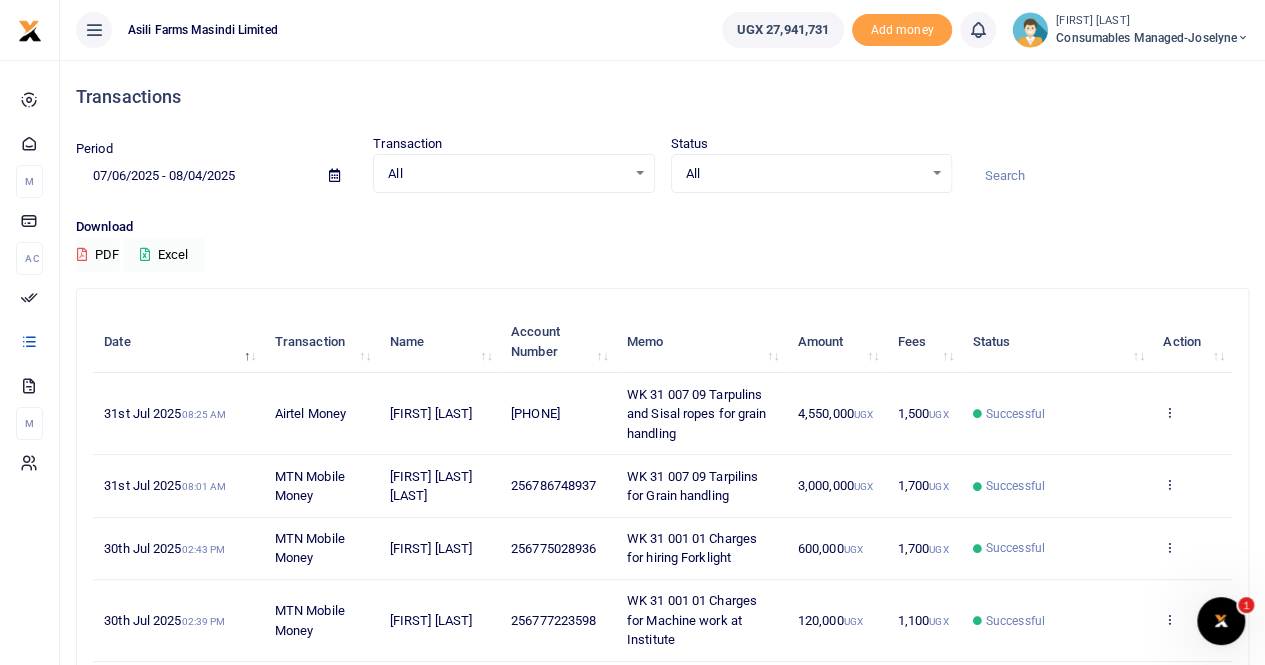 click at bounding box center [334, 176] 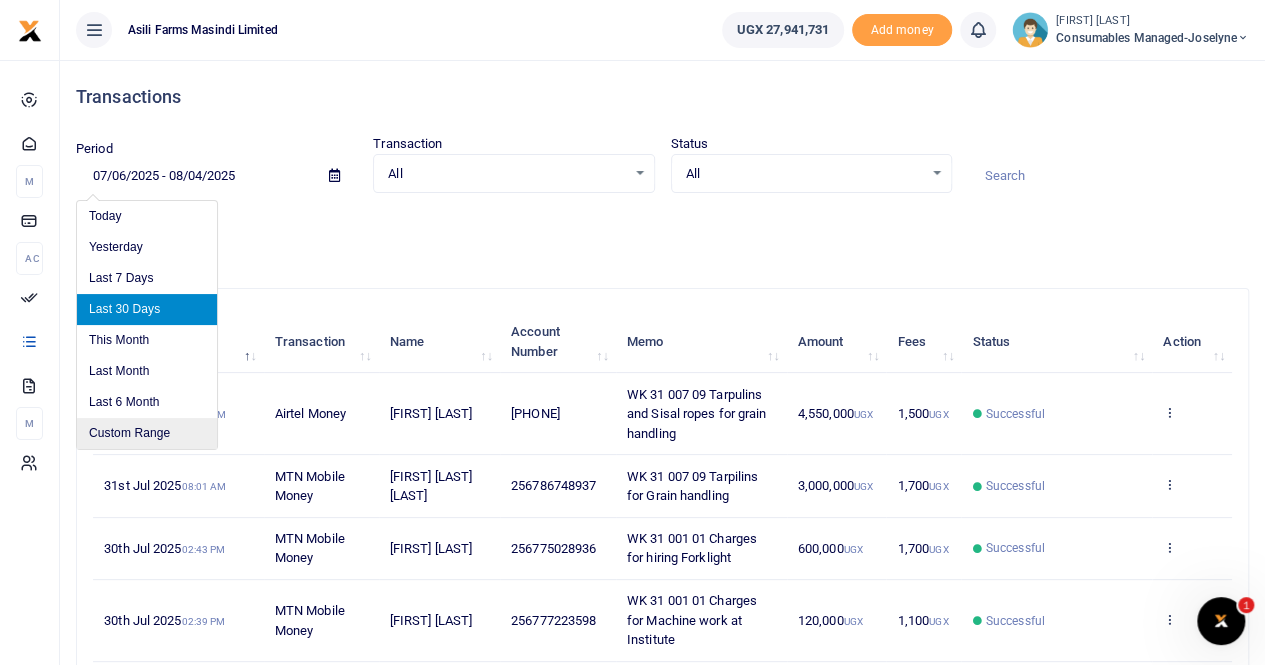 click on "Custom Range" at bounding box center [147, 433] 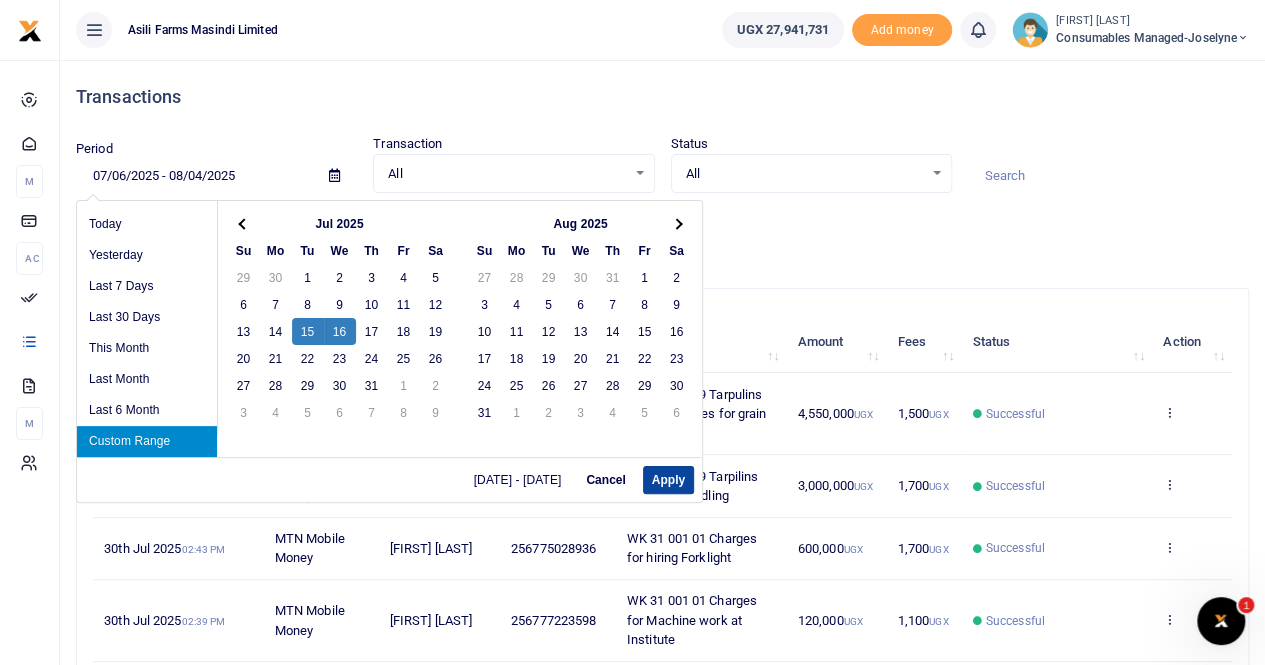 click on "Apply" at bounding box center (668, 480) 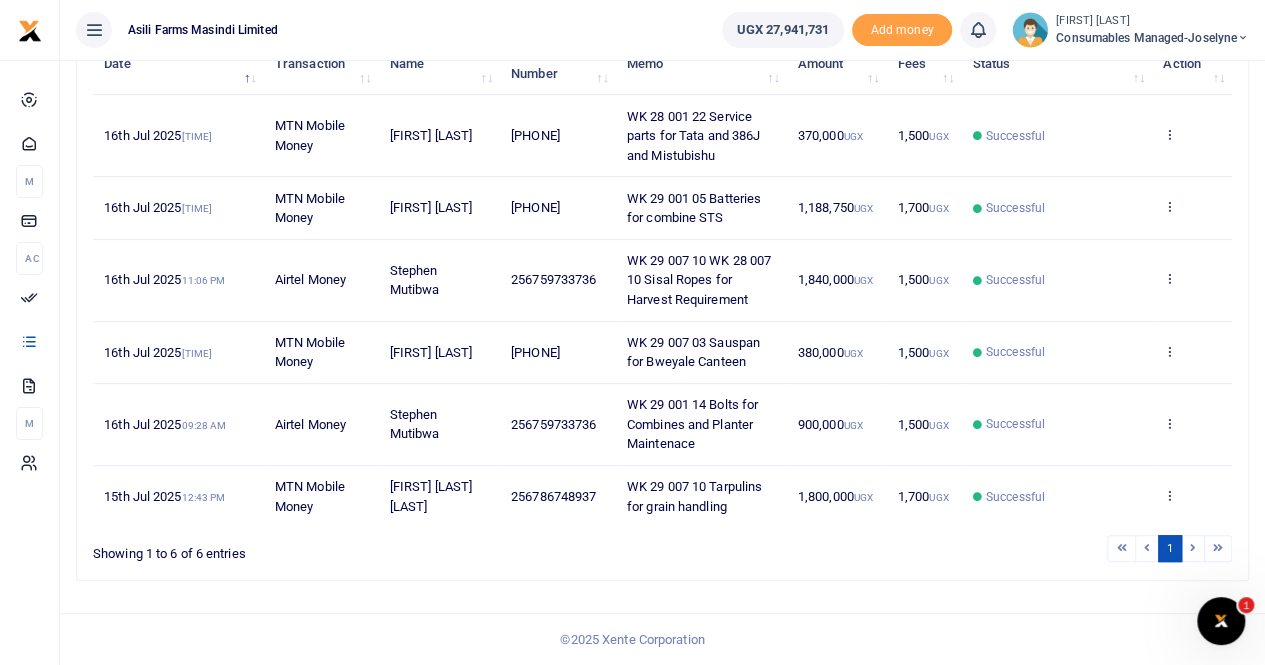 scroll, scrollTop: 0, scrollLeft: 0, axis: both 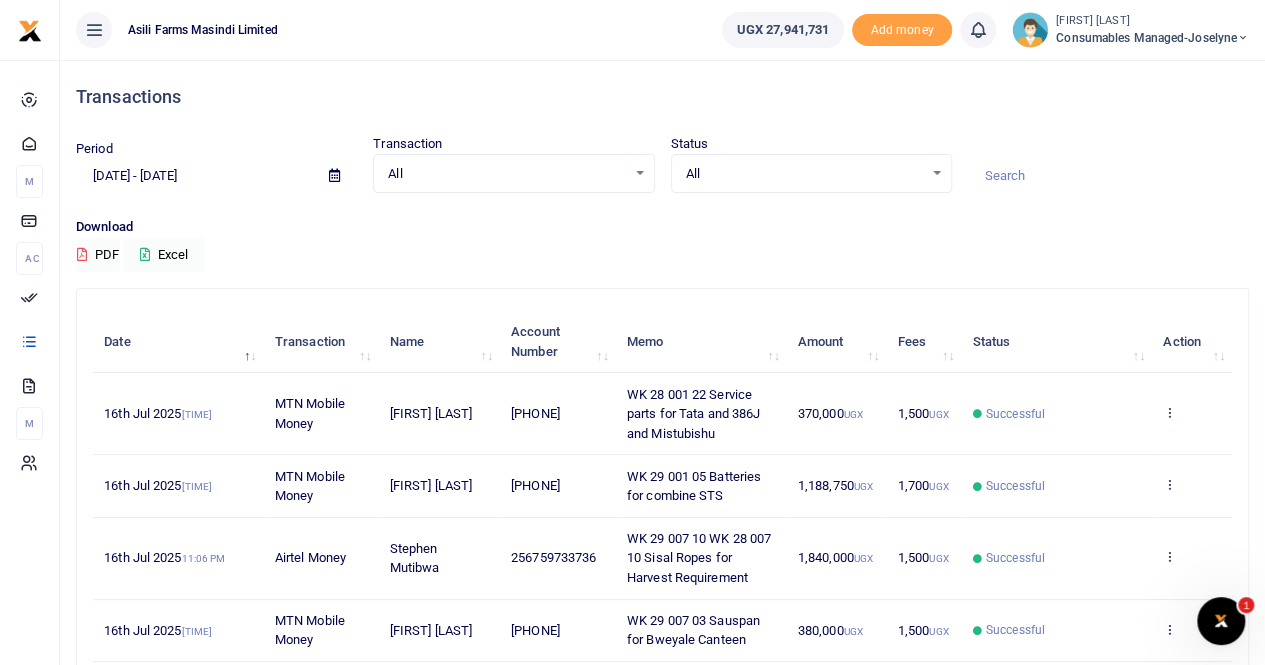 click at bounding box center [334, 175] 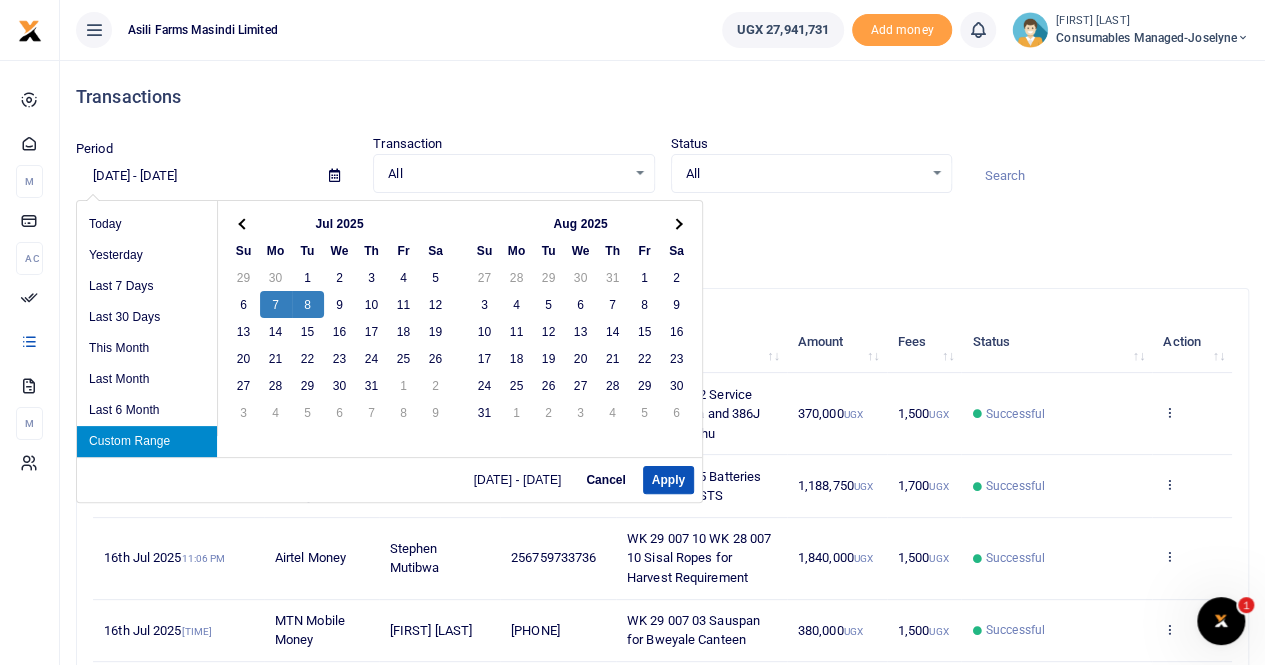 click on "Custom Range" at bounding box center [147, 441] 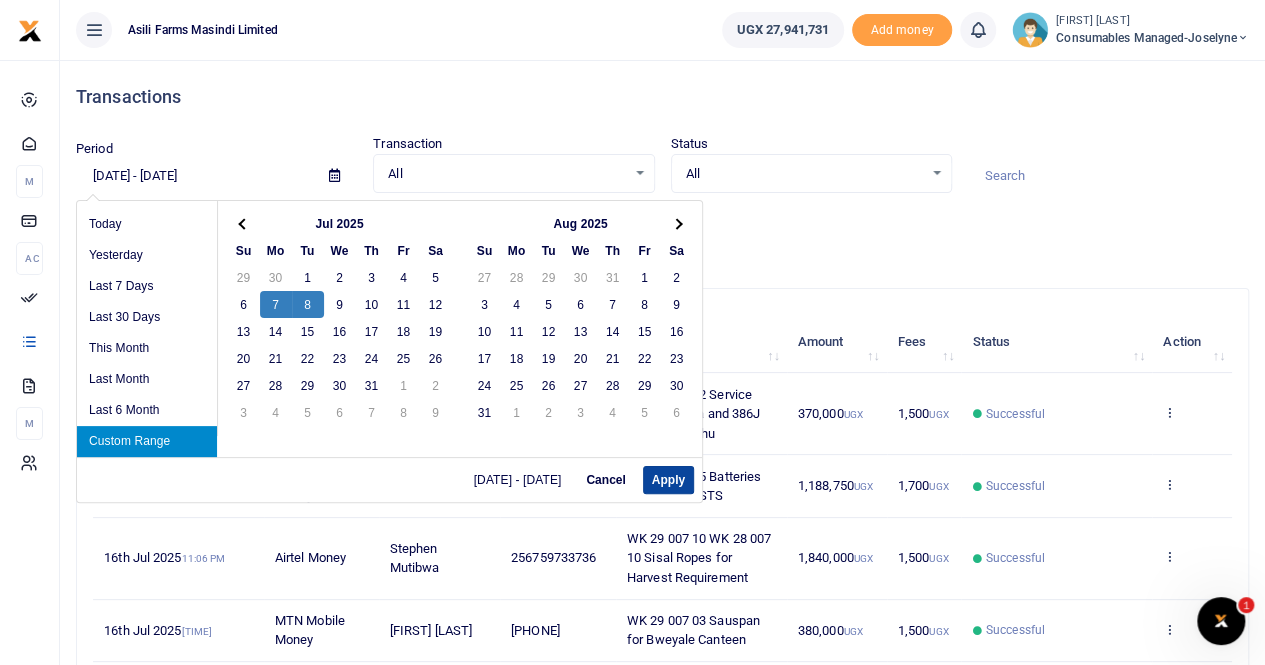 click on "Apply" at bounding box center [668, 480] 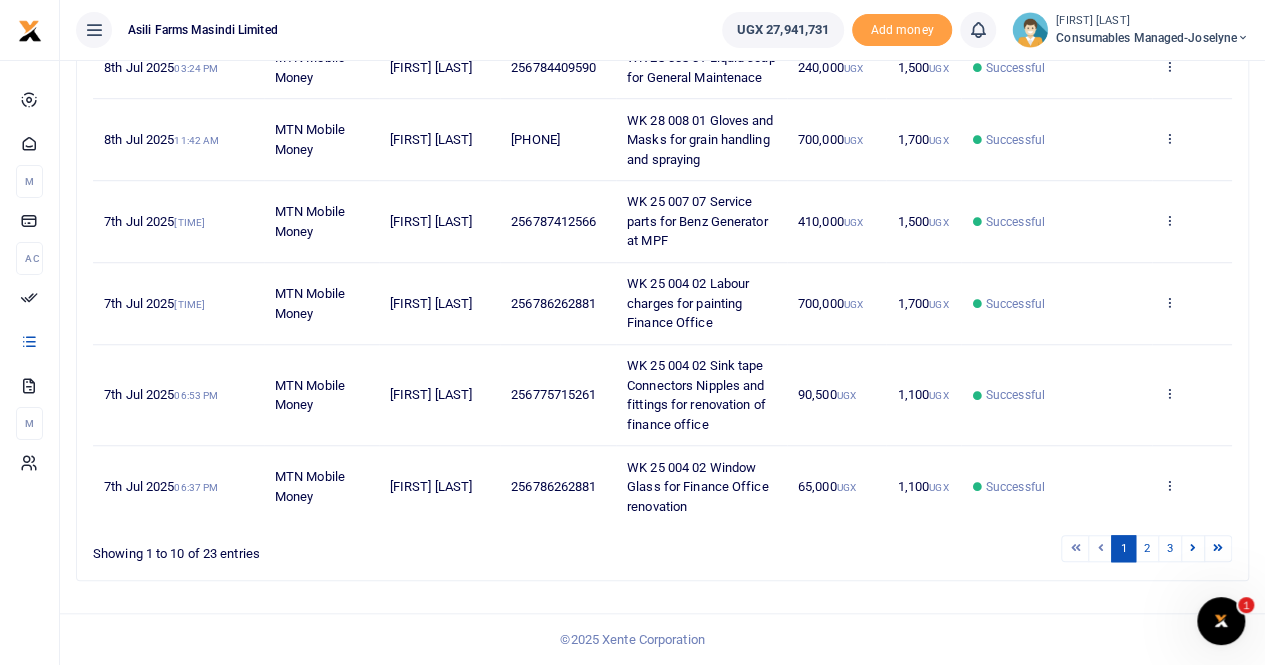 scroll, scrollTop: 678, scrollLeft: 0, axis: vertical 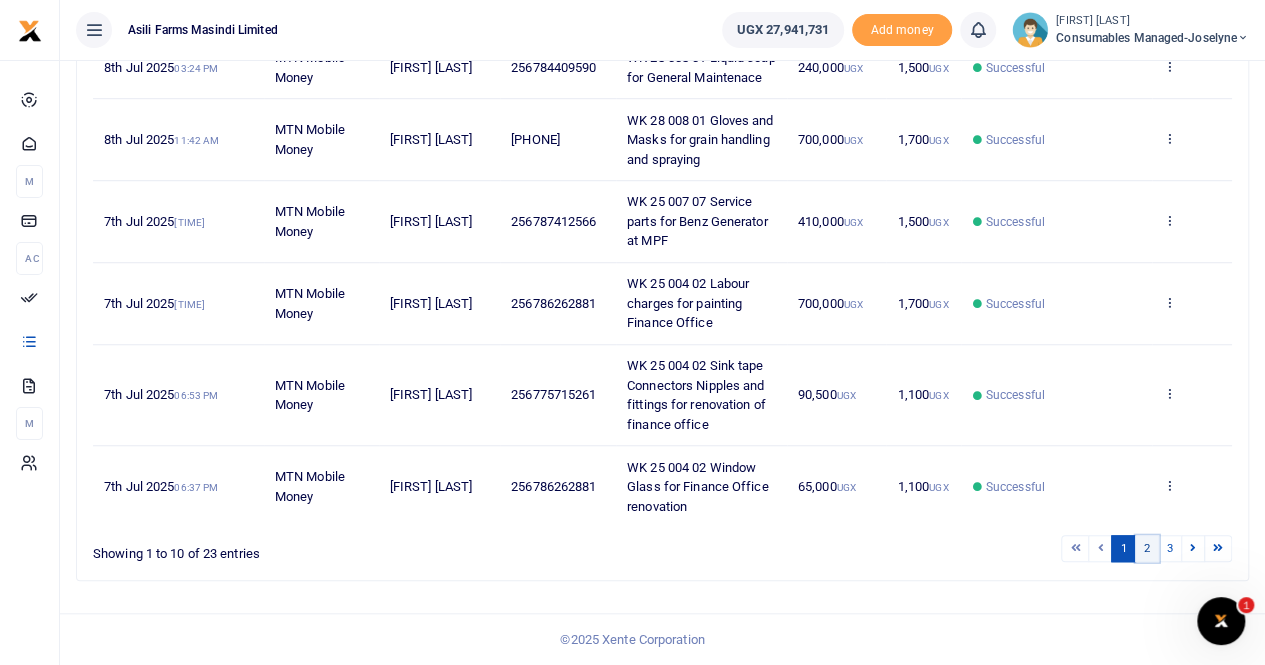 click on "2" at bounding box center [1147, 548] 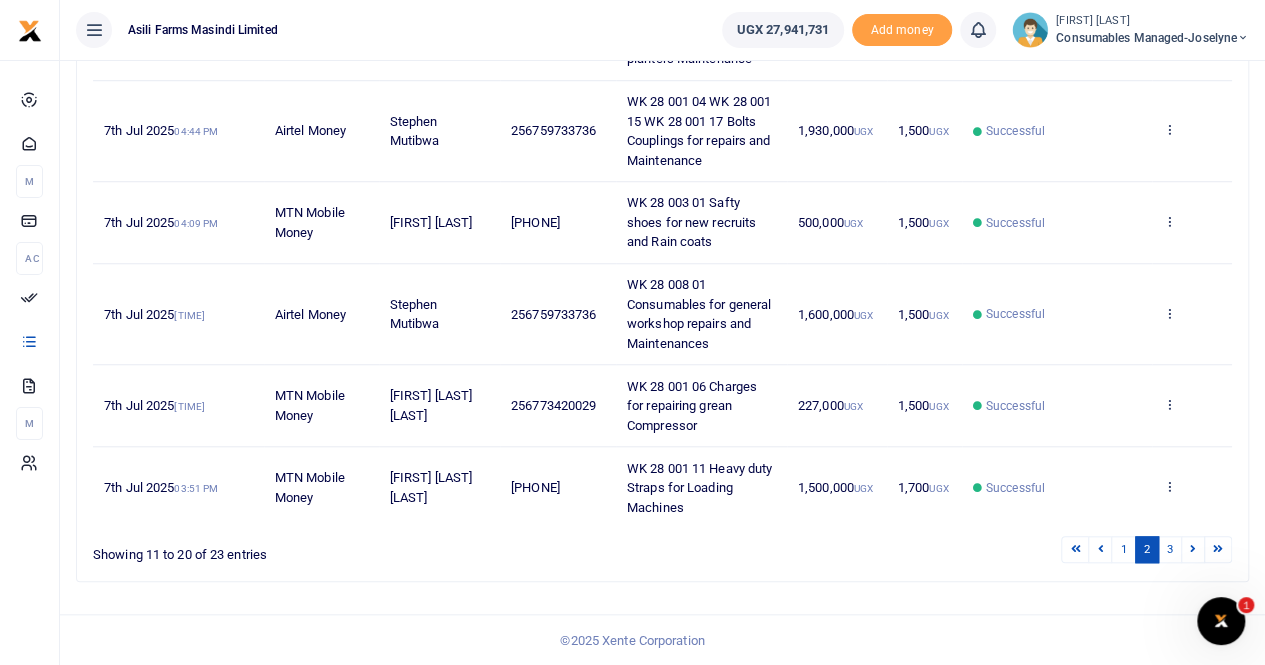 scroll, scrollTop: 716, scrollLeft: 0, axis: vertical 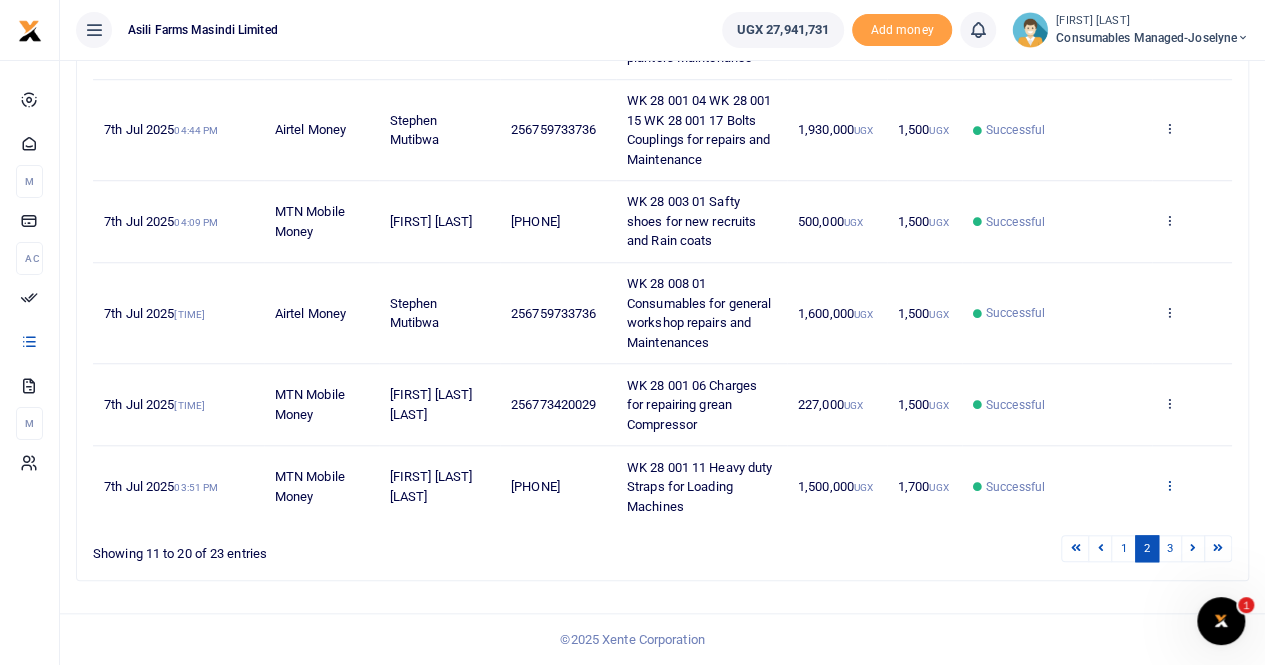 click at bounding box center [1169, 485] 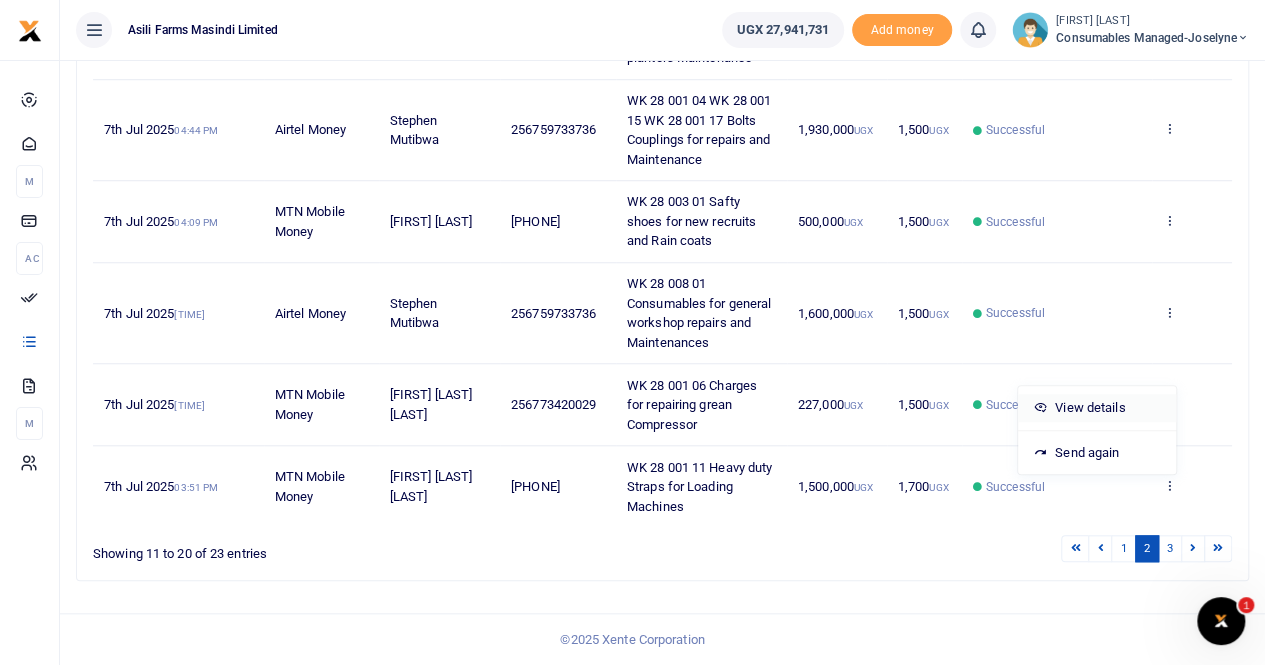 click on "View details" at bounding box center [1097, 408] 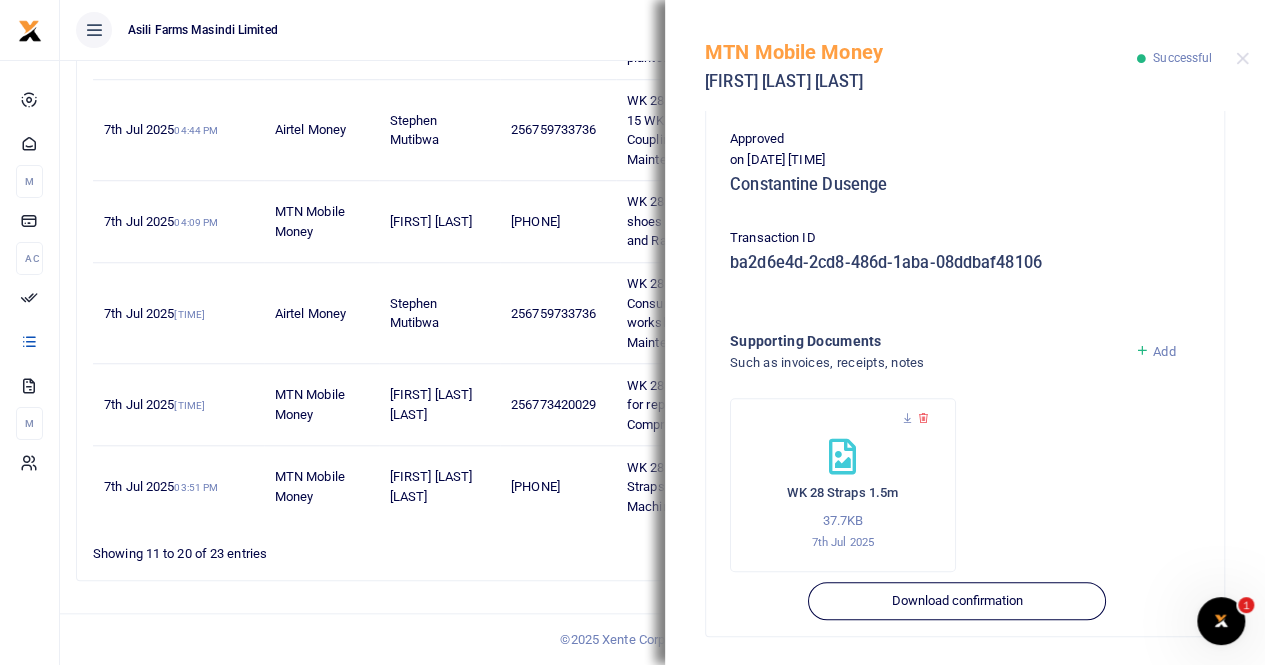 scroll, scrollTop: 482, scrollLeft: 0, axis: vertical 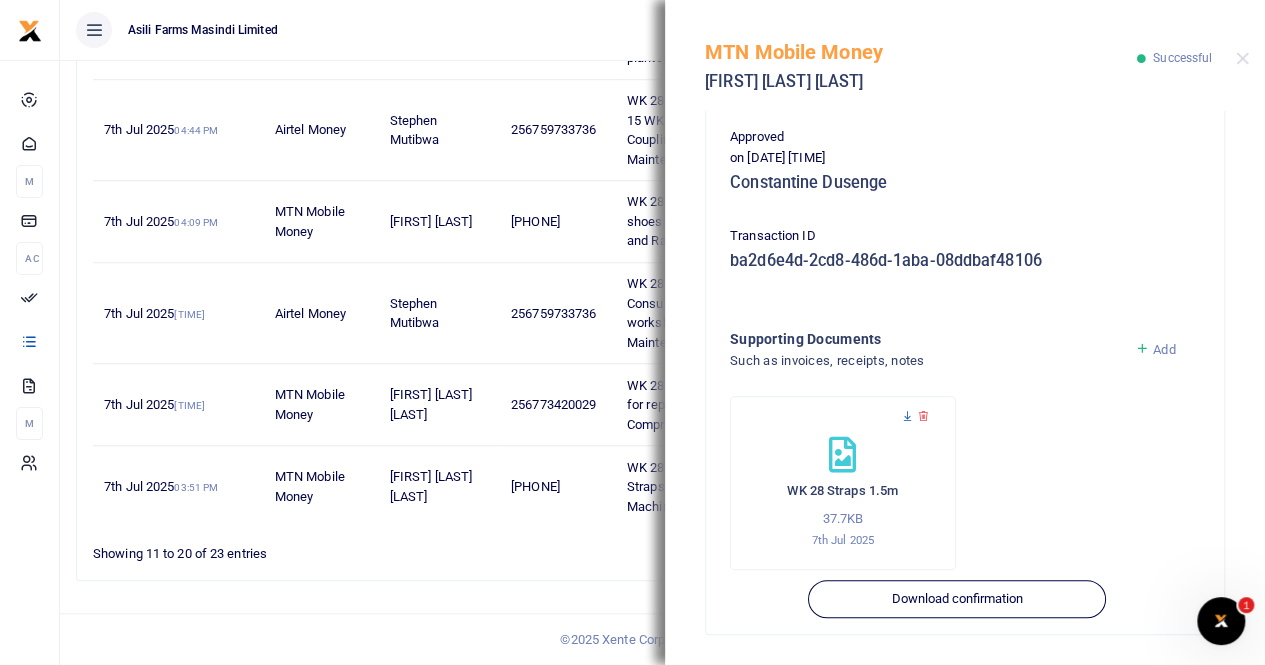click at bounding box center [907, 416] 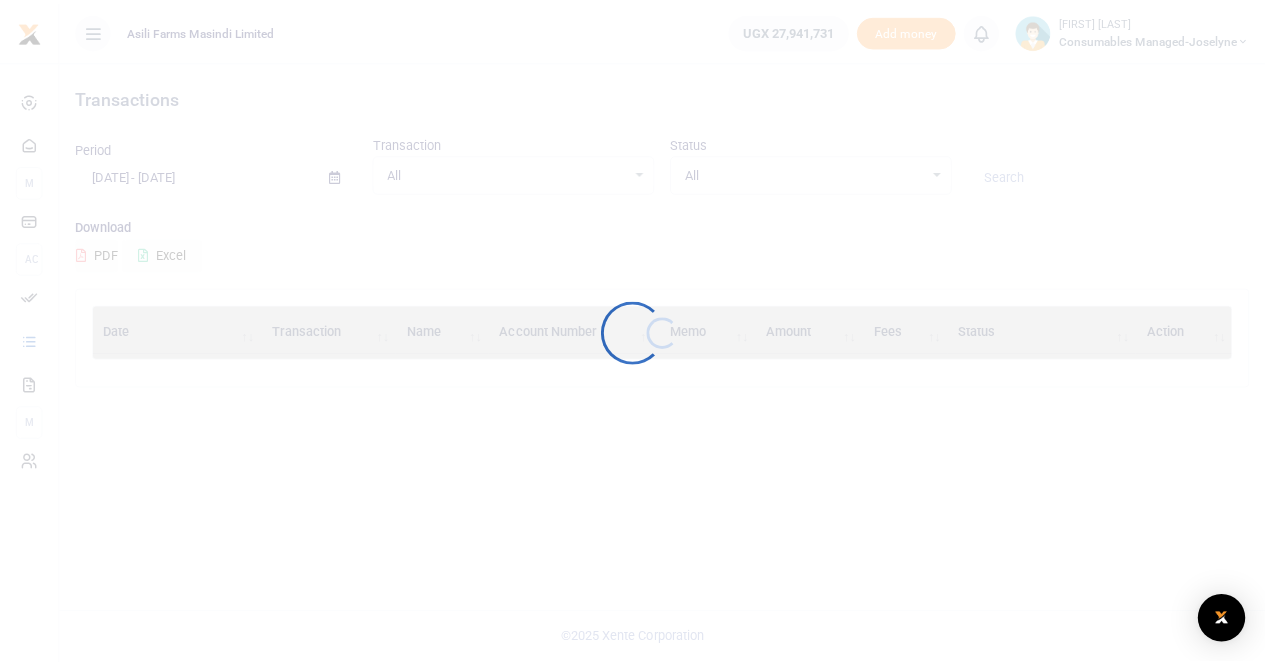 scroll, scrollTop: 0, scrollLeft: 0, axis: both 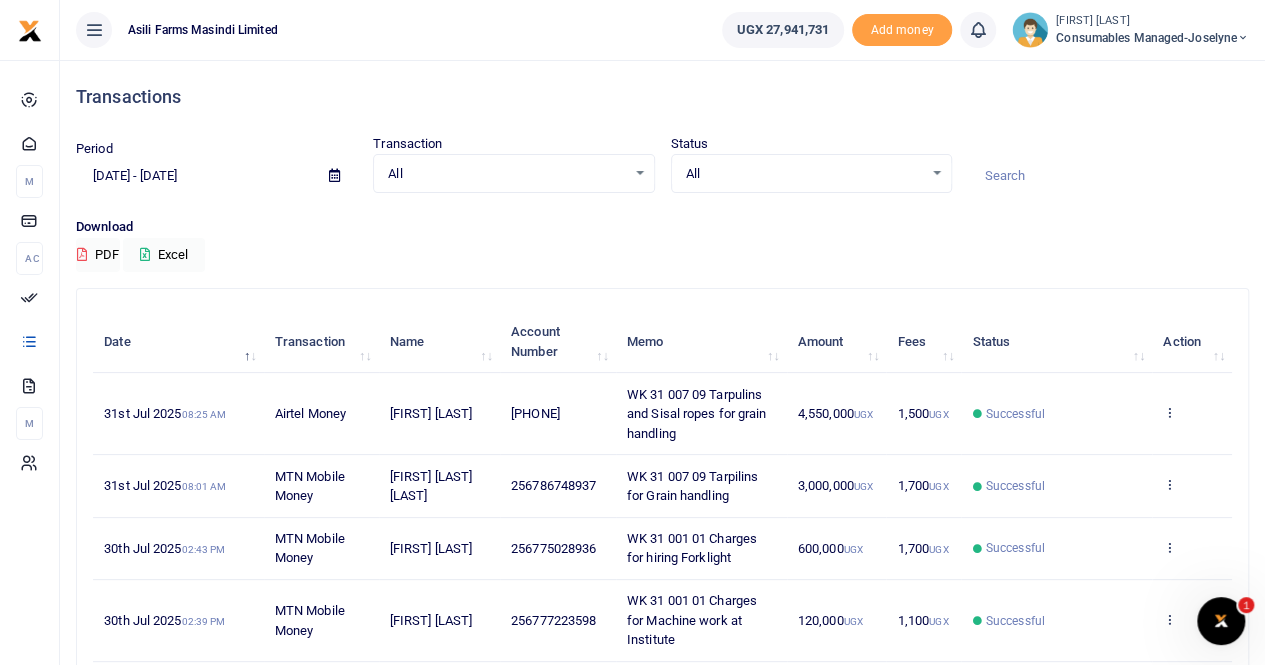 click at bounding box center (334, 176) 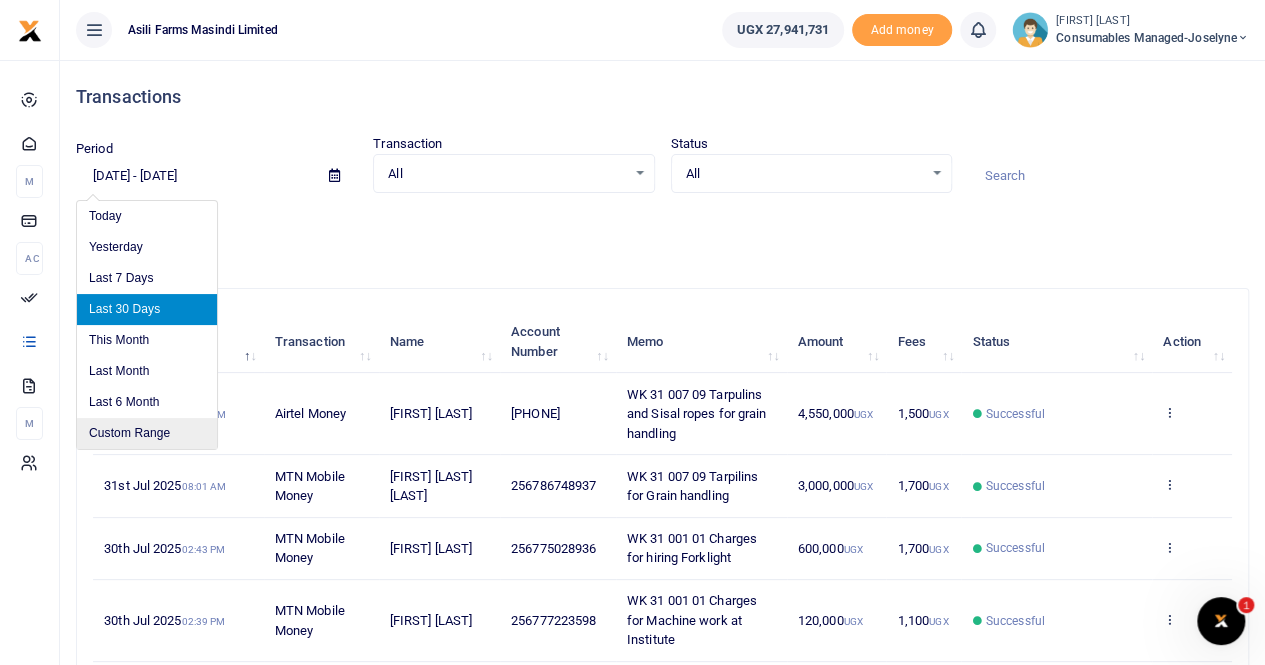 click on "Custom Range" at bounding box center (147, 433) 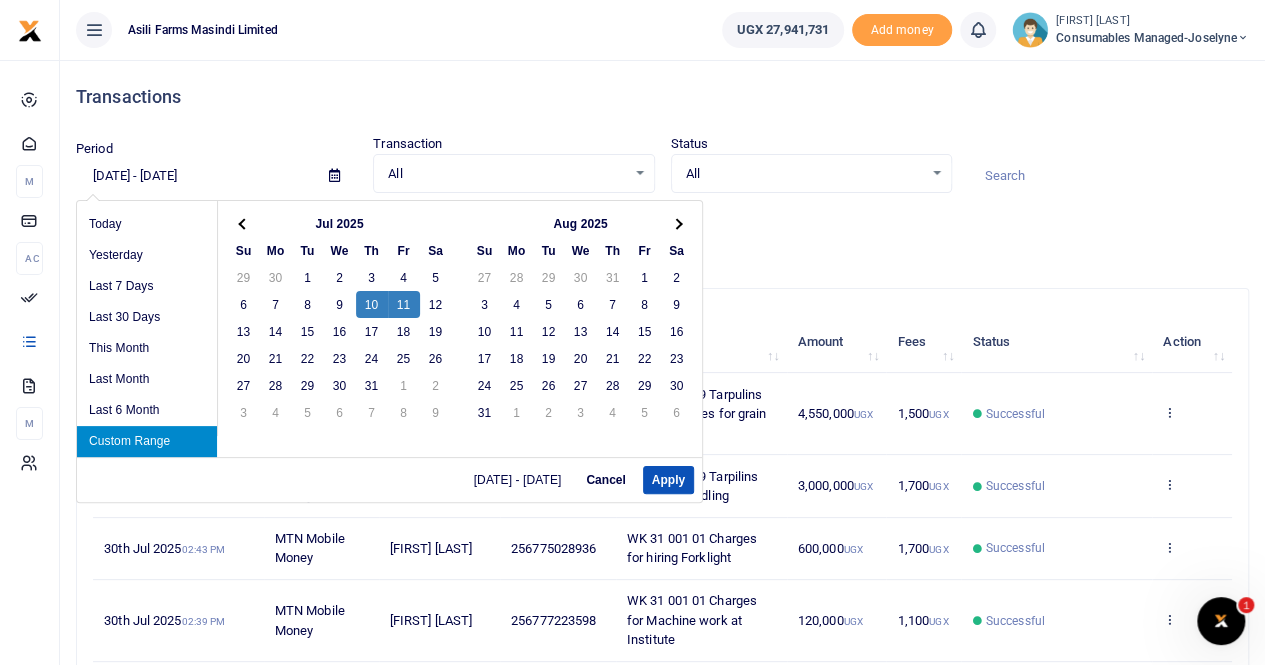 click on "Custom Range" at bounding box center (147, 441) 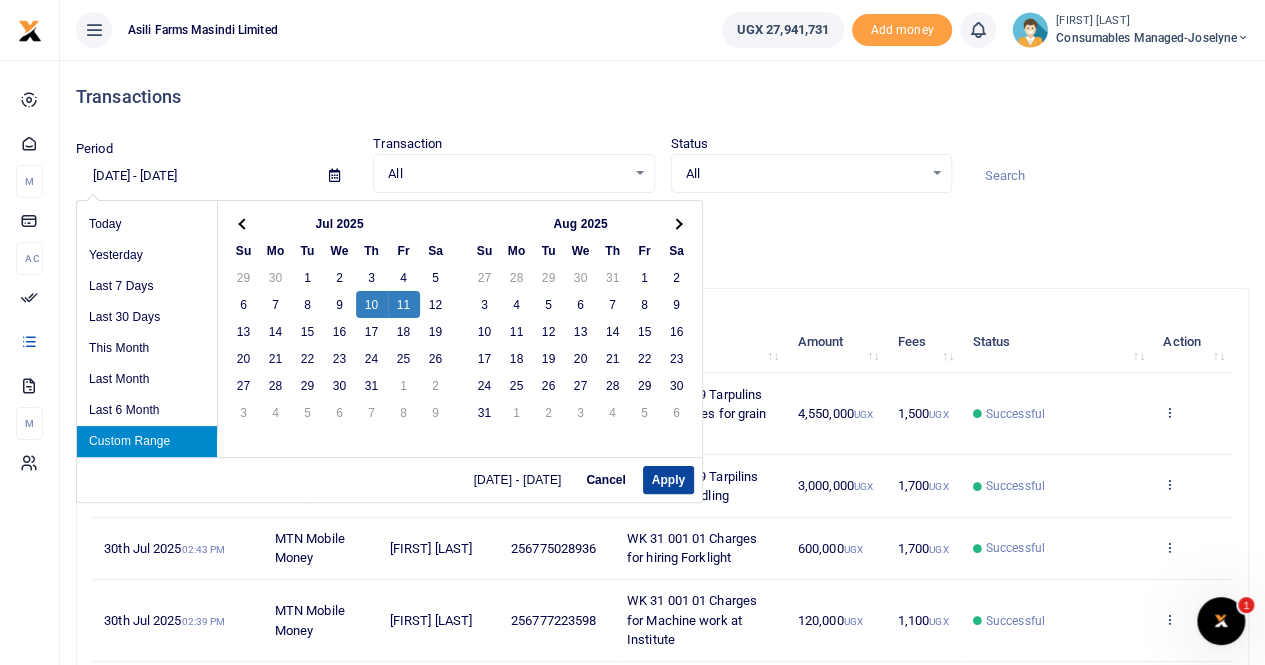 click on "Apply" at bounding box center (668, 480) 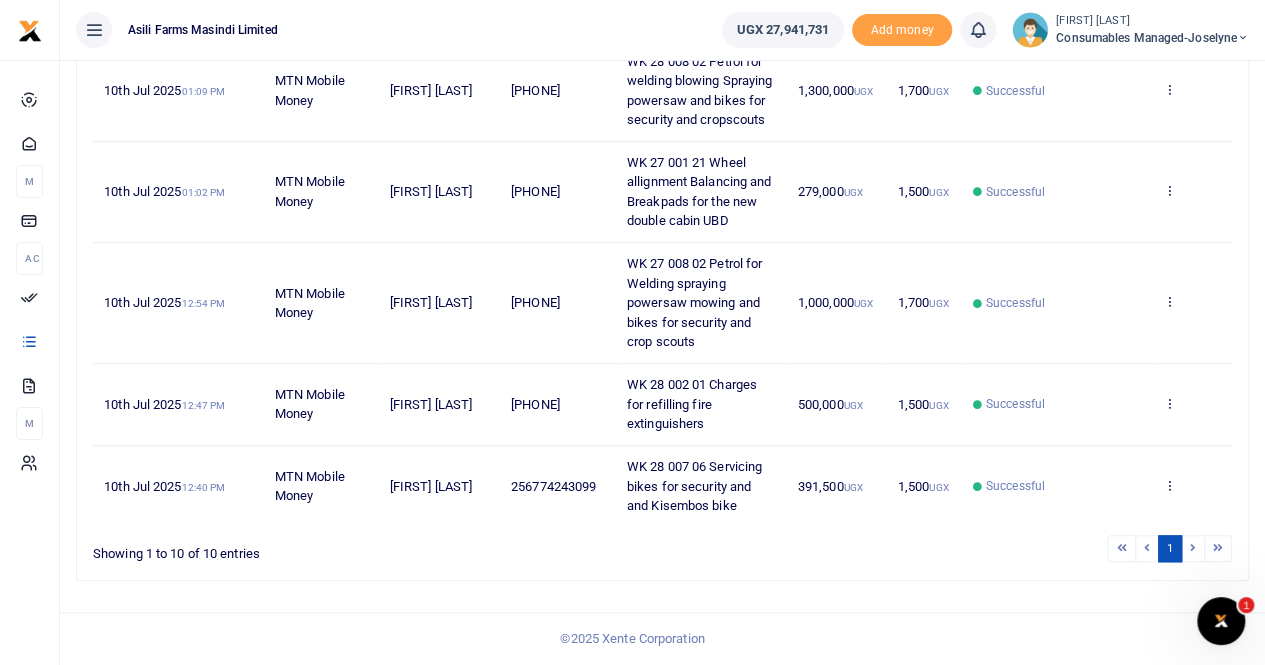 scroll, scrollTop: 756, scrollLeft: 0, axis: vertical 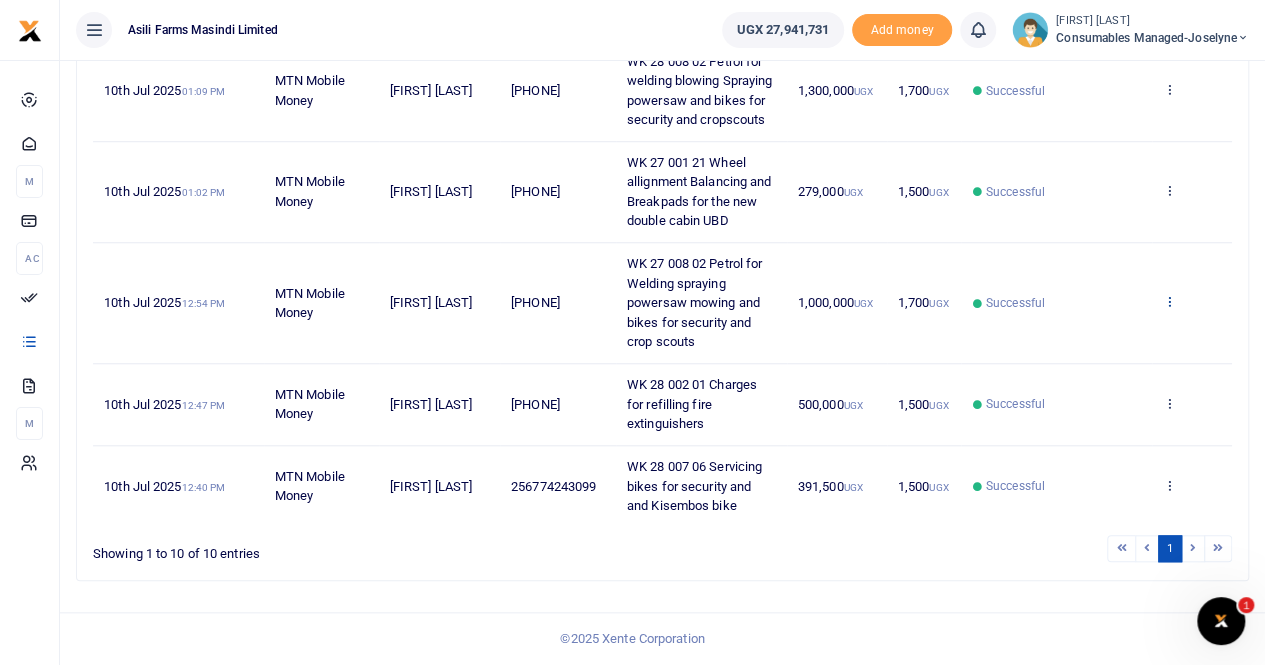click at bounding box center (1169, 301) 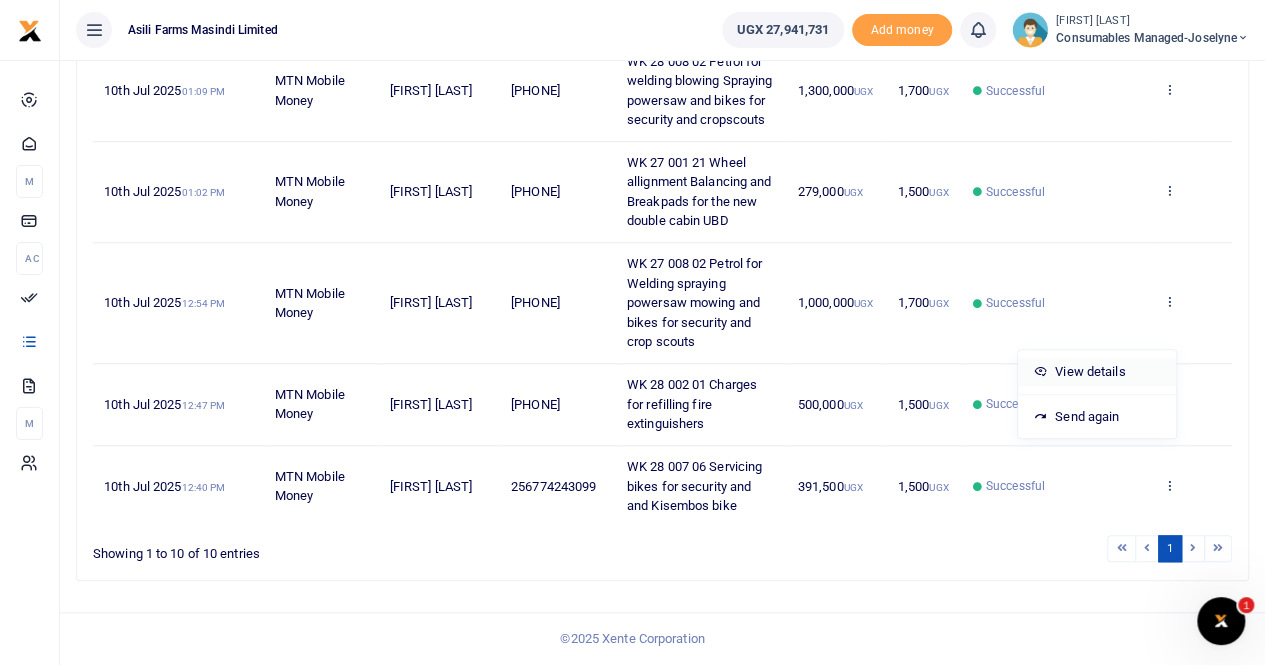 click on "View details" at bounding box center [1097, 372] 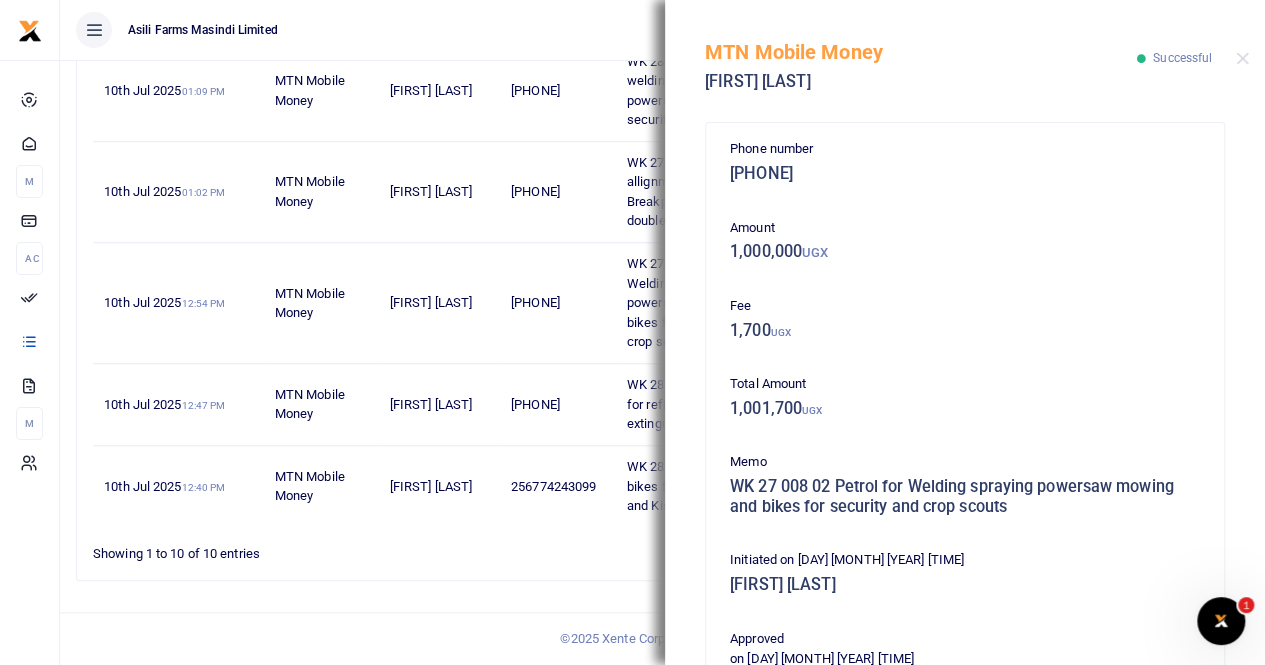 scroll, scrollTop: 501, scrollLeft: 0, axis: vertical 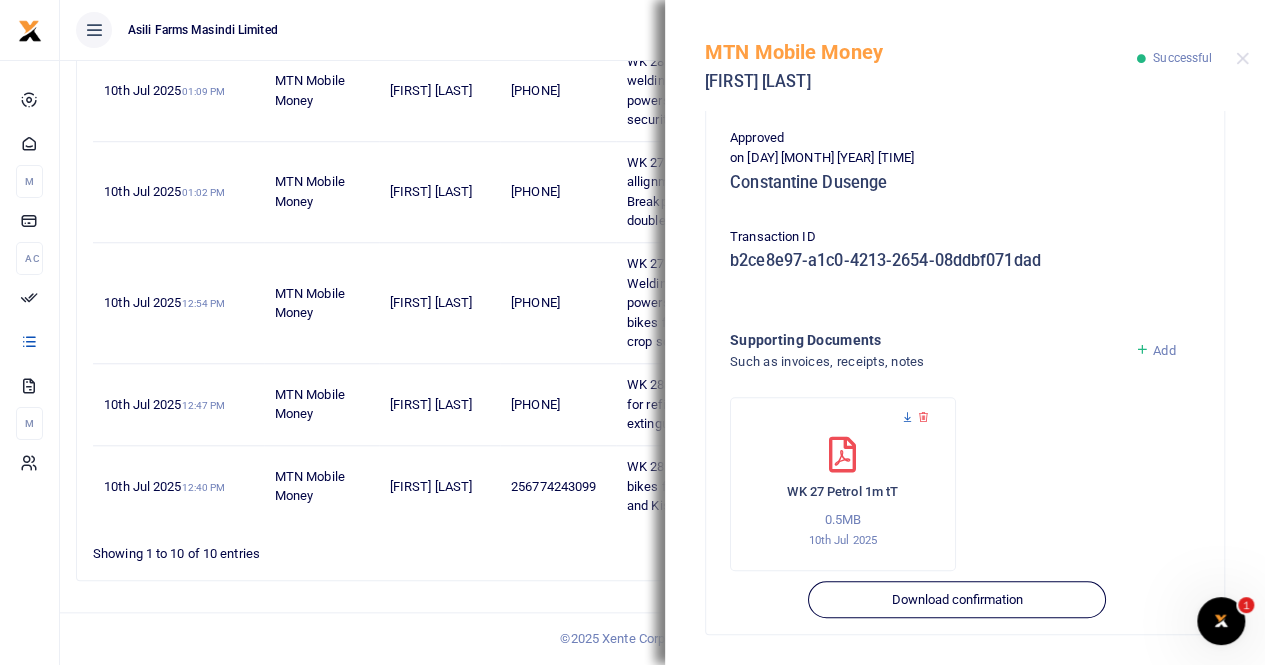 click at bounding box center [907, 417] 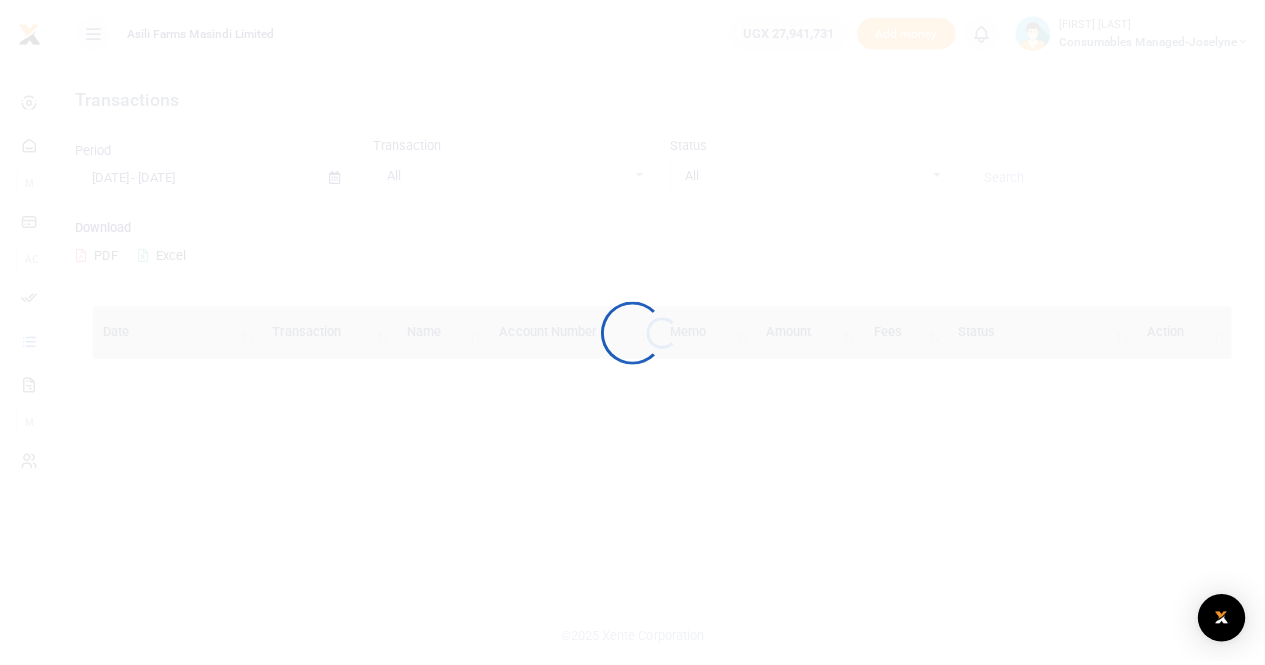 scroll, scrollTop: 0, scrollLeft: 0, axis: both 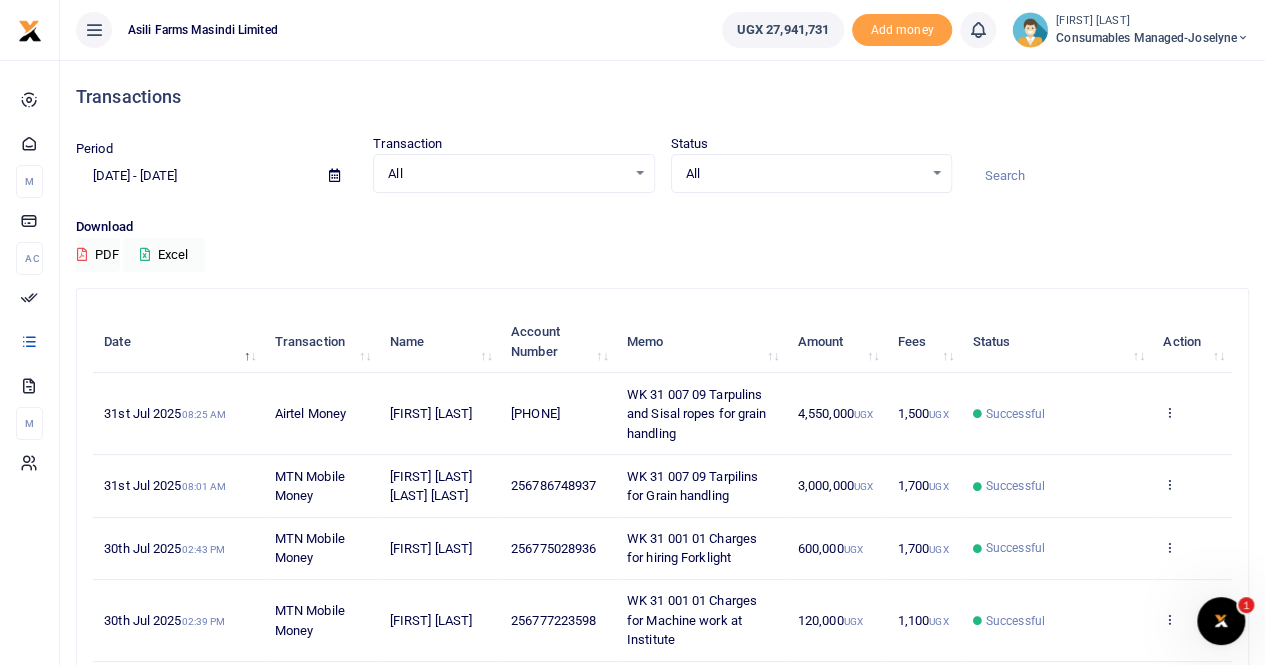 click at bounding box center [334, 175] 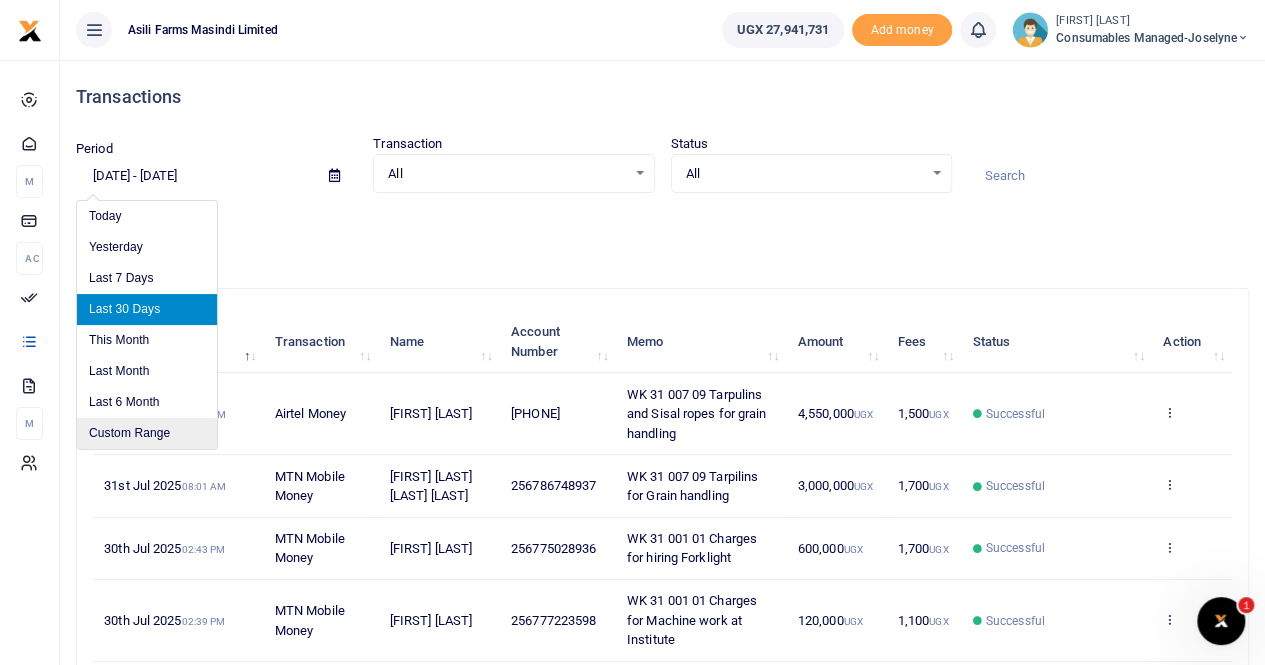 click on "Custom Range" at bounding box center (147, 433) 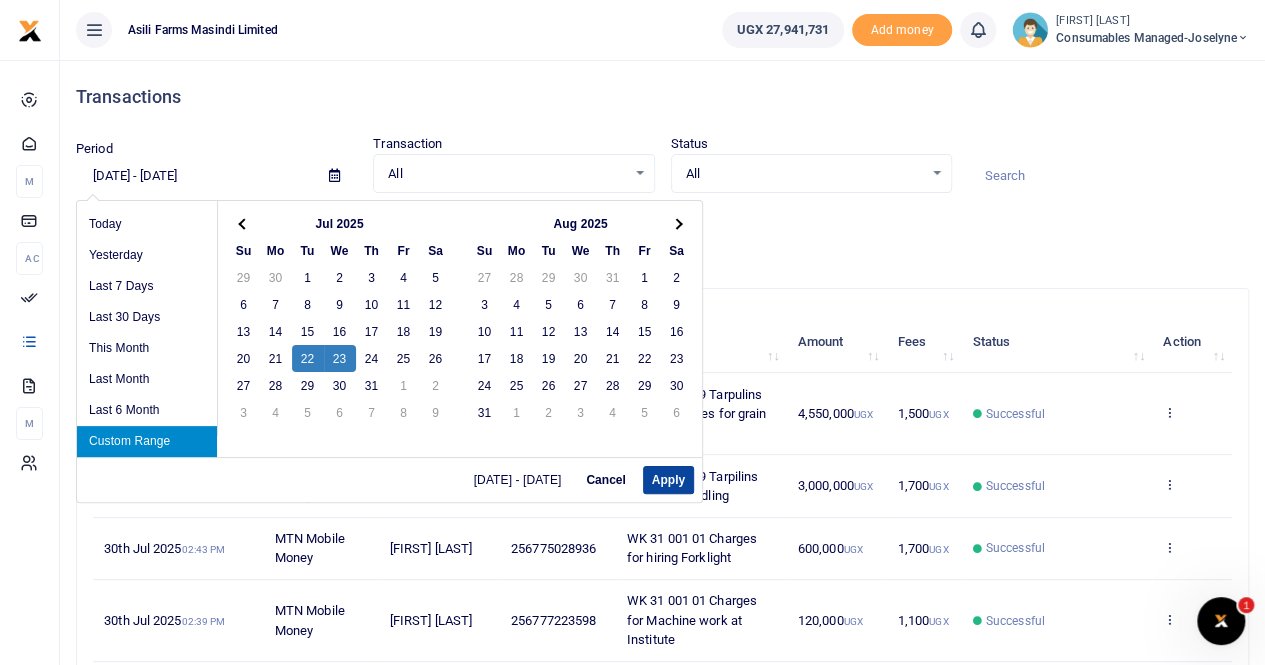 click on "Apply" at bounding box center [668, 480] 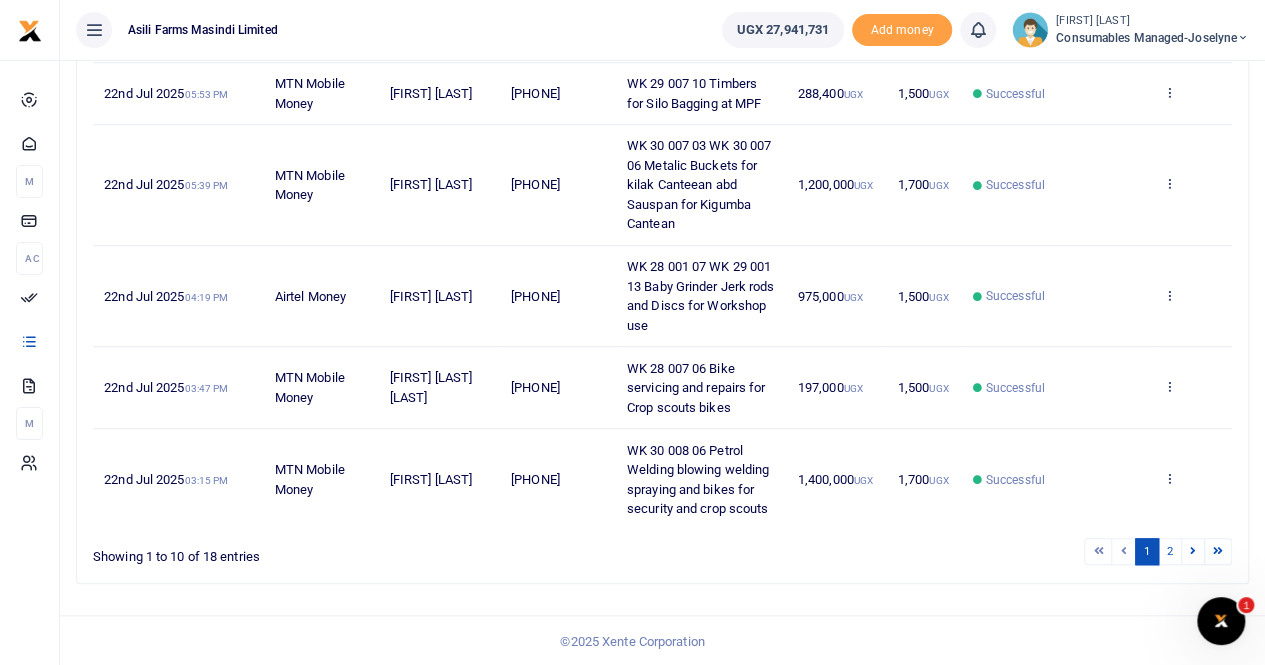 scroll, scrollTop: 678, scrollLeft: 0, axis: vertical 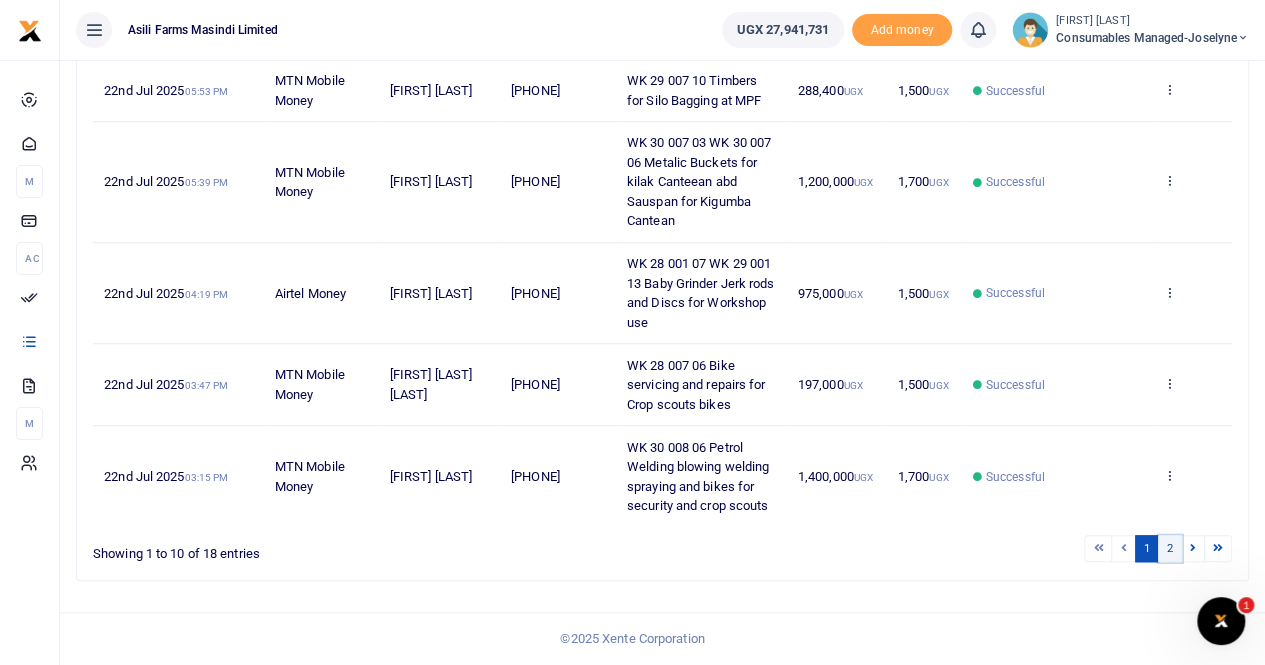 click on "2" at bounding box center [1170, 548] 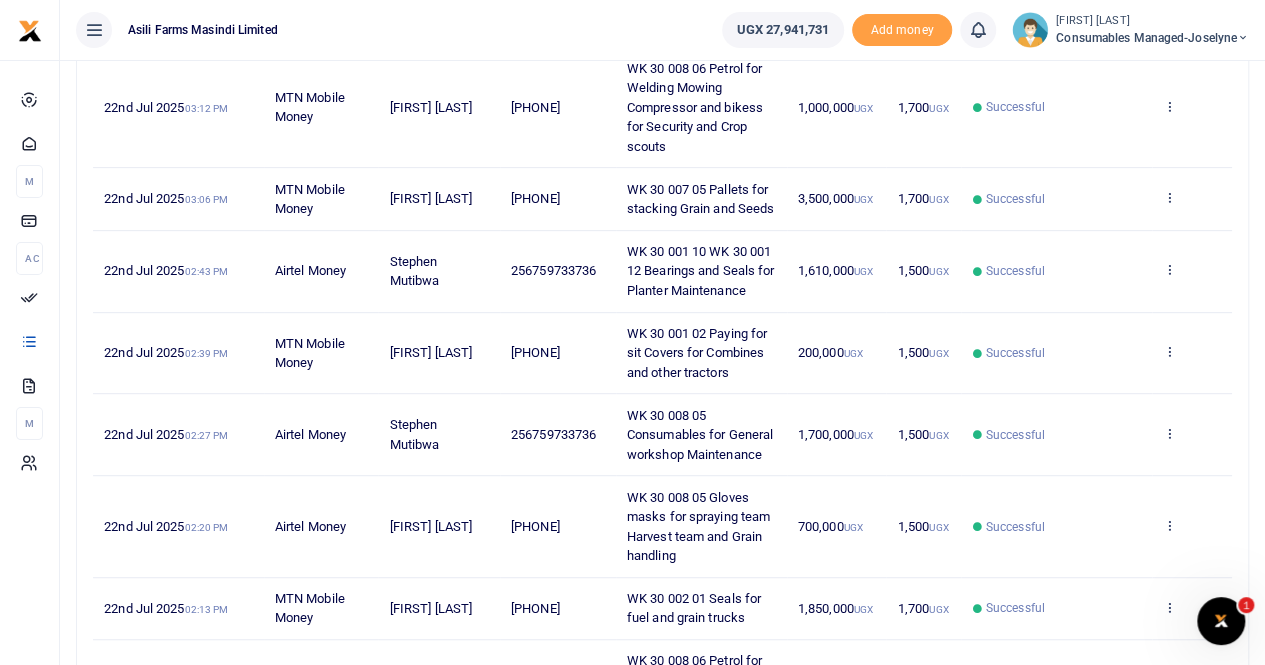 scroll, scrollTop: 312, scrollLeft: 0, axis: vertical 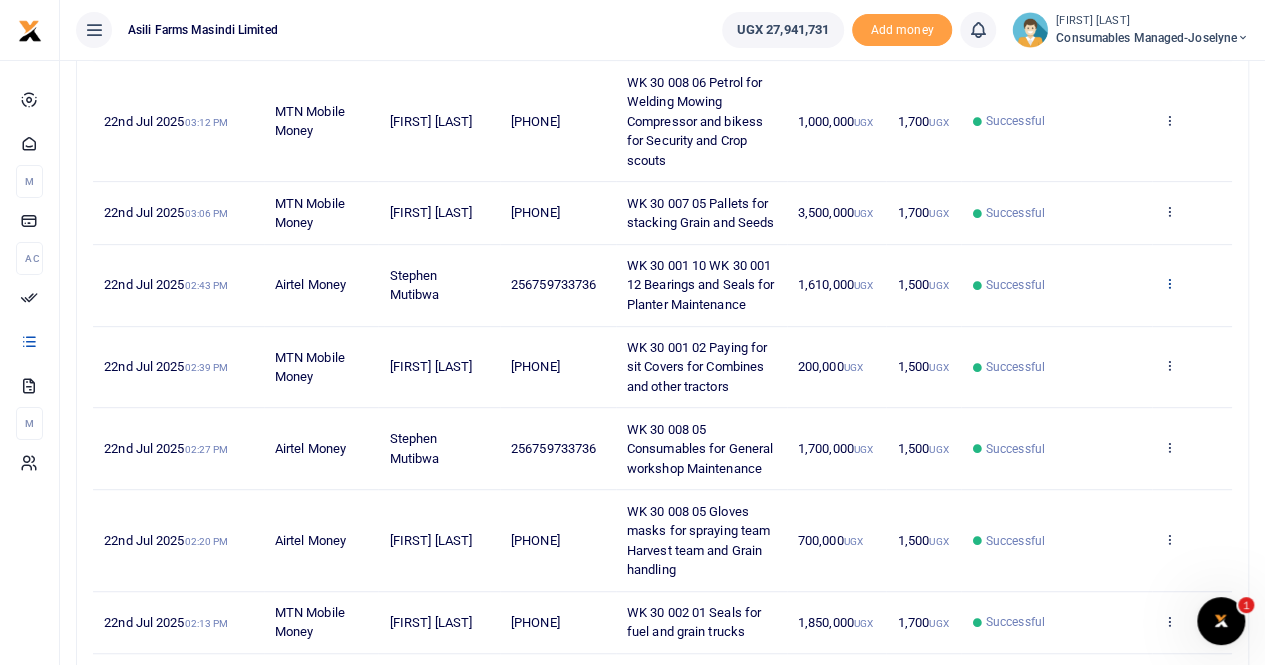 click at bounding box center [1169, 283] 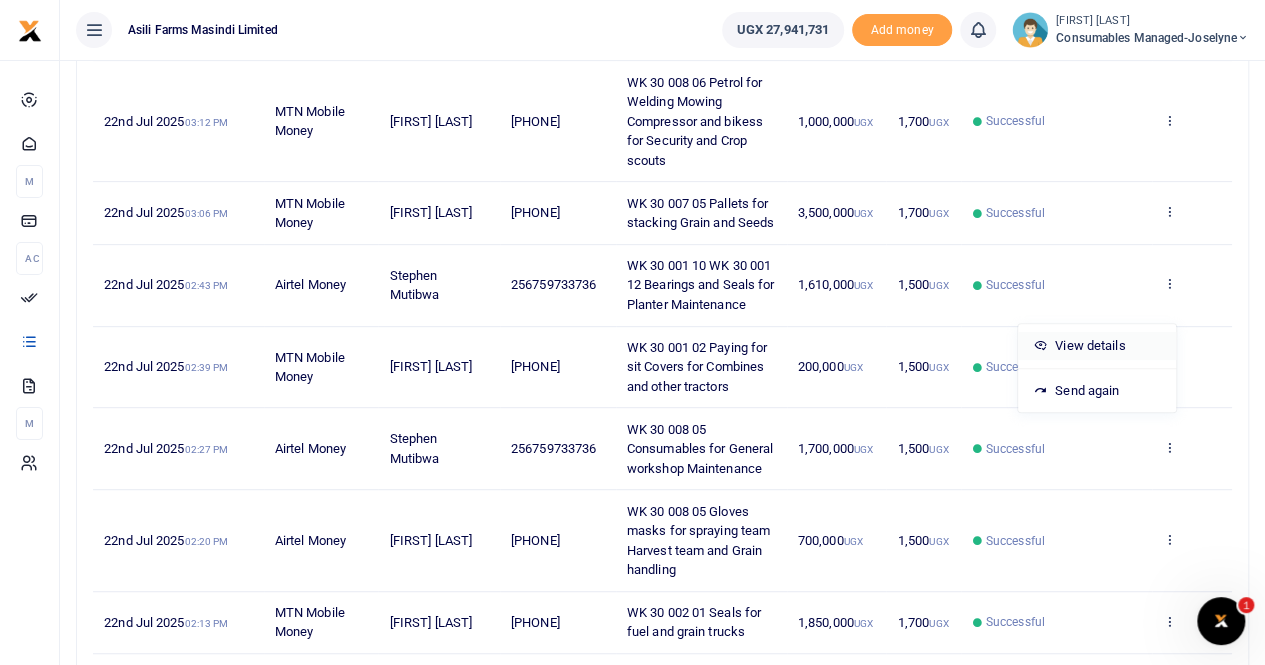 click on "View details" at bounding box center (1097, 346) 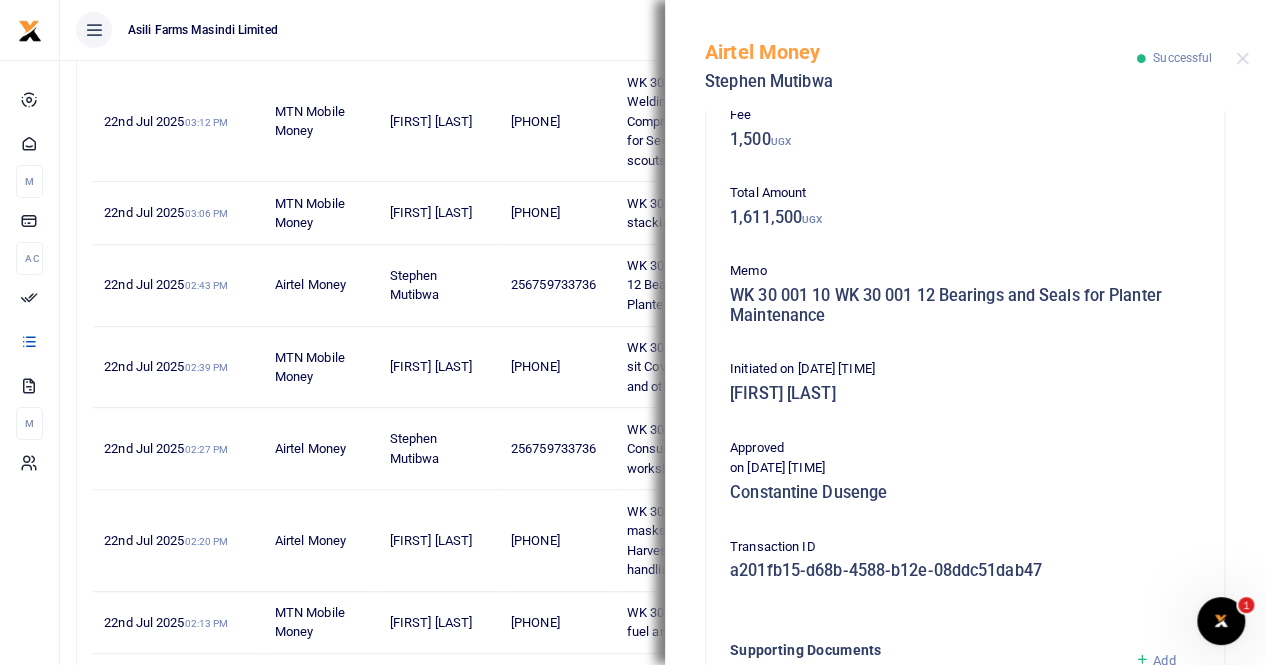 scroll, scrollTop: 500, scrollLeft: 0, axis: vertical 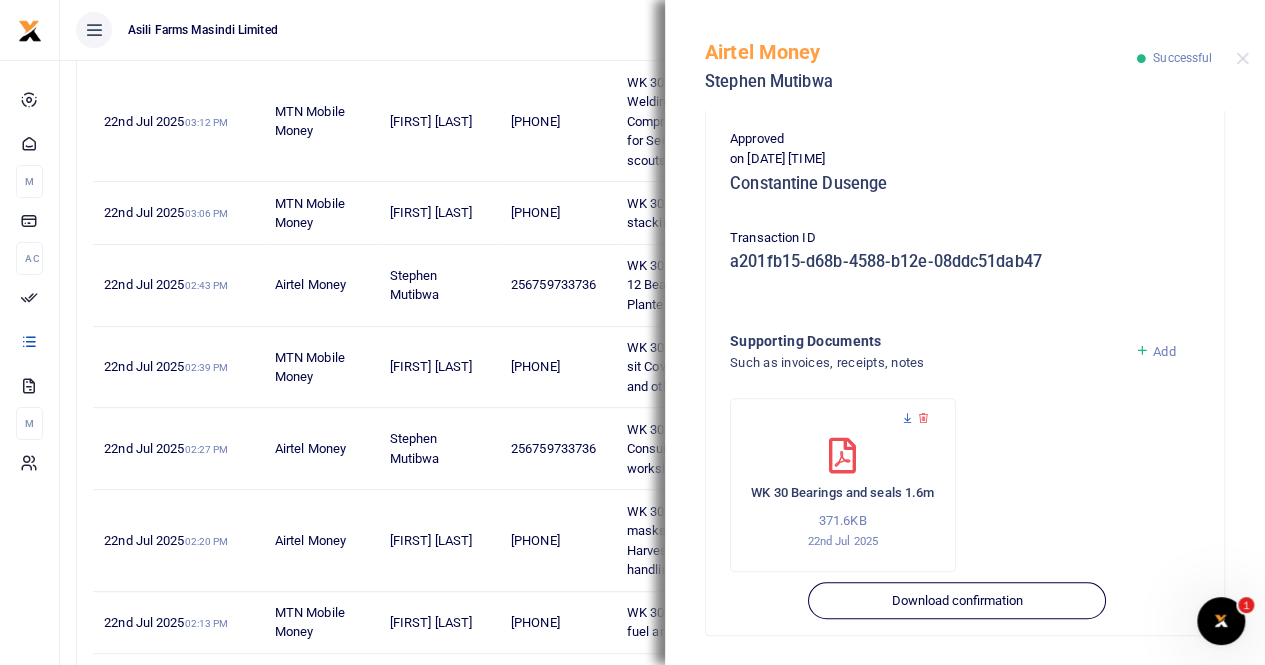 click at bounding box center (907, 418) 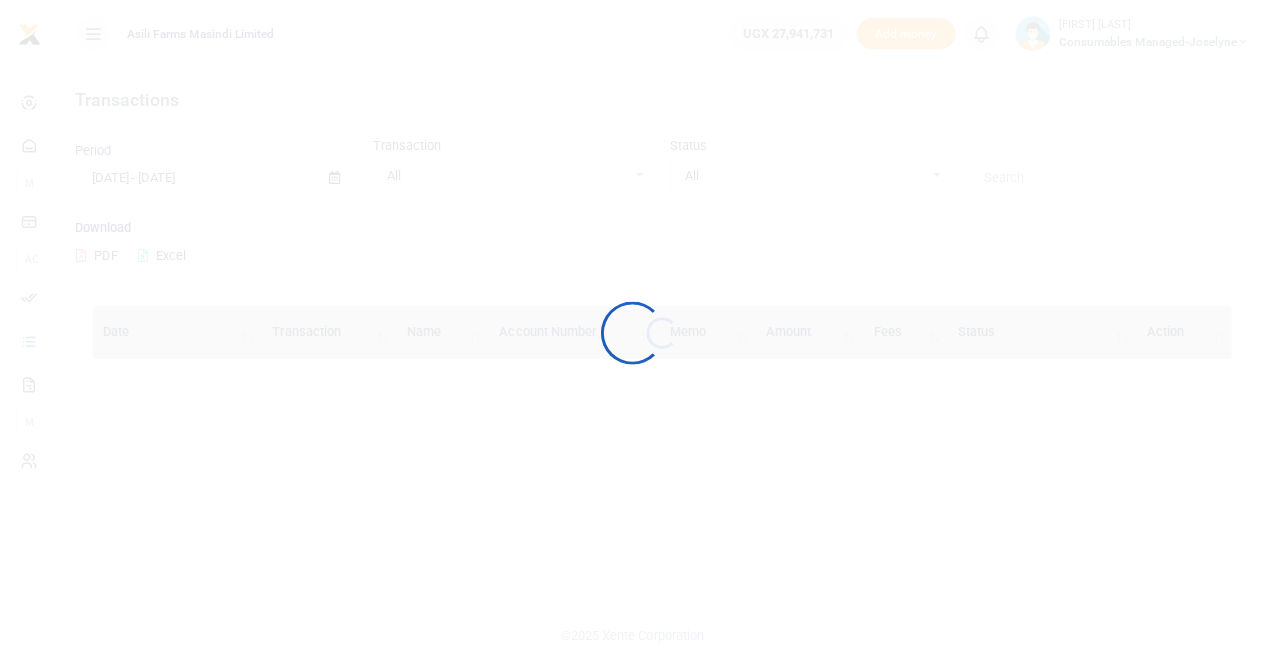 scroll, scrollTop: 0, scrollLeft: 0, axis: both 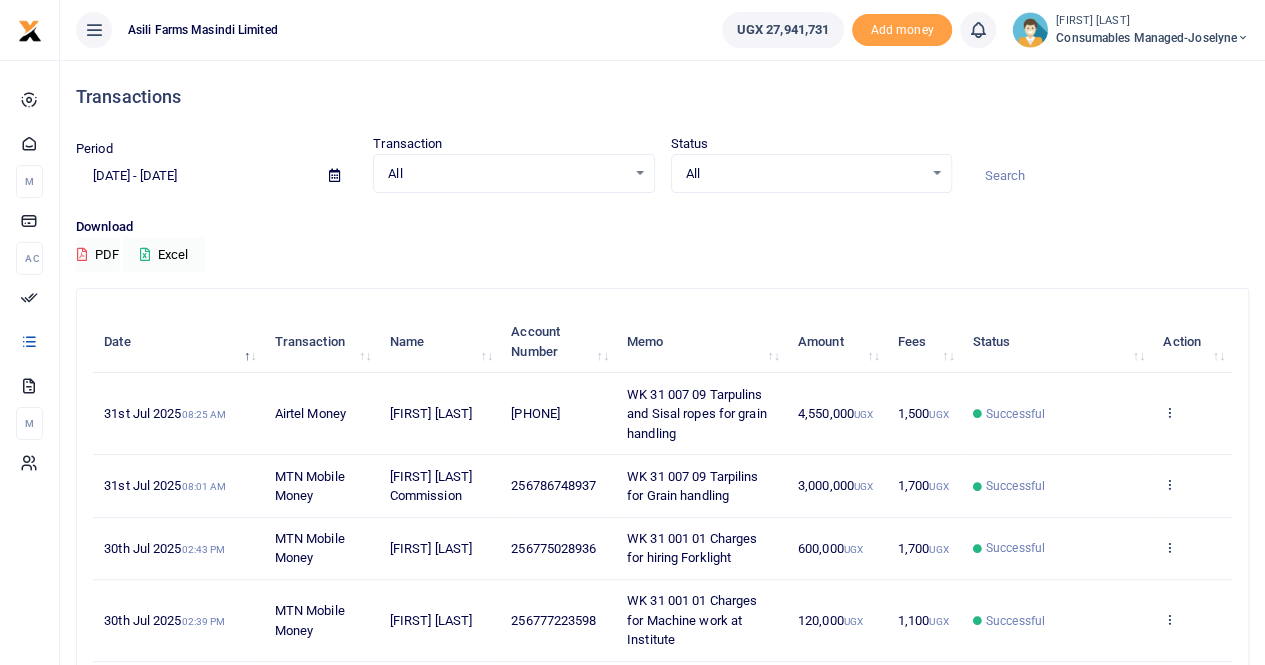 click at bounding box center (334, 175) 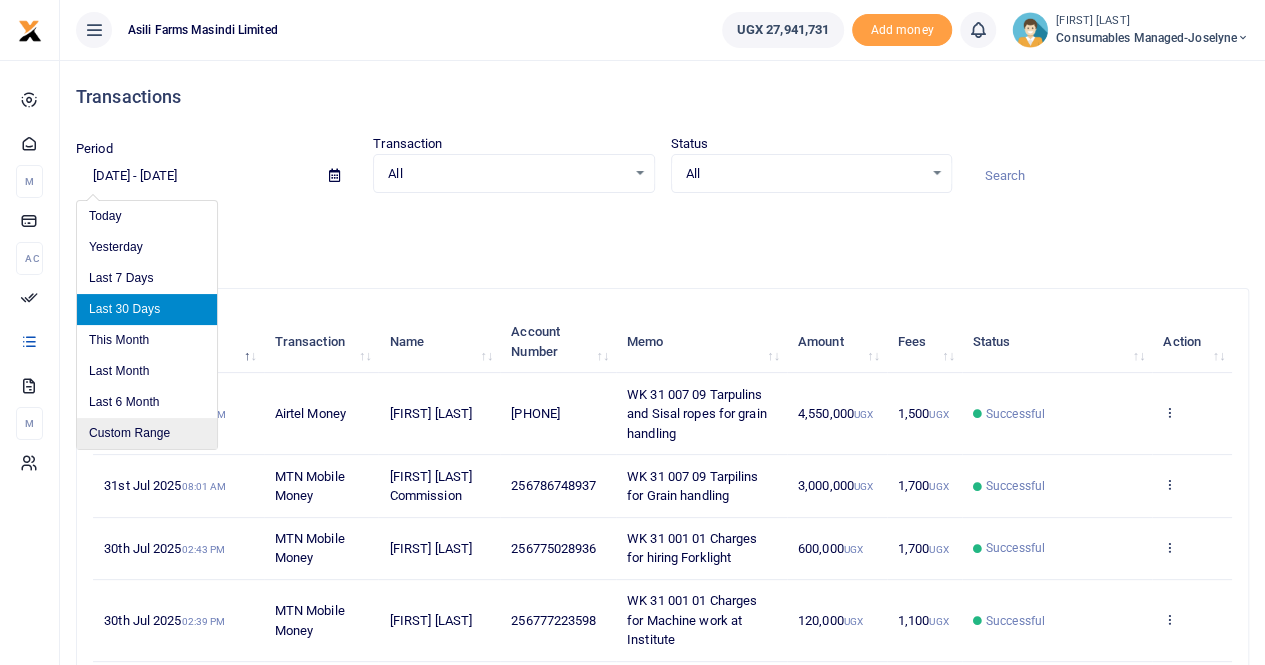 click on "Custom Range" at bounding box center (147, 433) 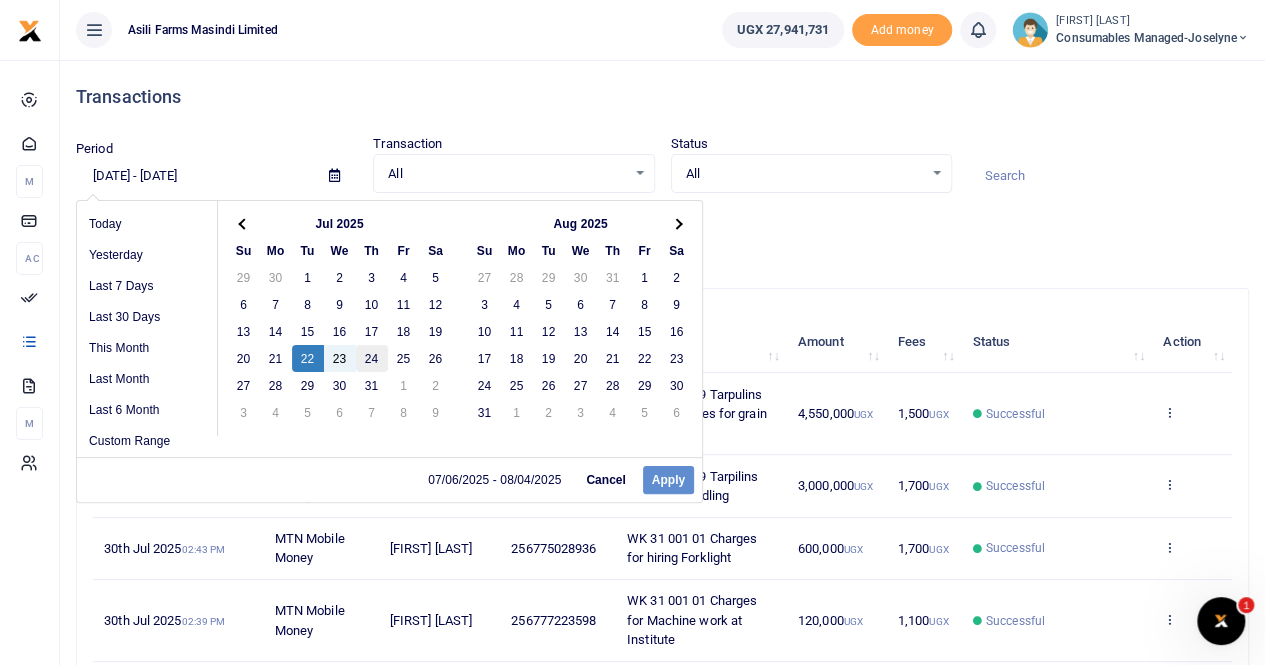 scroll, scrollTop: 0, scrollLeft: 0, axis: both 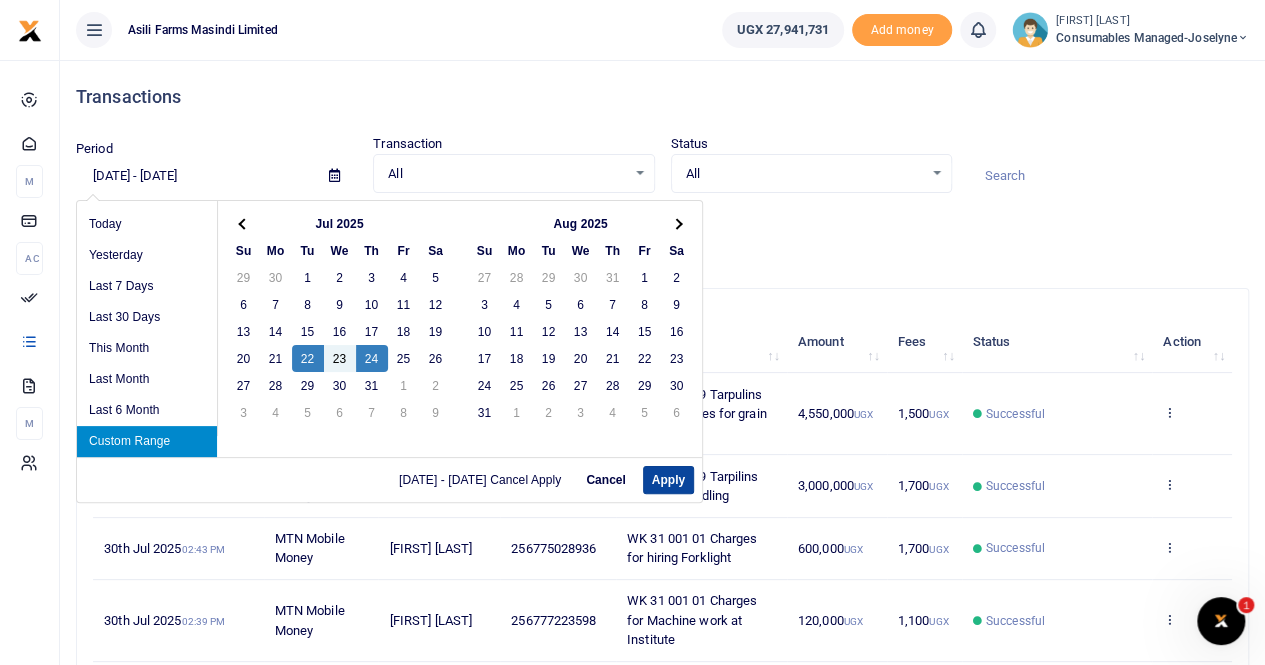 click on "Apply" at bounding box center [668, 480] 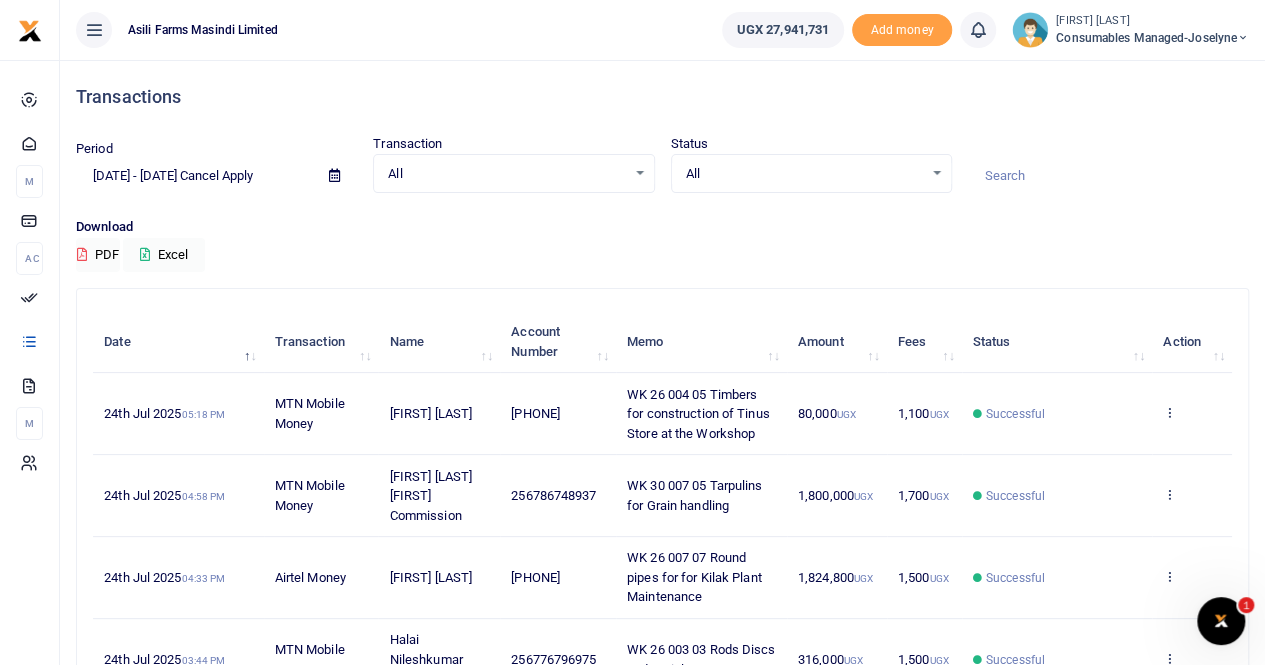 click at bounding box center [334, 175] 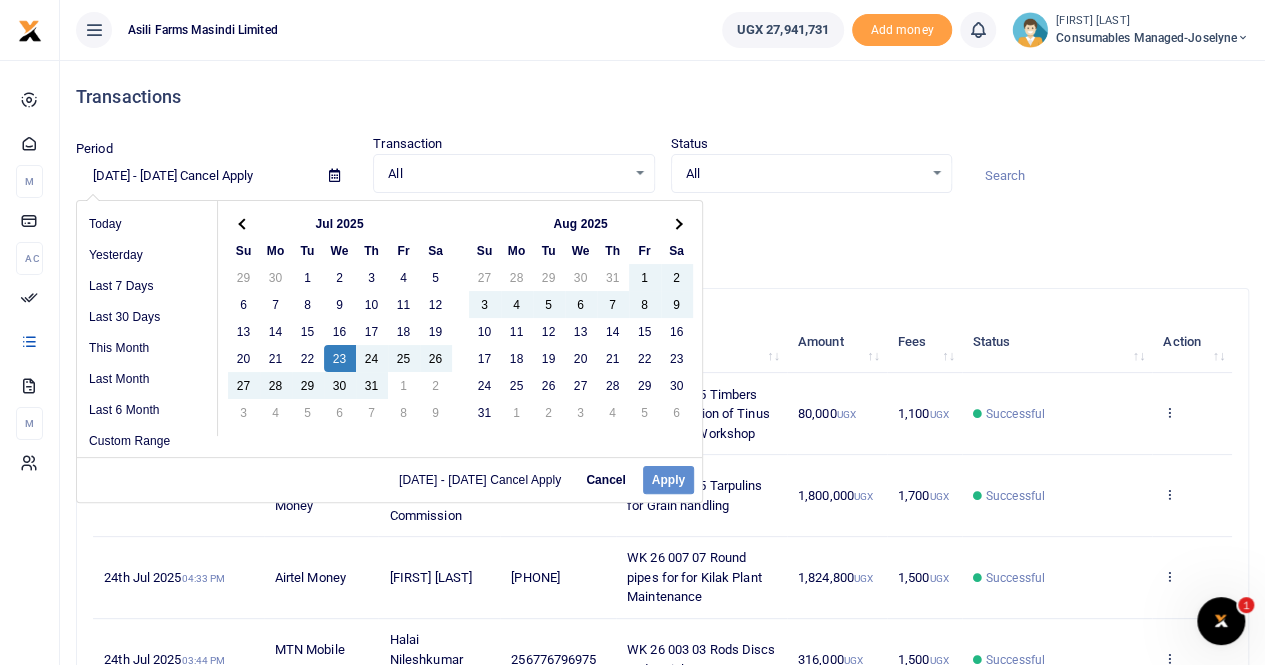 click on "[DATE] - [DATE] Cancel Apply" at bounding box center (389, 479) 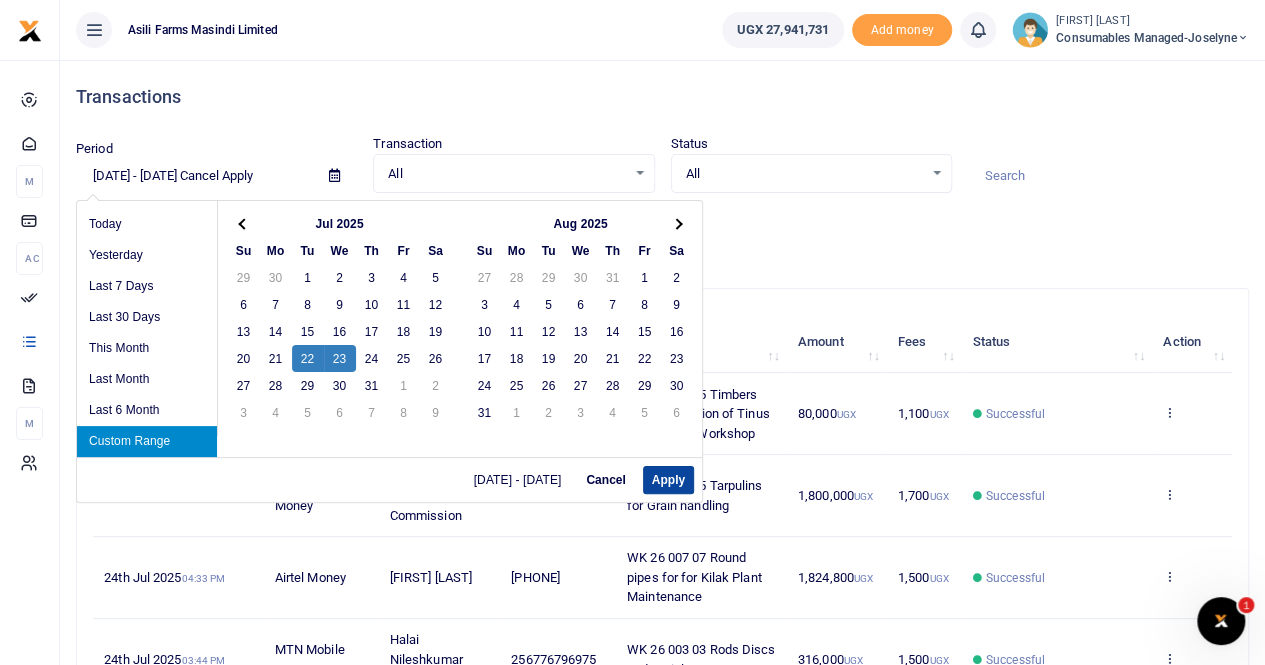 click on "Apply" at bounding box center (668, 480) 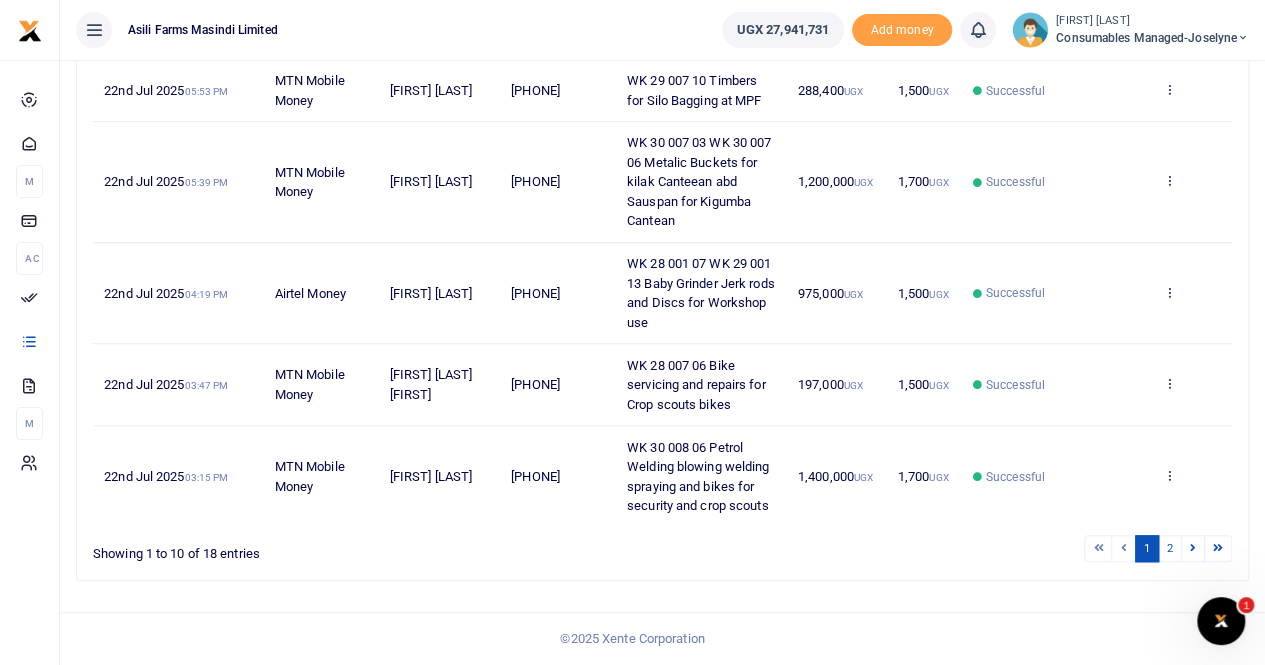 scroll, scrollTop: 678, scrollLeft: 0, axis: vertical 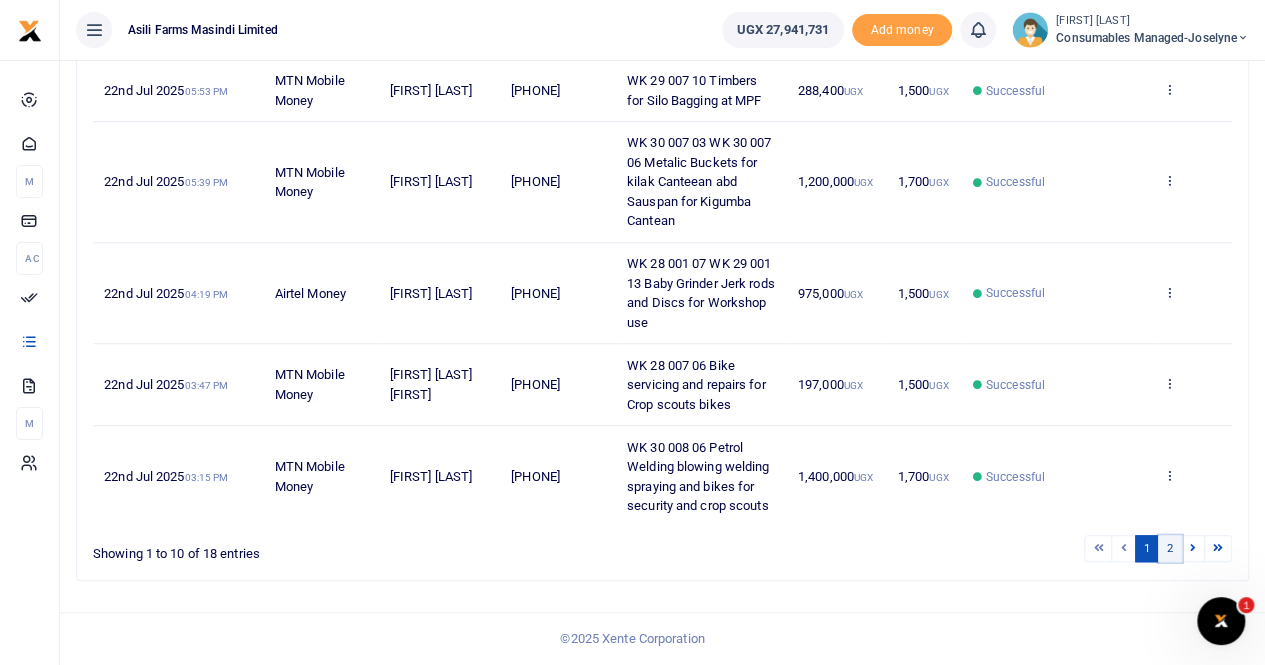 click on "2" at bounding box center [1170, 548] 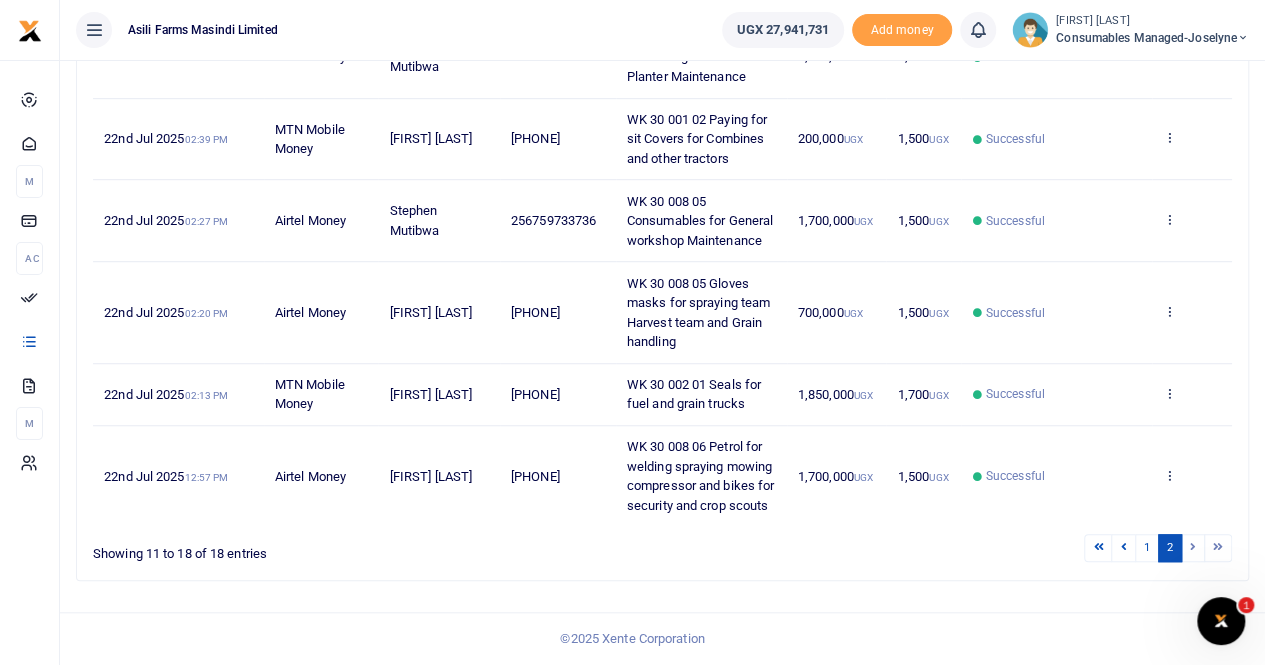 scroll, scrollTop: 612, scrollLeft: 0, axis: vertical 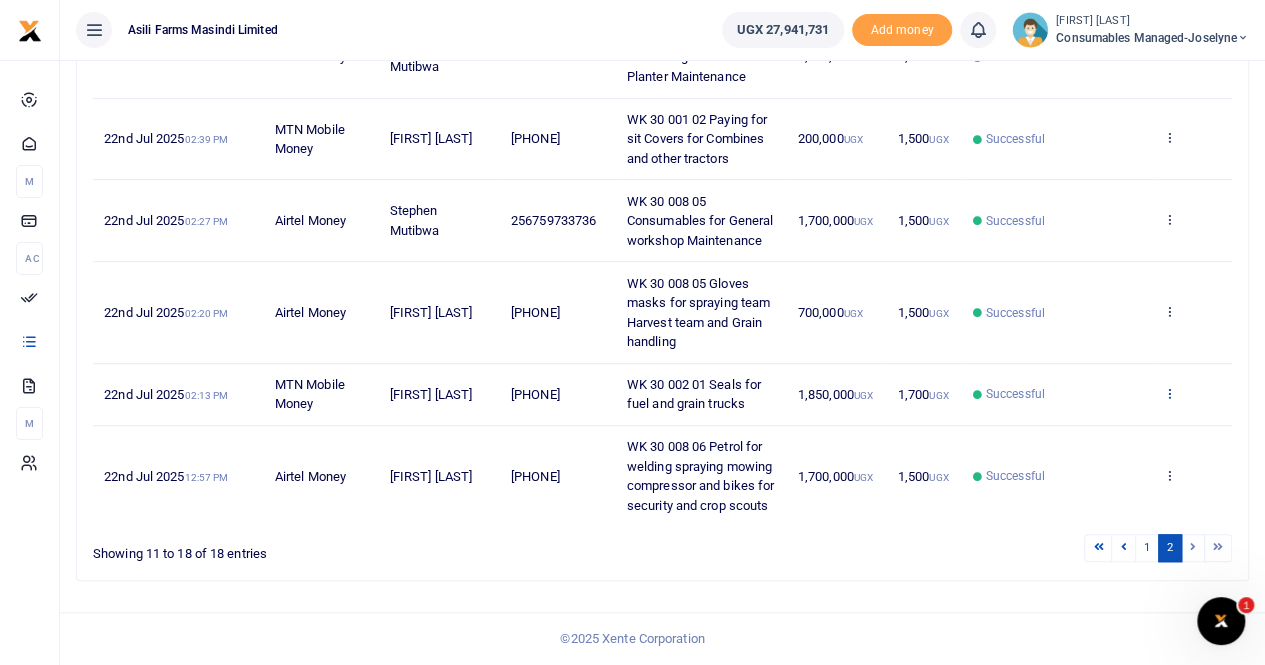 click at bounding box center (1169, 393) 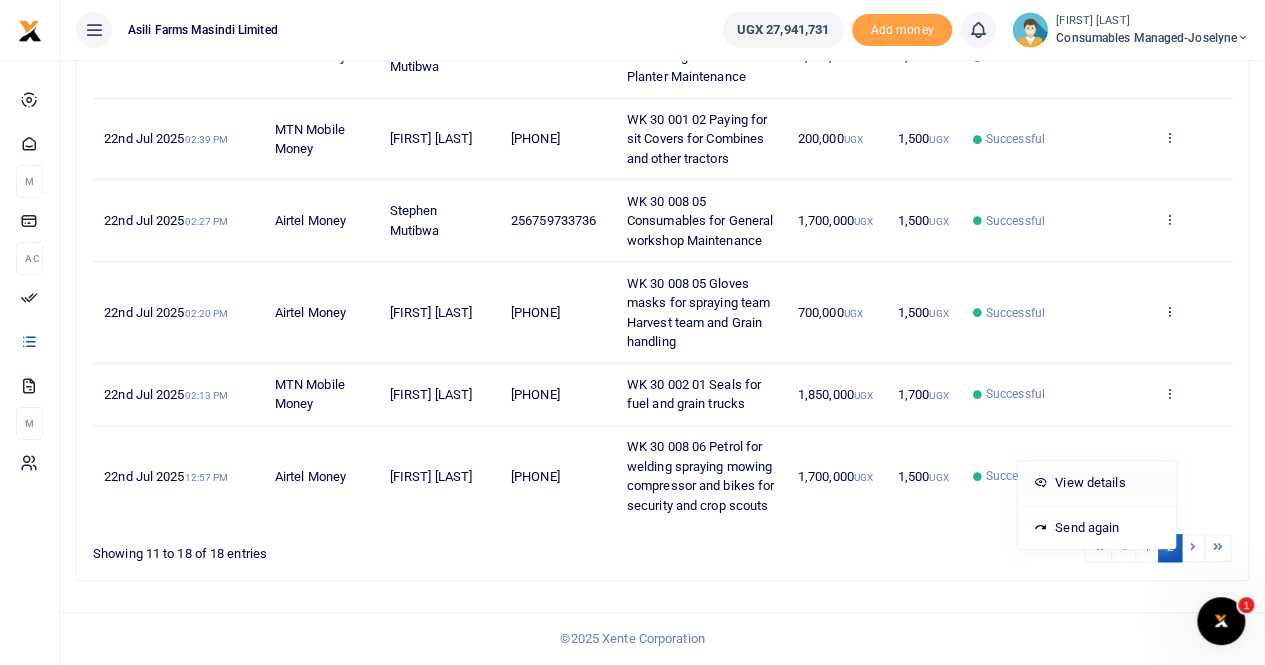 click on "View details" at bounding box center (1097, 483) 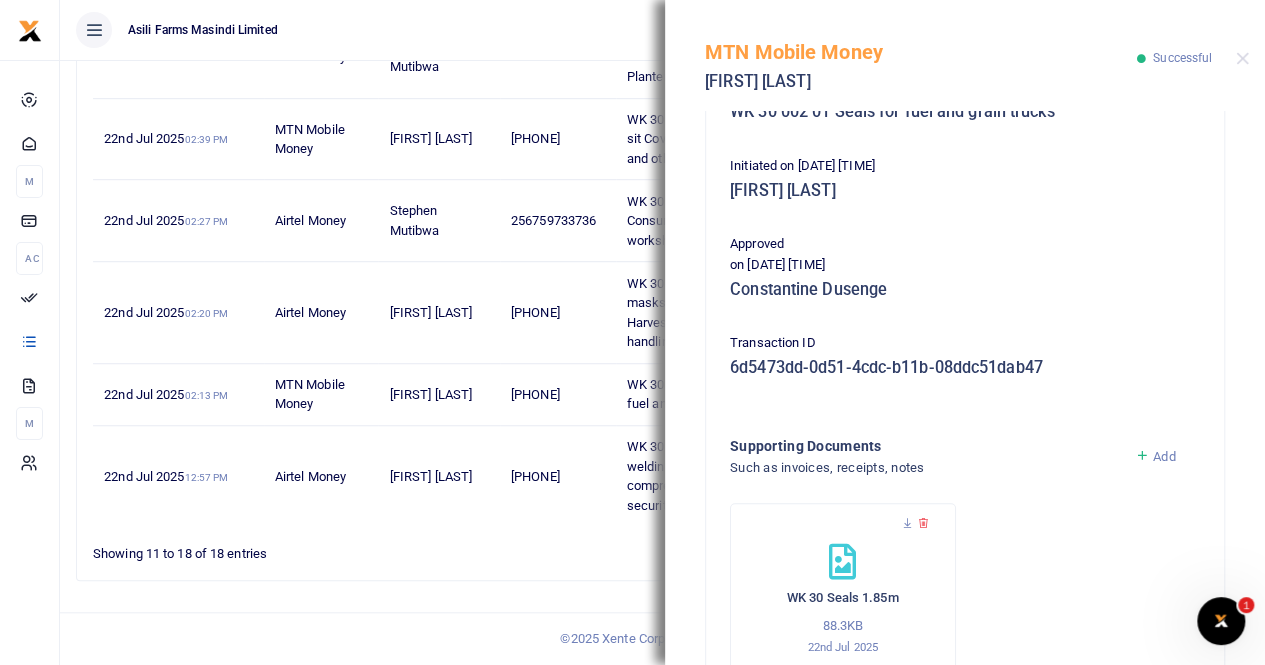 scroll, scrollTop: 482, scrollLeft: 0, axis: vertical 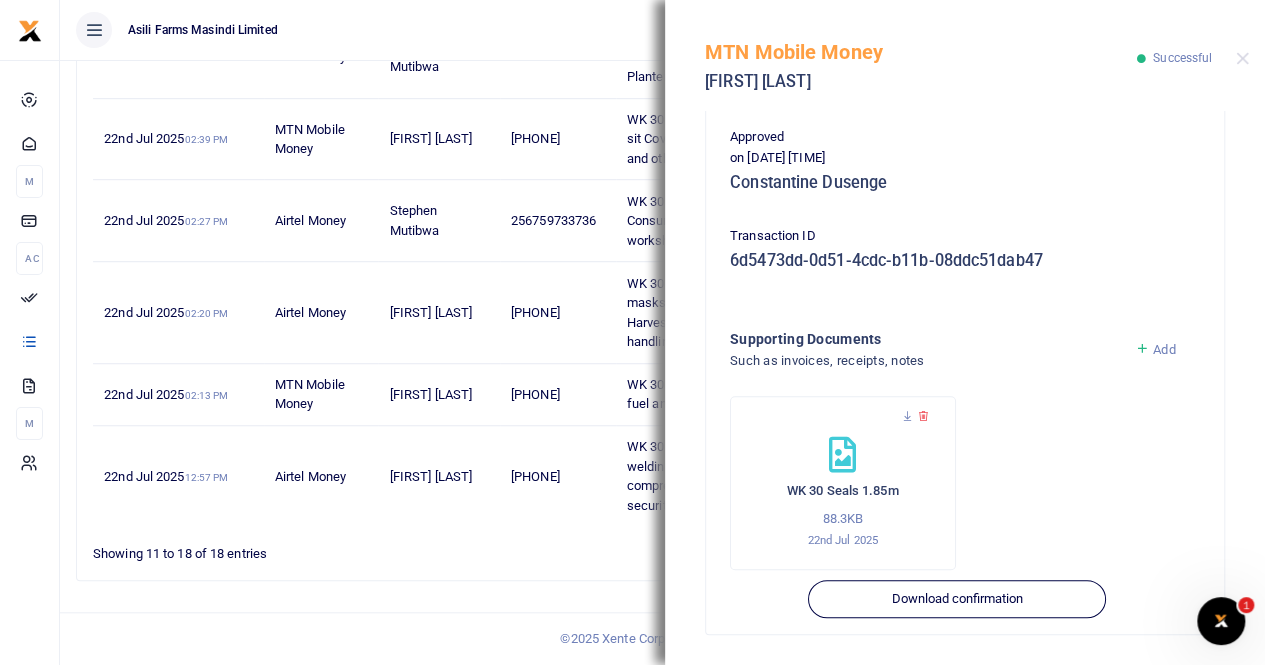 click on "WK 30 Seals 1.85m
88.3KB
[DATE]" at bounding box center (843, 483) 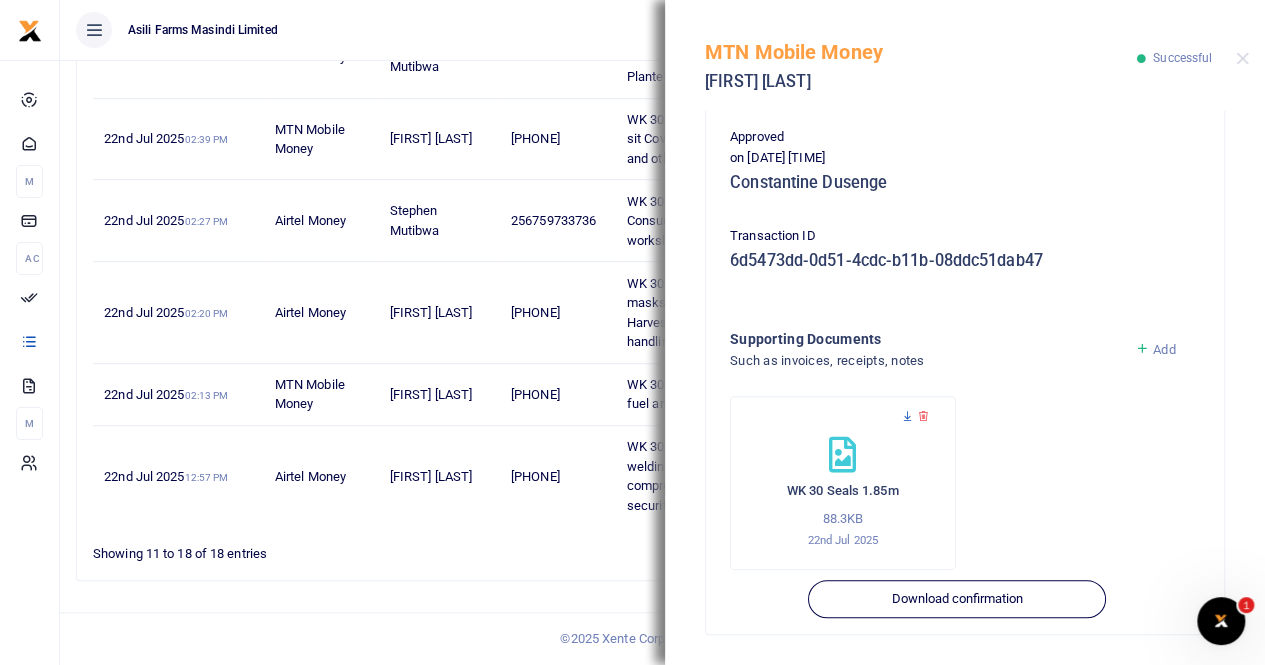 click at bounding box center (907, 416) 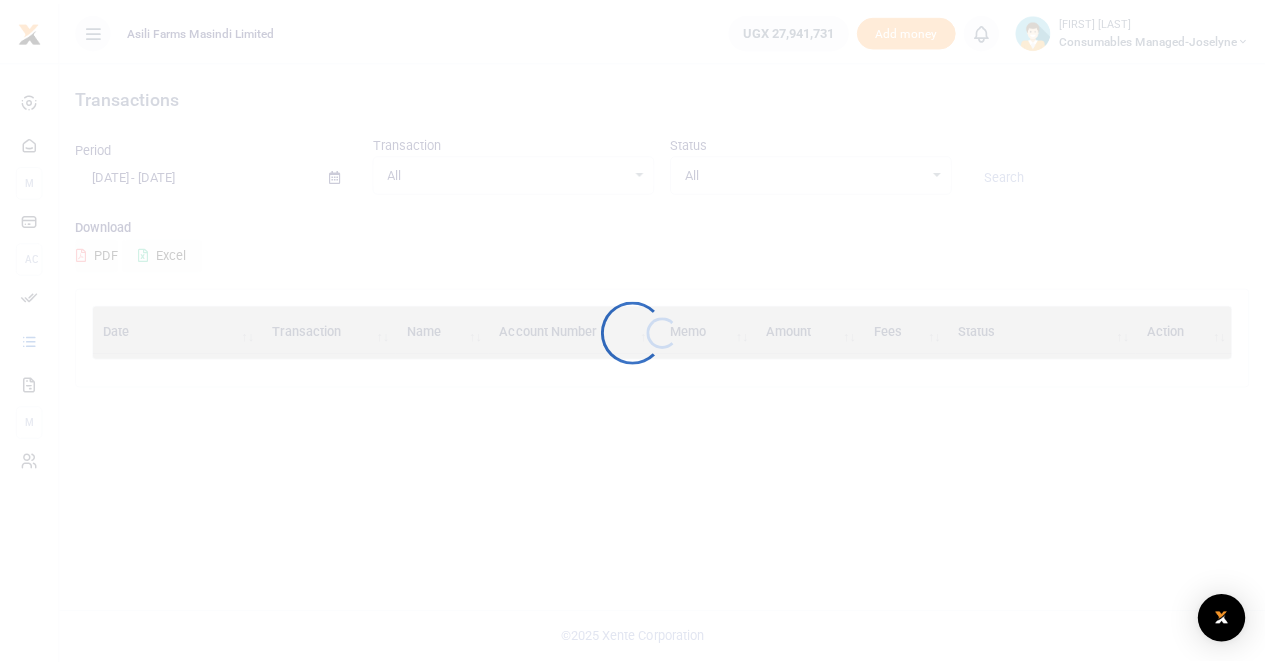 scroll, scrollTop: 0, scrollLeft: 0, axis: both 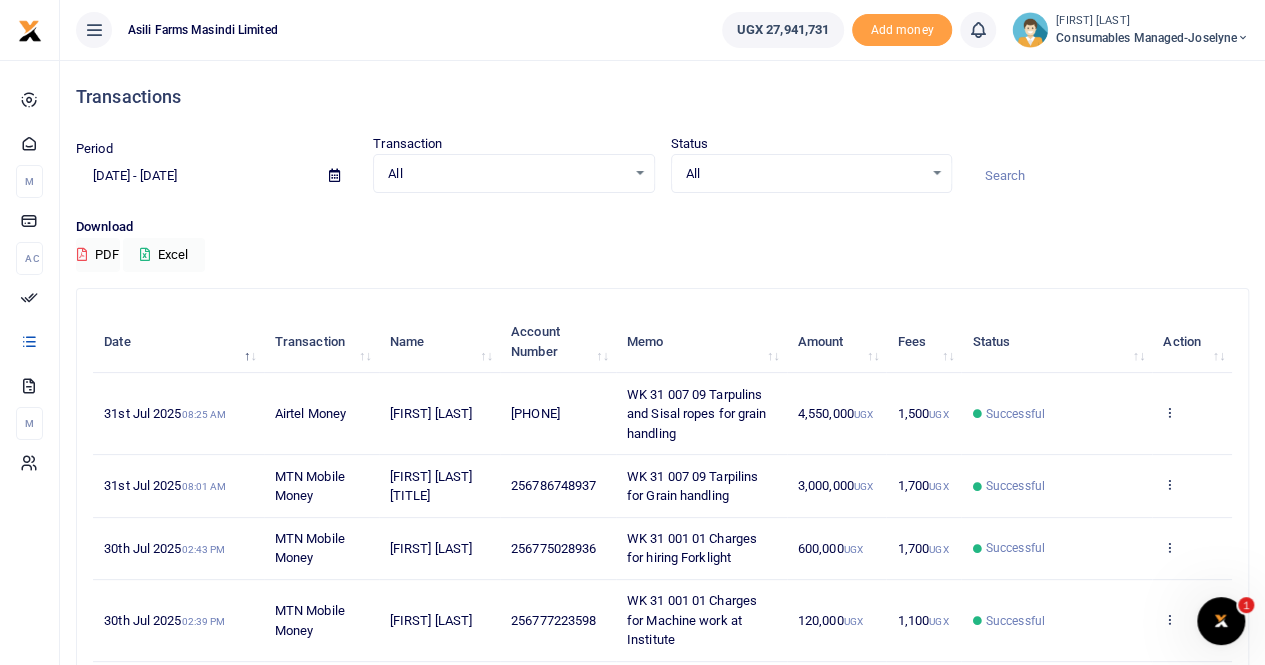 click at bounding box center (334, 175) 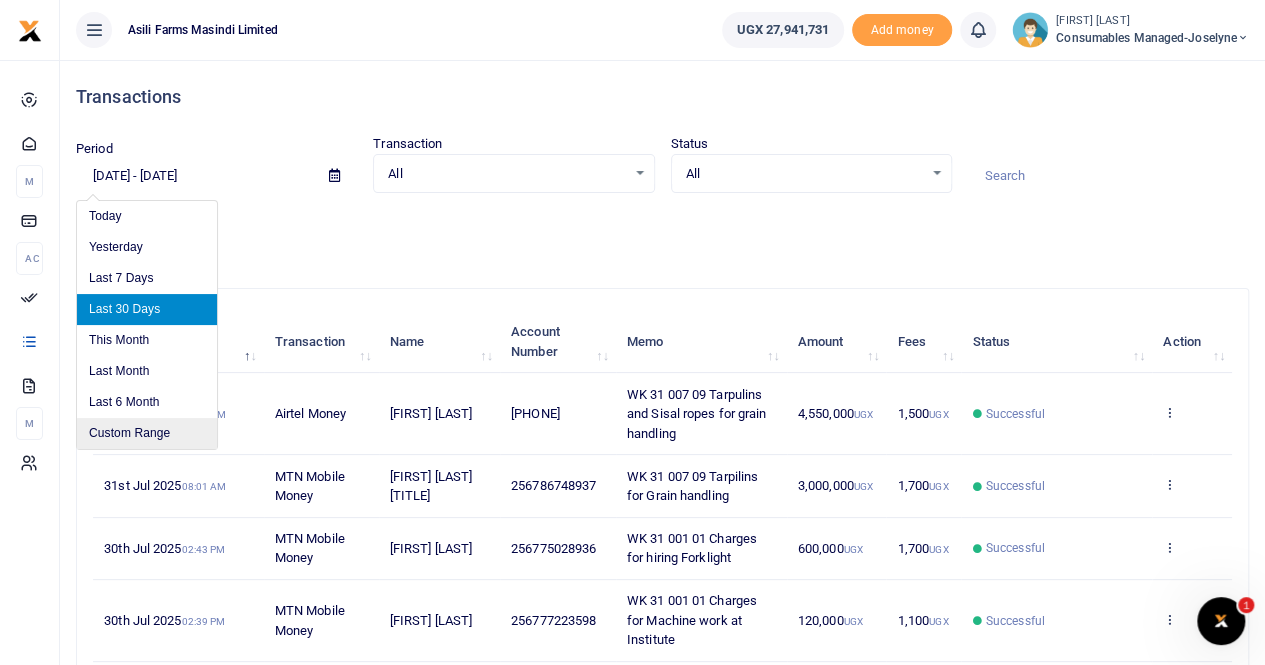 click on "Custom Range" at bounding box center (147, 433) 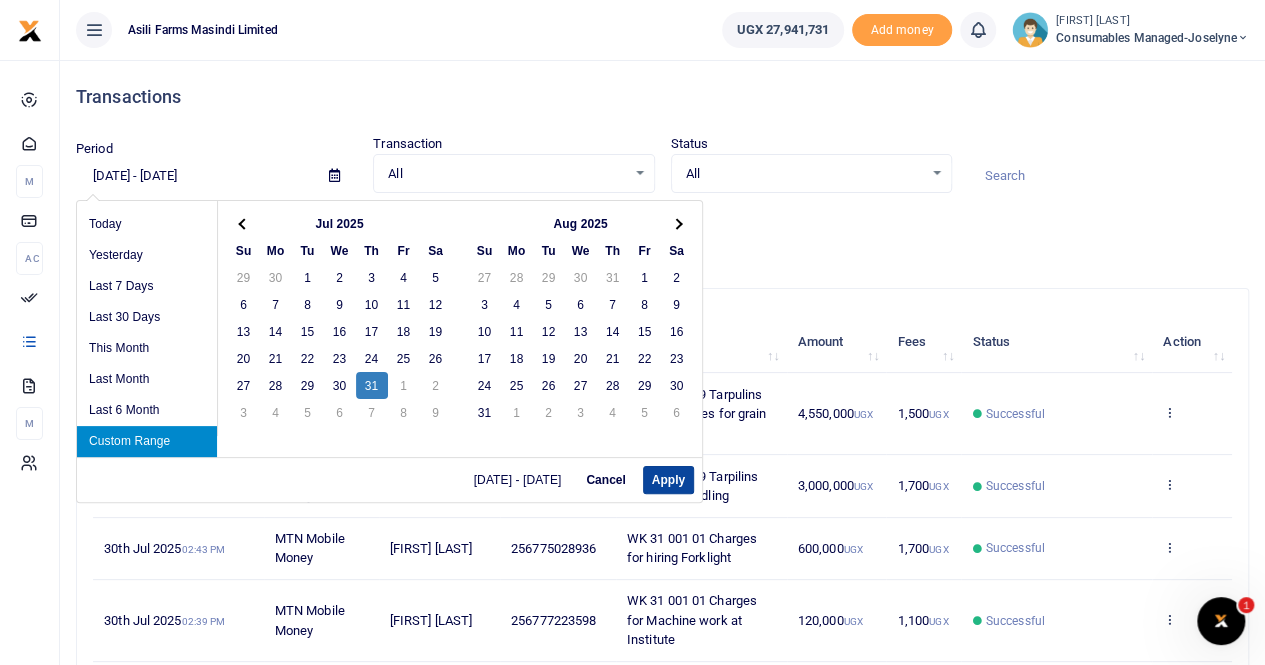 click on "Apply" at bounding box center [668, 480] 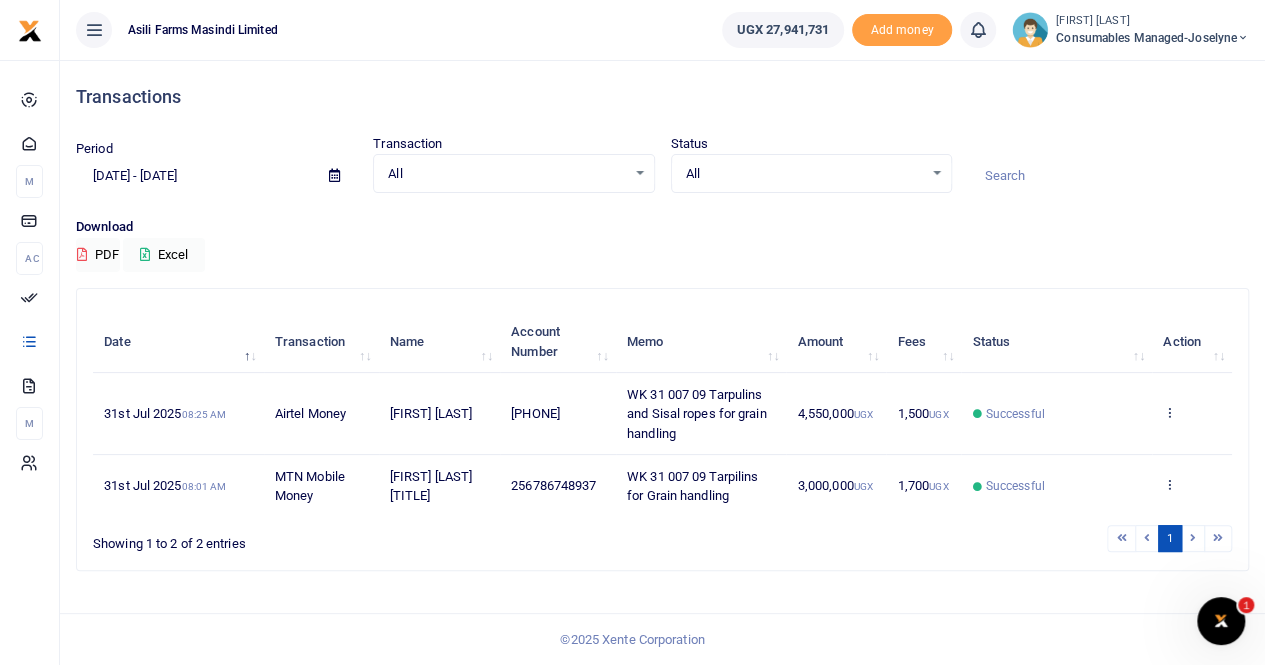 scroll, scrollTop: 6, scrollLeft: 0, axis: vertical 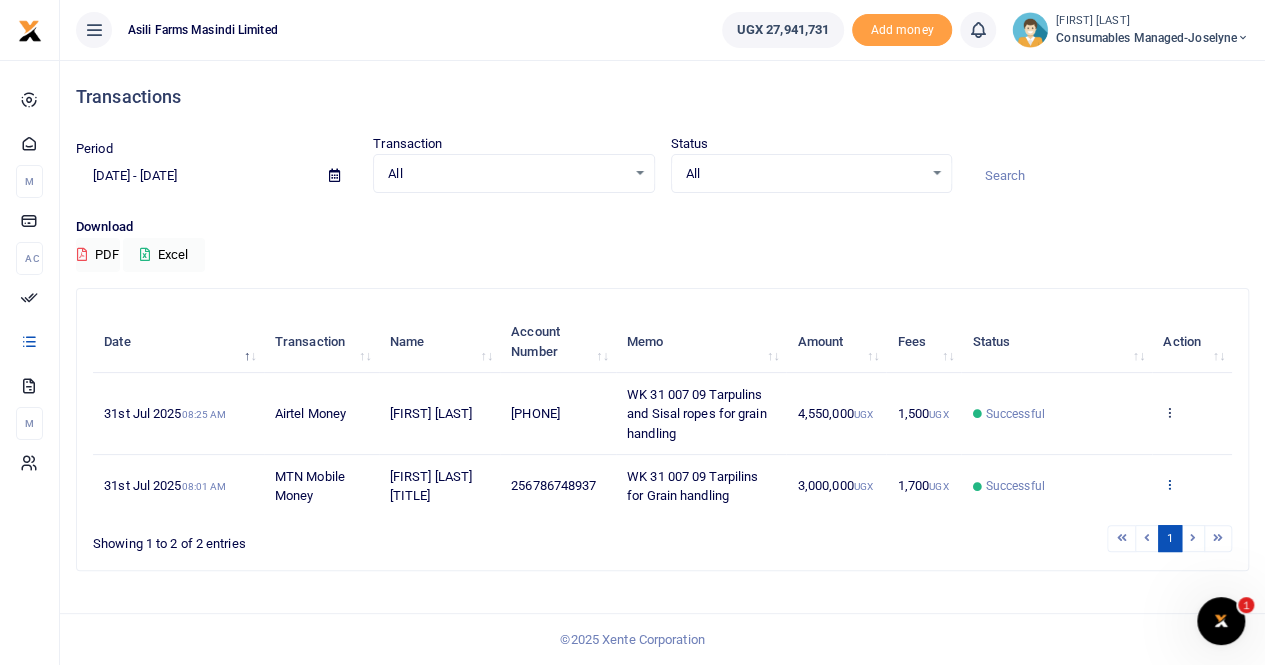 click at bounding box center [1169, 484] 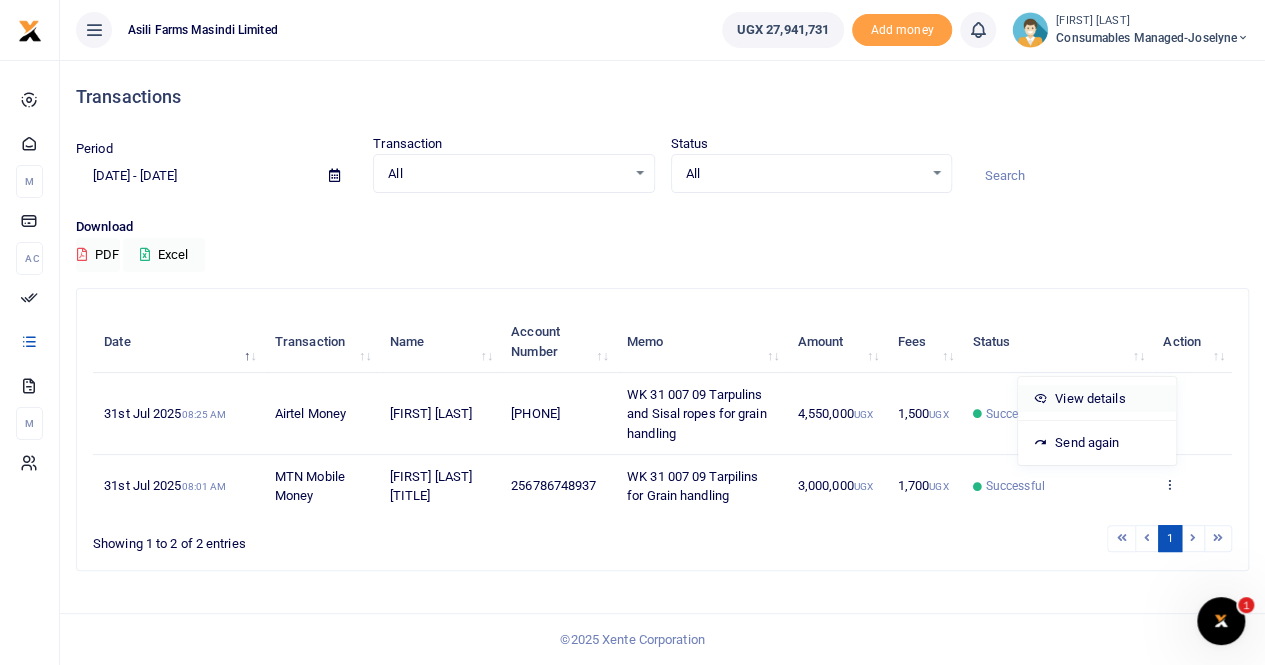 click on "View details" at bounding box center [1097, 399] 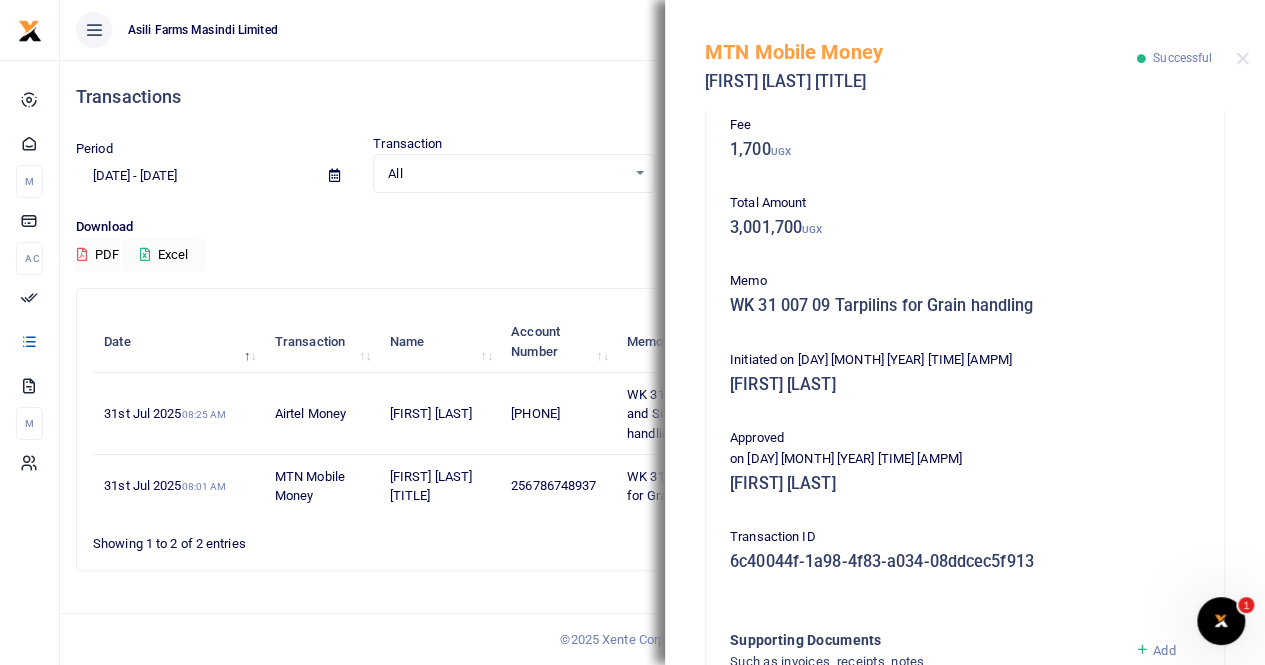 scroll, scrollTop: 482, scrollLeft: 0, axis: vertical 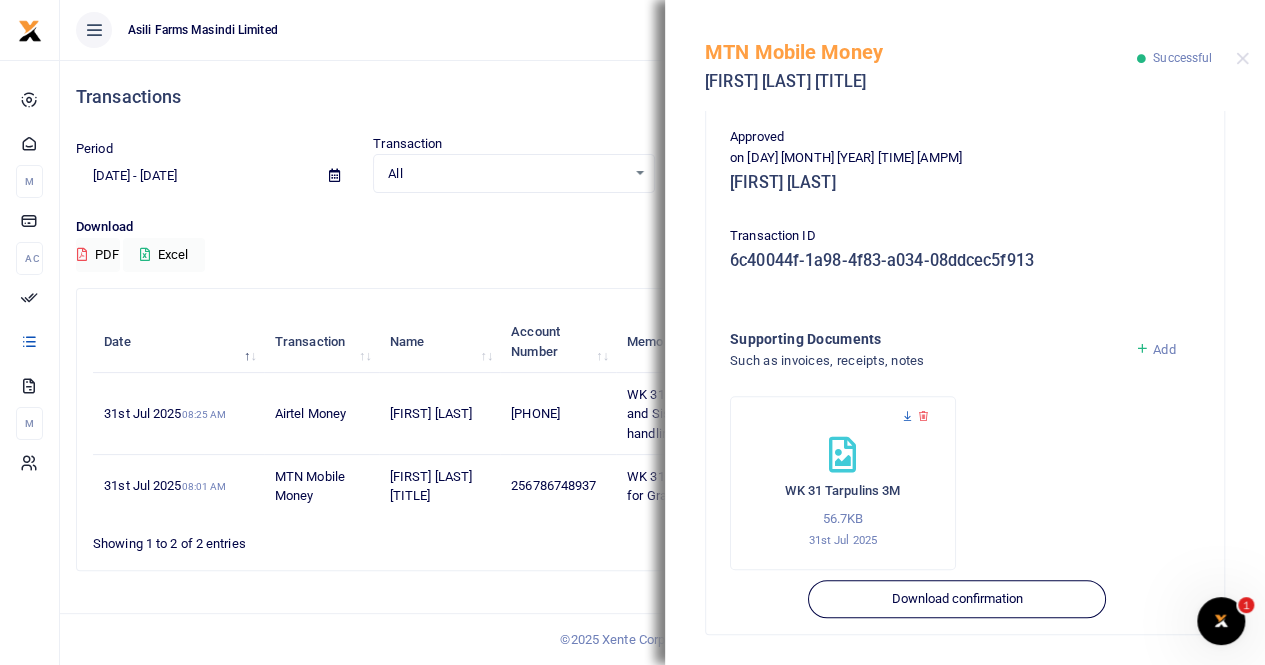 click at bounding box center [907, 416] 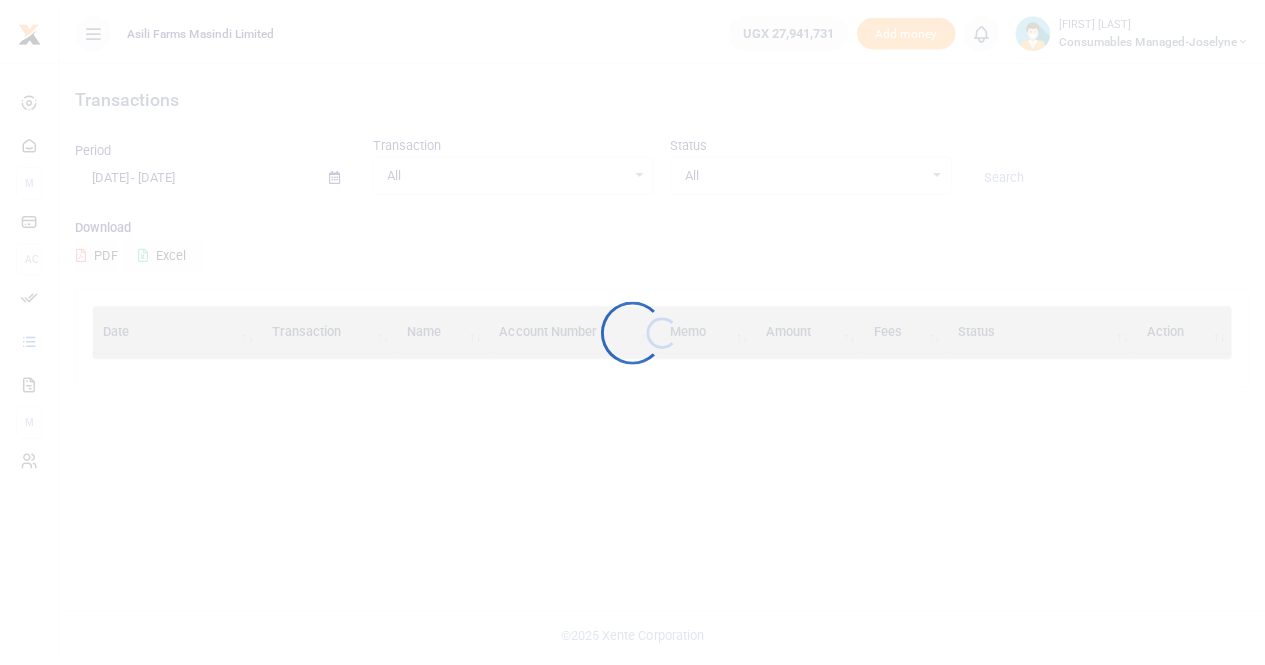 scroll, scrollTop: 0, scrollLeft: 0, axis: both 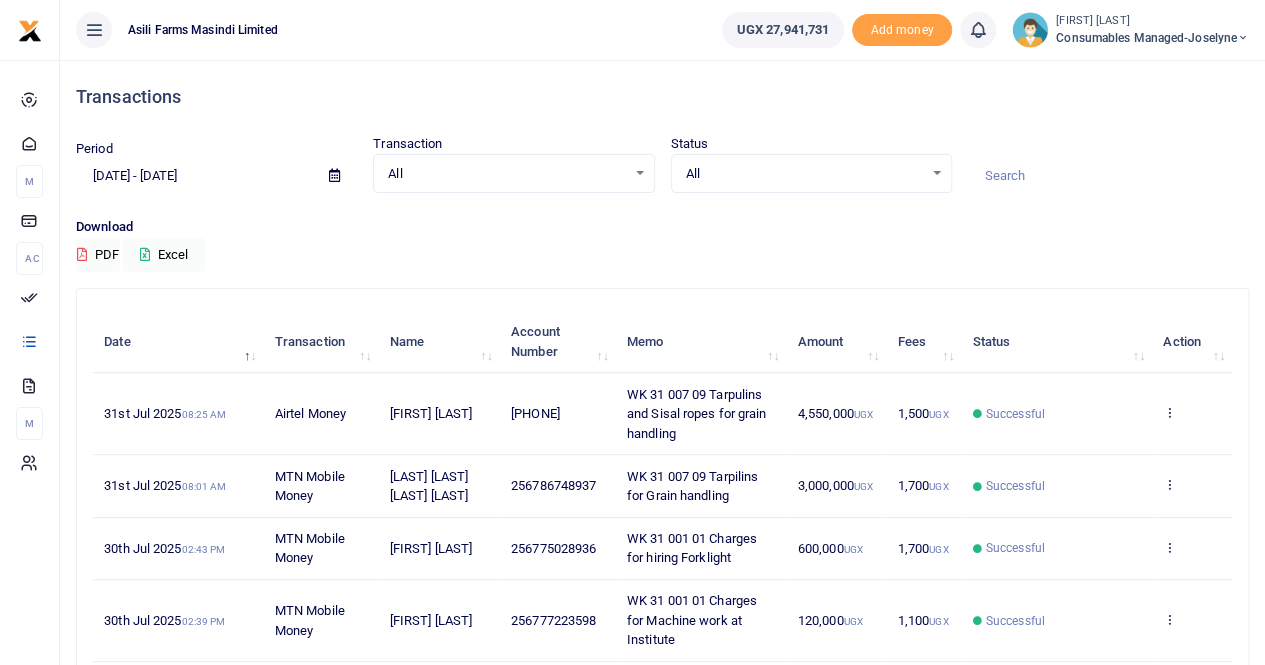 click at bounding box center (334, 176) 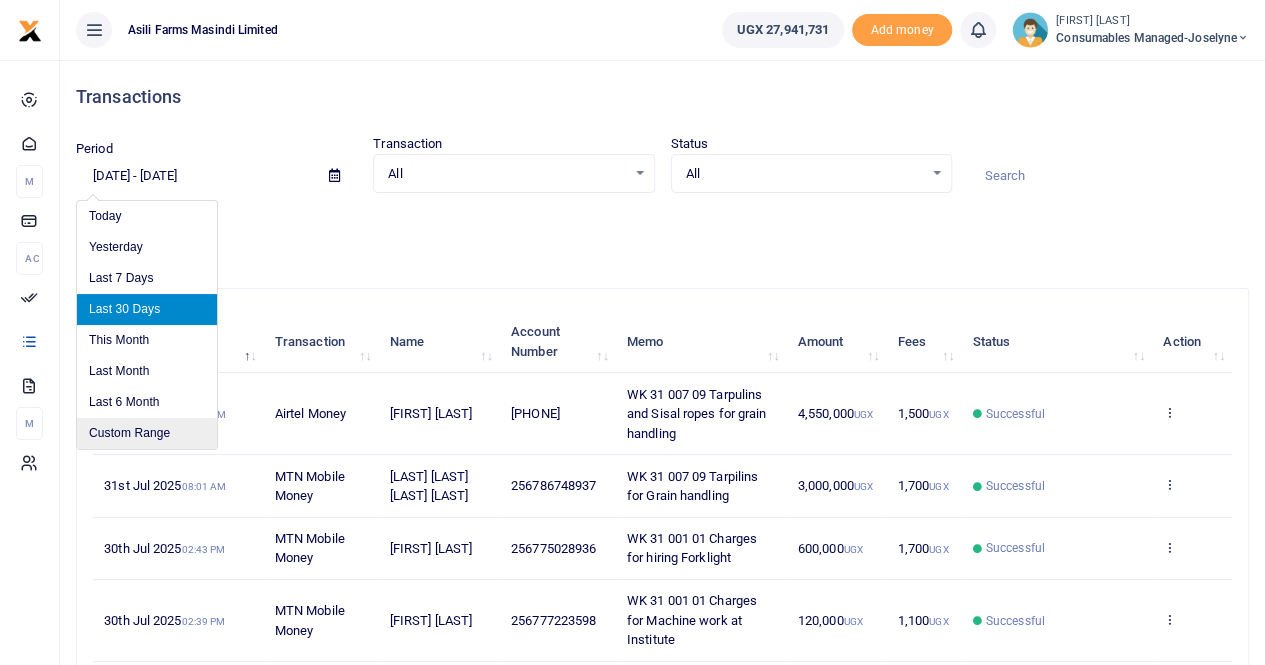 click on "Custom Range" at bounding box center (147, 433) 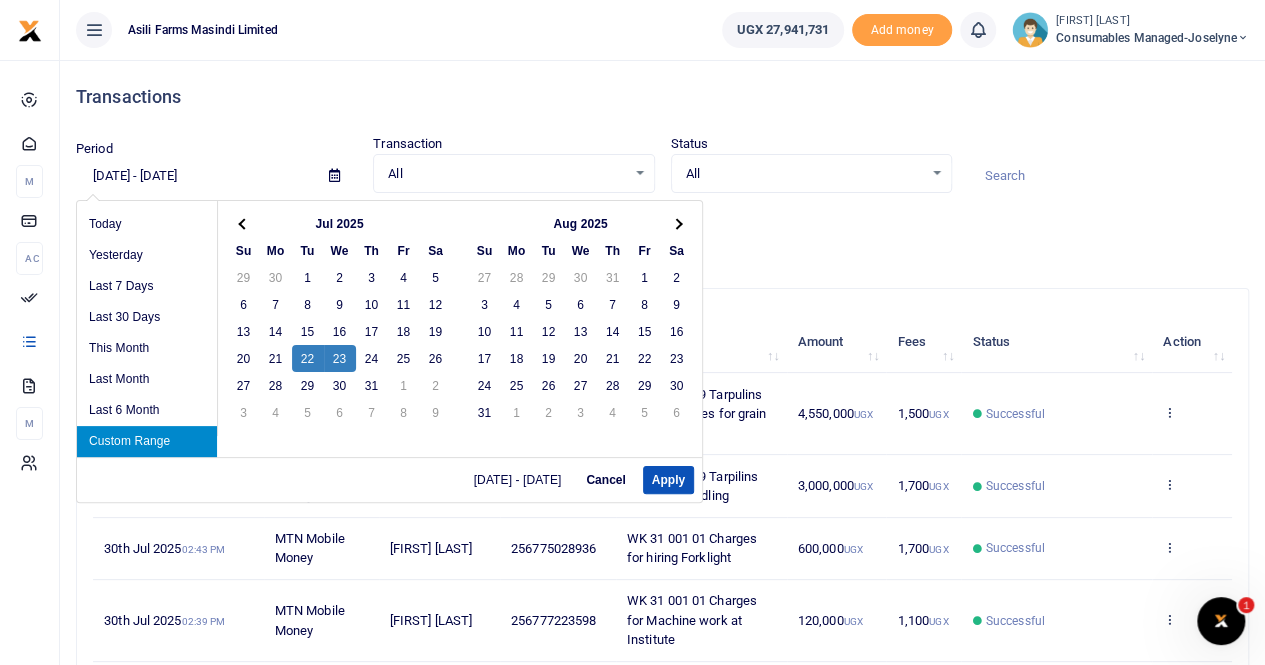 scroll, scrollTop: 0, scrollLeft: 0, axis: both 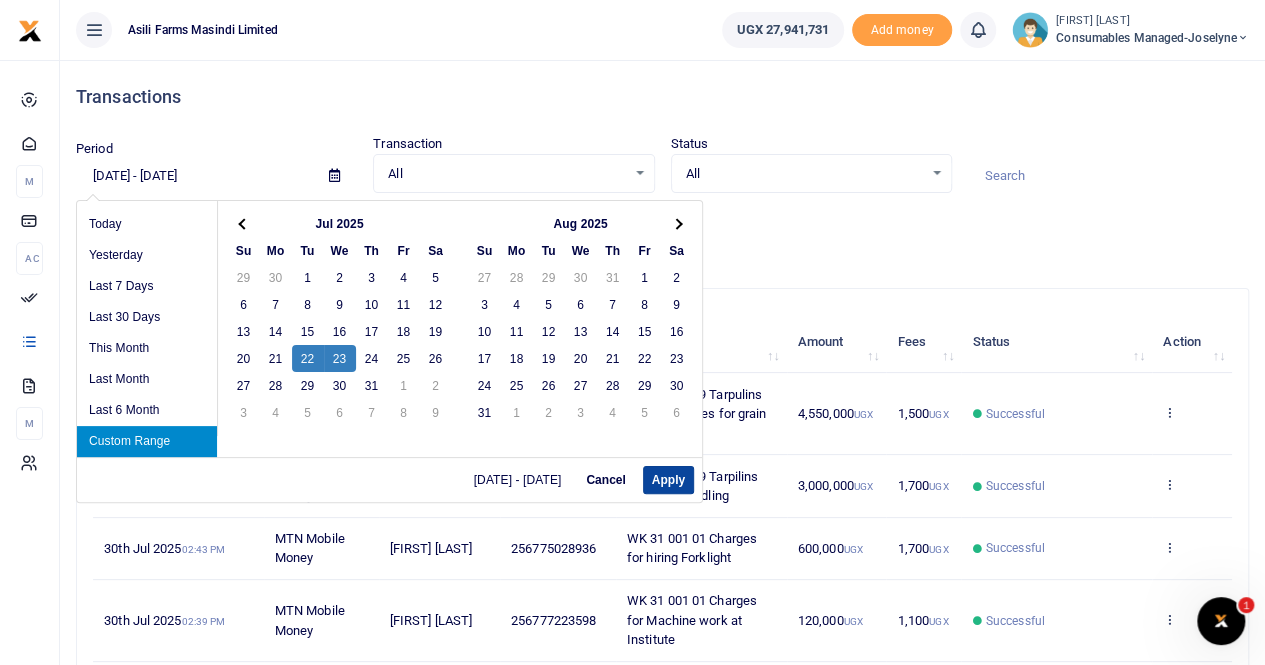 click on "Apply" at bounding box center (668, 480) 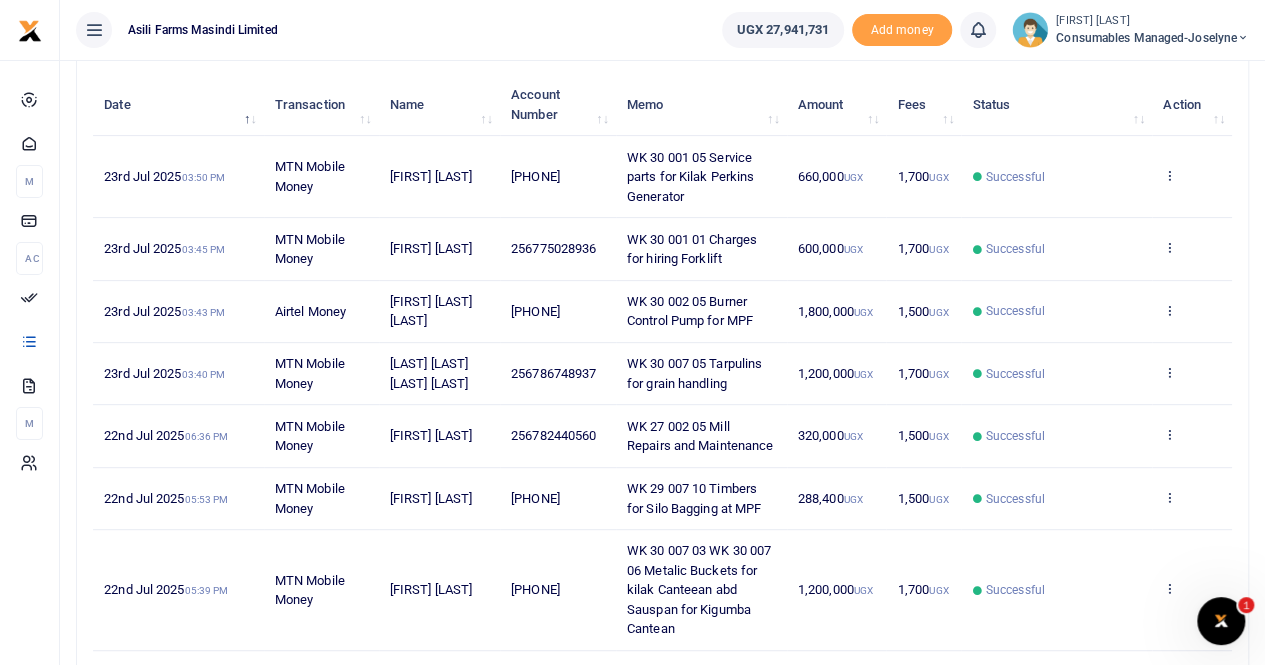 scroll, scrollTop: 300, scrollLeft: 0, axis: vertical 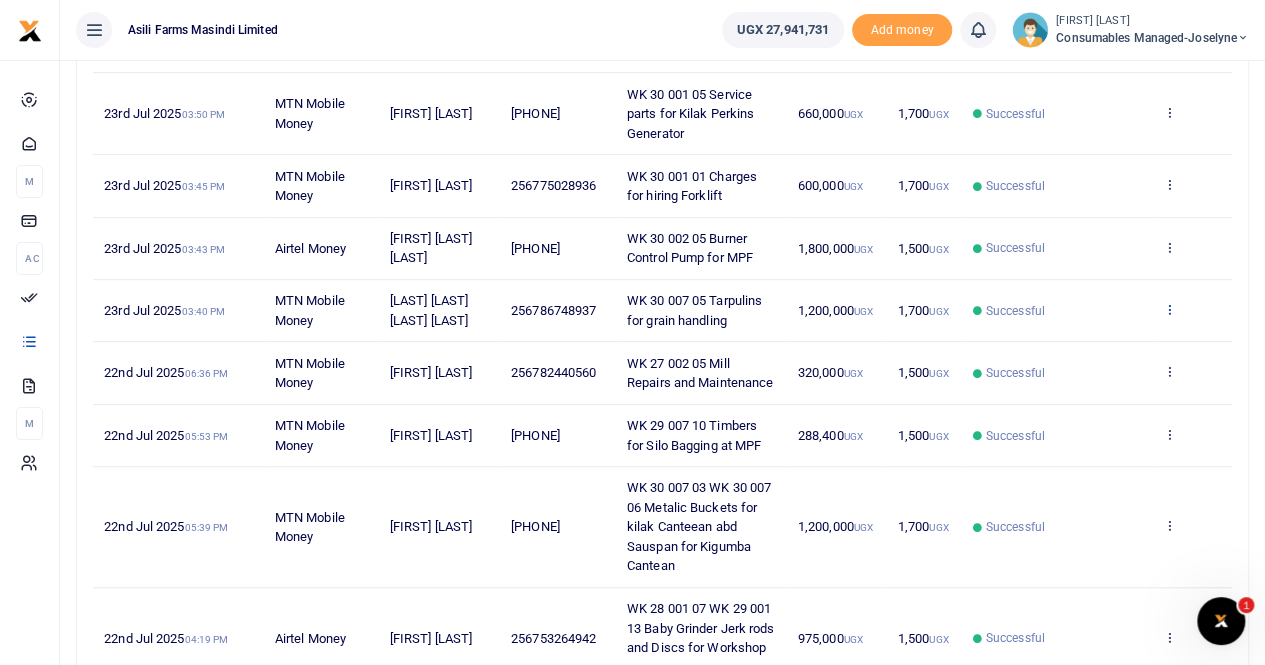 click at bounding box center [1169, 309] 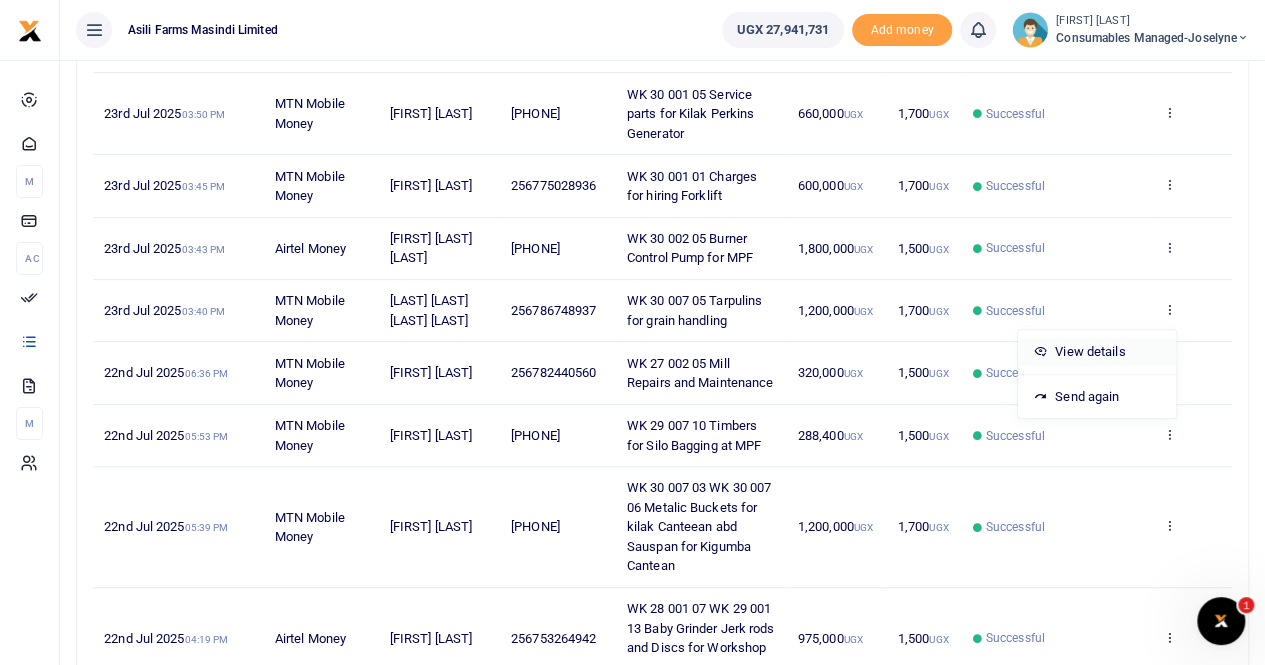 click on "View details" at bounding box center [1097, 352] 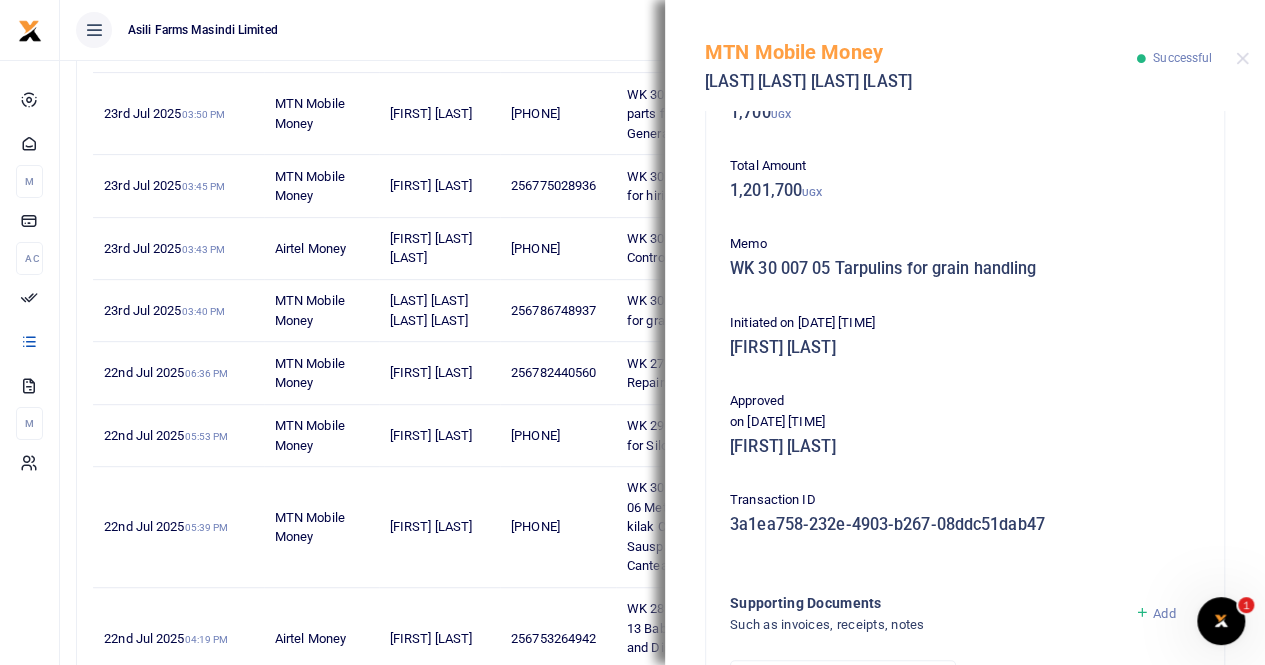 scroll, scrollTop: 482, scrollLeft: 0, axis: vertical 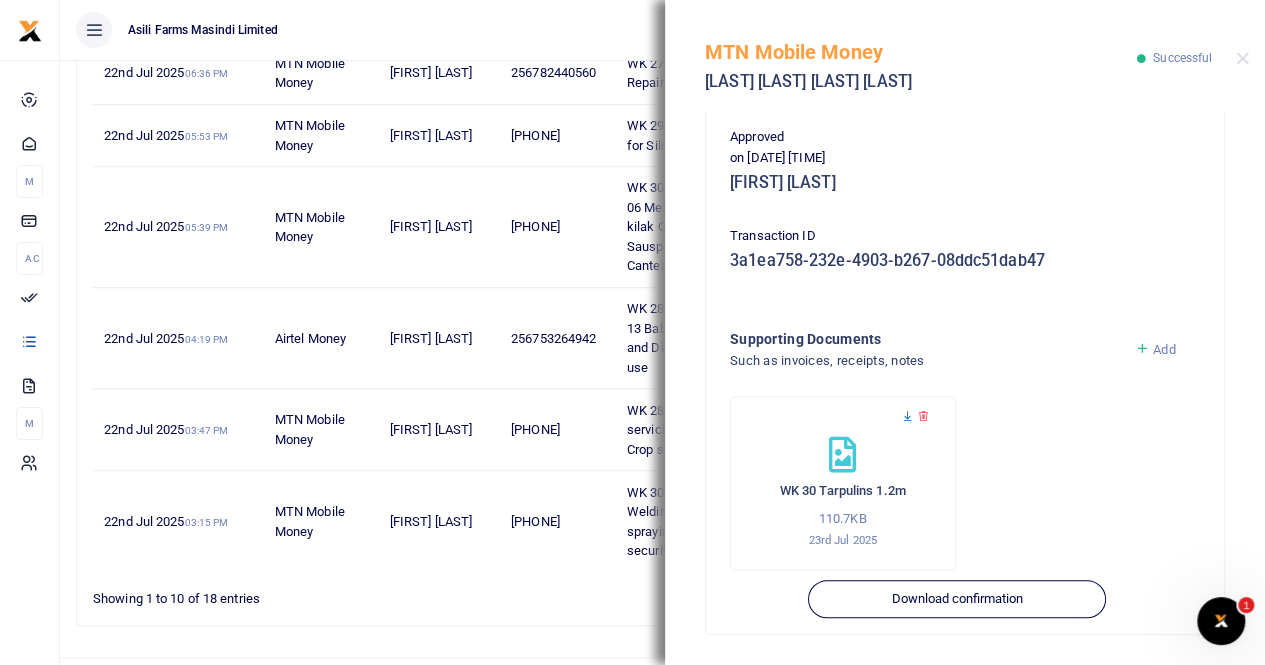 click at bounding box center (907, 416) 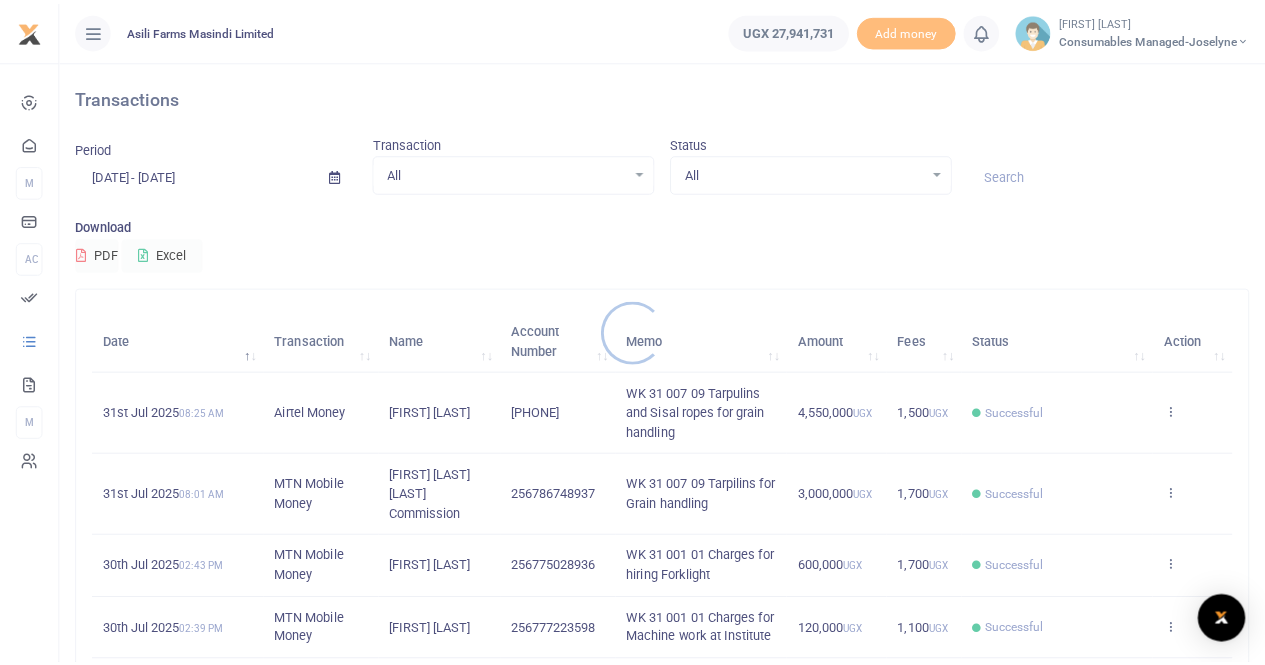 scroll, scrollTop: 0, scrollLeft: 0, axis: both 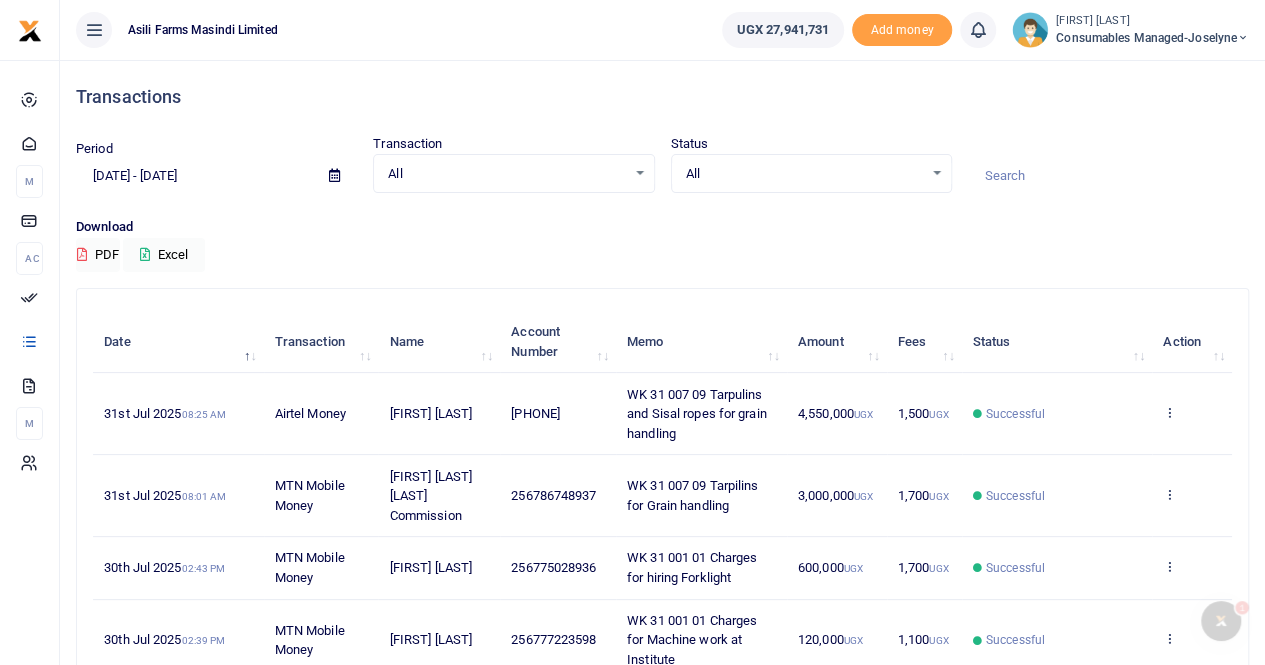 click at bounding box center [334, 175] 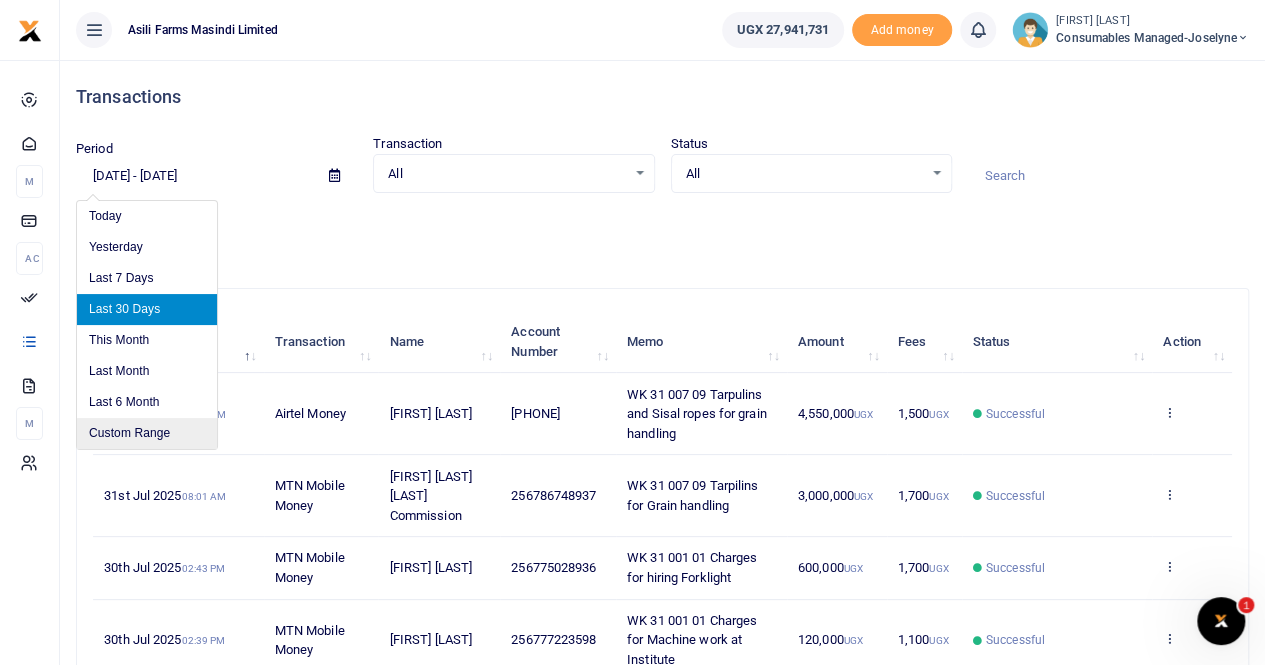 click on "Custom Range" at bounding box center [147, 433] 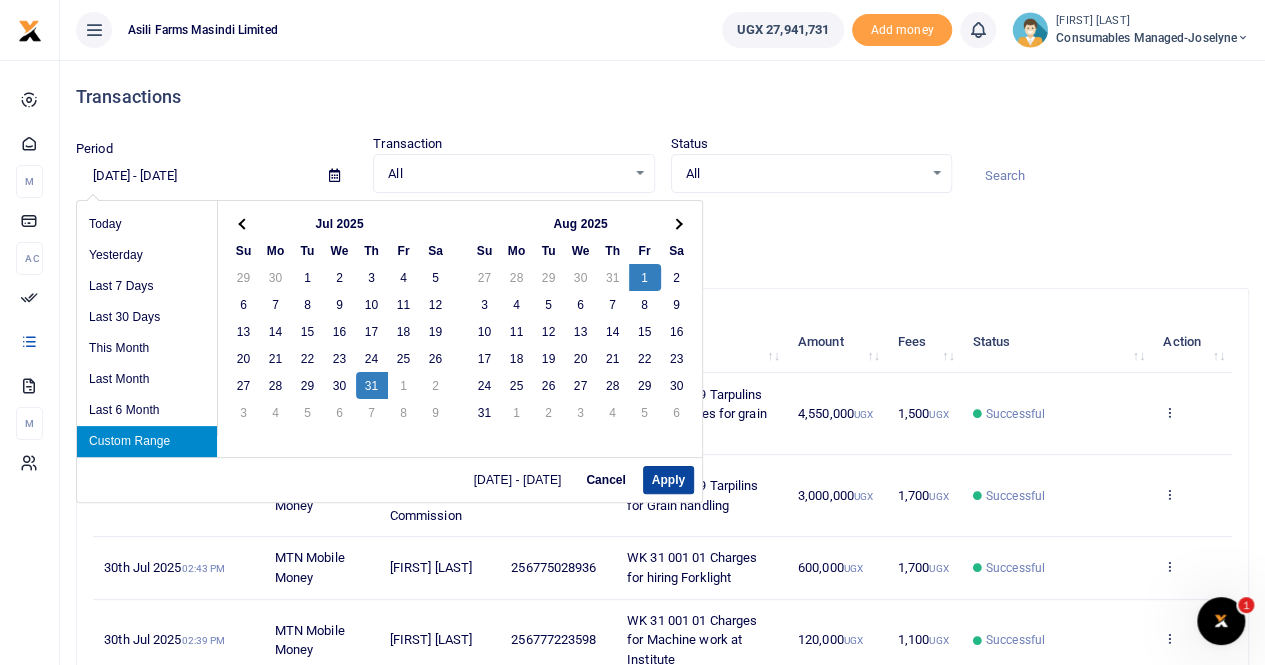 click on "Apply" at bounding box center [668, 480] 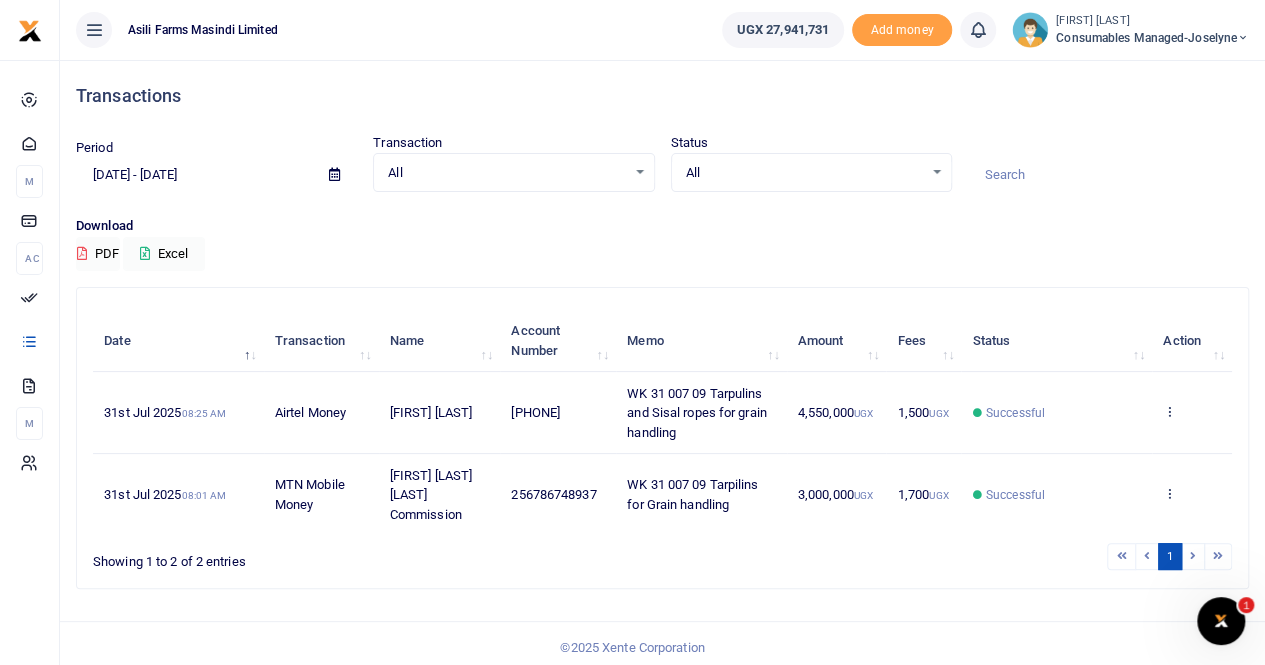 scroll, scrollTop: 0, scrollLeft: 0, axis: both 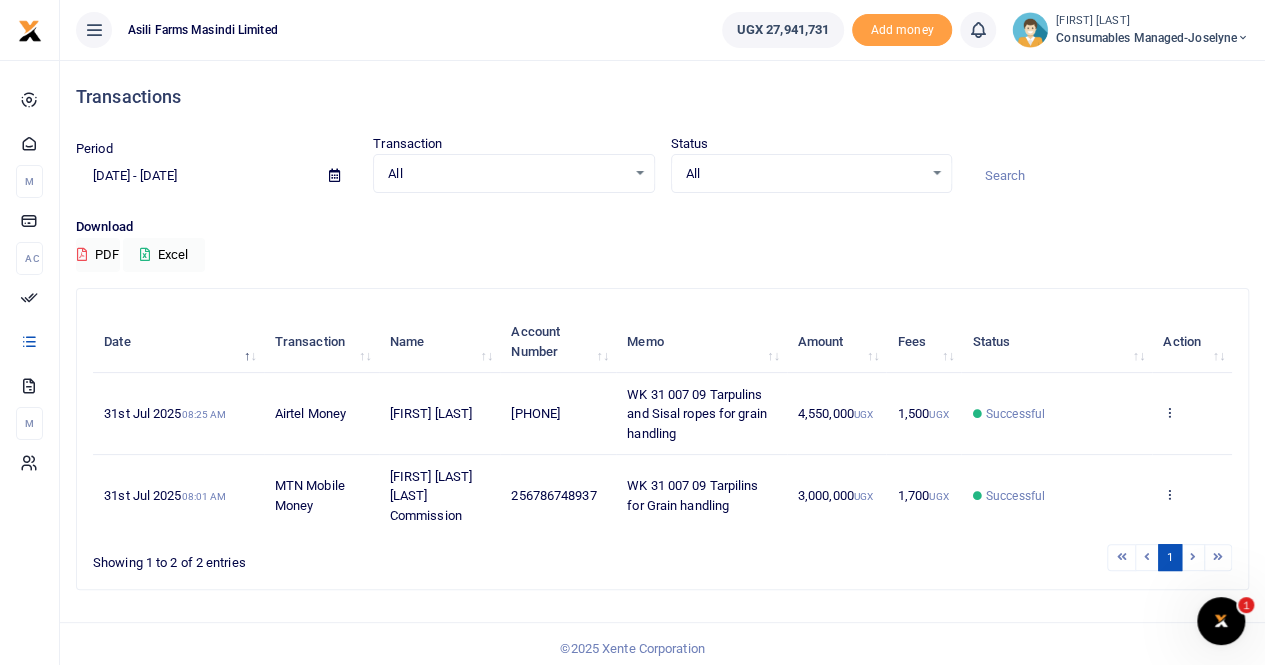 click at bounding box center (334, 175) 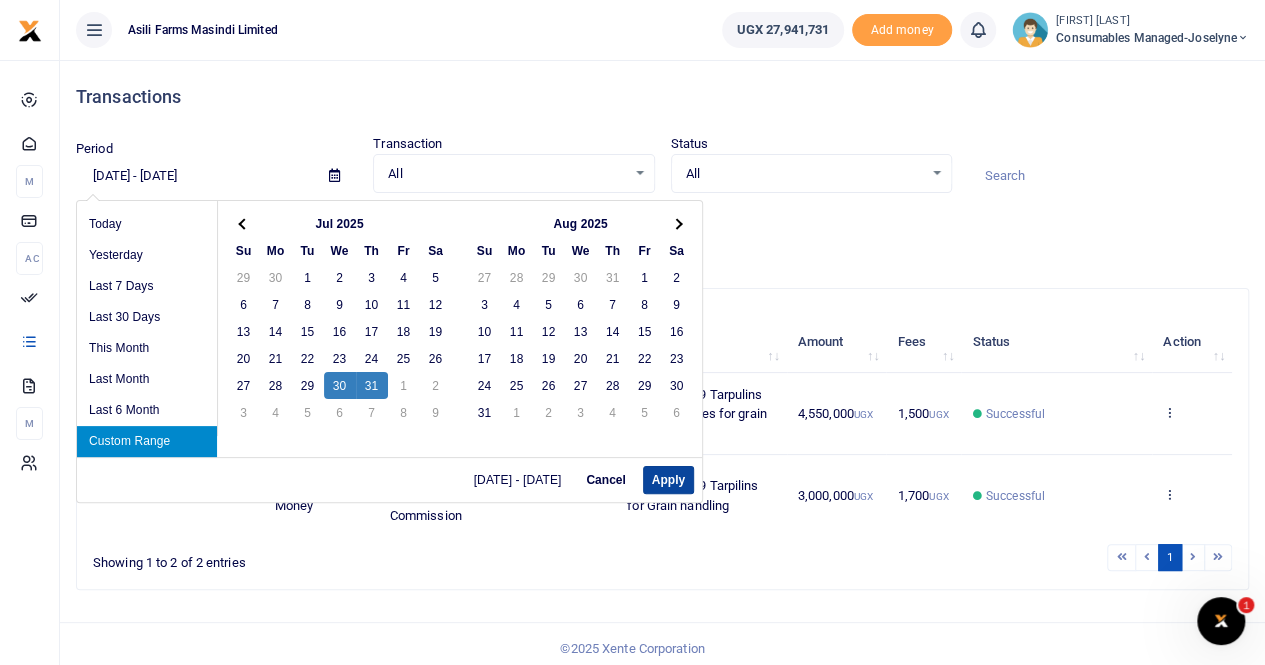 click on "Apply" at bounding box center (668, 480) 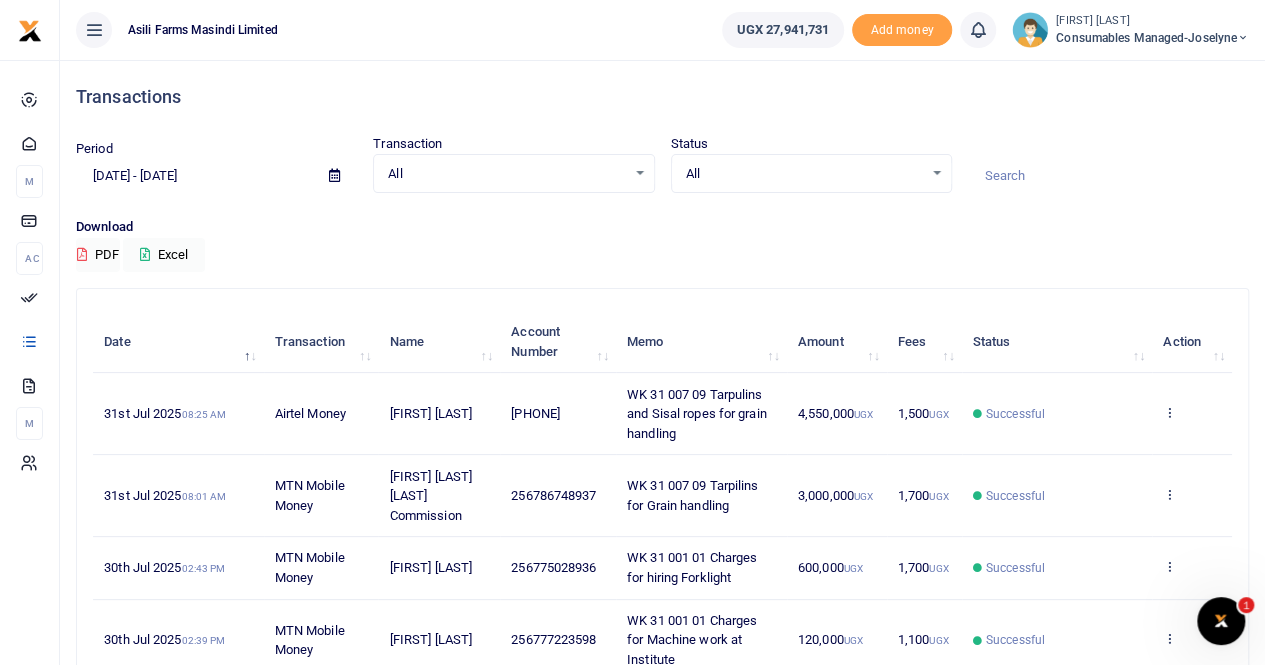 scroll, scrollTop: 0, scrollLeft: 0, axis: both 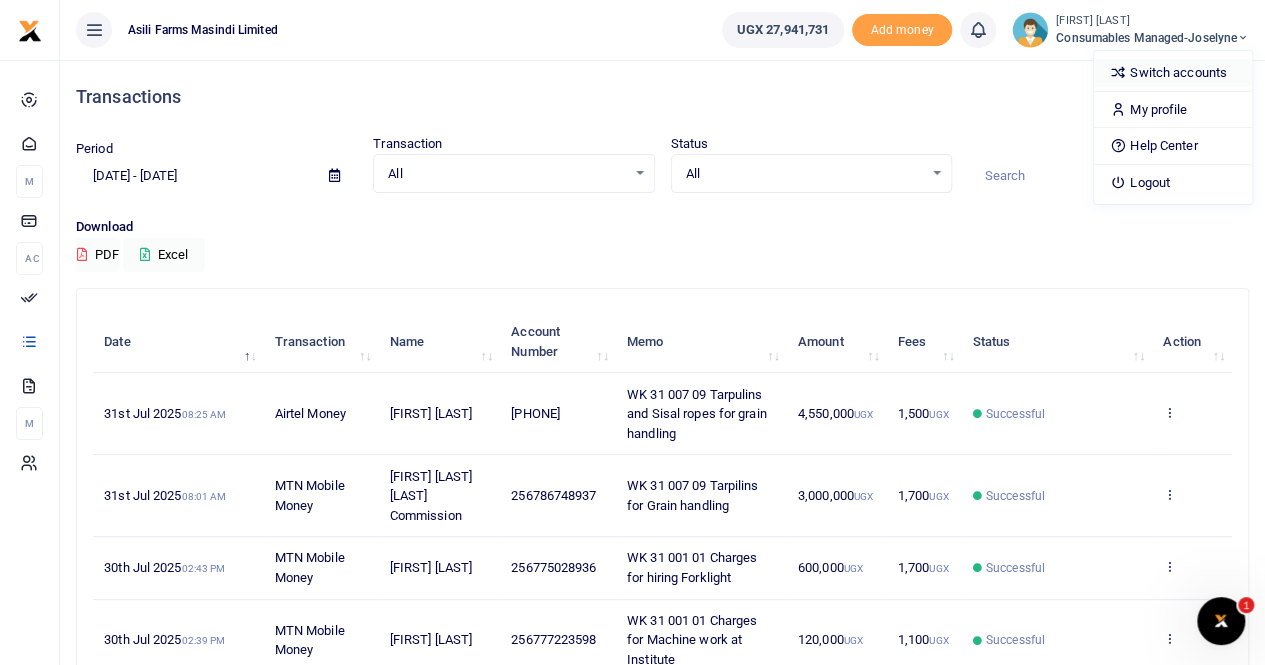 click on "Switch accounts" at bounding box center [1173, 73] 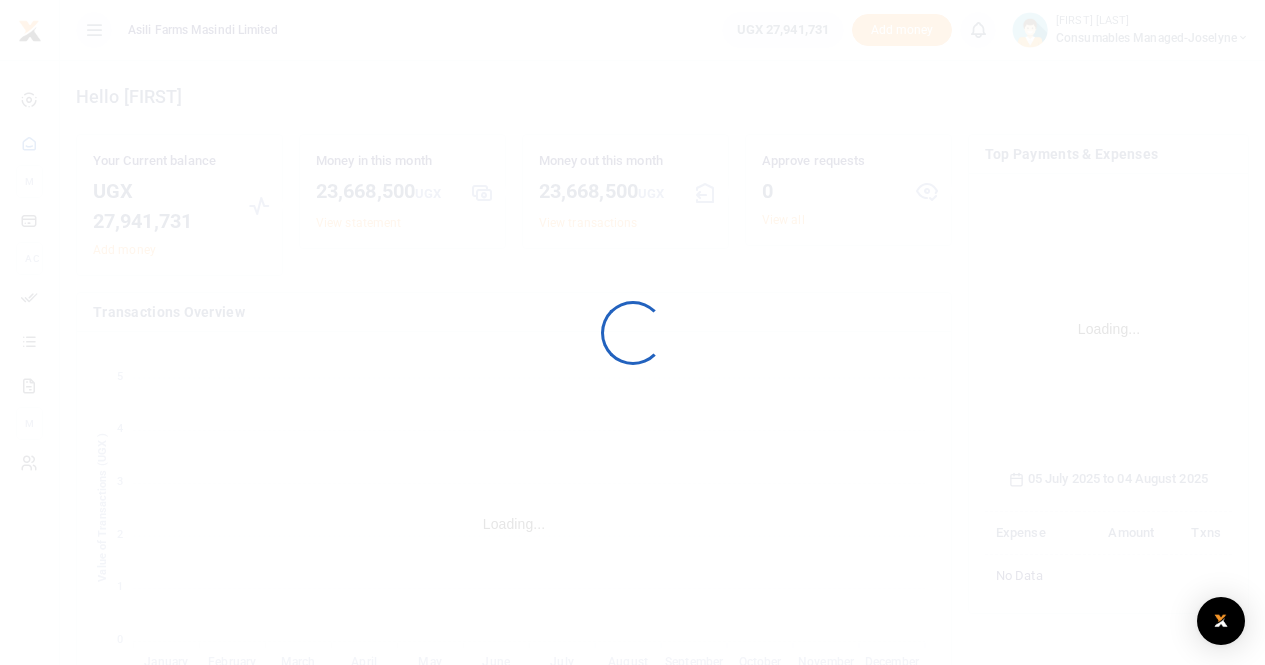 scroll, scrollTop: 0, scrollLeft: 0, axis: both 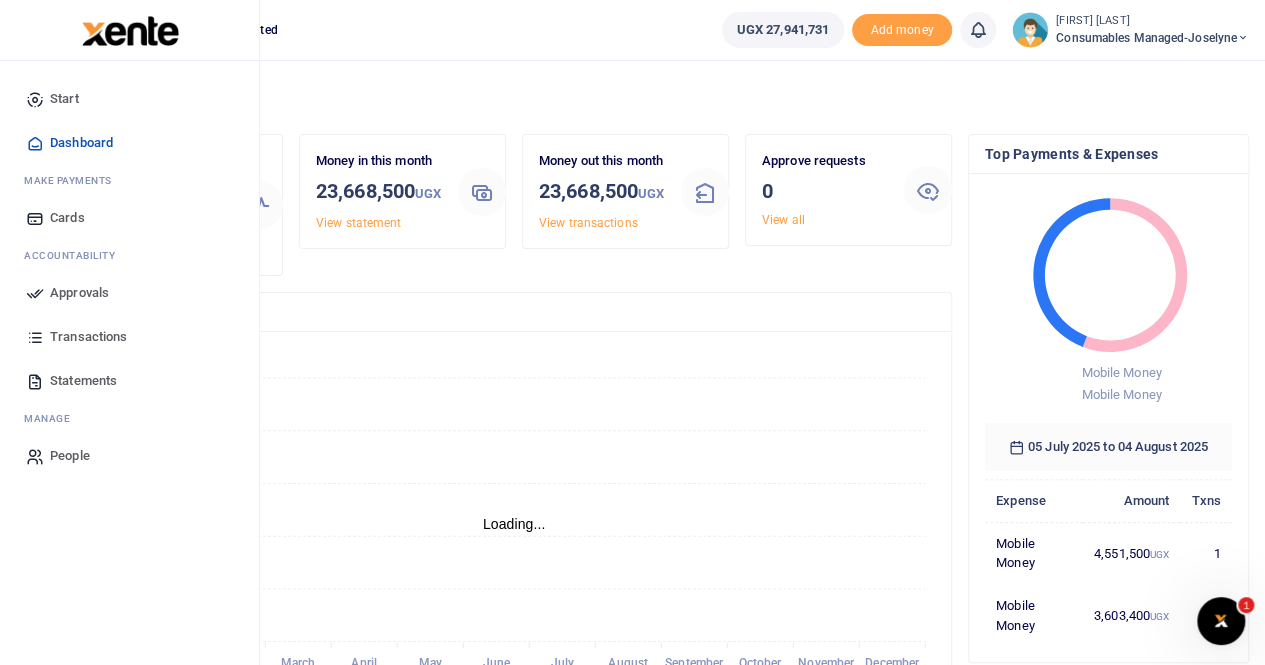 click on "Transactions" at bounding box center (88, 337) 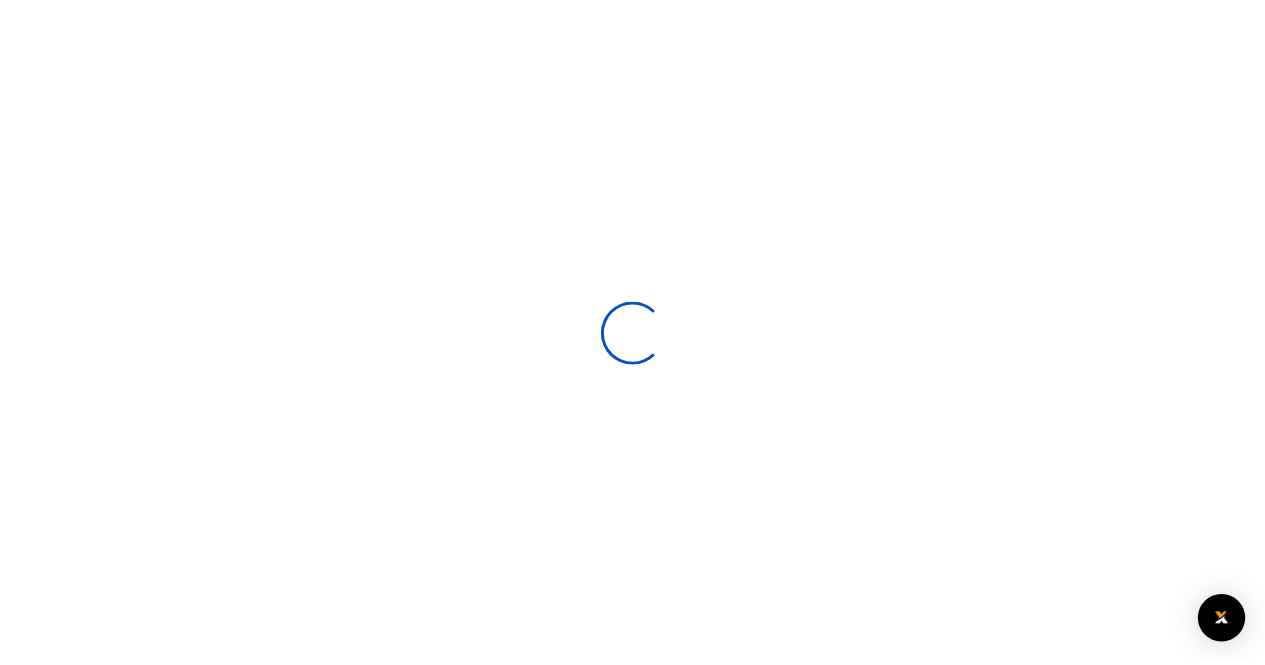 scroll, scrollTop: 0, scrollLeft: 0, axis: both 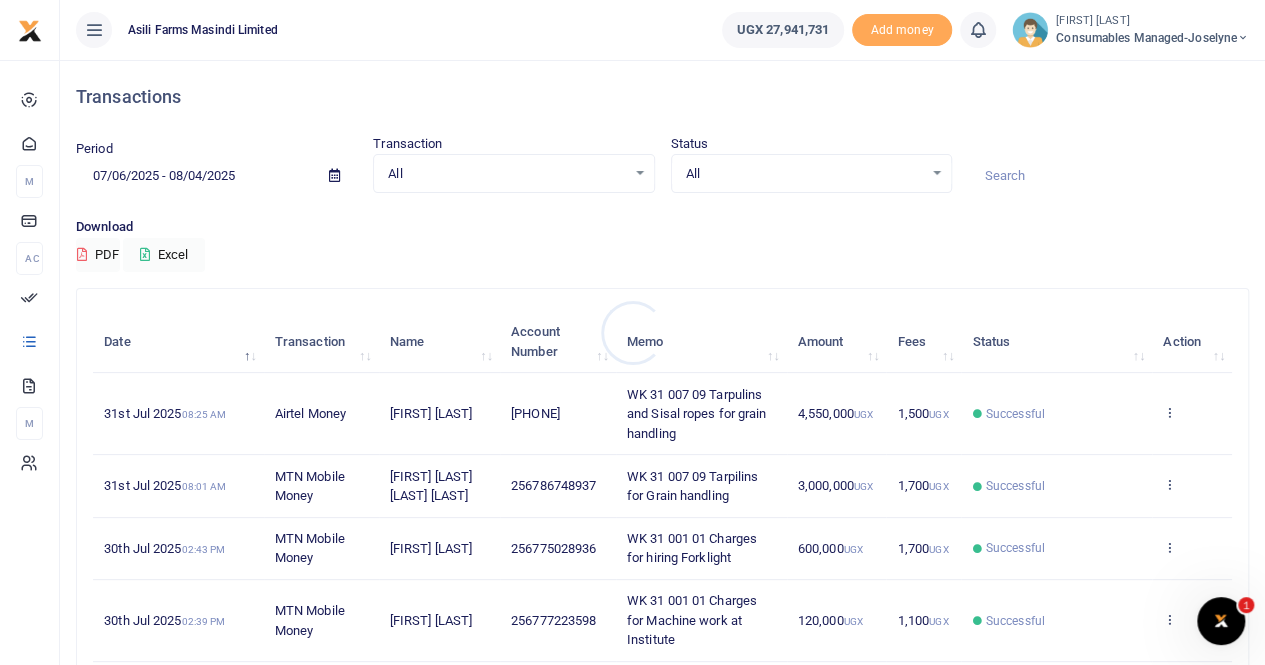click at bounding box center [632, 332] 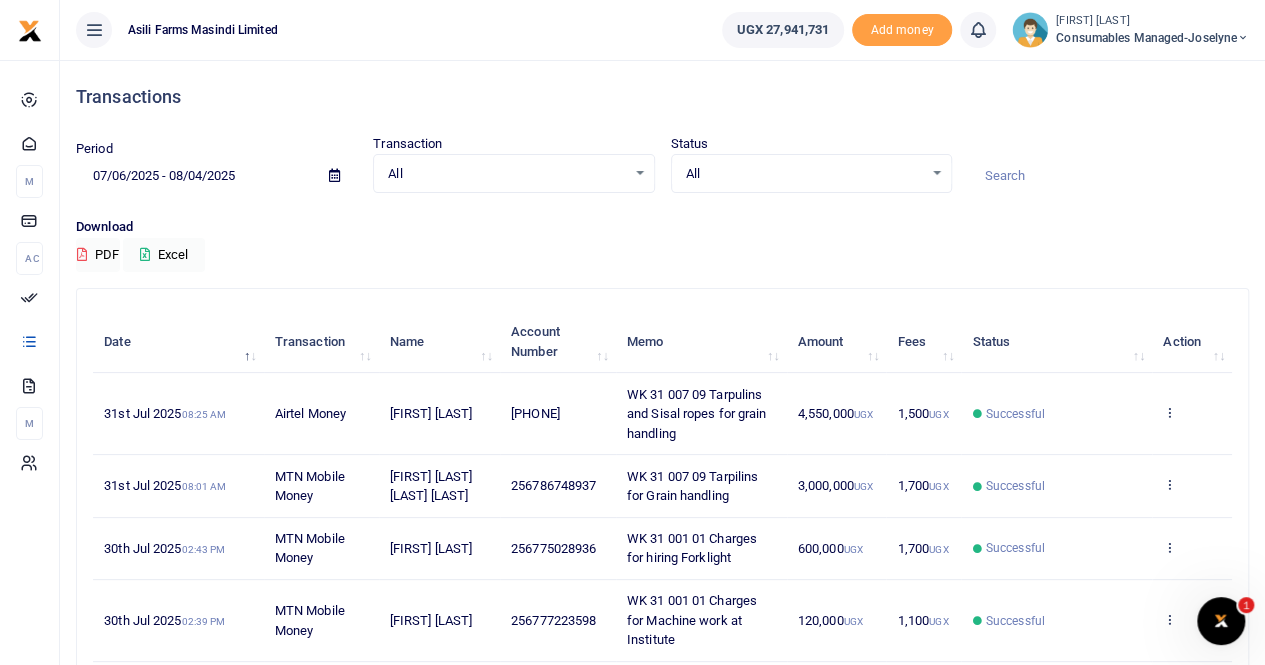 click at bounding box center [334, 175] 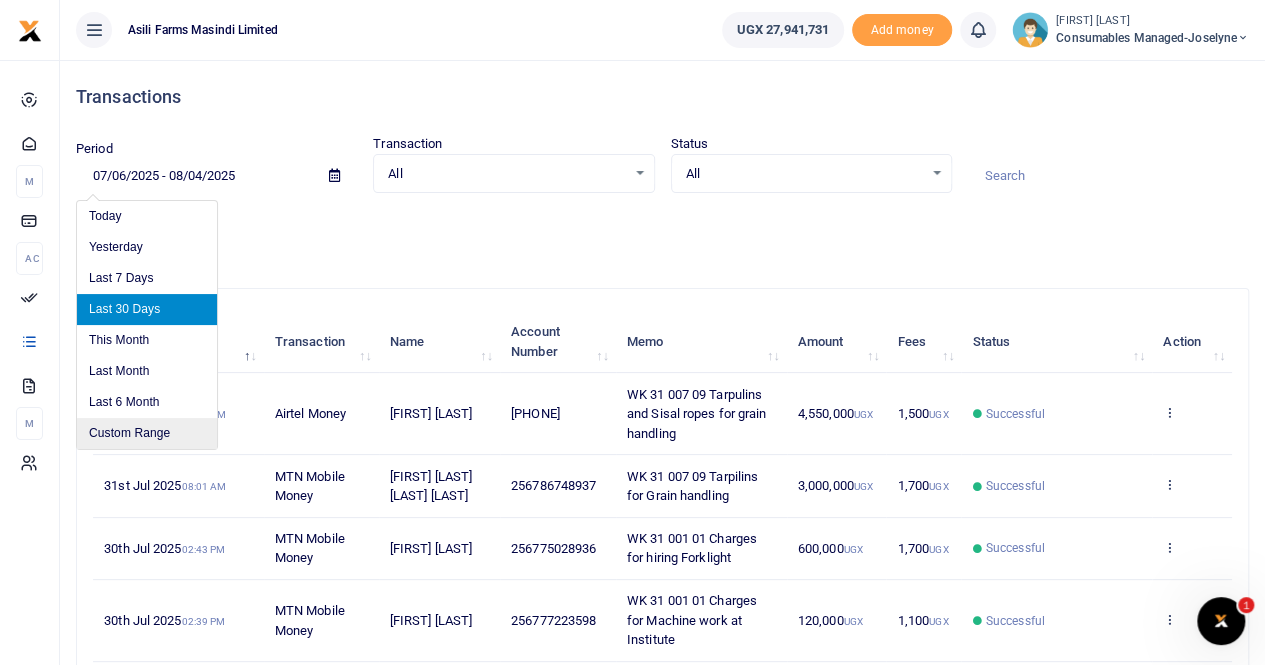 click on "Custom Range" at bounding box center (147, 433) 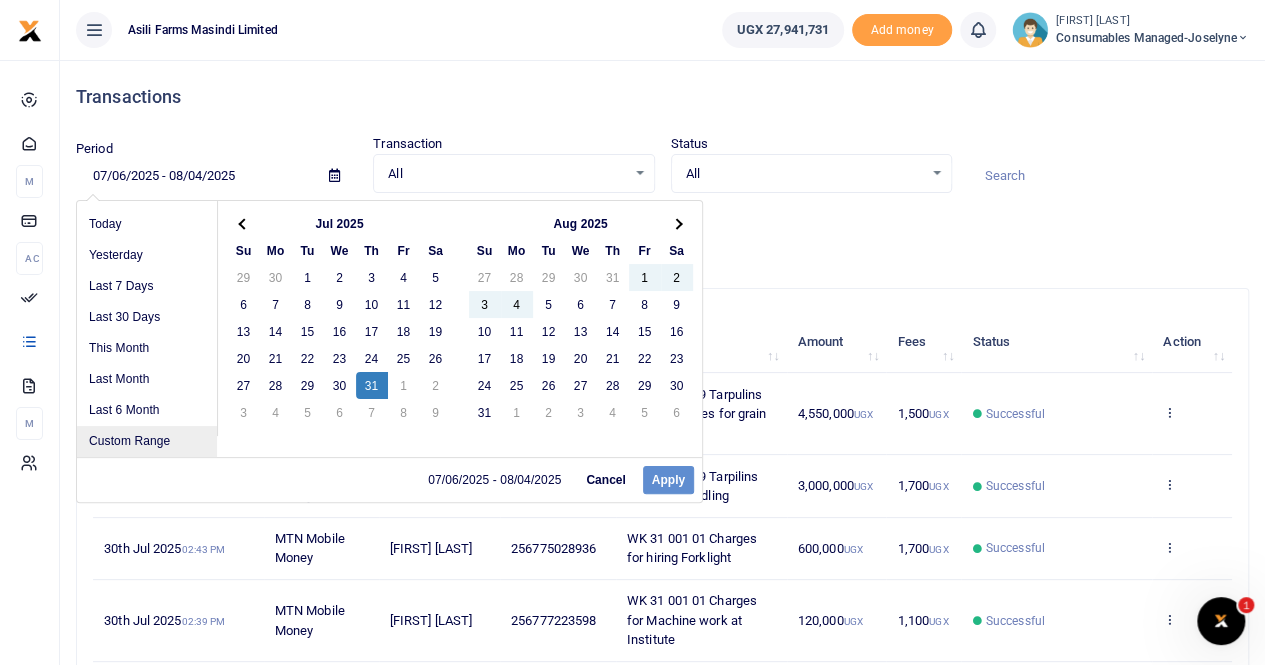 click on "Custom Range" at bounding box center [147, 441] 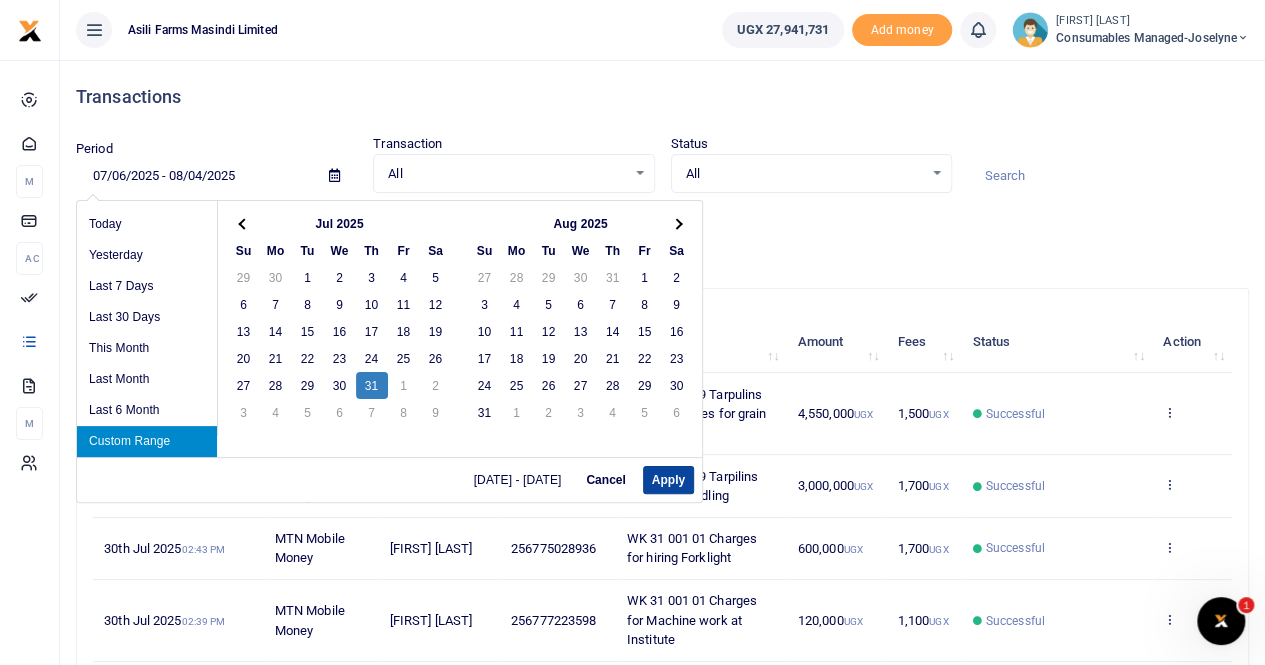 click on "Apply" at bounding box center [668, 480] 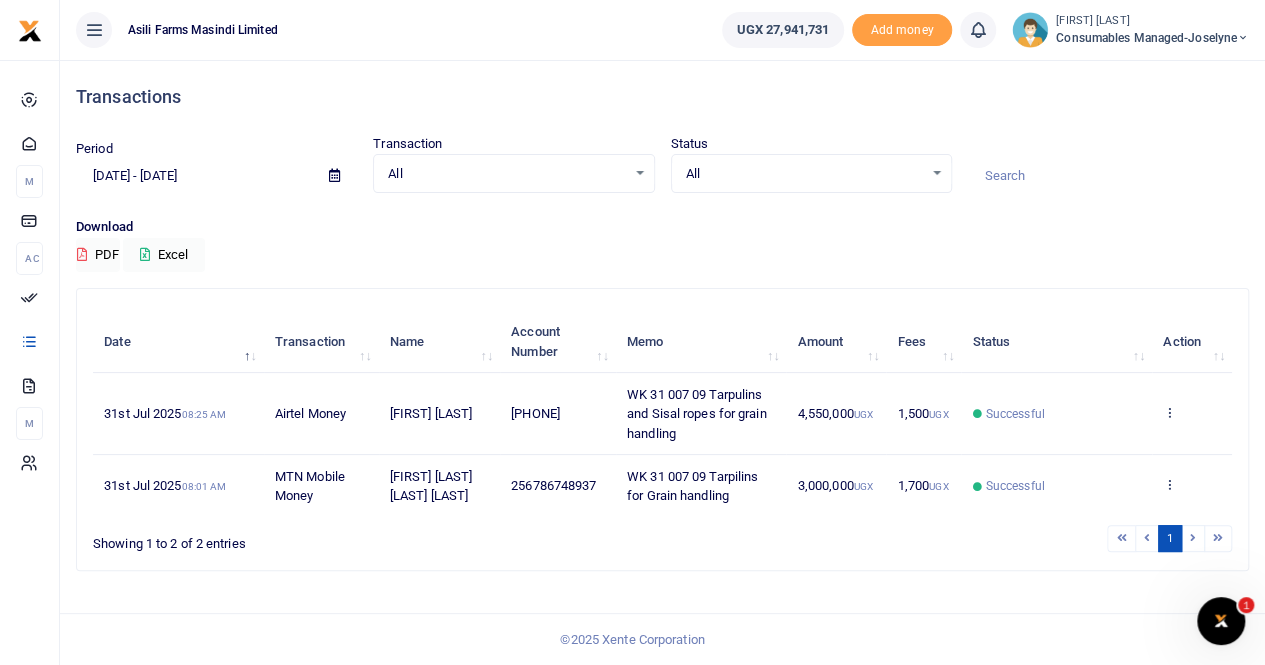 scroll, scrollTop: 0, scrollLeft: 0, axis: both 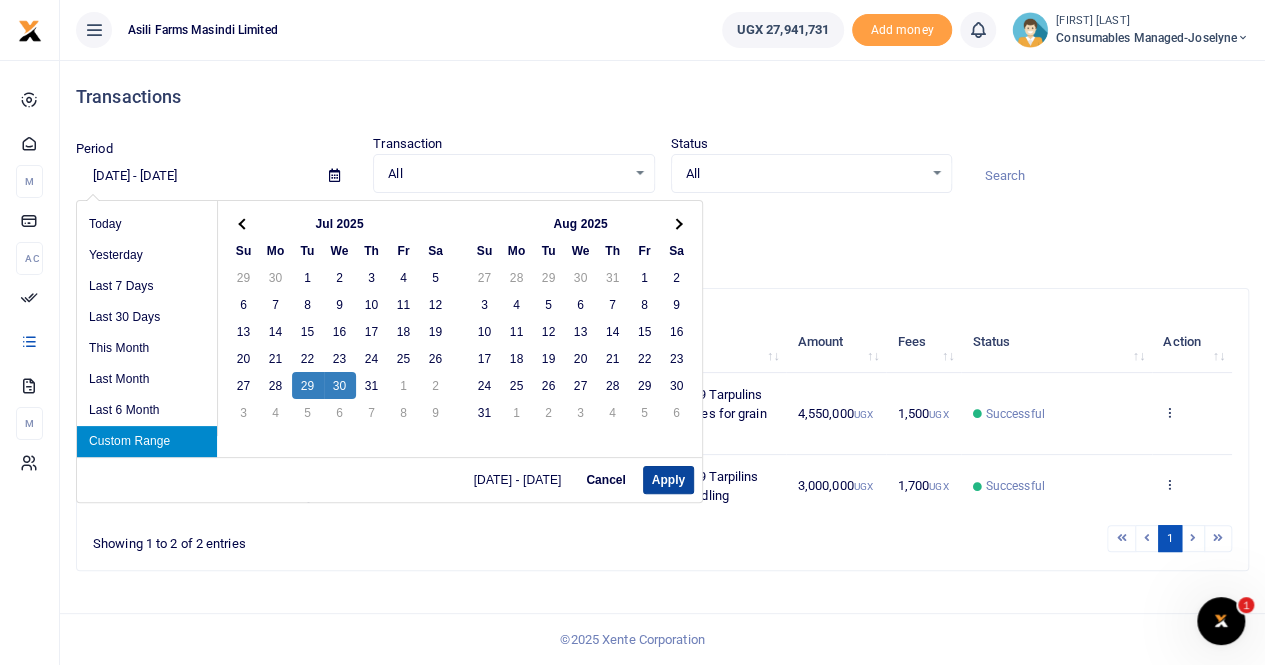 click on "Apply" at bounding box center [668, 480] 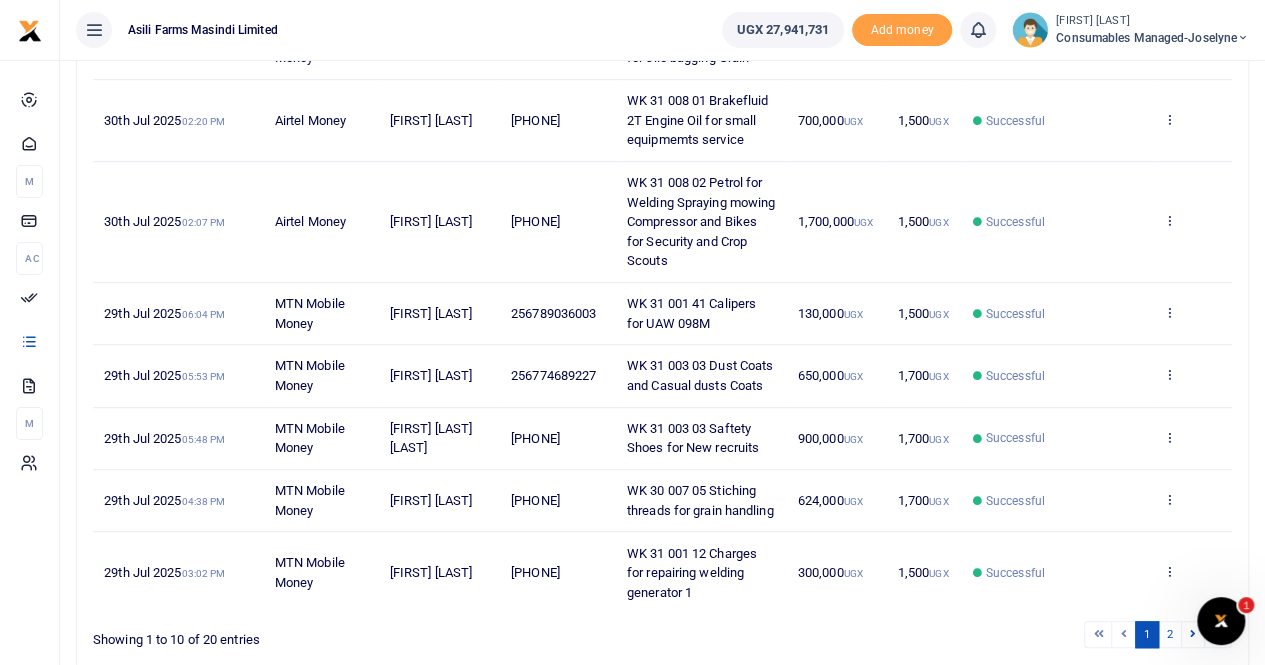 scroll, scrollTop: 600, scrollLeft: 0, axis: vertical 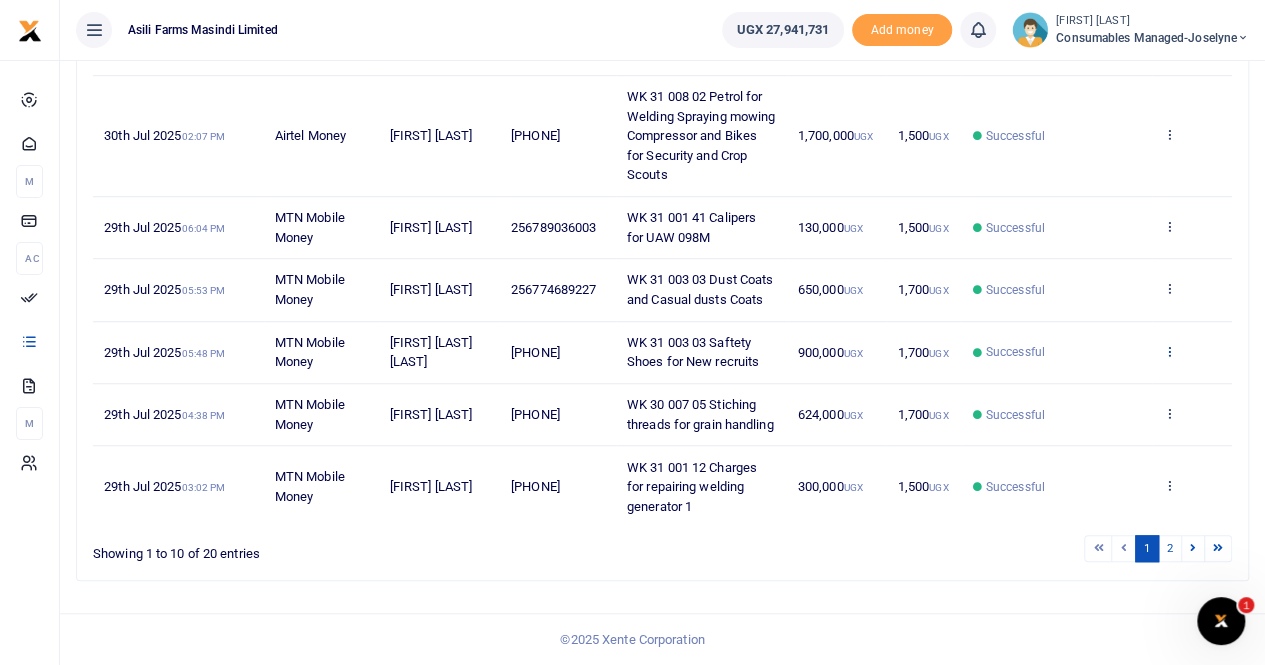 click at bounding box center [1169, 351] 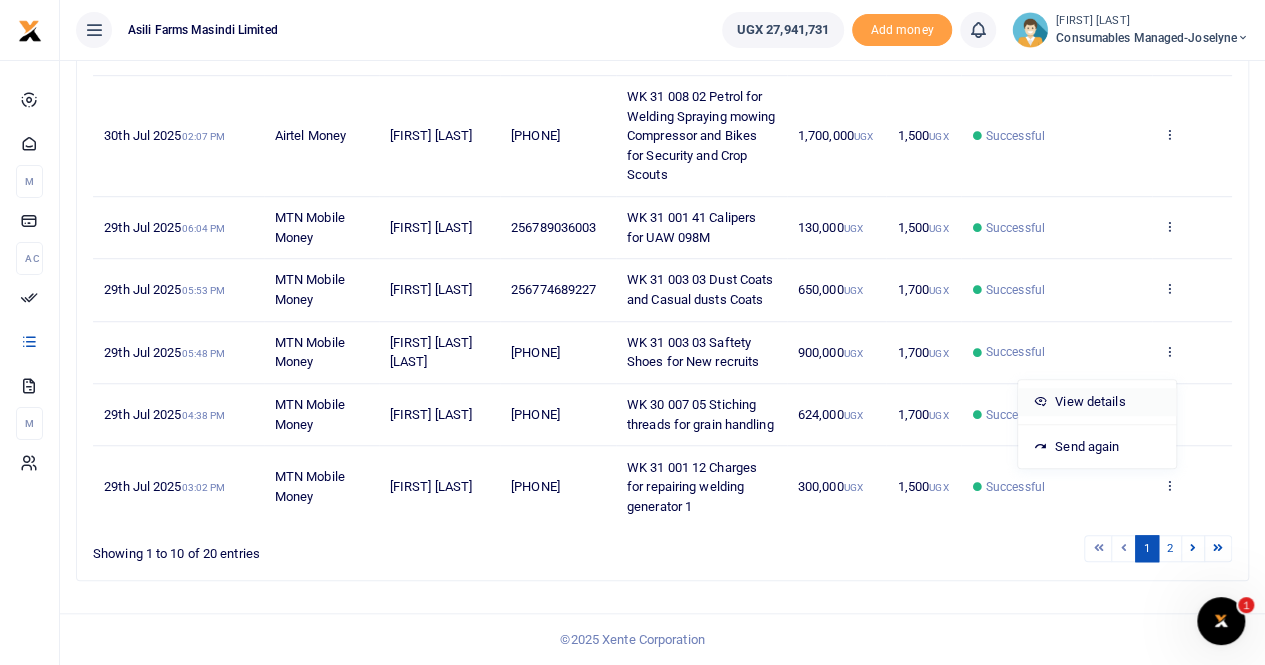 click on "View details" at bounding box center [1097, 402] 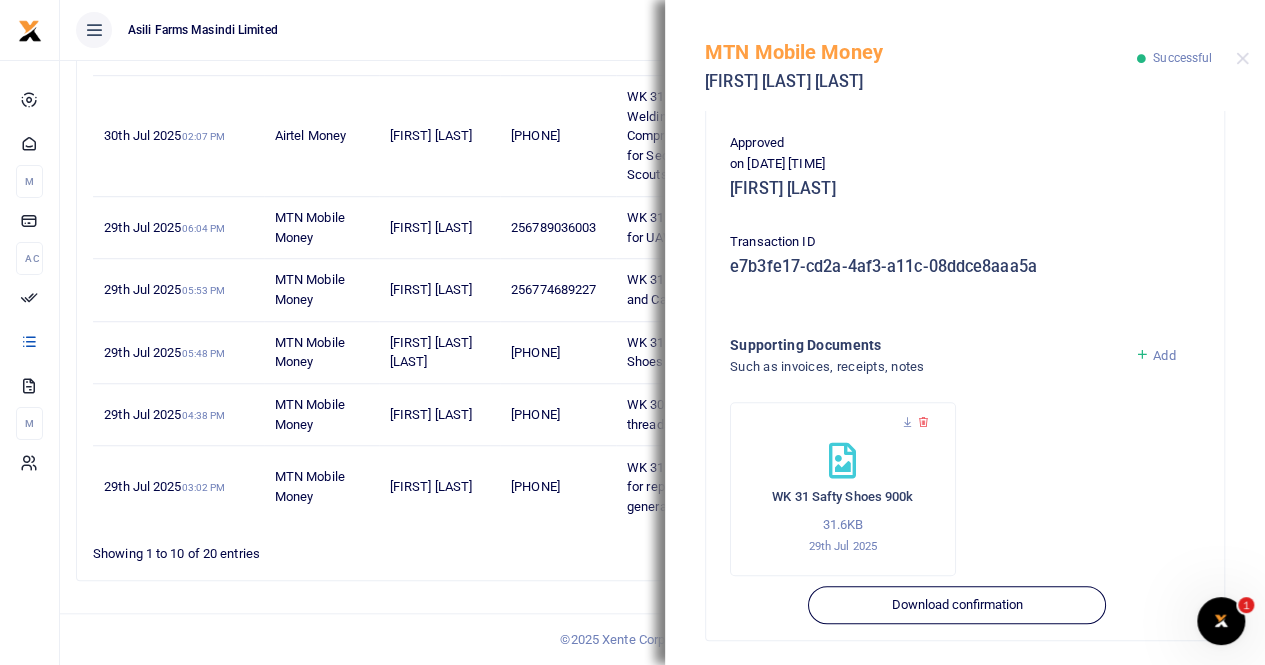scroll, scrollTop: 482, scrollLeft: 0, axis: vertical 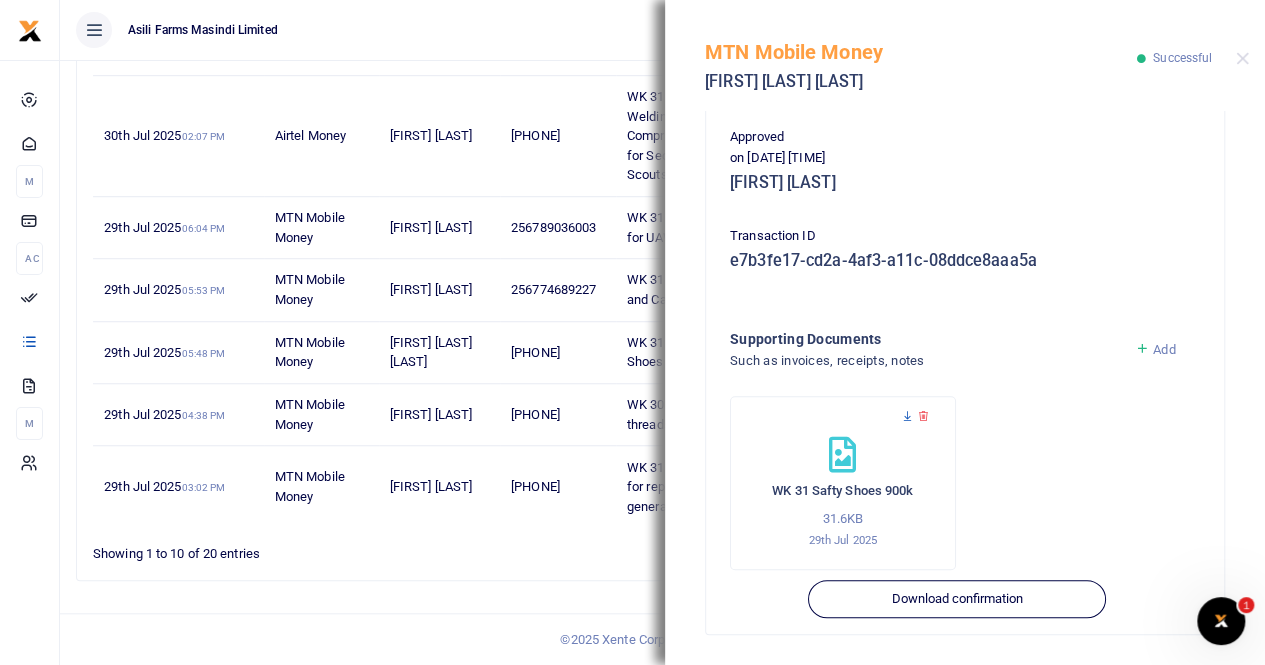 click at bounding box center [907, 416] 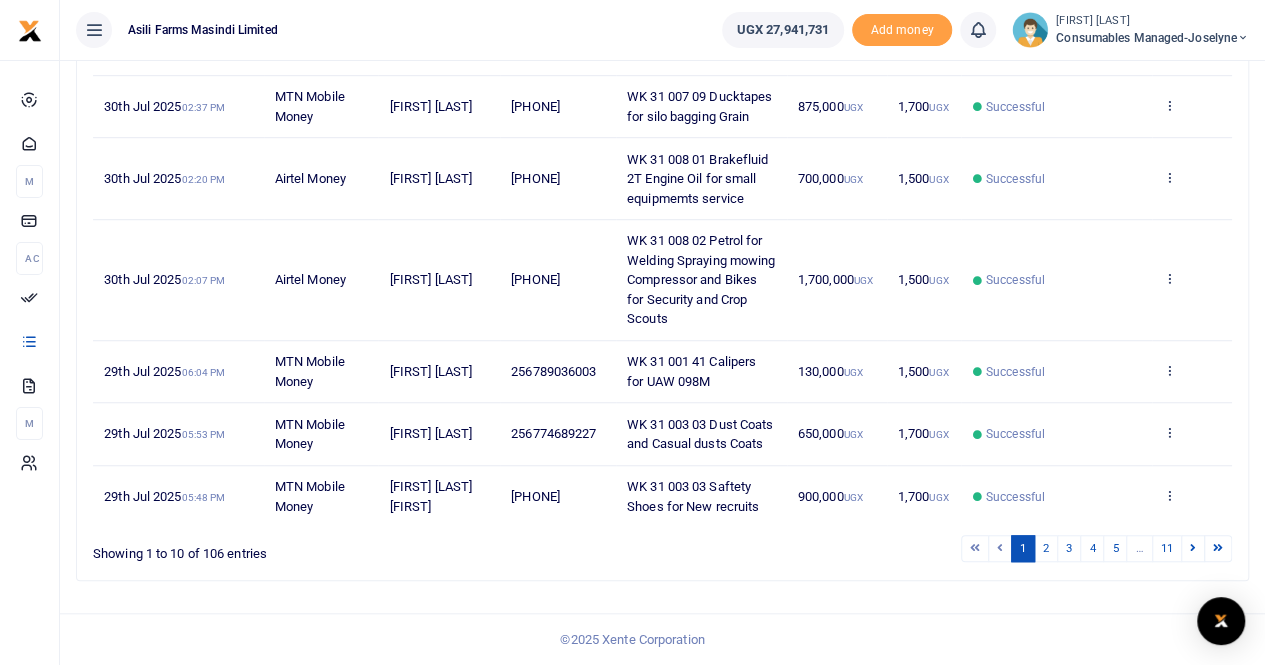 scroll, scrollTop: 619, scrollLeft: 0, axis: vertical 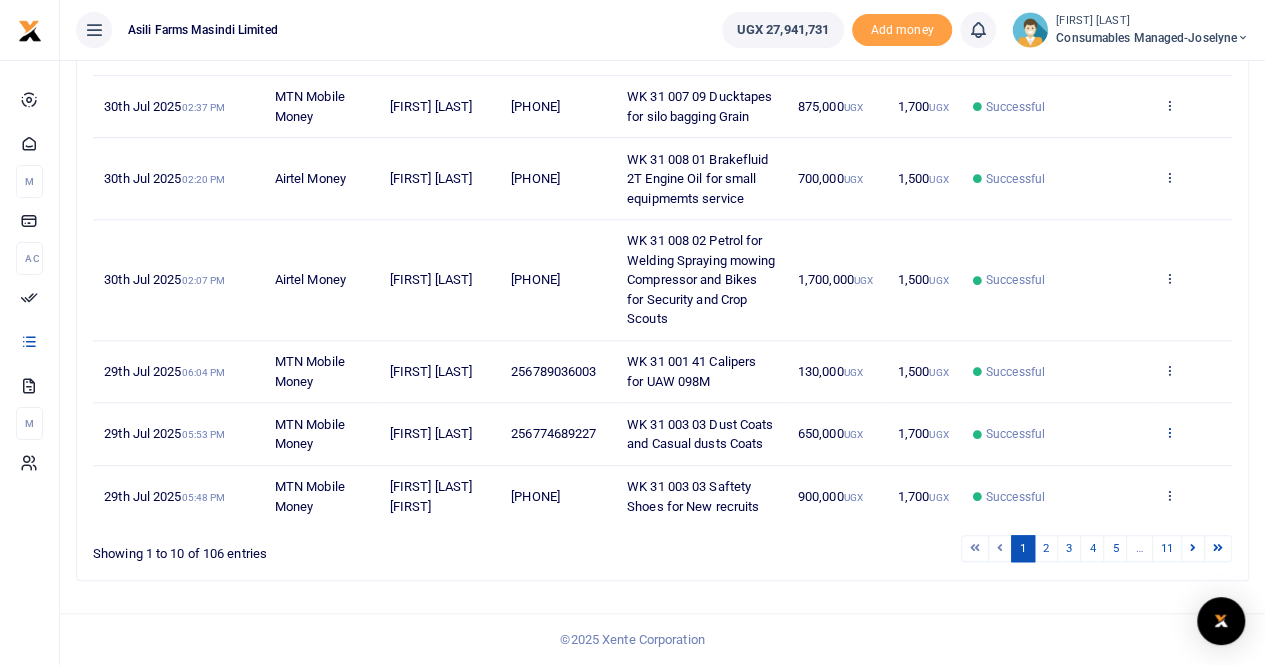 click at bounding box center (1169, 432) 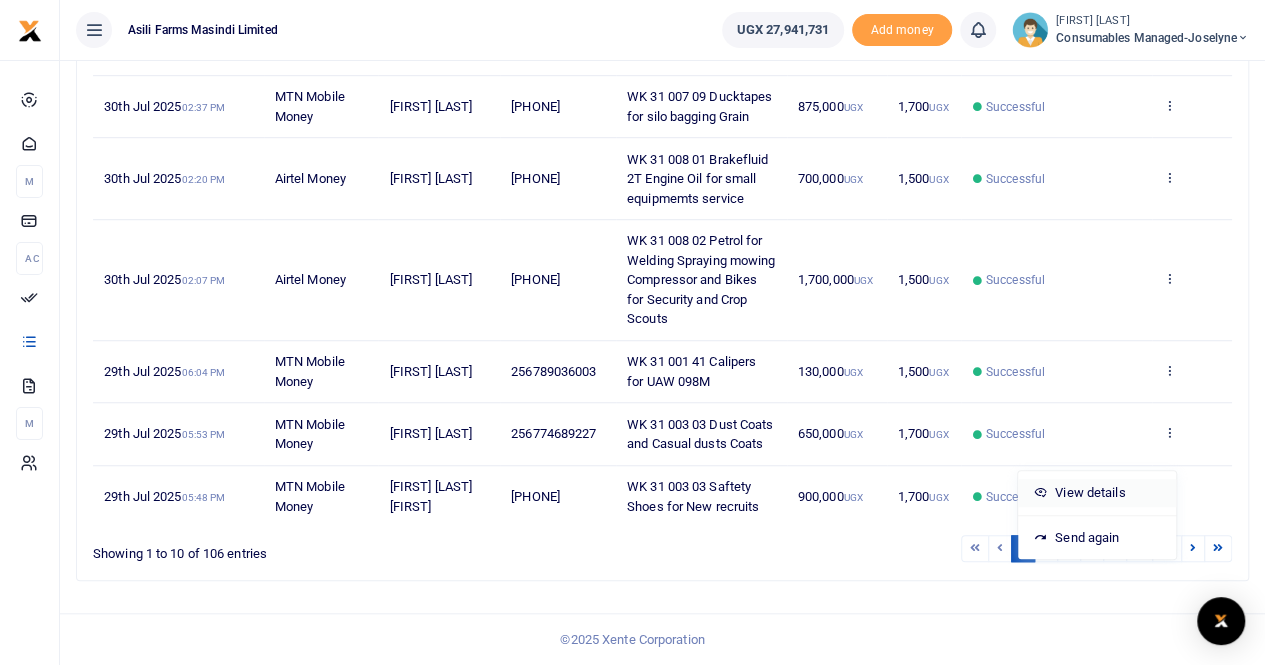 click on "View details" at bounding box center (1097, 493) 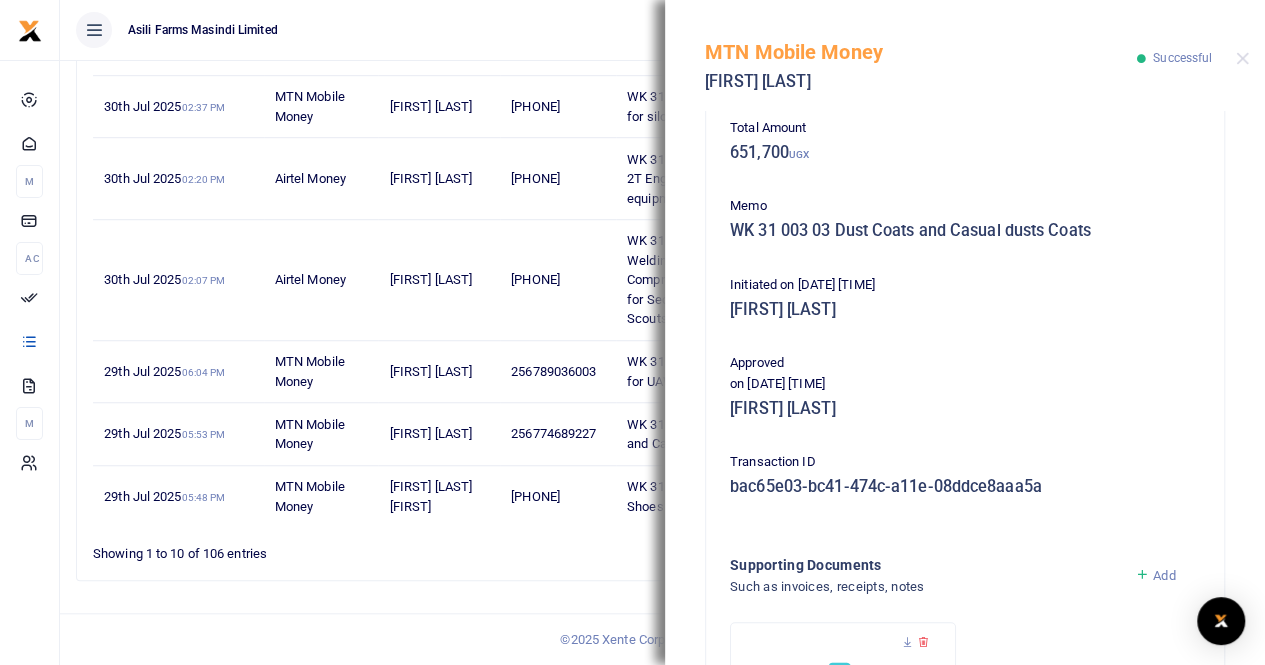 scroll, scrollTop: 482, scrollLeft: 0, axis: vertical 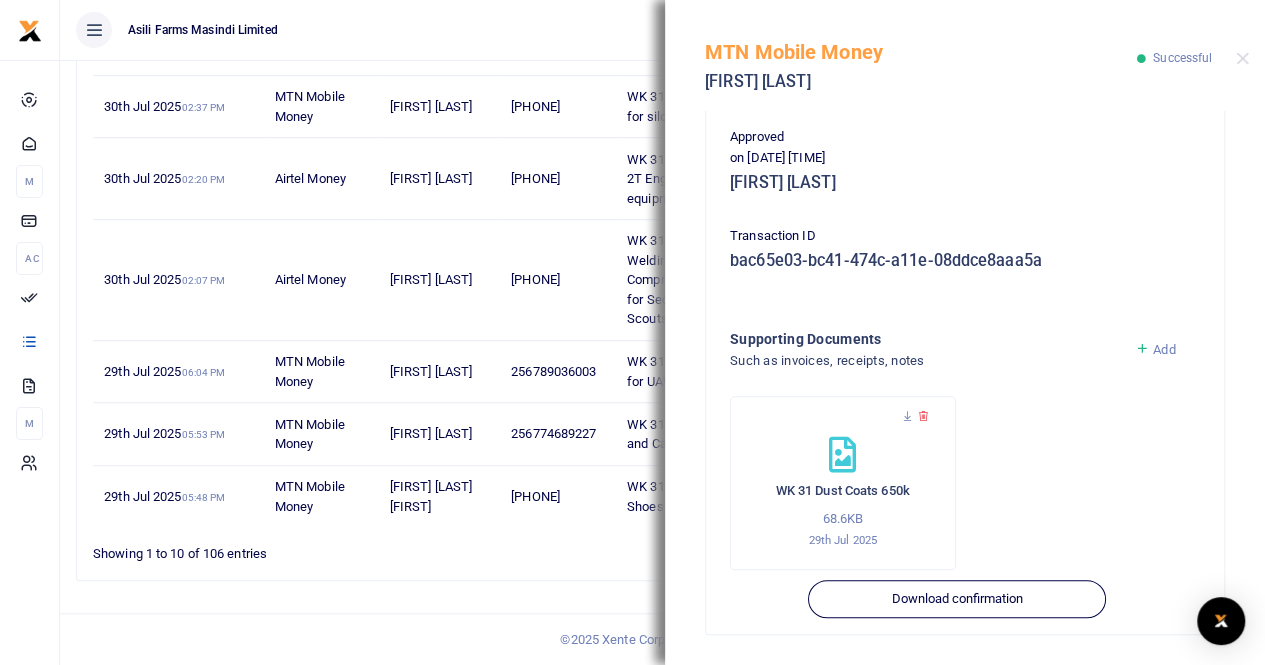 click at bounding box center [843, 427] 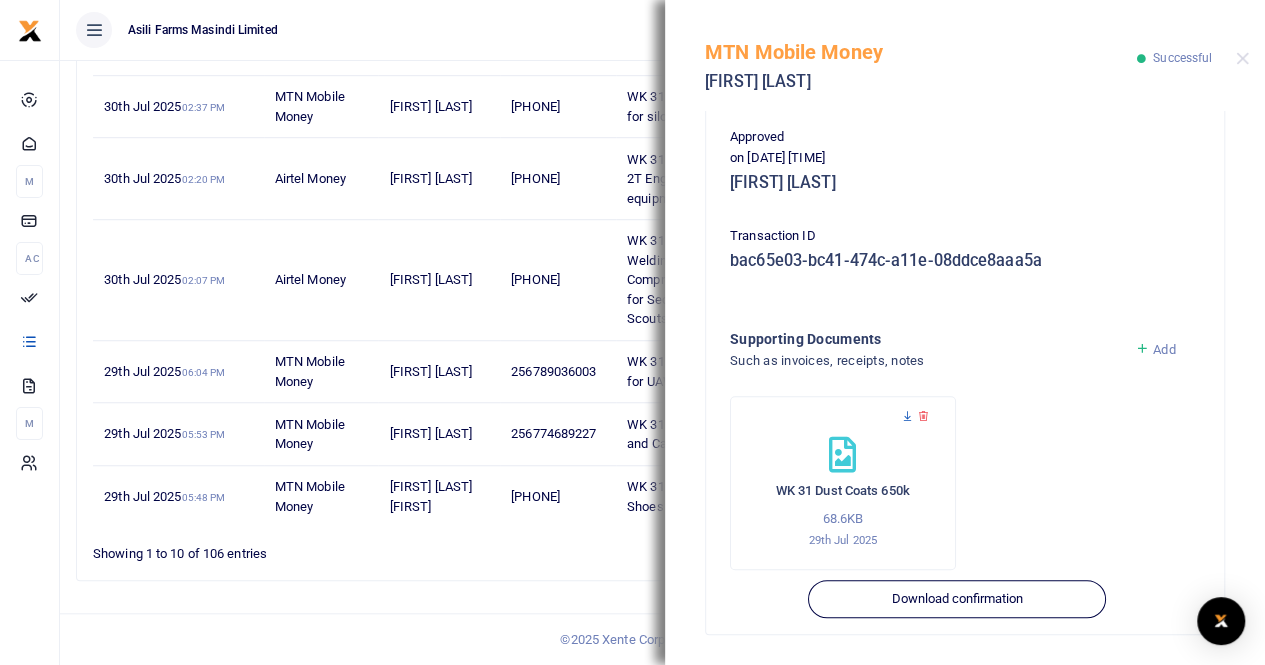 click at bounding box center [907, 416] 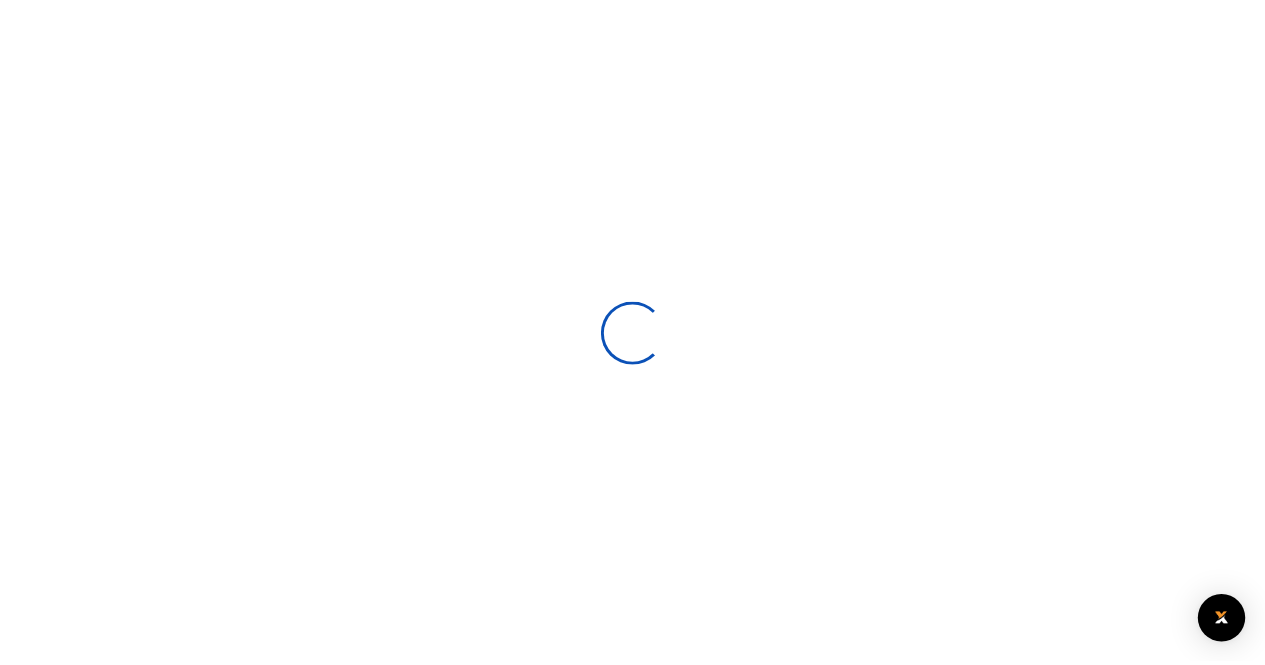 scroll, scrollTop: 0, scrollLeft: 0, axis: both 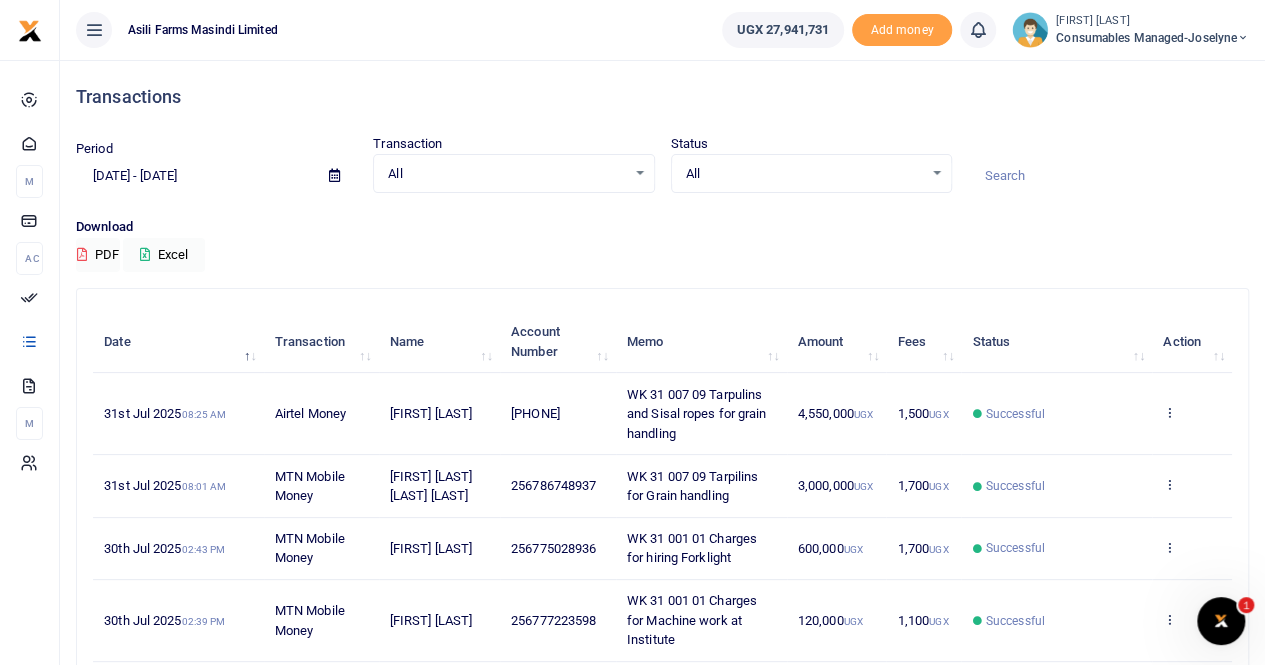 click at bounding box center (334, 175) 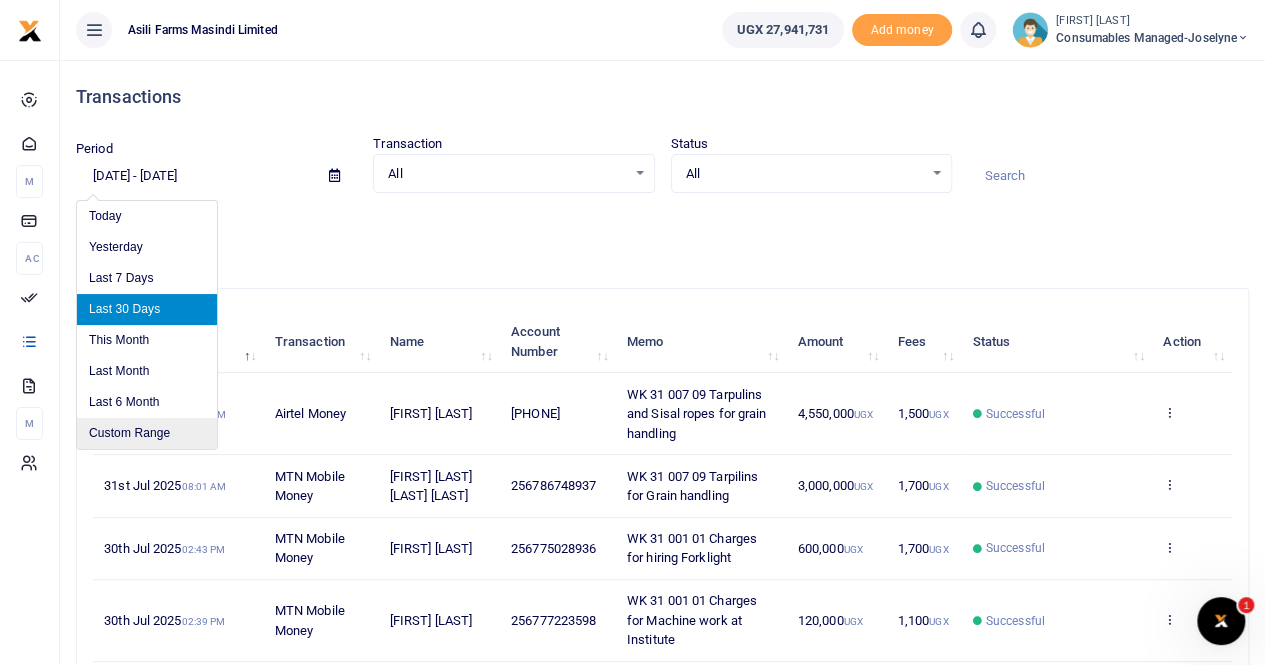 click on "Custom Range" at bounding box center [147, 433] 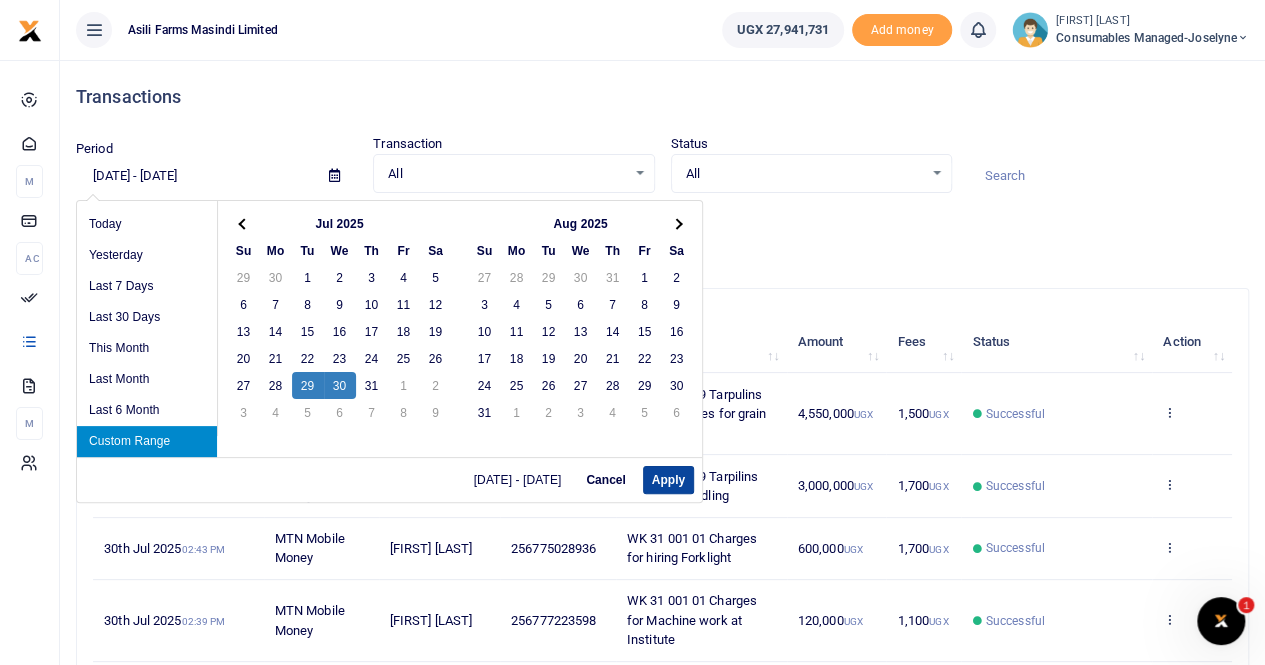 click on "Apply" at bounding box center (668, 480) 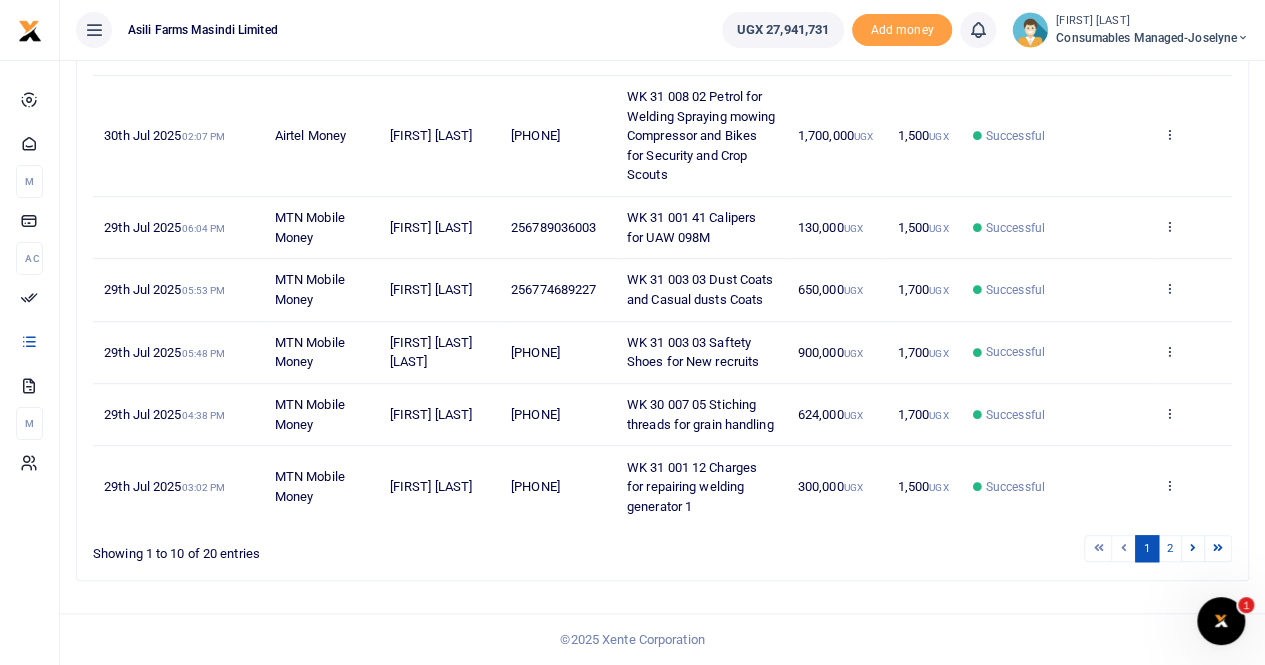 scroll, scrollTop: 619, scrollLeft: 0, axis: vertical 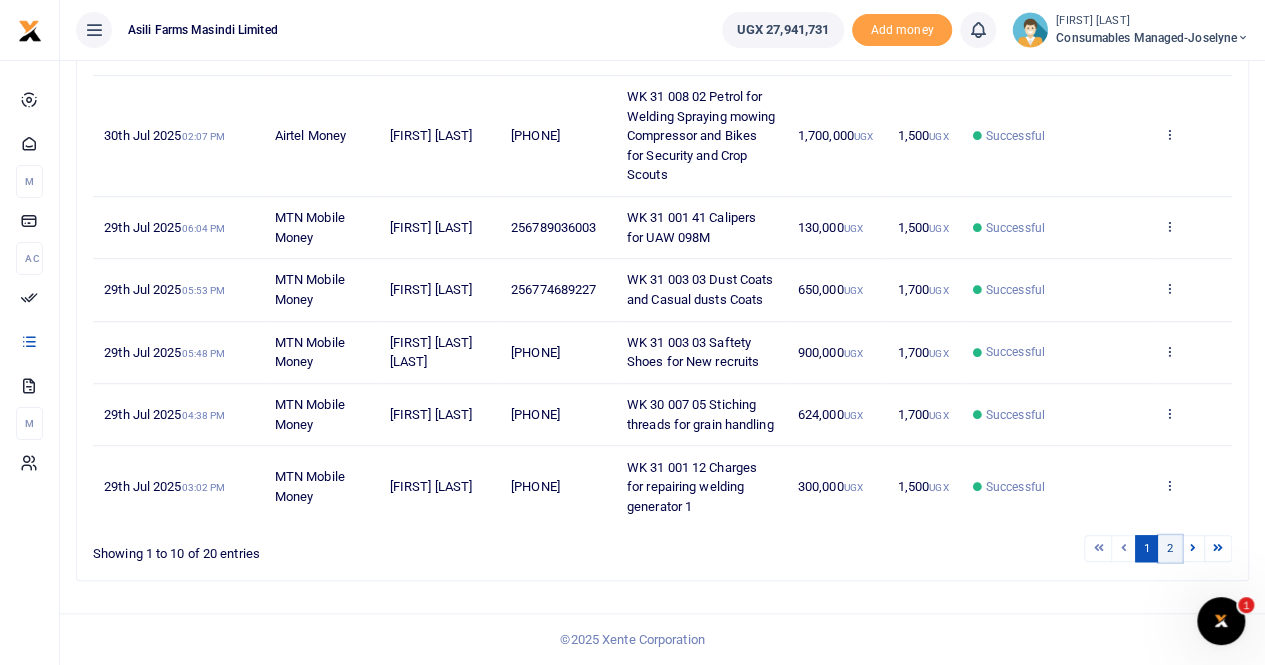 click on "2" at bounding box center [1170, 548] 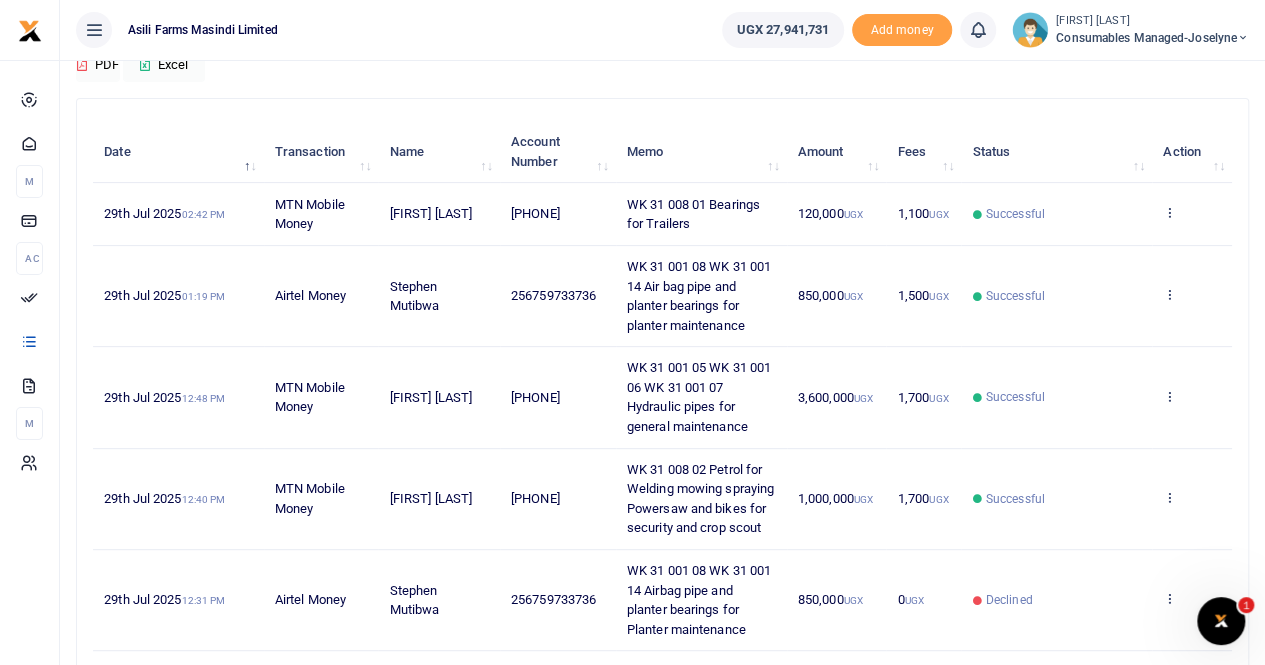 scroll, scrollTop: 0, scrollLeft: 0, axis: both 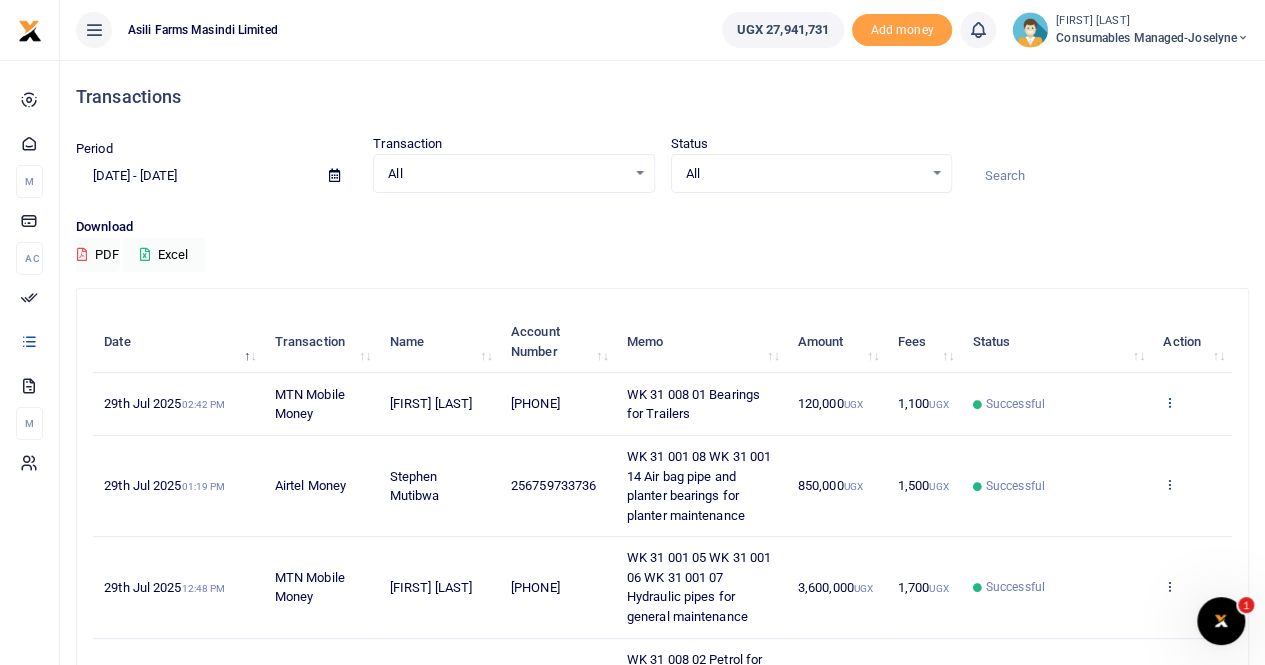 click at bounding box center [1169, 402] 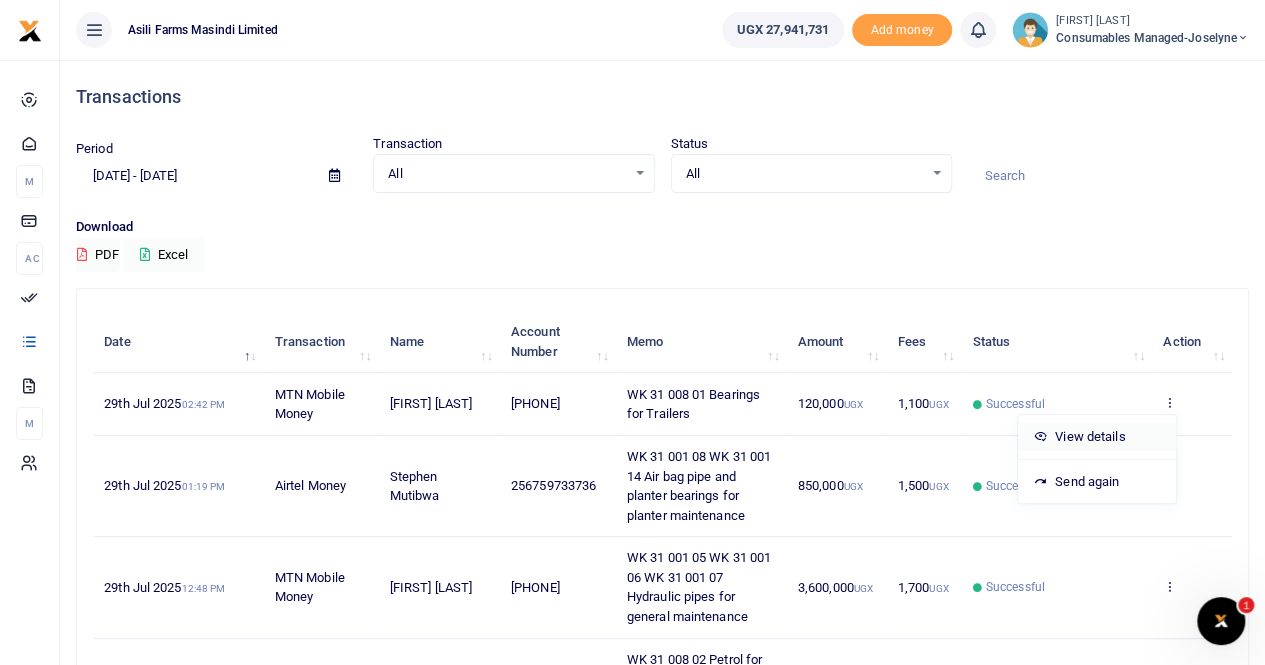 click on "View details" at bounding box center (1097, 437) 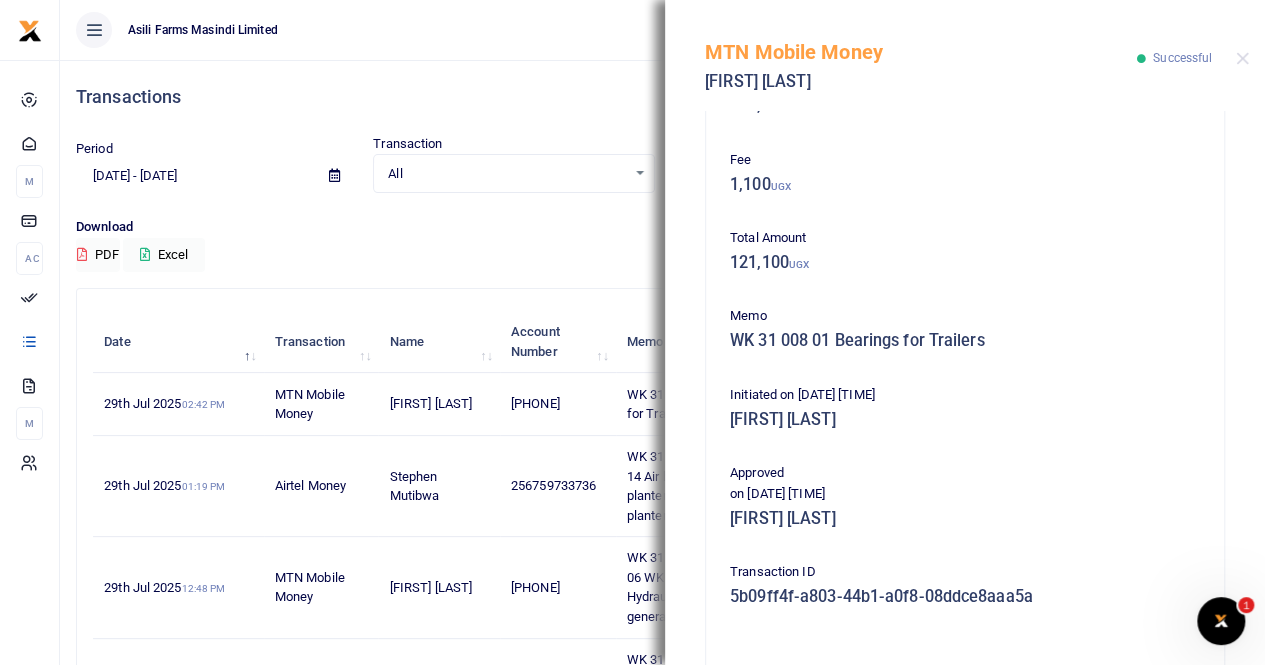 scroll, scrollTop: 482, scrollLeft: 0, axis: vertical 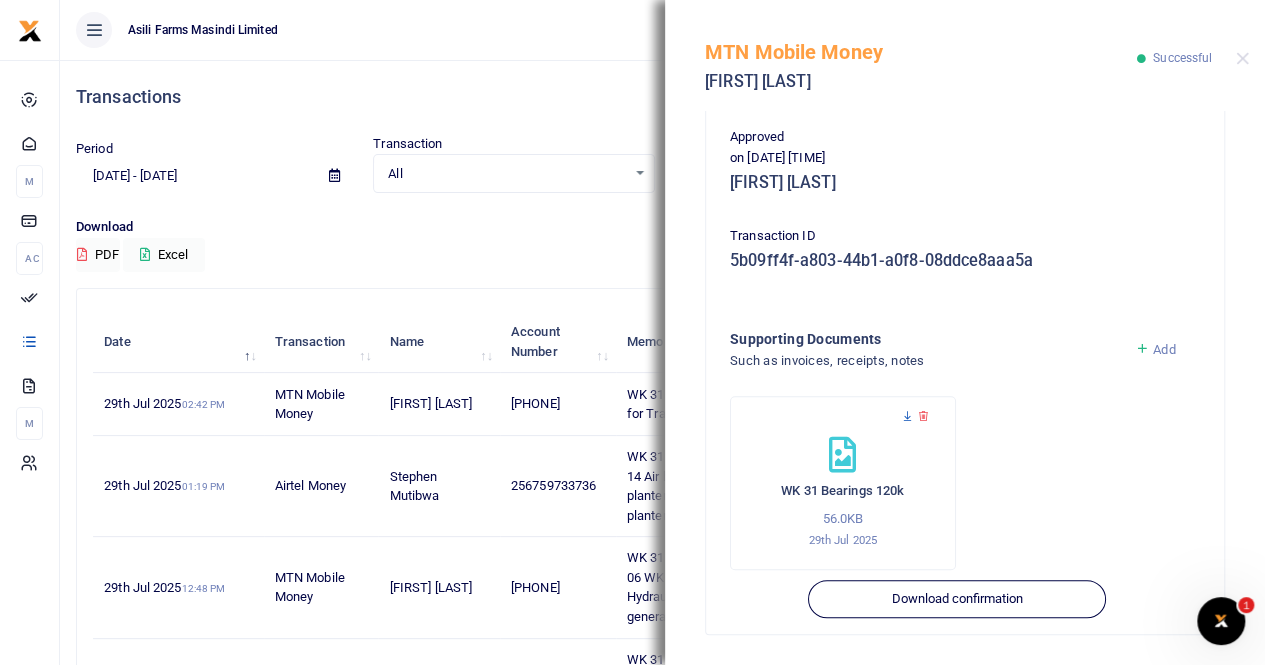 click at bounding box center [907, 416] 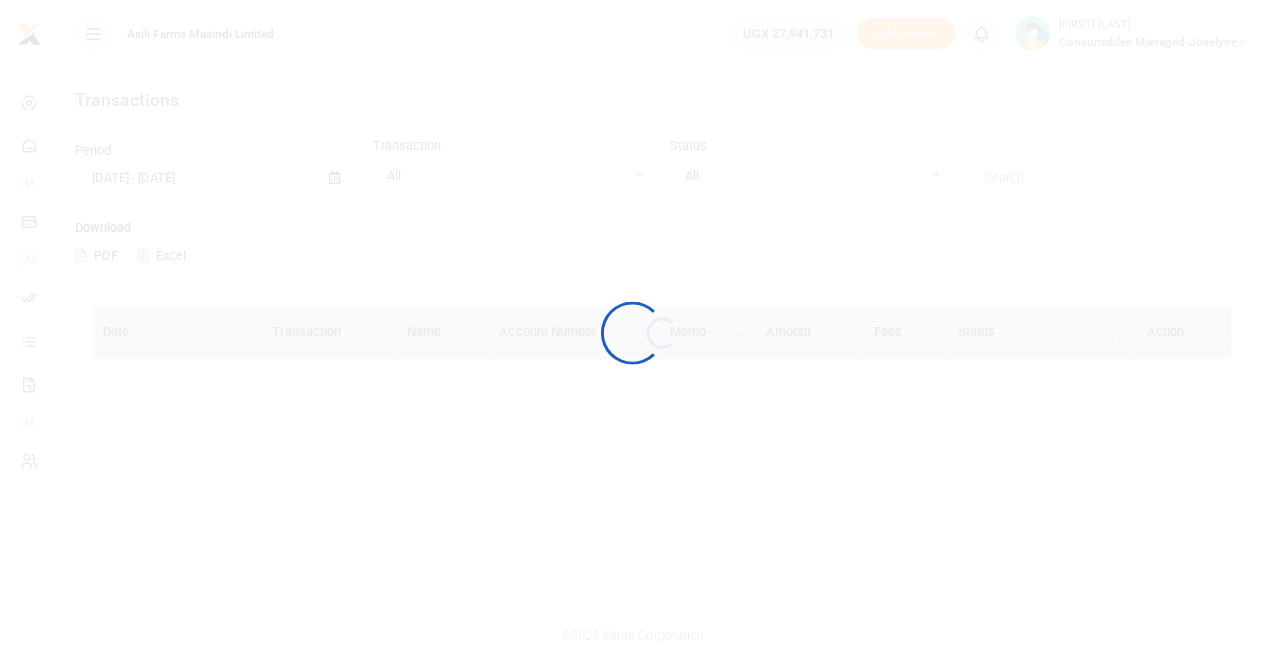 scroll, scrollTop: 0, scrollLeft: 0, axis: both 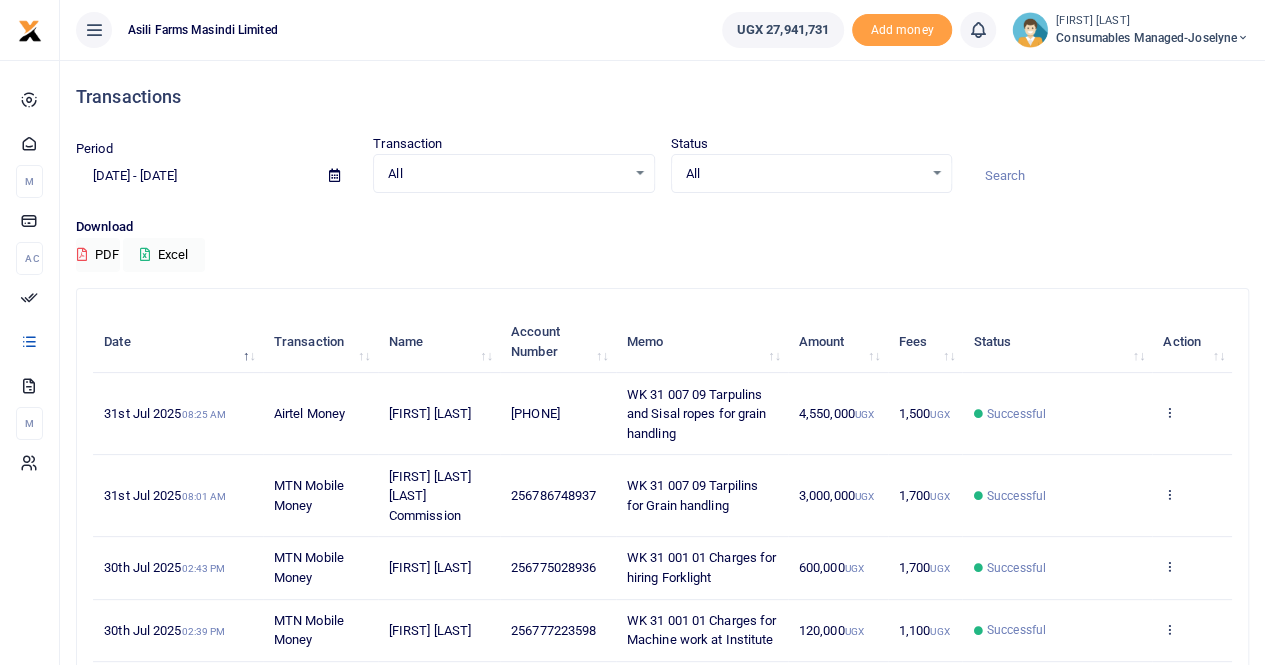 click at bounding box center [334, 175] 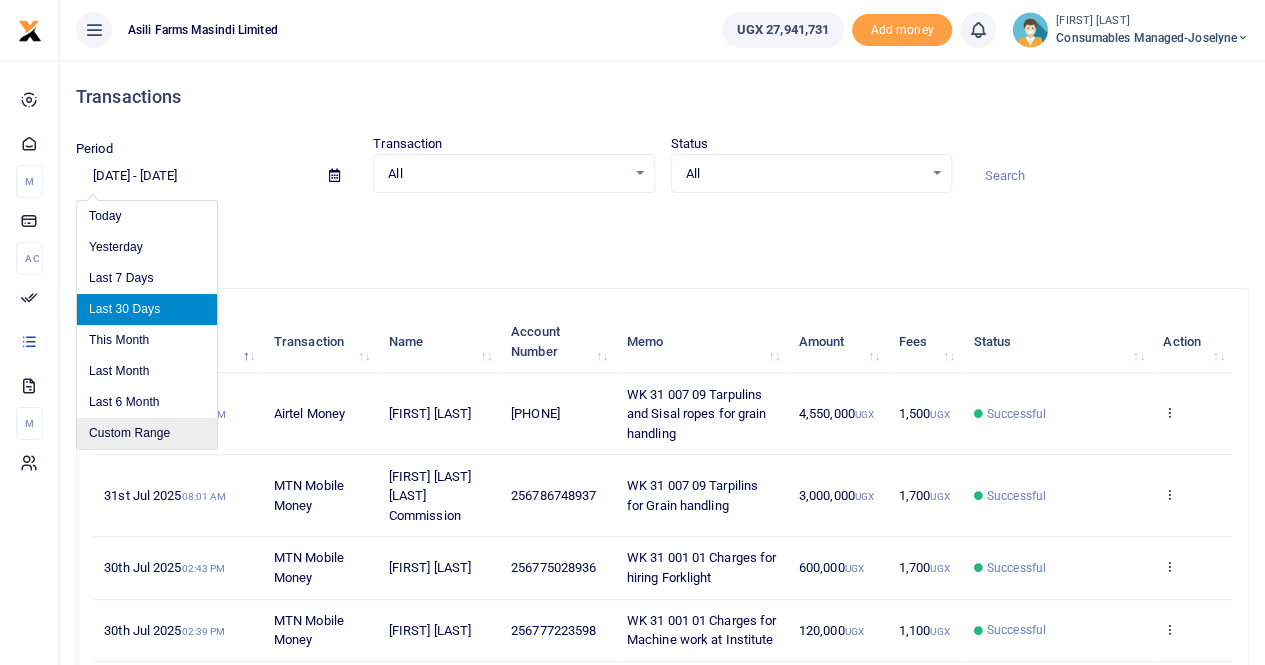 click on "Custom Range" at bounding box center (147, 433) 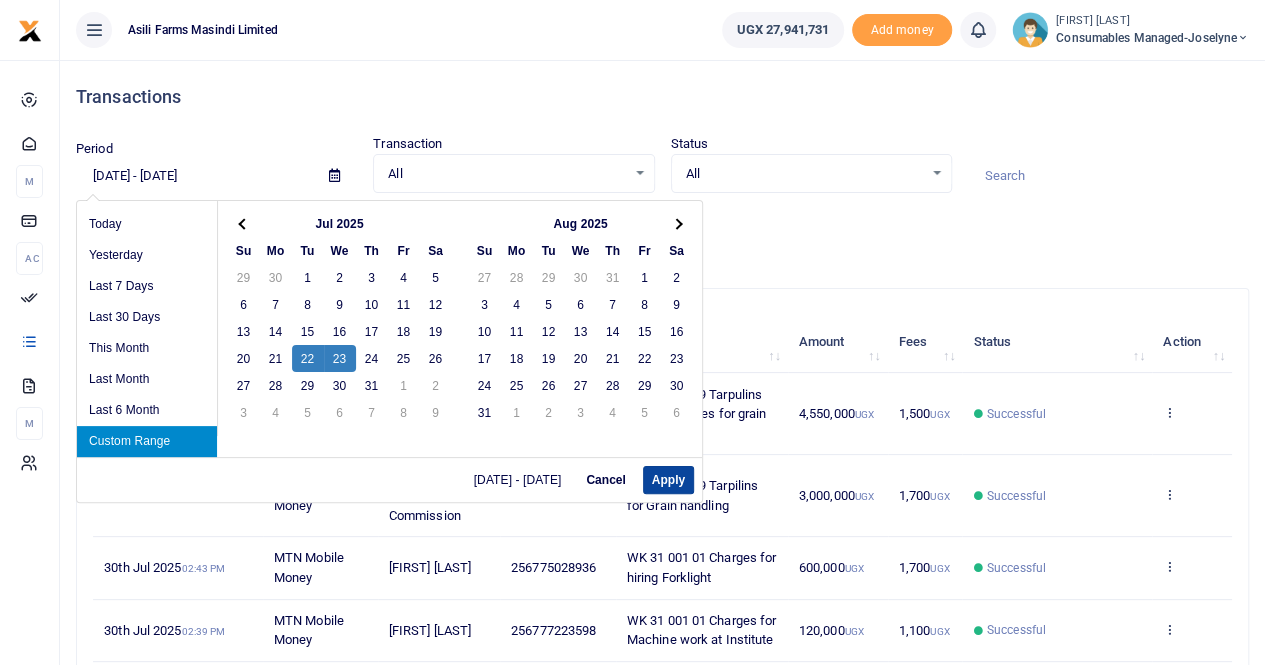 click on "Apply" at bounding box center (668, 480) 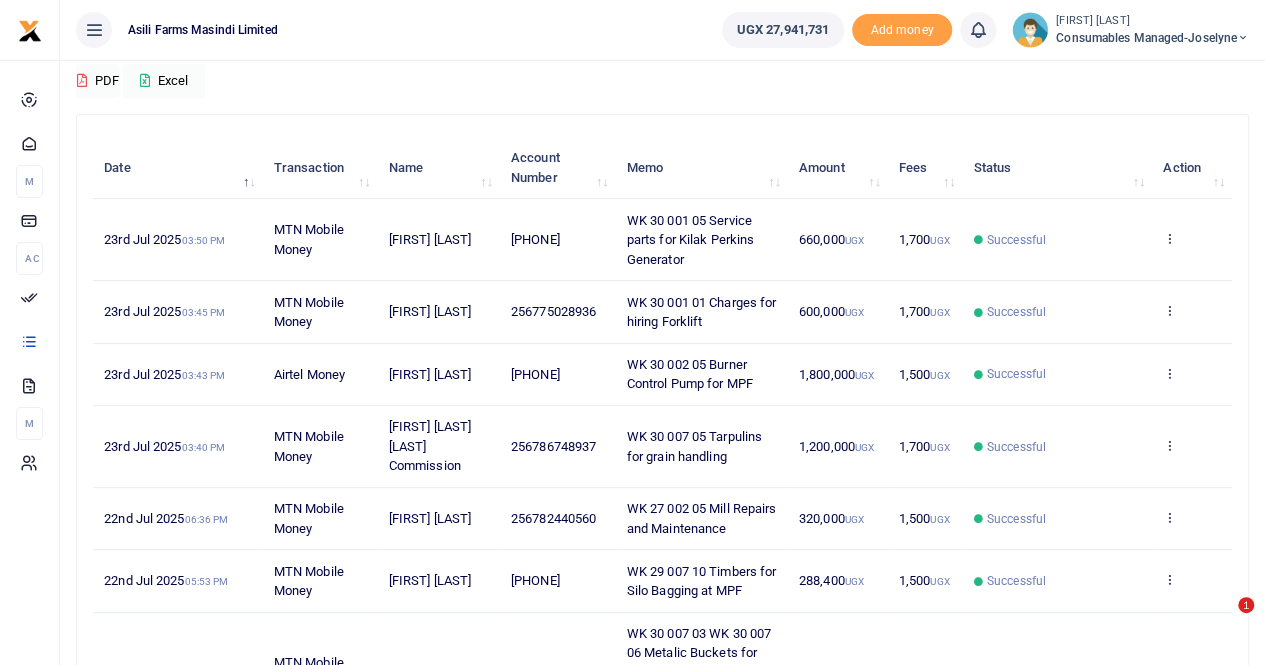 scroll, scrollTop: 300, scrollLeft: 0, axis: vertical 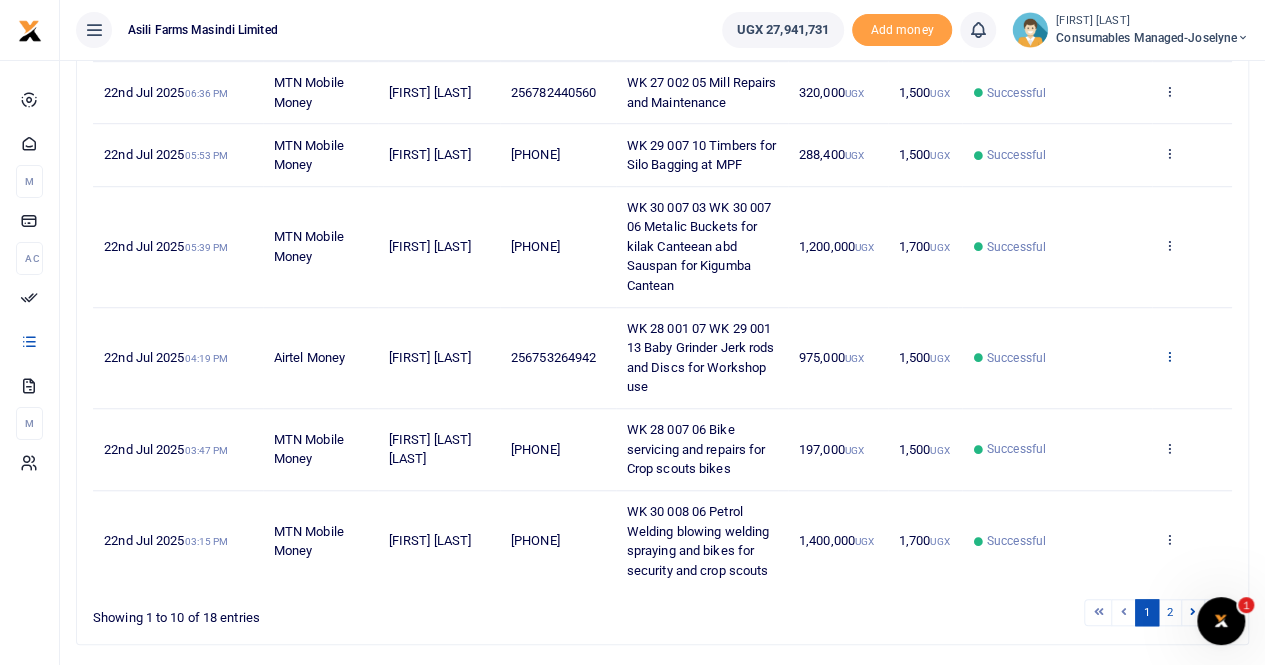 click at bounding box center (1169, 356) 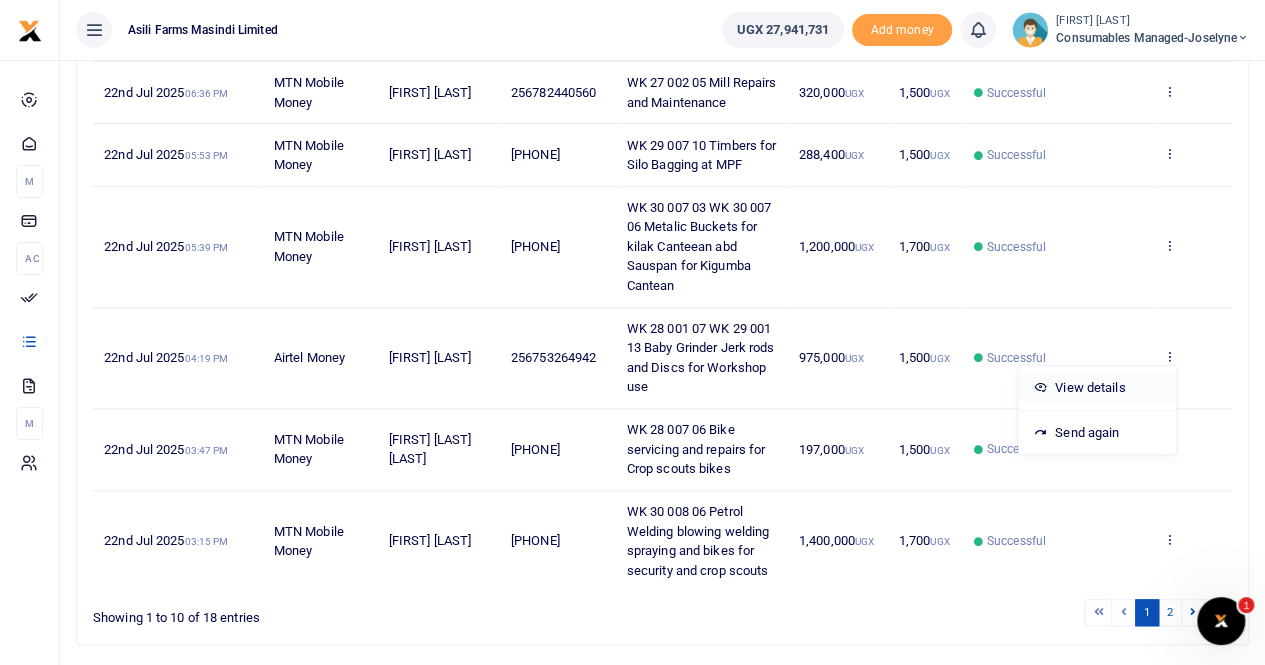 click on "View details" at bounding box center (1097, 388) 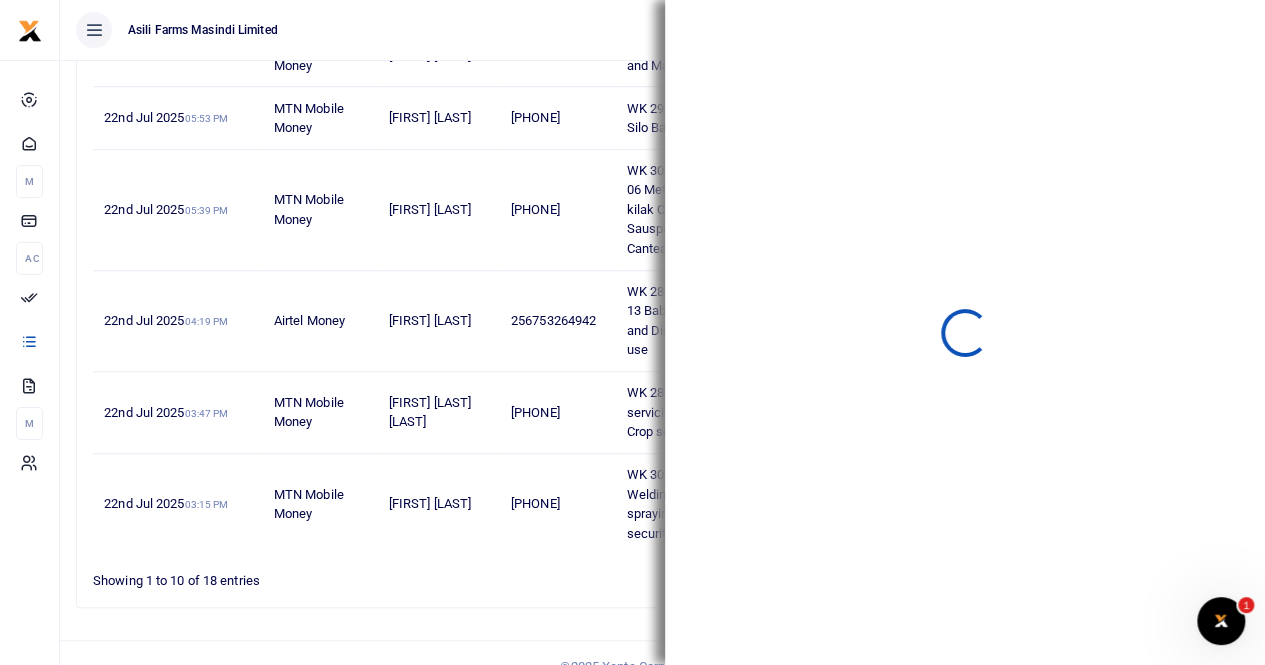 scroll, scrollTop: 658, scrollLeft: 0, axis: vertical 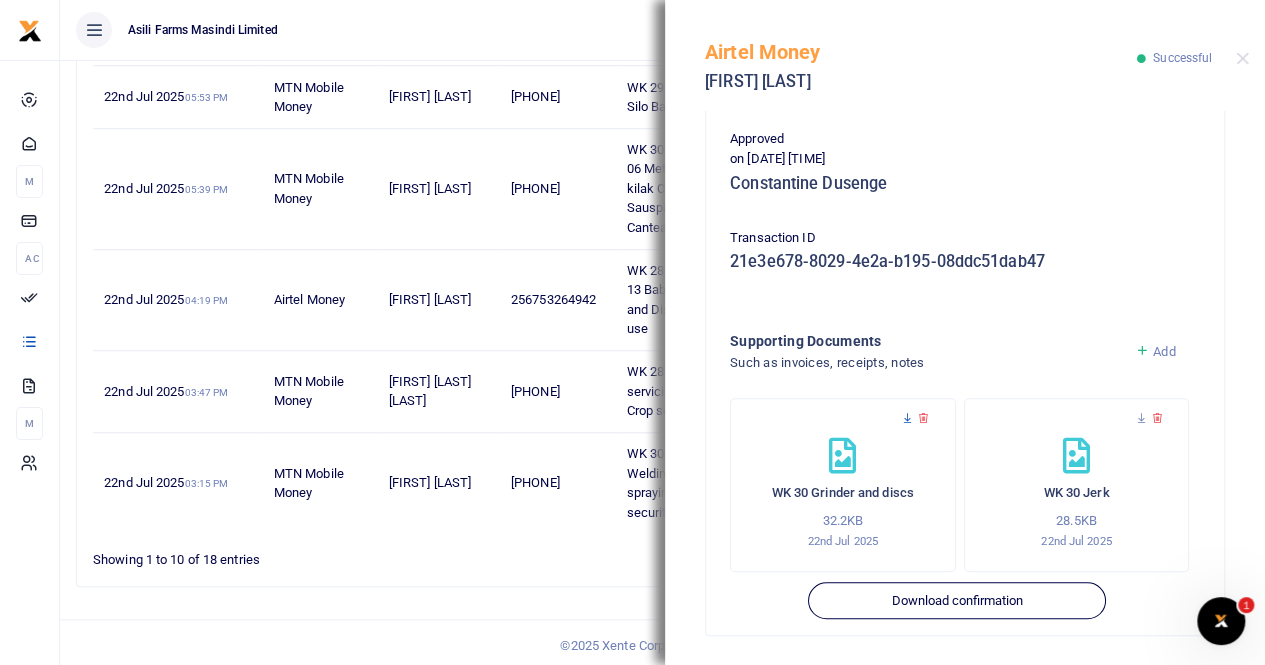 click at bounding box center [907, 418] 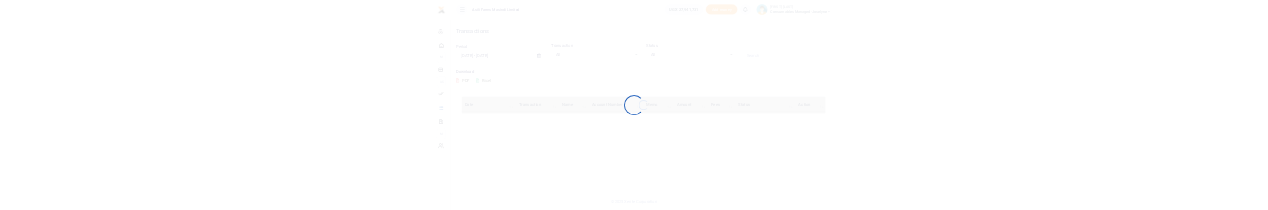 scroll, scrollTop: 0, scrollLeft: 0, axis: both 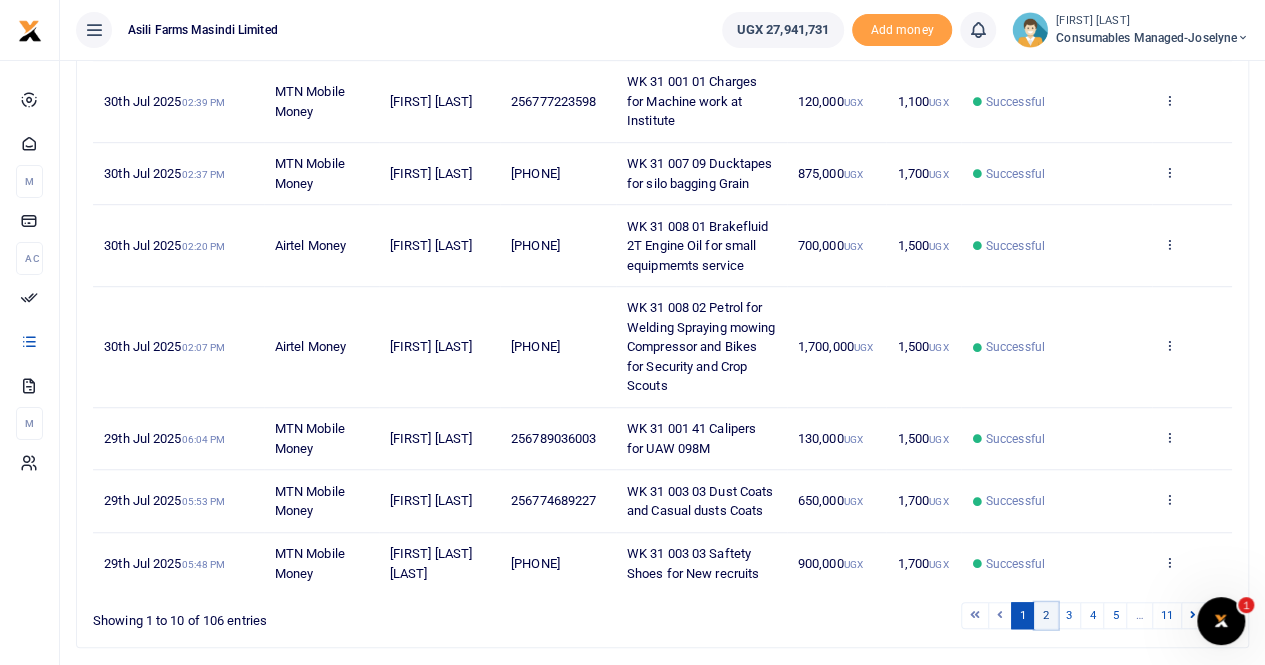 click on "2" at bounding box center (1046, 615) 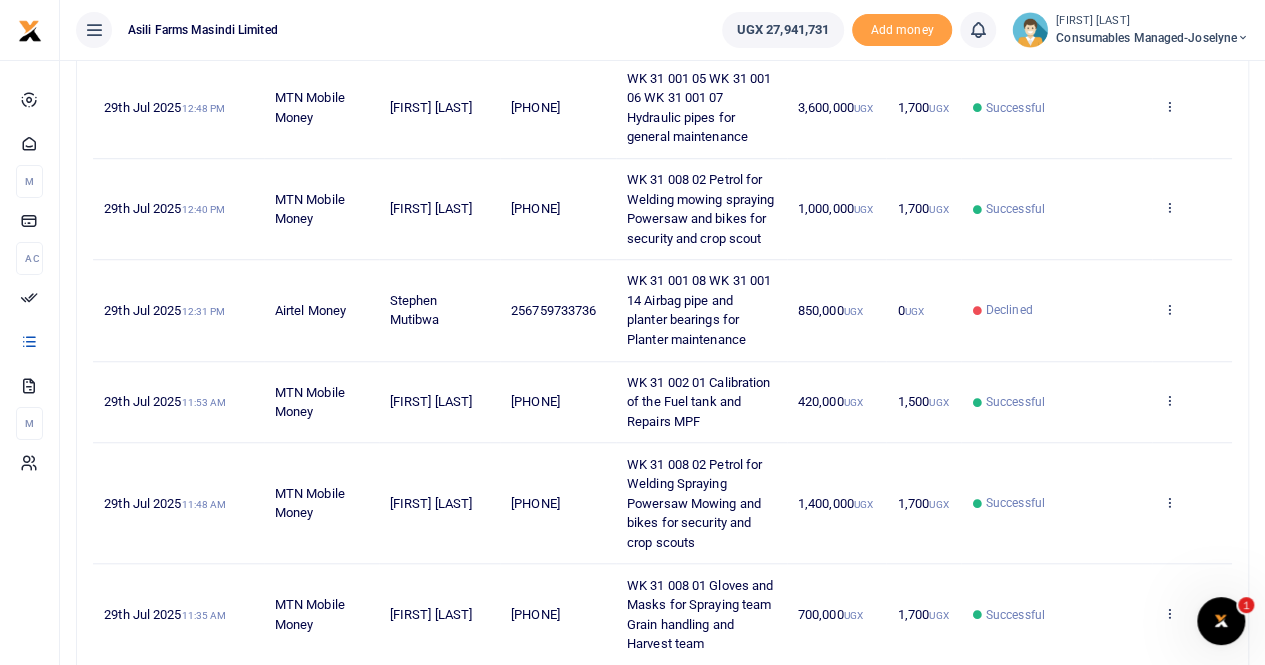 scroll, scrollTop: 794, scrollLeft: 0, axis: vertical 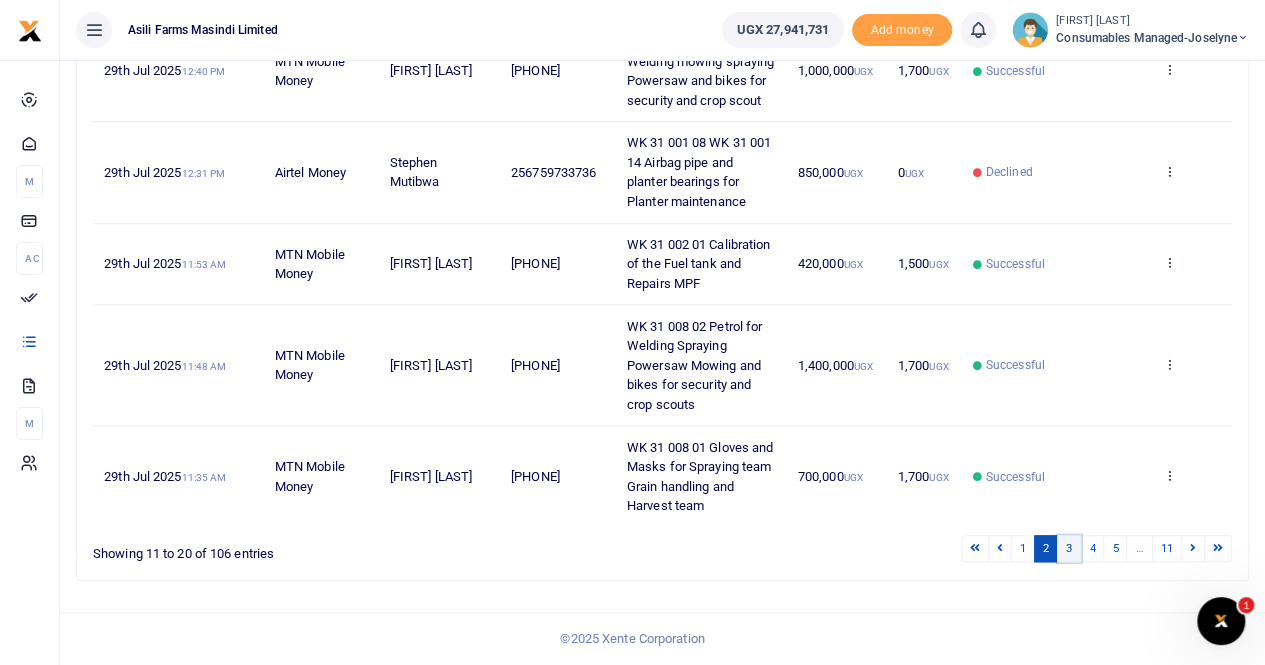 click on "3" at bounding box center [1069, 548] 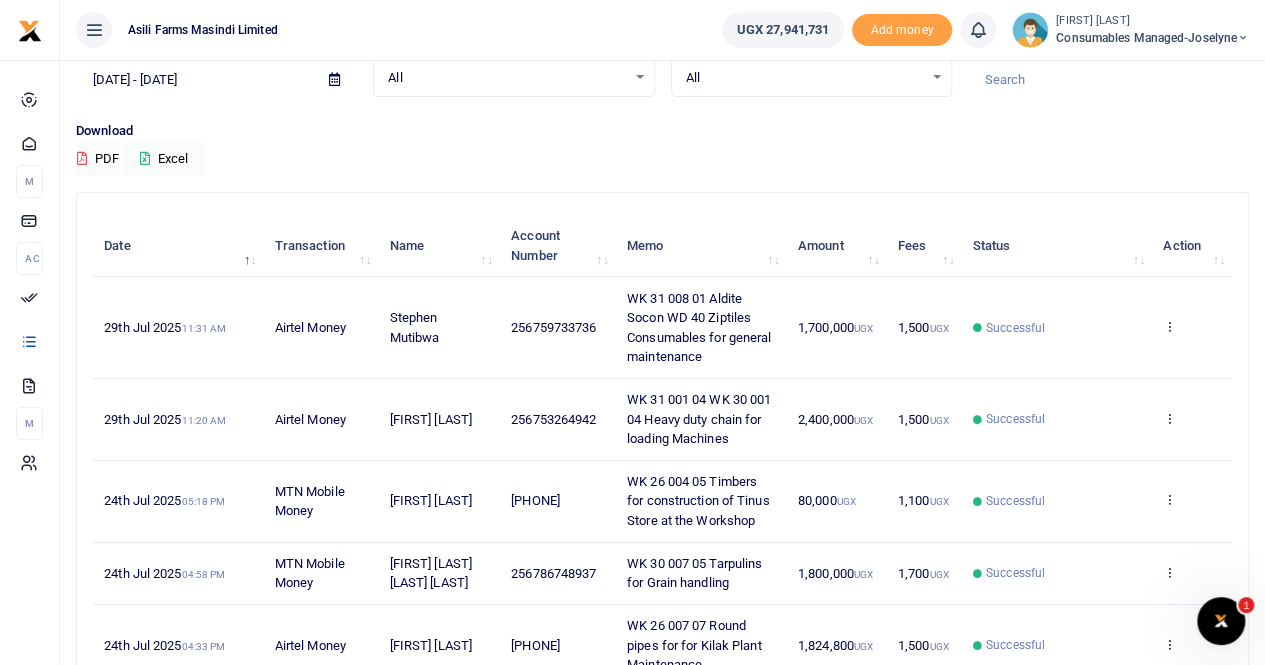 scroll, scrollTop: 0, scrollLeft: 0, axis: both 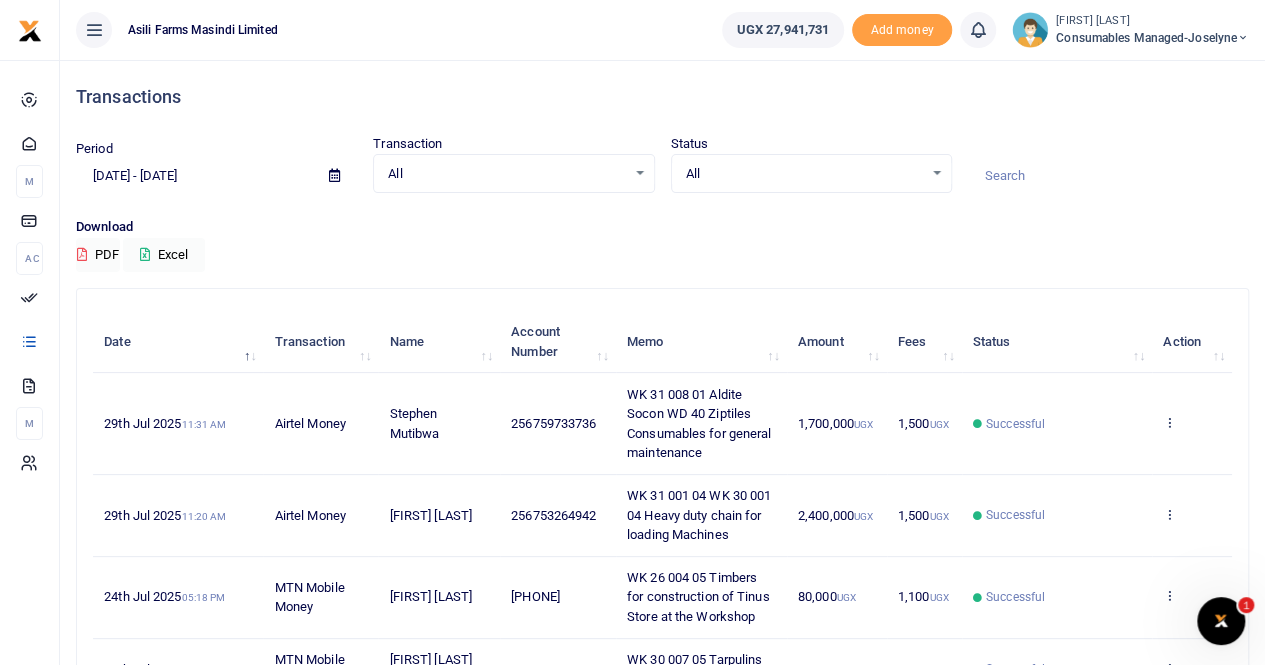 click at bounding box center [334, 175] 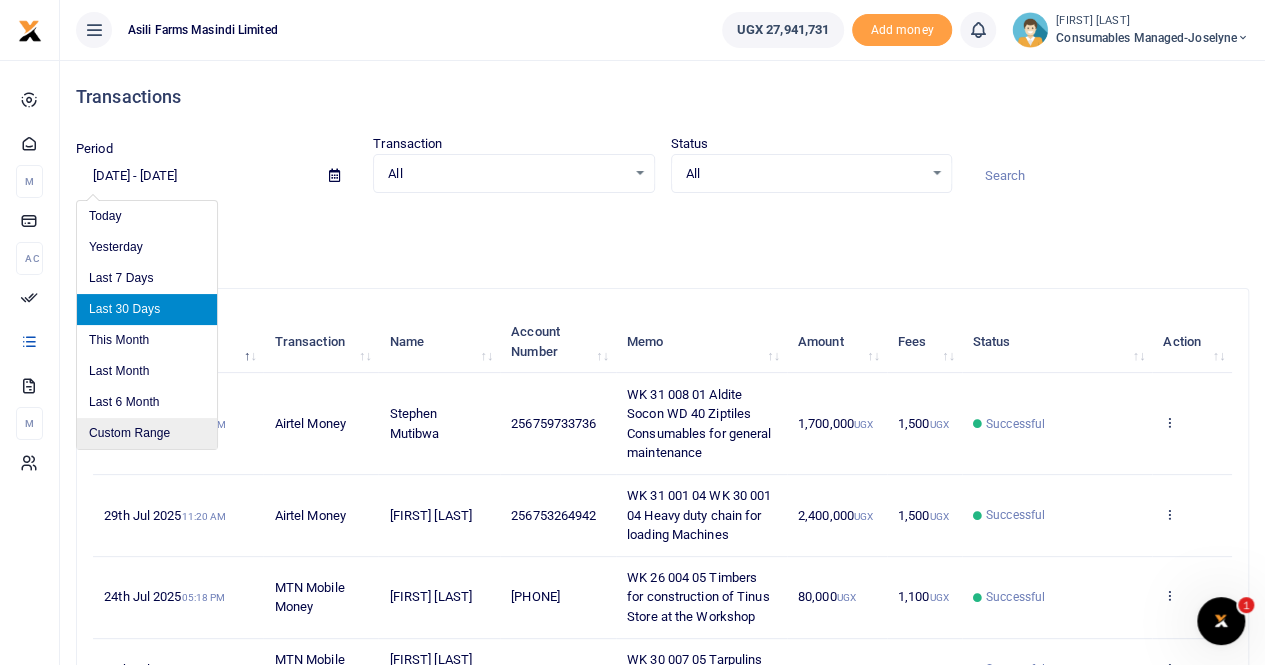 click on "Custom Range" at bounding box center [147, 433] 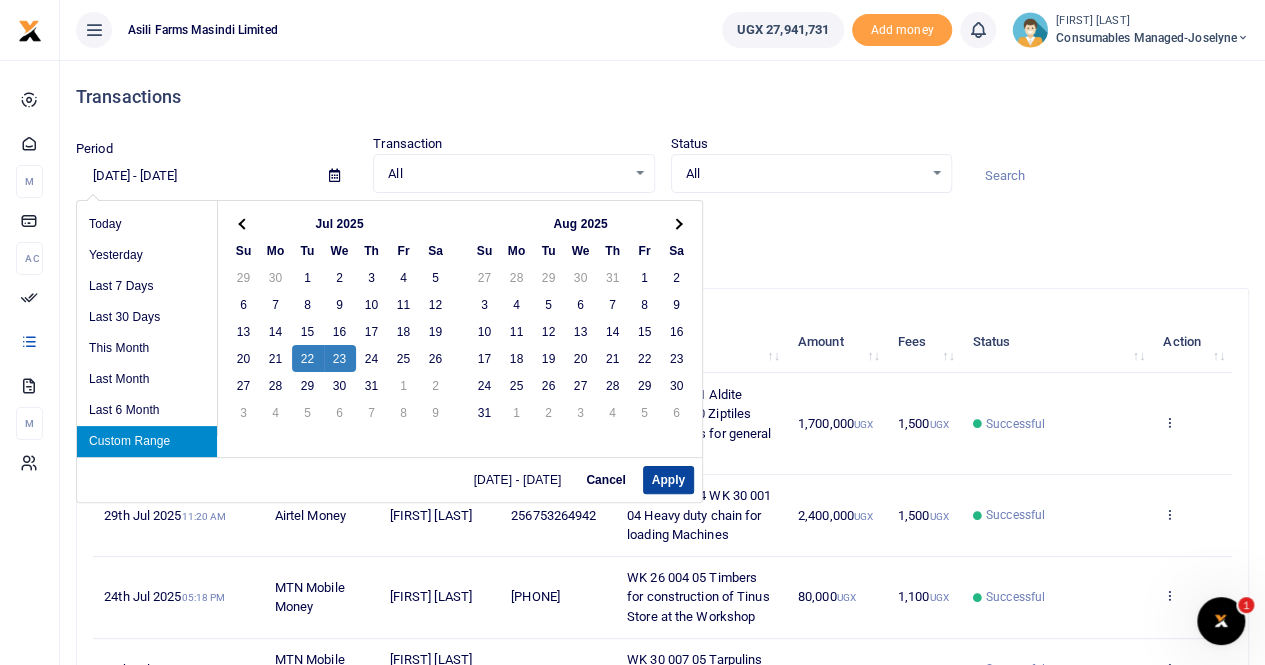 click on "Apply" at bounding box center [668, 480] 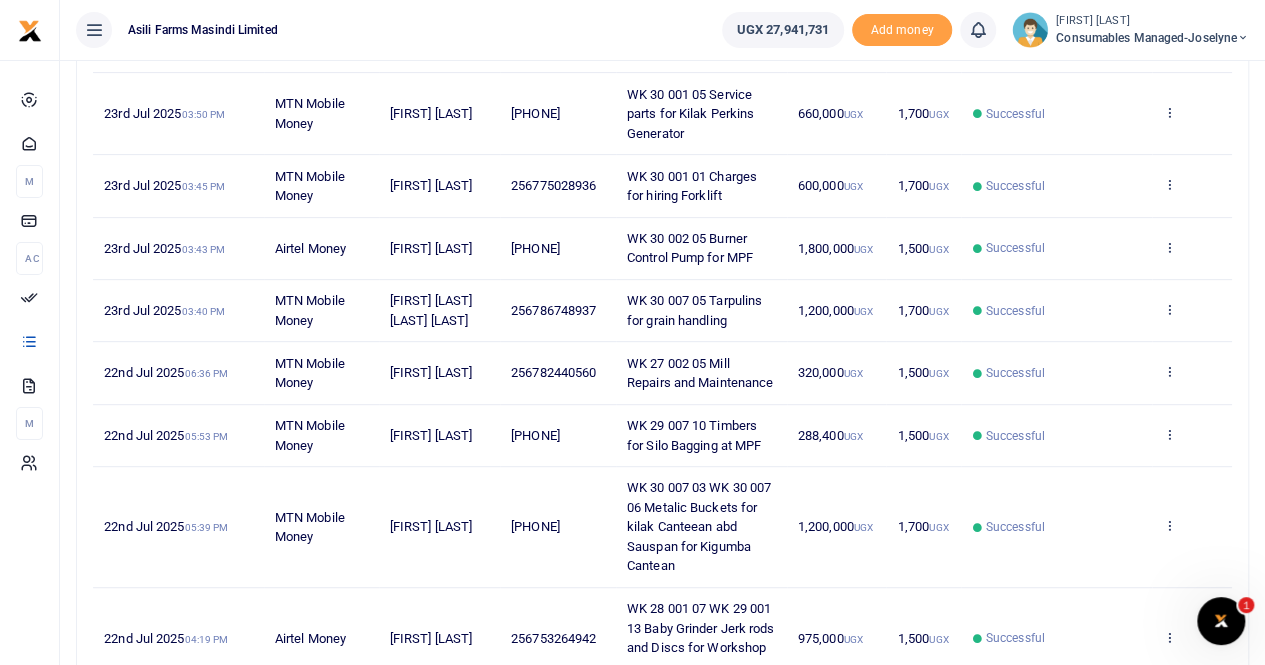scroll, scrollTop: 400, scrollLeft: 0, axis: vertical 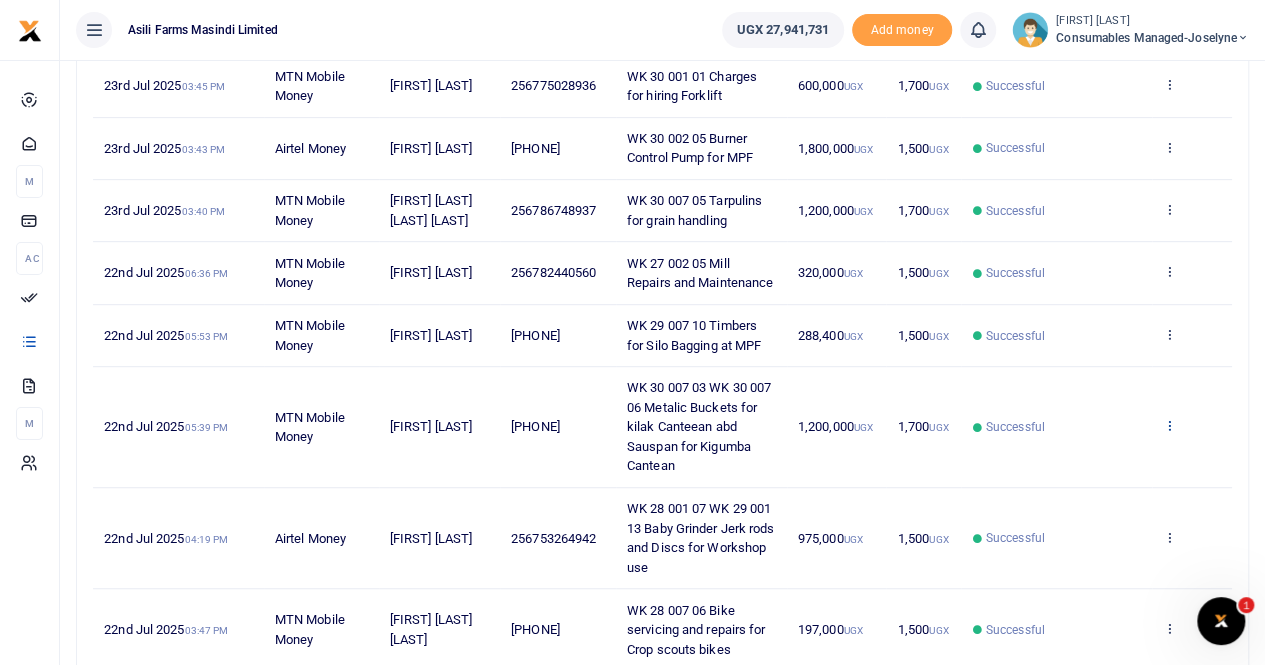 click at bounding box center [1169, 425] 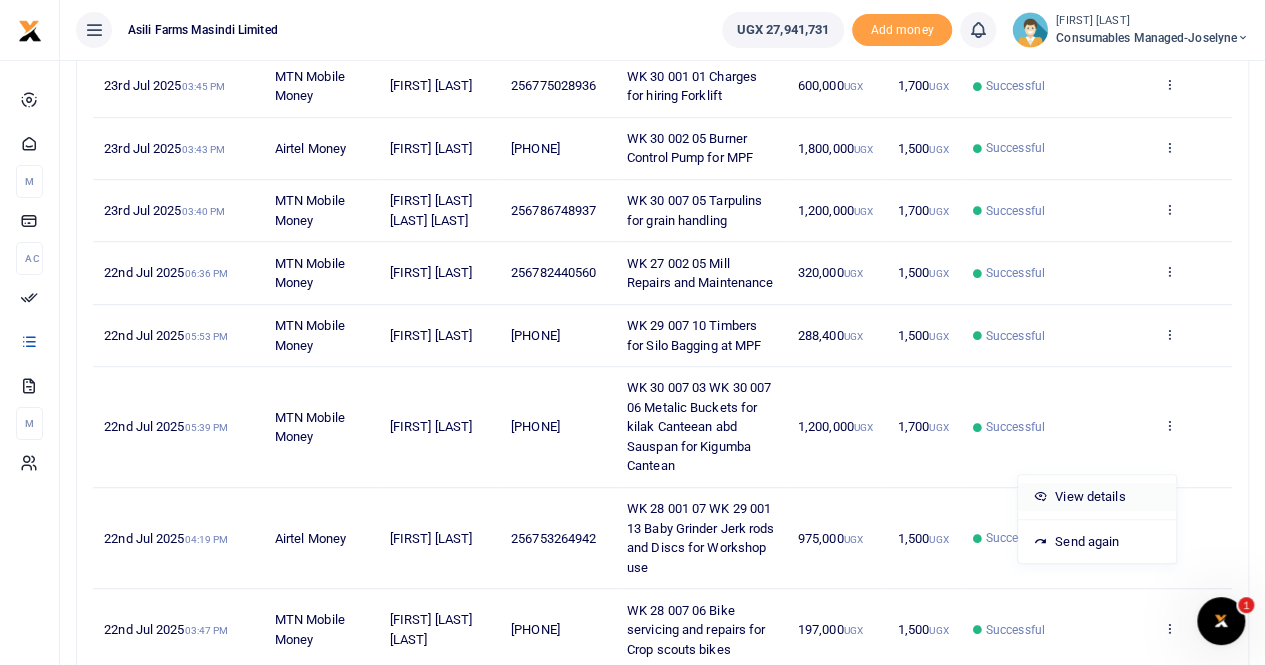 click on "View details" at bounding box center (1097, 497) 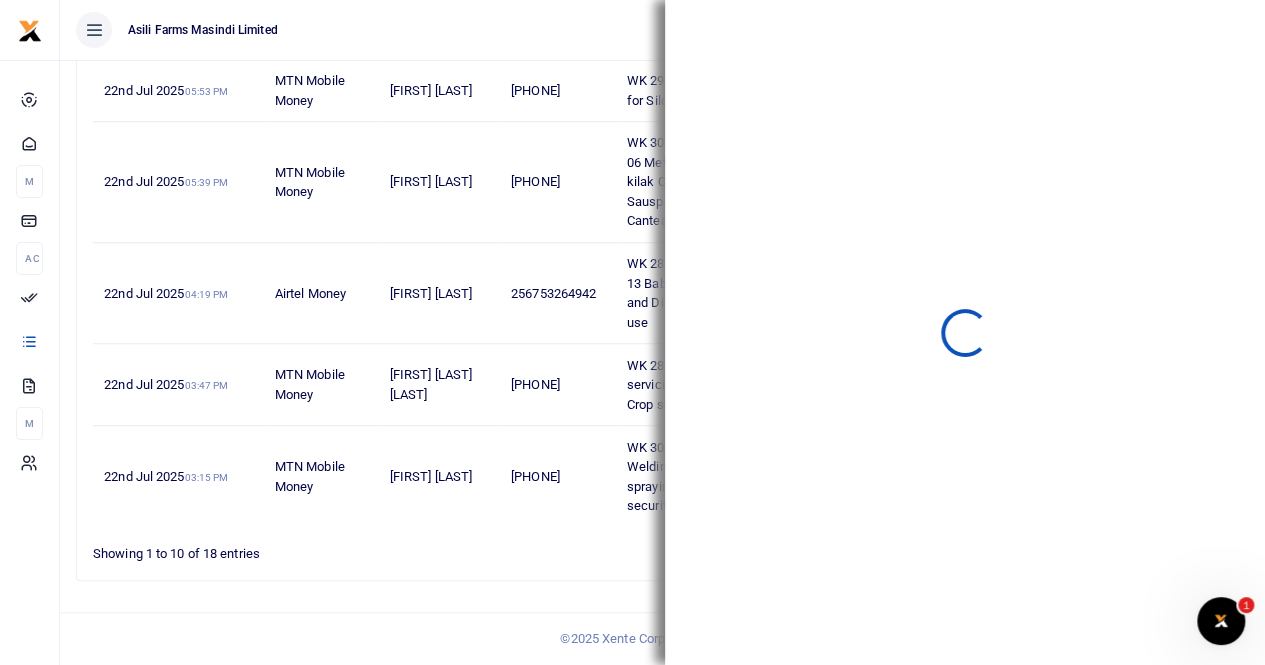 scroll, scrollTop: 678, scrollLeft: 0, axis: vertical 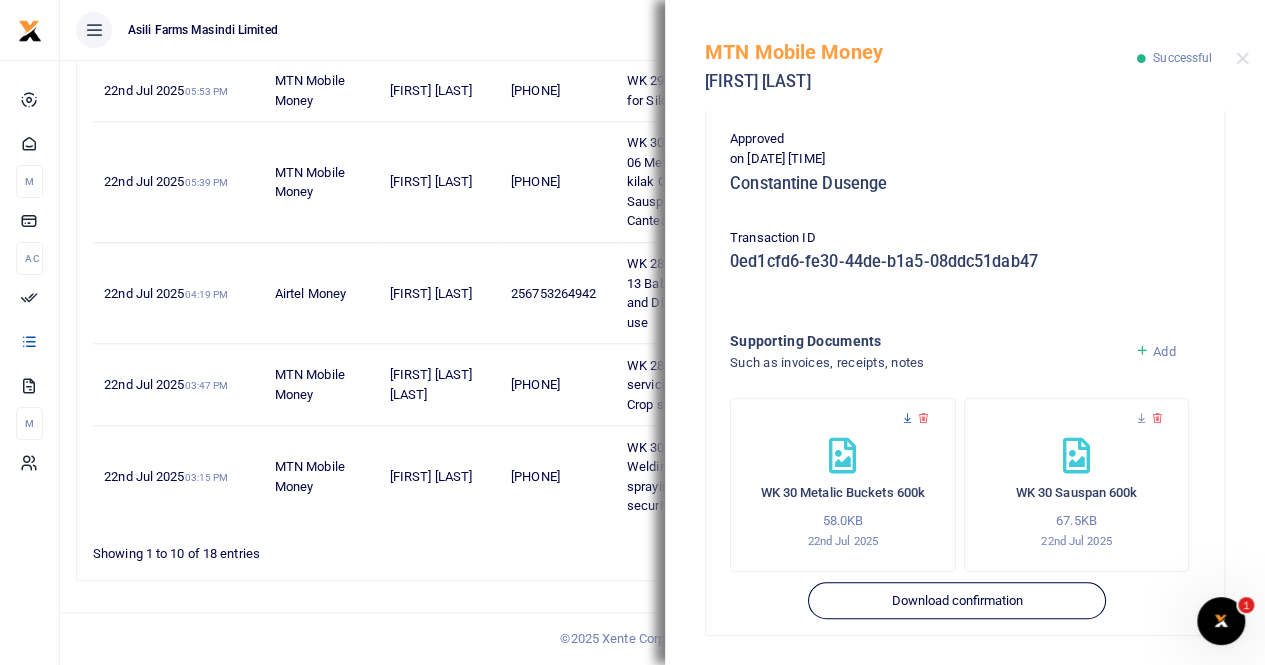 click at bounding box center [907, 418] 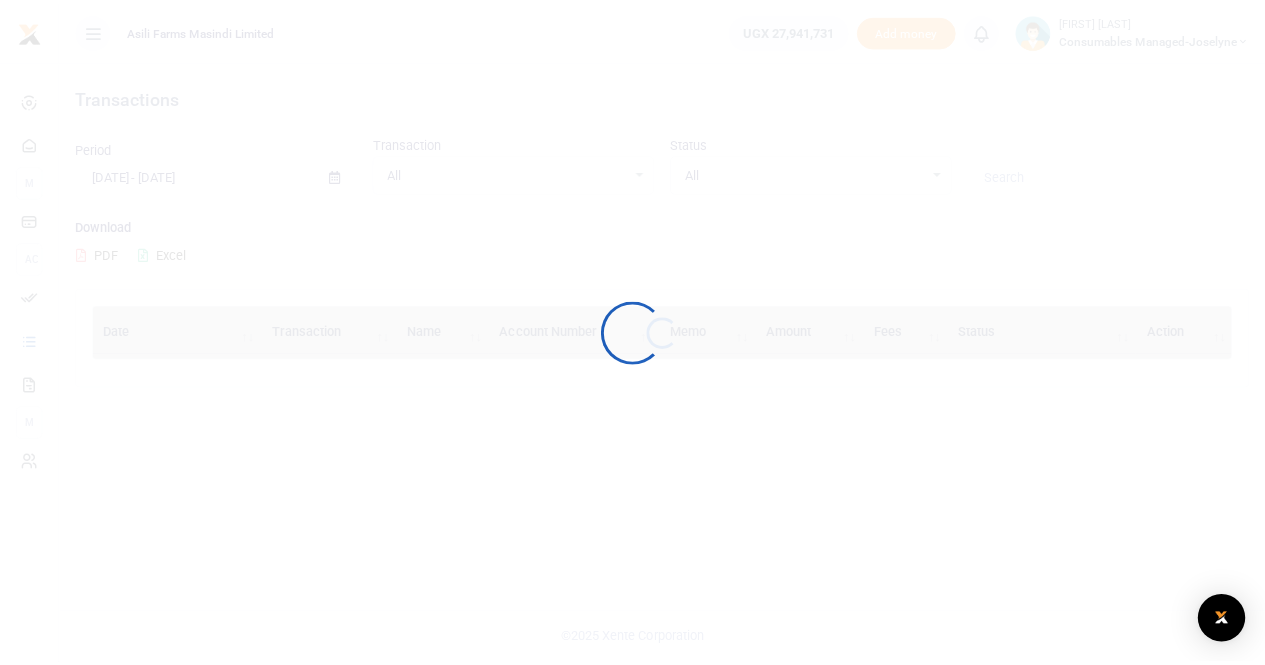 scroll, scrollTop: 0, scrollLeft: 0, axis: both 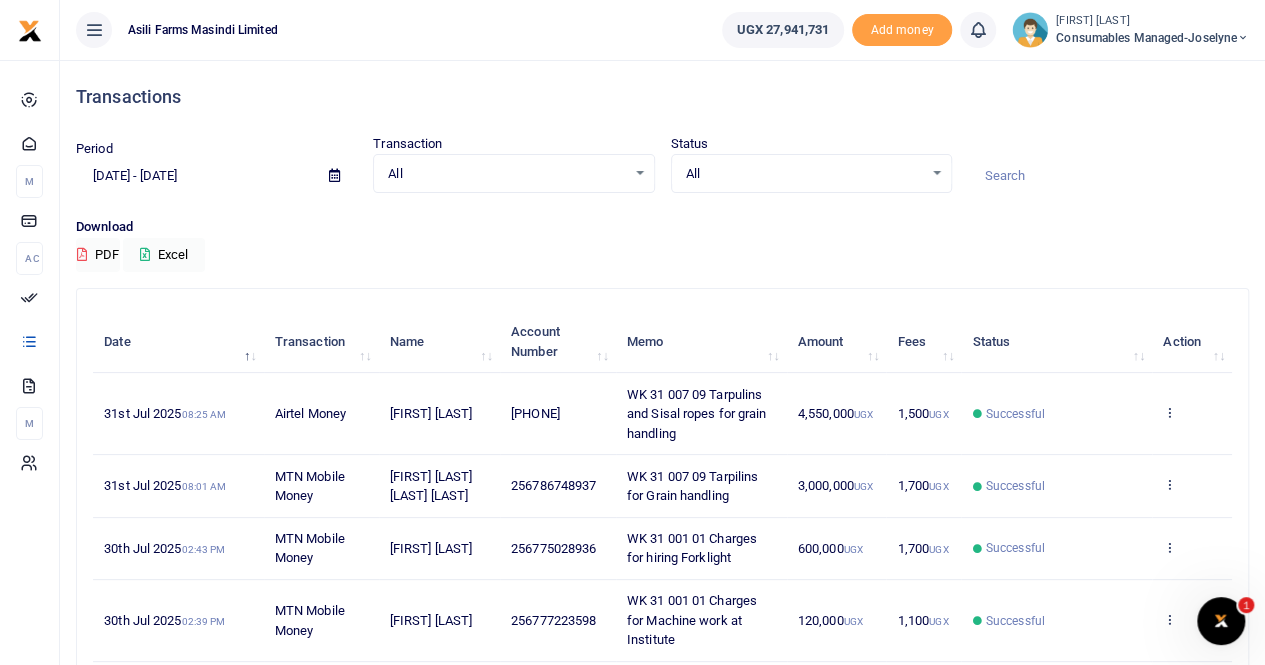 click at bounding box center [334, 176] 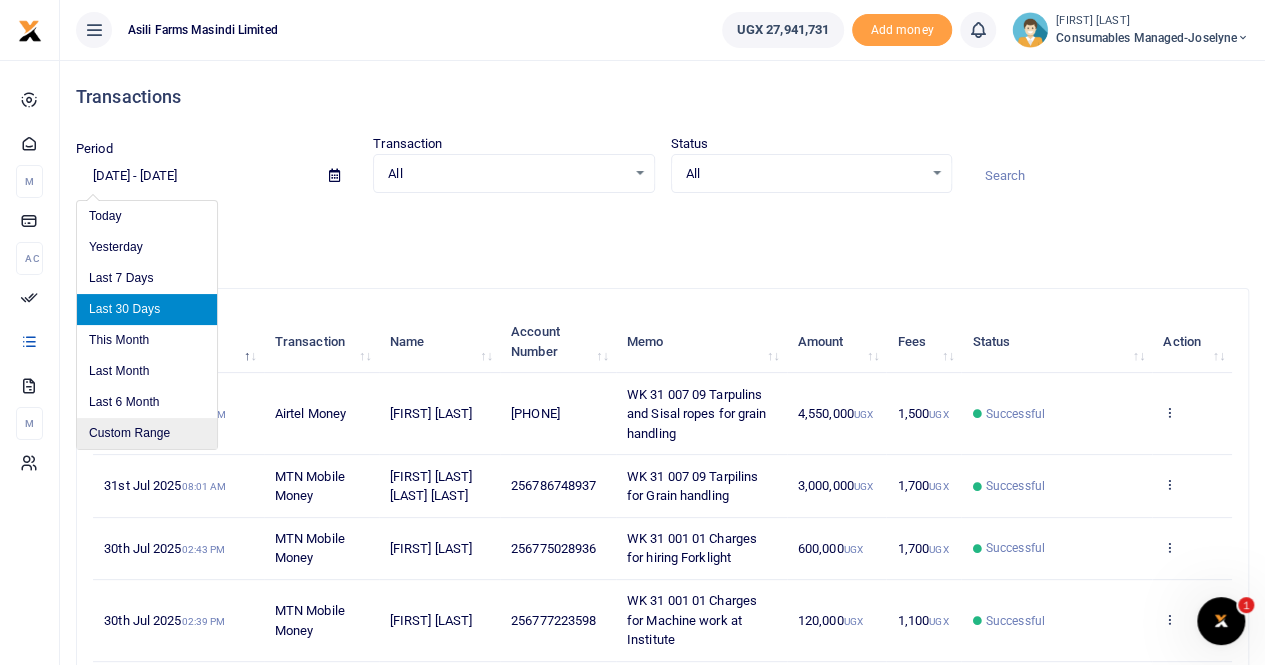 click on "Custom Range" at bounding box center [147, 433] 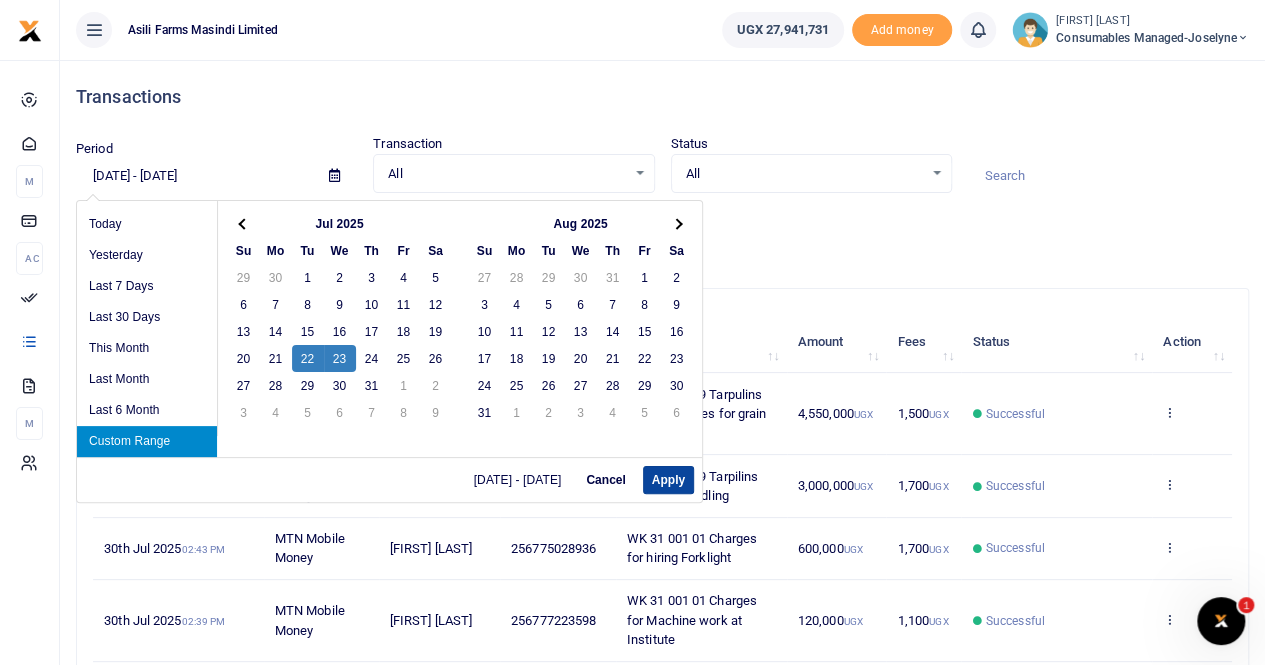 click on "Apply" at bounding box center [668, 480] 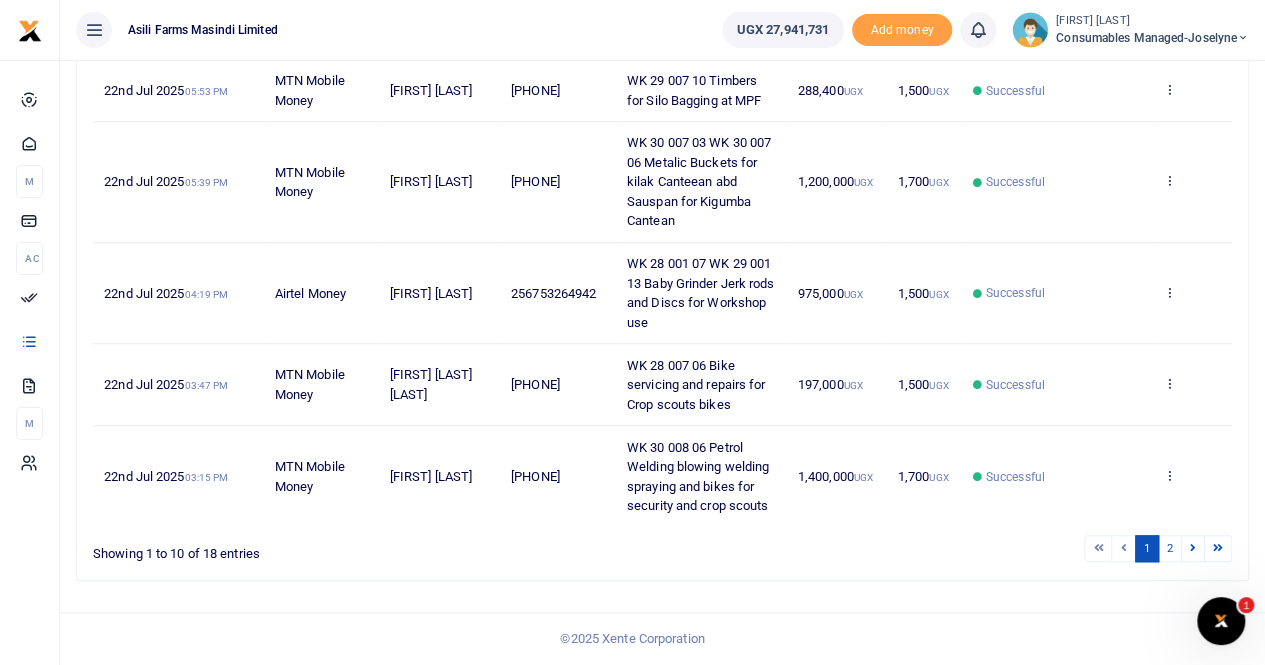 scroll, scrollTop: 678, scrollLeft: 0, axis: vertical 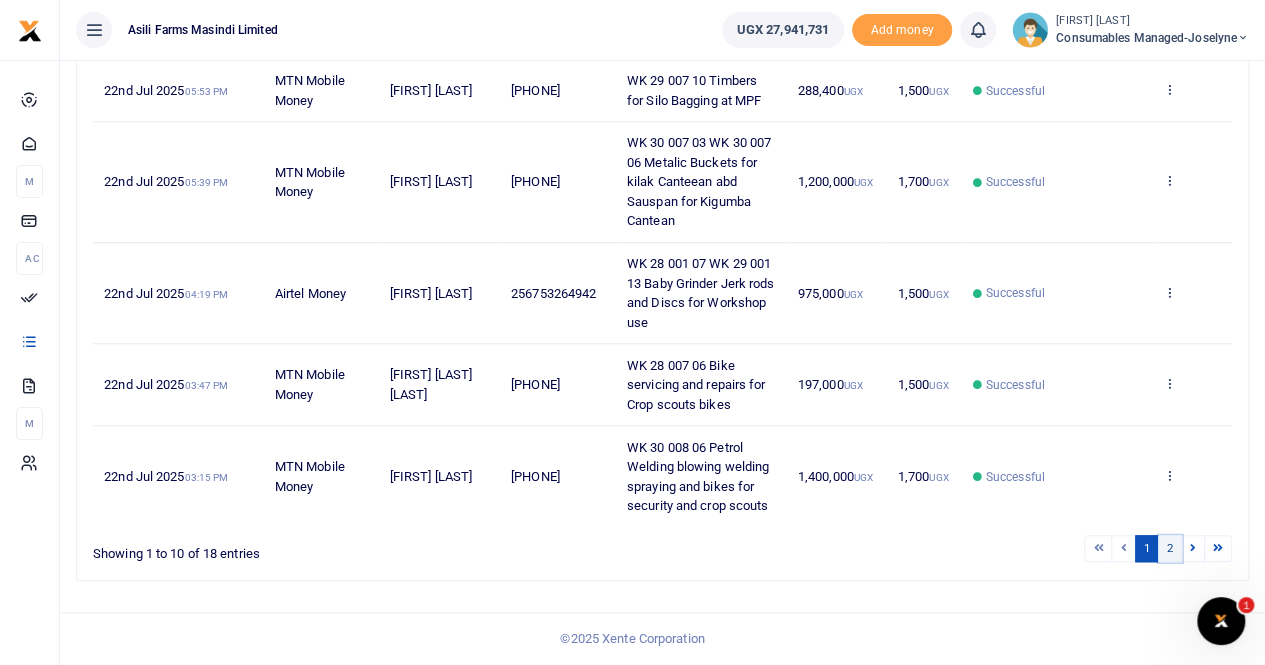 click on "2" at bounding box center (1170, 548) 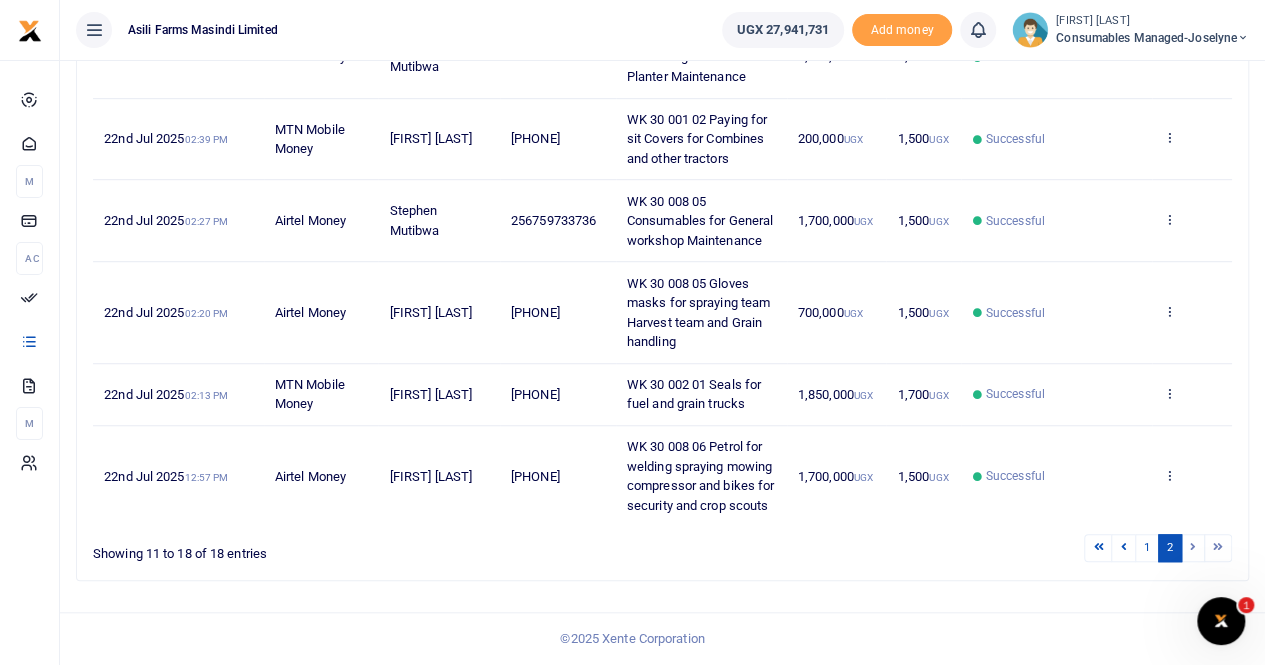 scroll, scrollTop: 612, scrollLeft: 0, axis: vertical 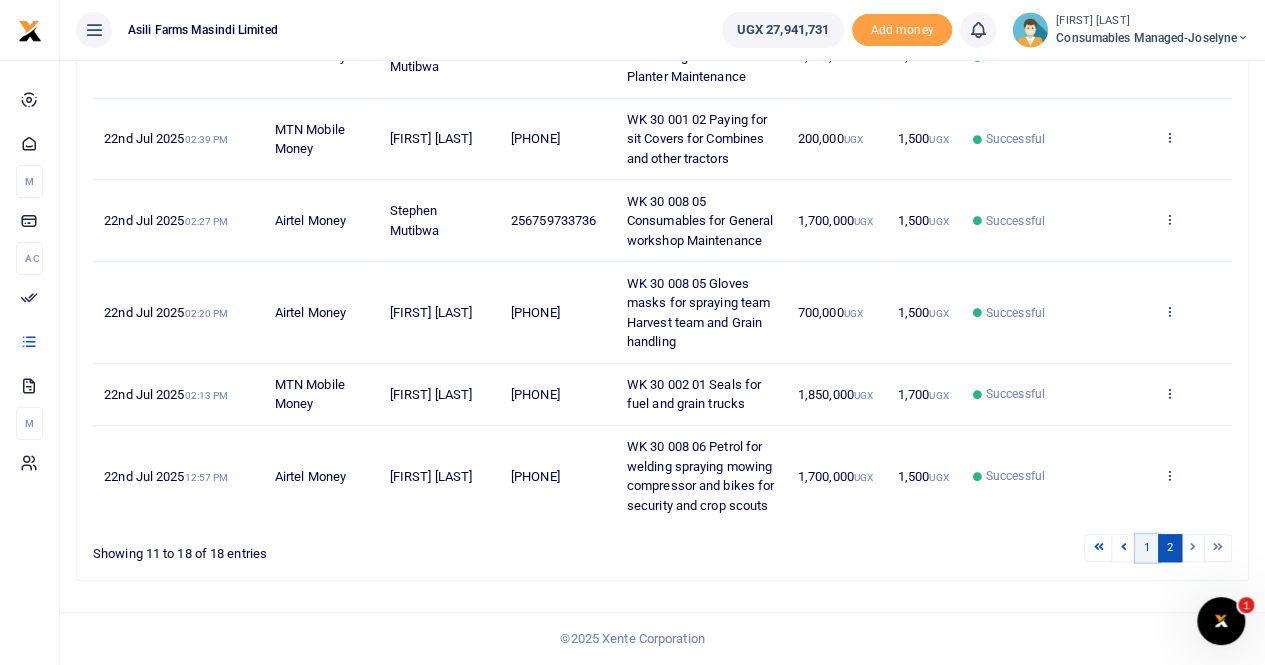 click on "1" at bounding box center (1147, 547) 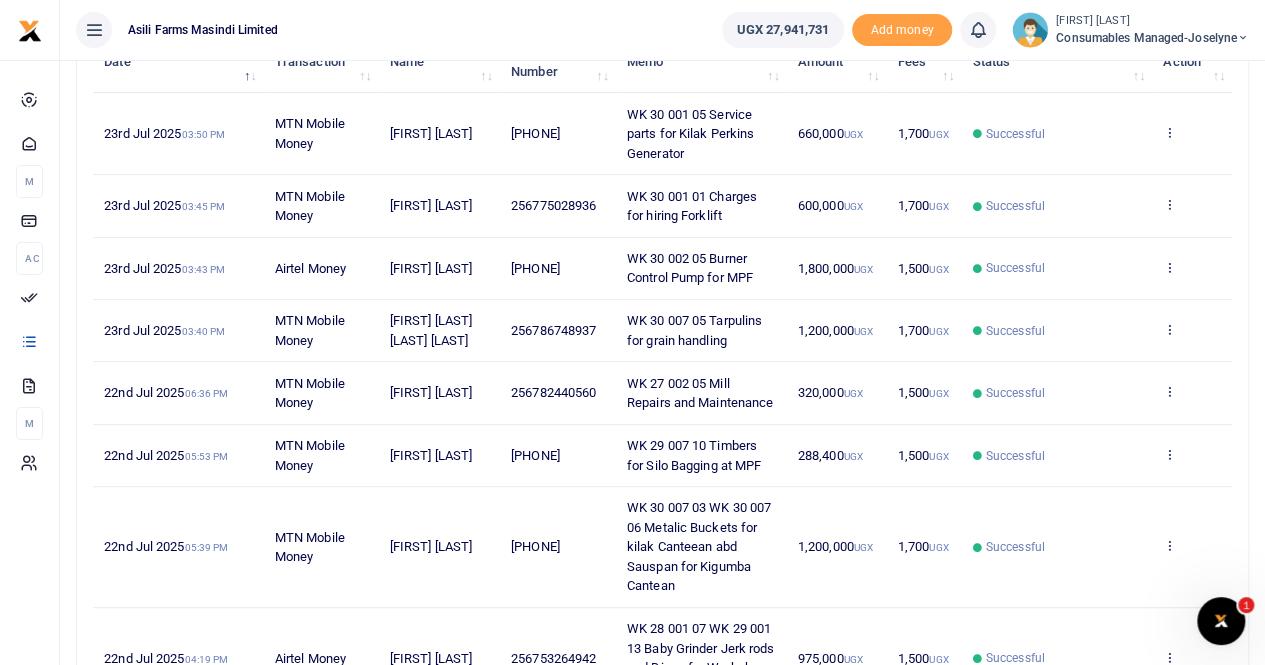 scroll, scrollTop: 312, scrollLeft: 0, axis: vertical 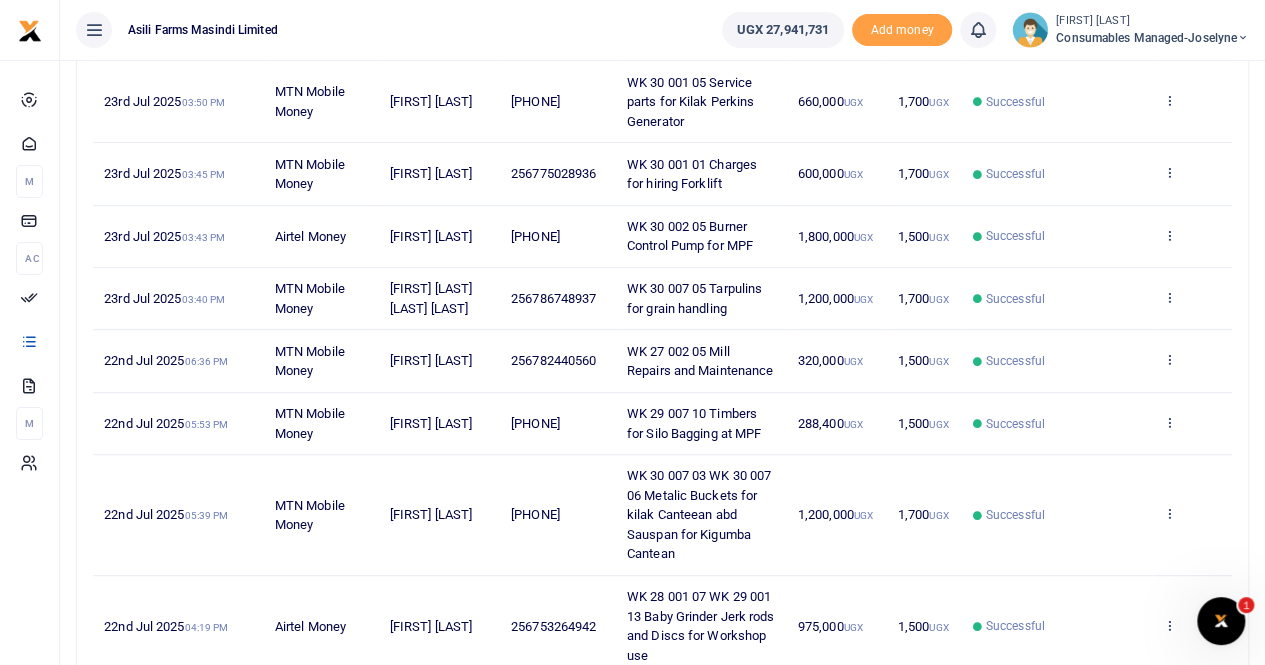 click on "View details
Send again" at bounding box center (1192, 424) 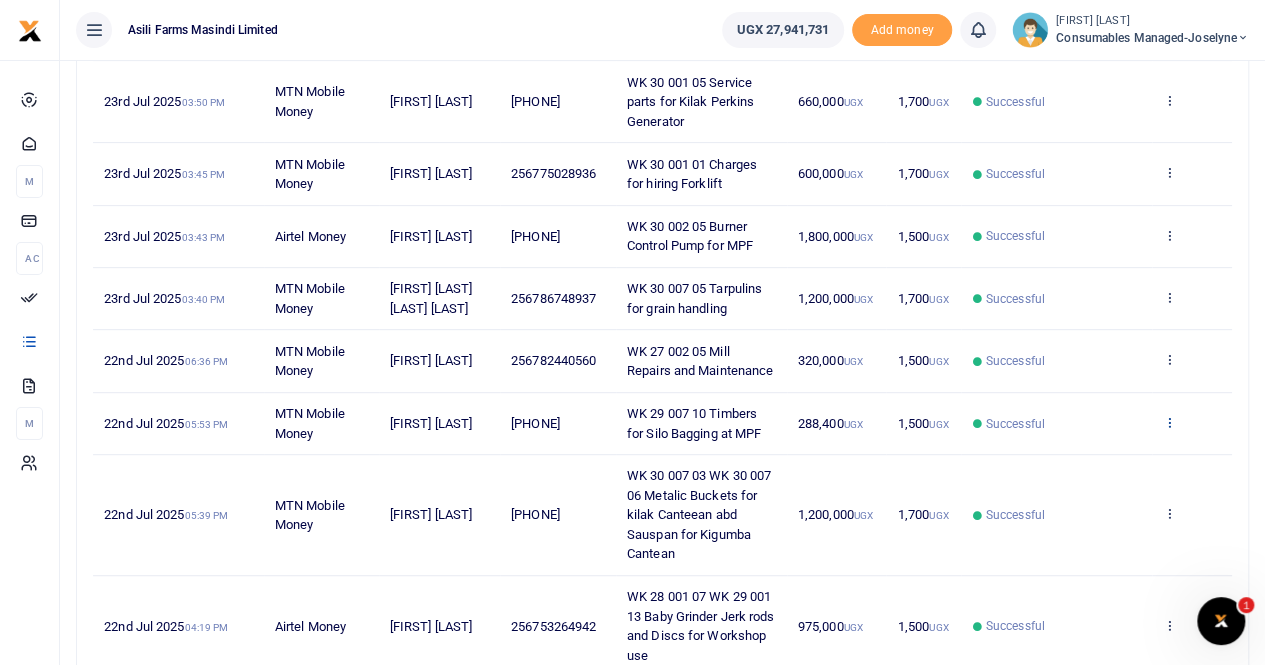 click at bounding box center [1169, 422] 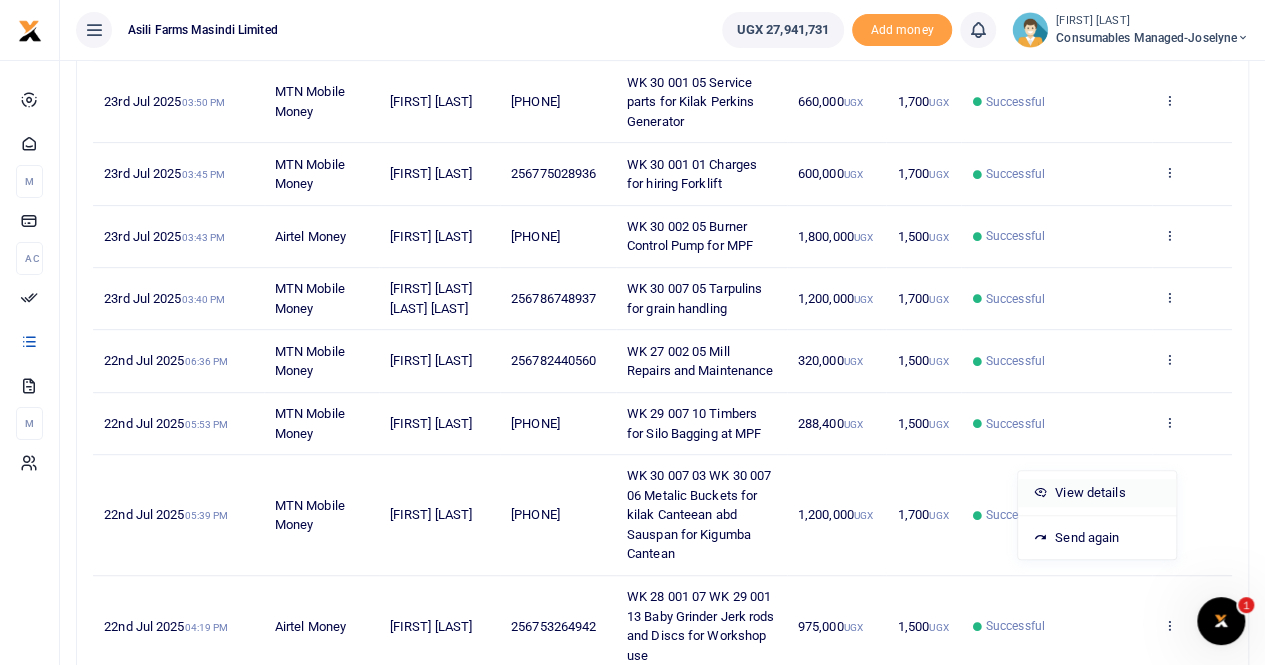 click on "View details" at bounding box center [1097, 493] 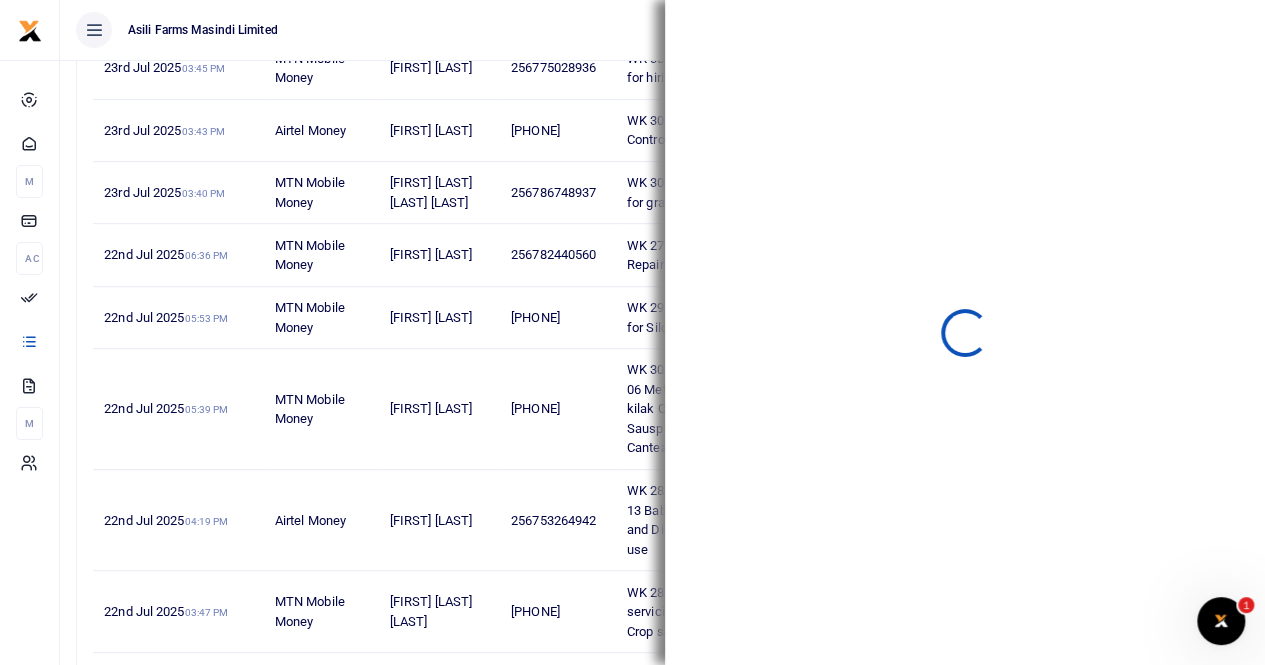 scroll, scrollTop: 678, scrollLeft: 0, axis: vertical 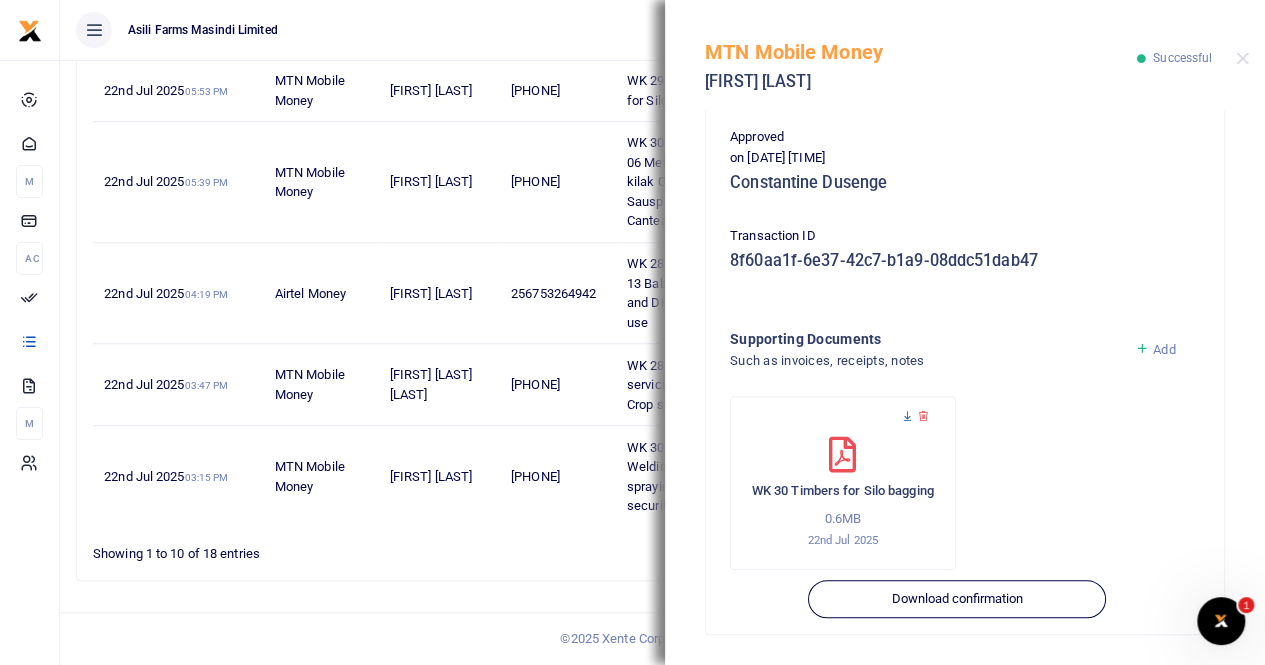 click at bounding box center [907, 416] 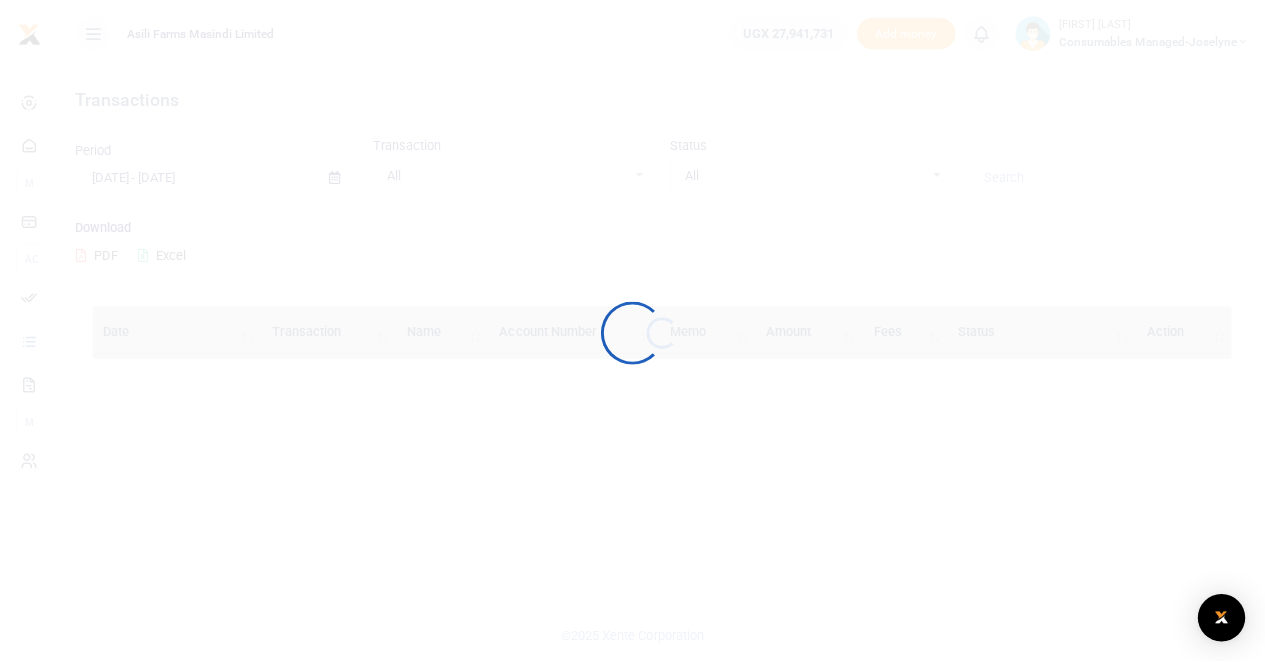 scroll, scrollTop: 0, scrollLeft: 0, axis: both 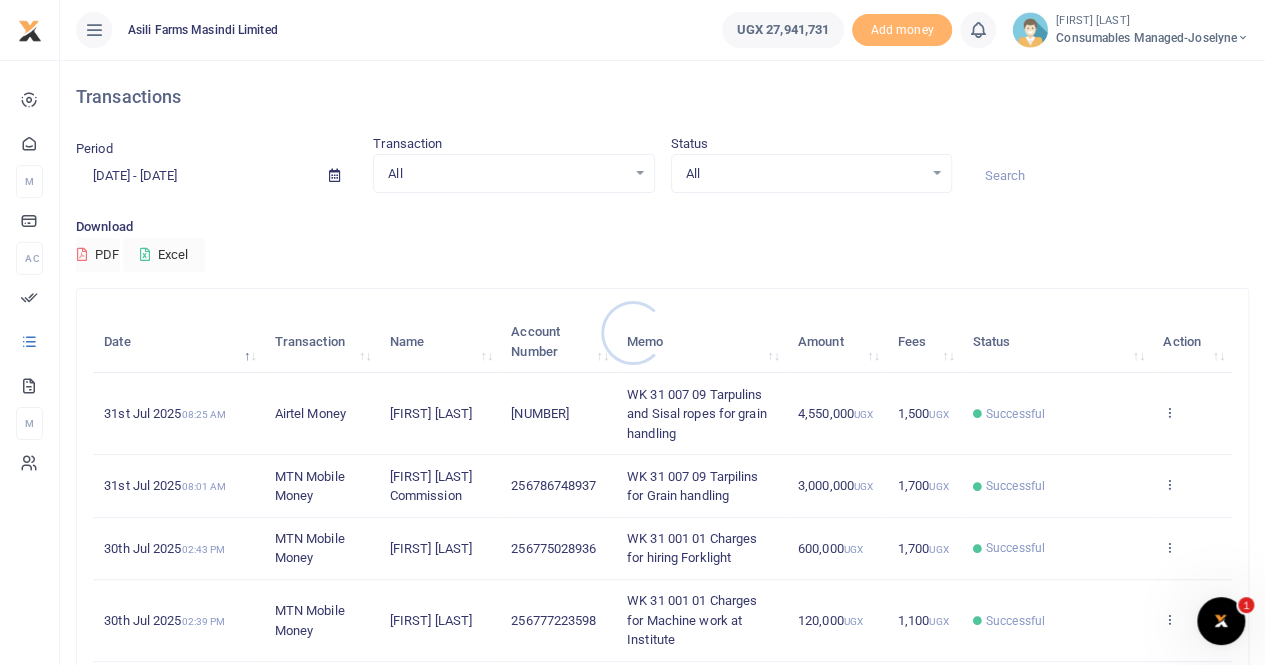 click at bounding box center [632, 332] 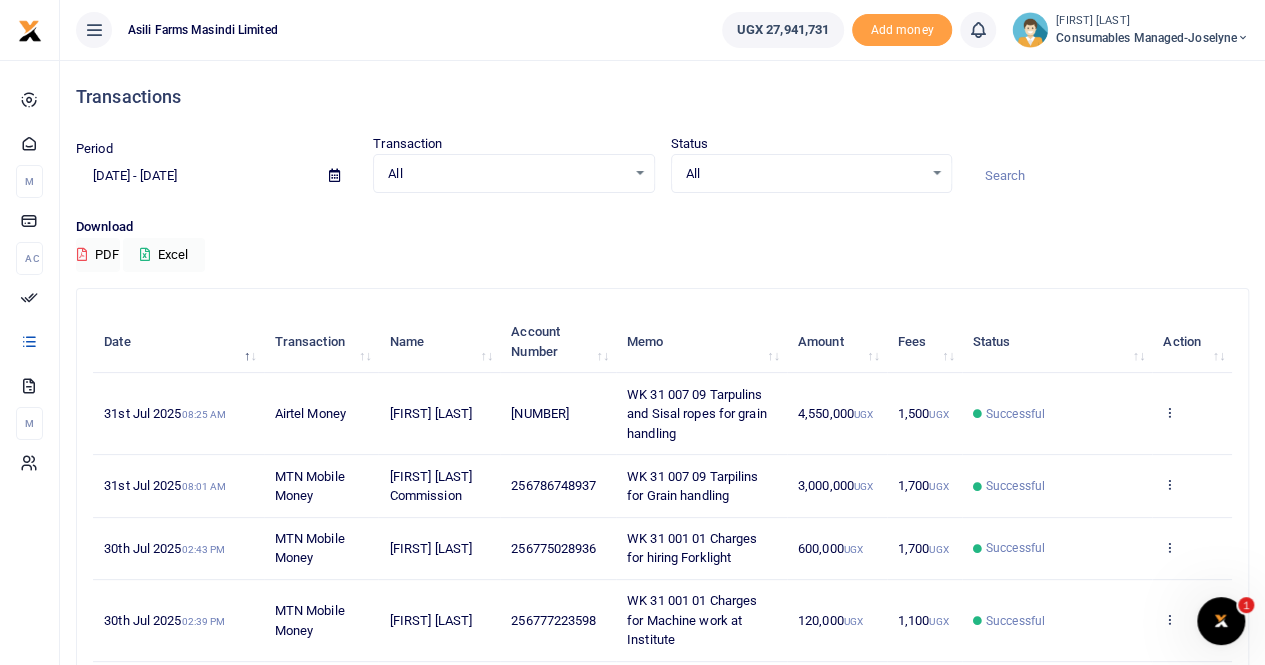 click at bounding box center (334, 175) 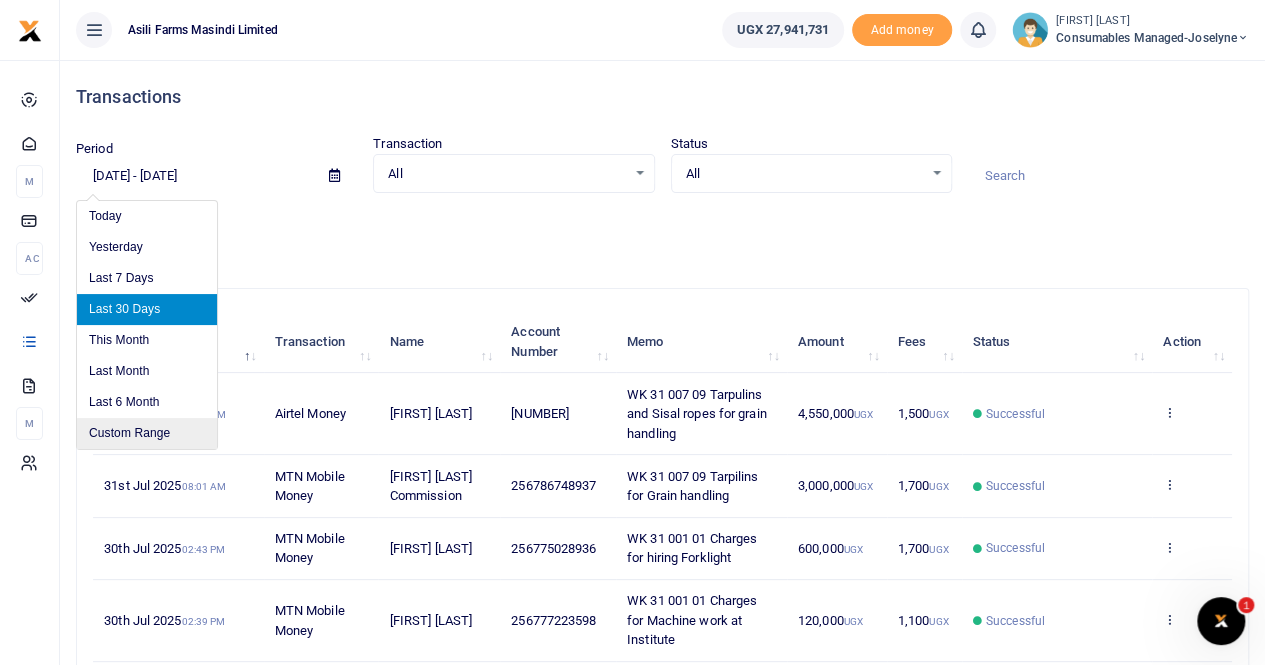 click on "Custom Range" at bounding box center [147, 433] 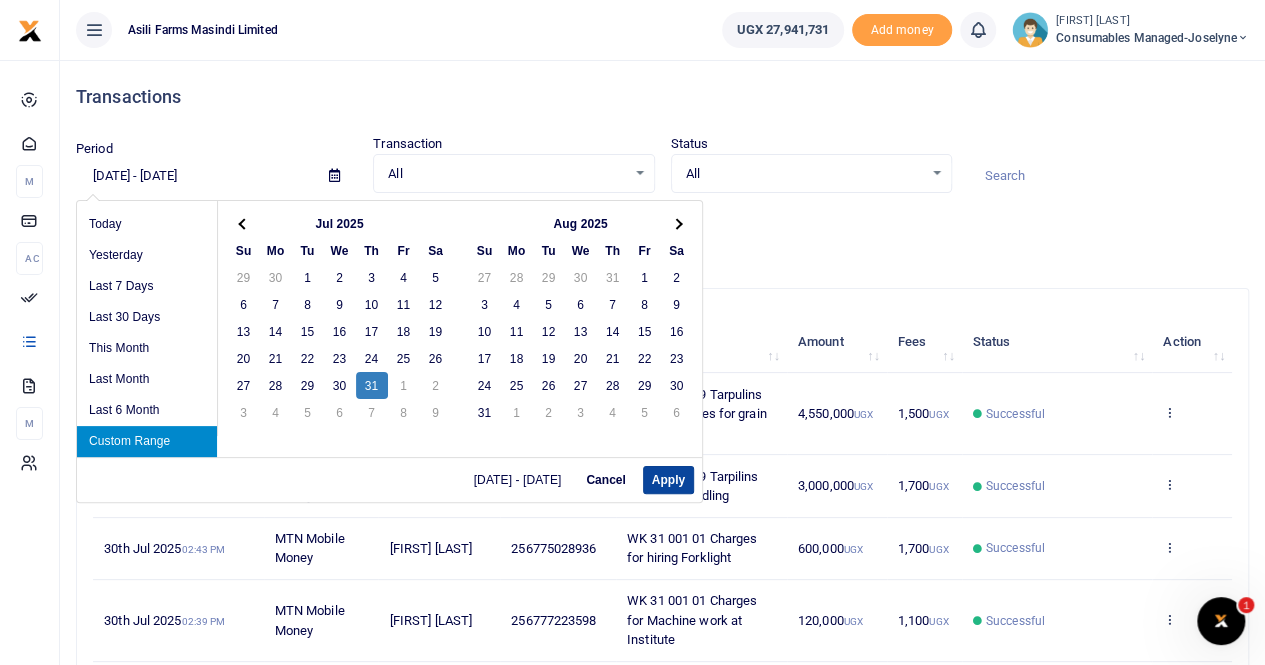 drag, startPoint x: 659, startPoint y: 477, endPoint x: 668, endPoint y: 469, distance: 12.0415945 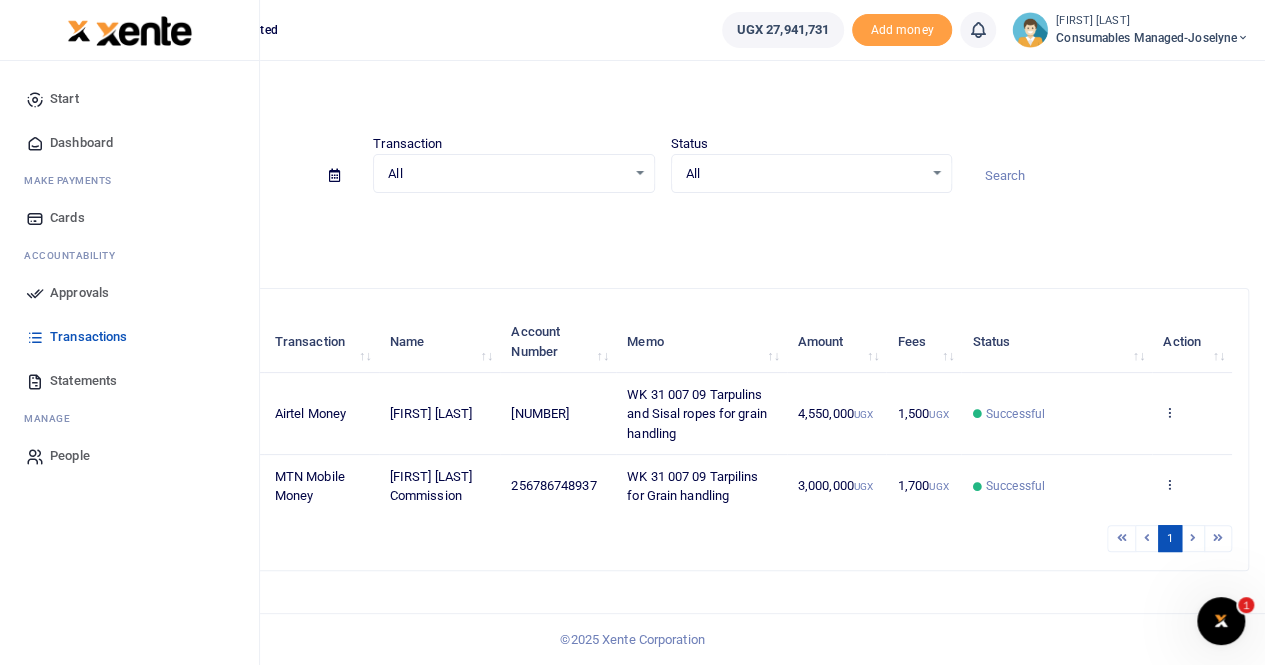 scroll, scrollTop: 0, scrollLeft: 0, axis: both 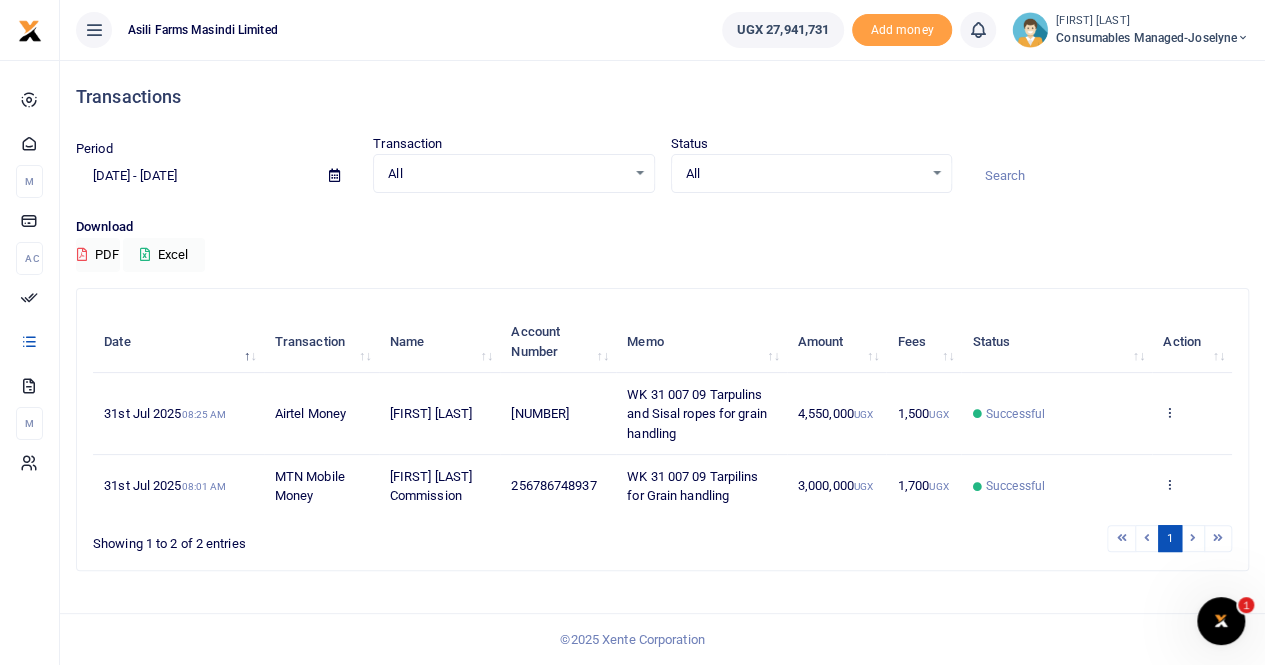 click at bounding box center (334, 175) 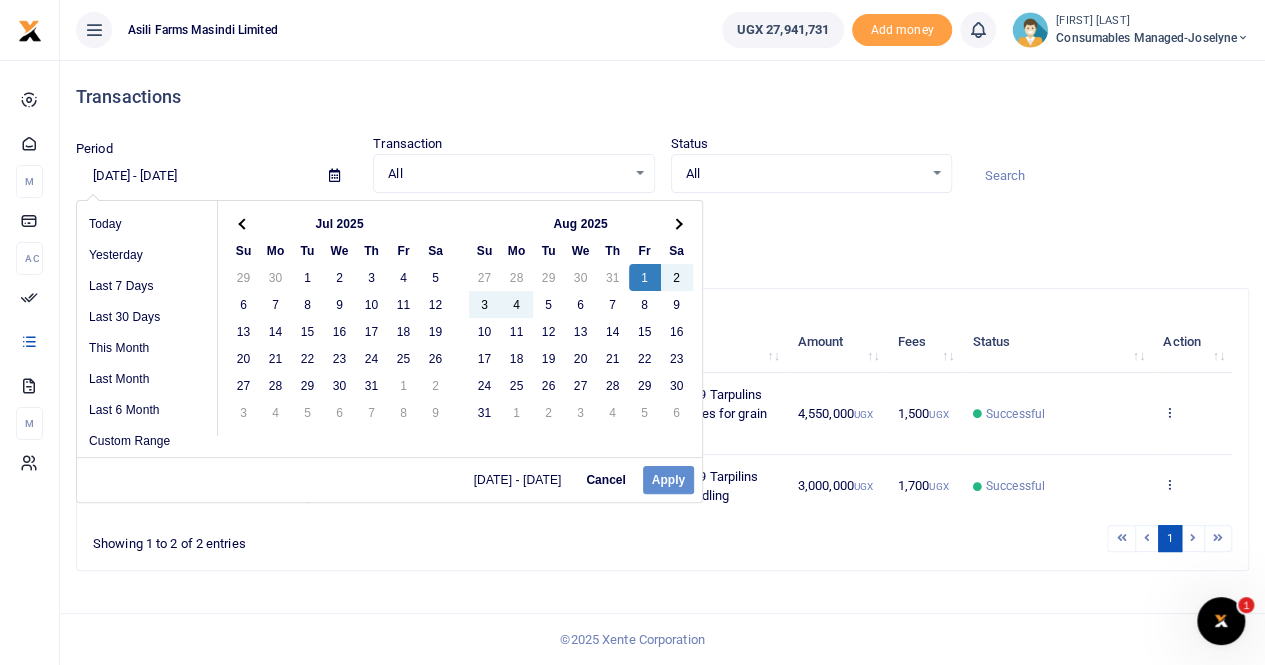 click on "07/31/2025 - 07/31/2025 Cancel Apply" at bounding box center (389, 479) 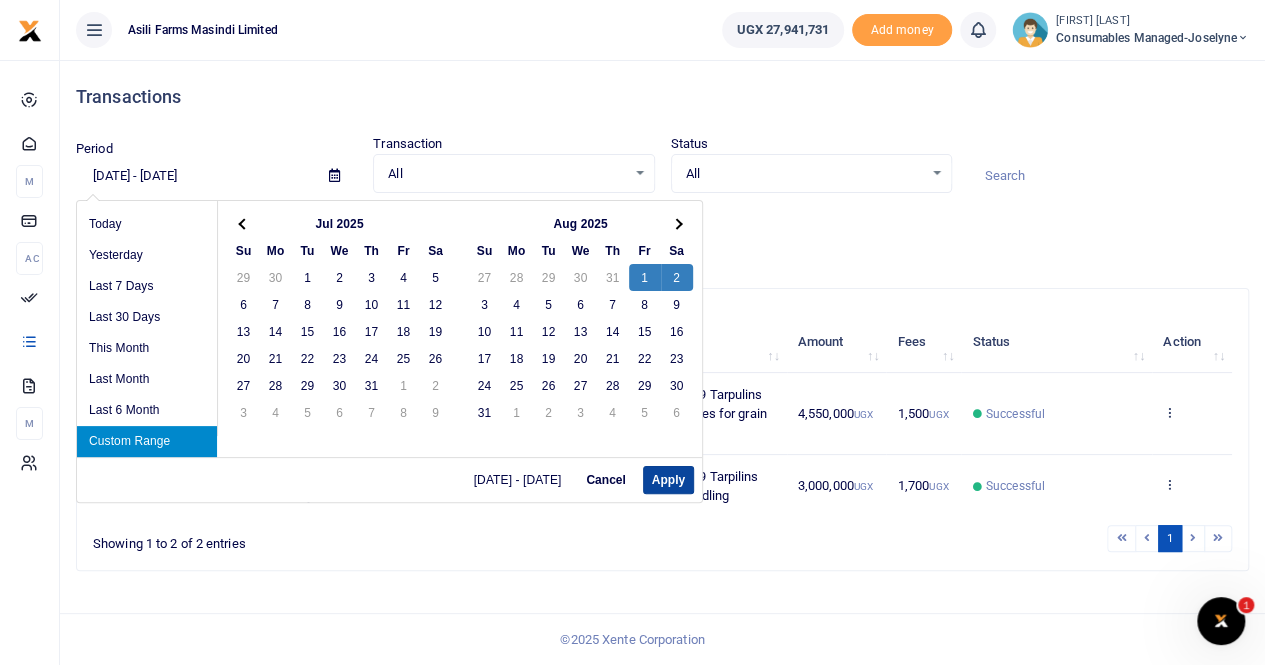 click on "Apply" at bounding box center [668, 480] 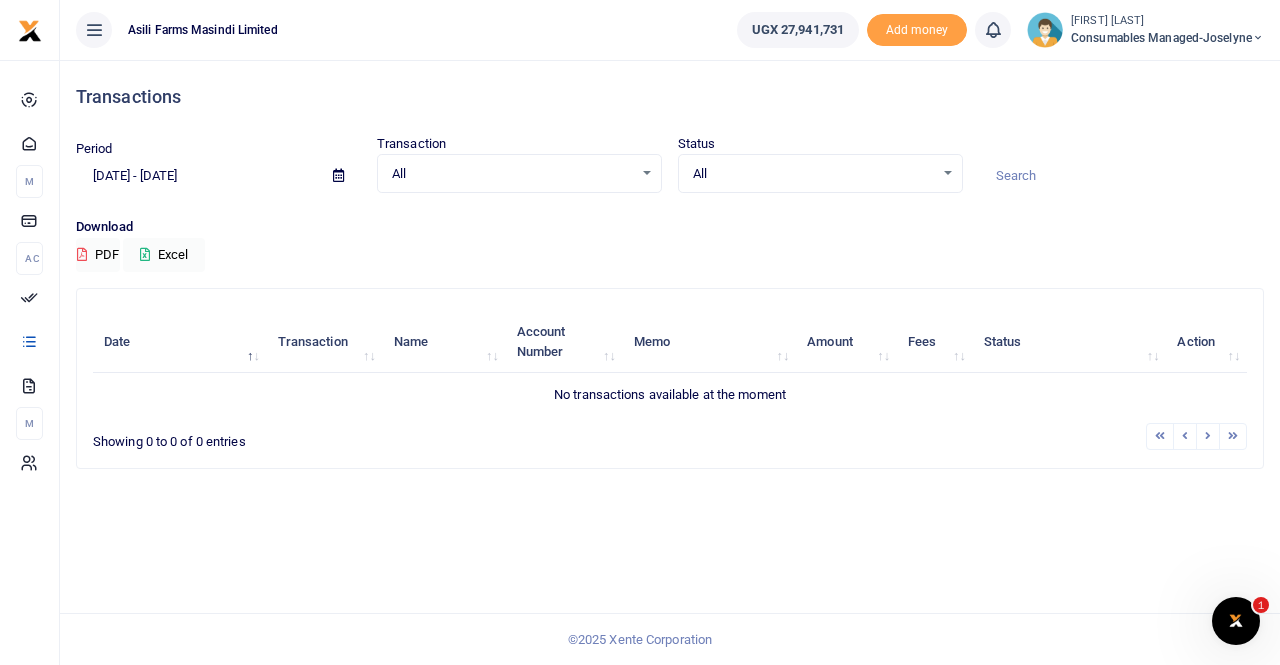 click at bounding box center [338, 175] 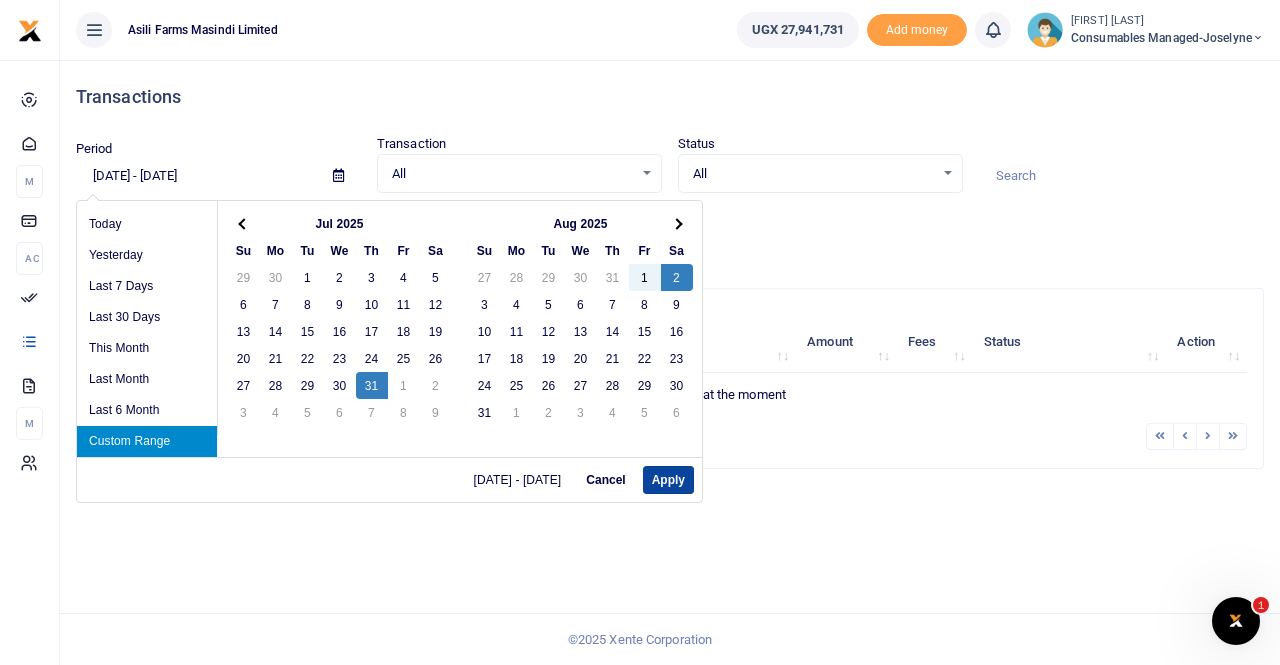 click on "Apply" at bounding box center (668, 480) 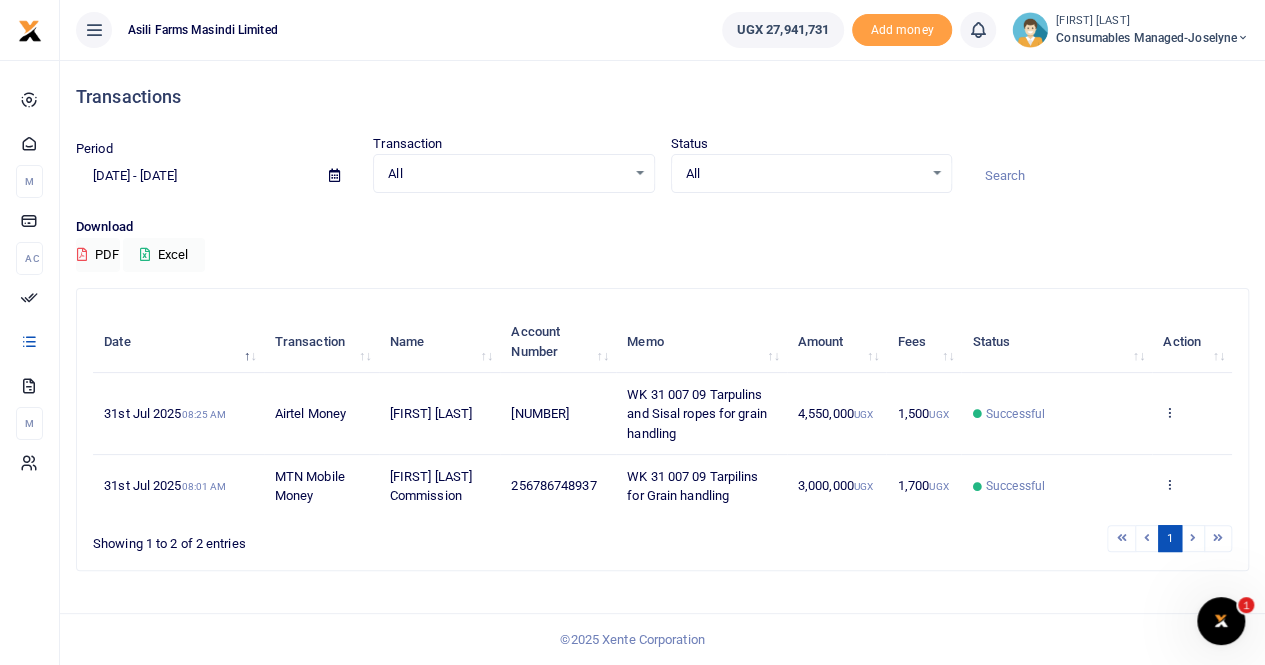 scroll, scrollTop: 0, scrollLeft: 0, axis: both 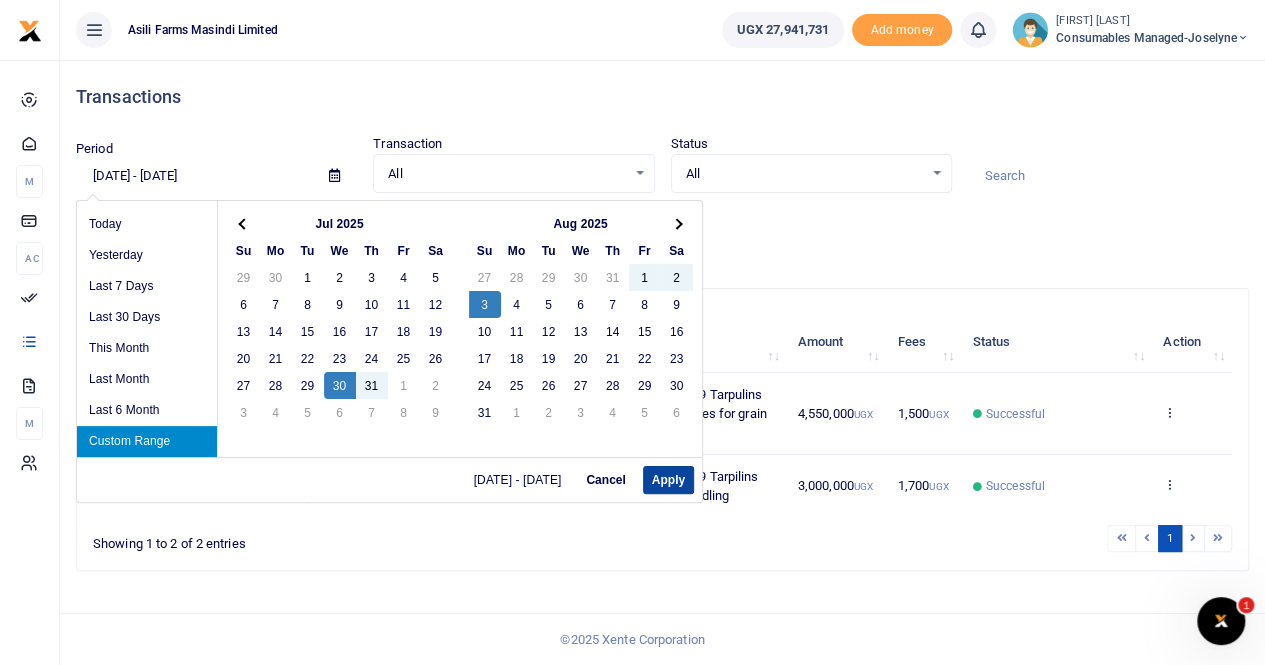 click on "Apply" at bounding box center [668, 480] 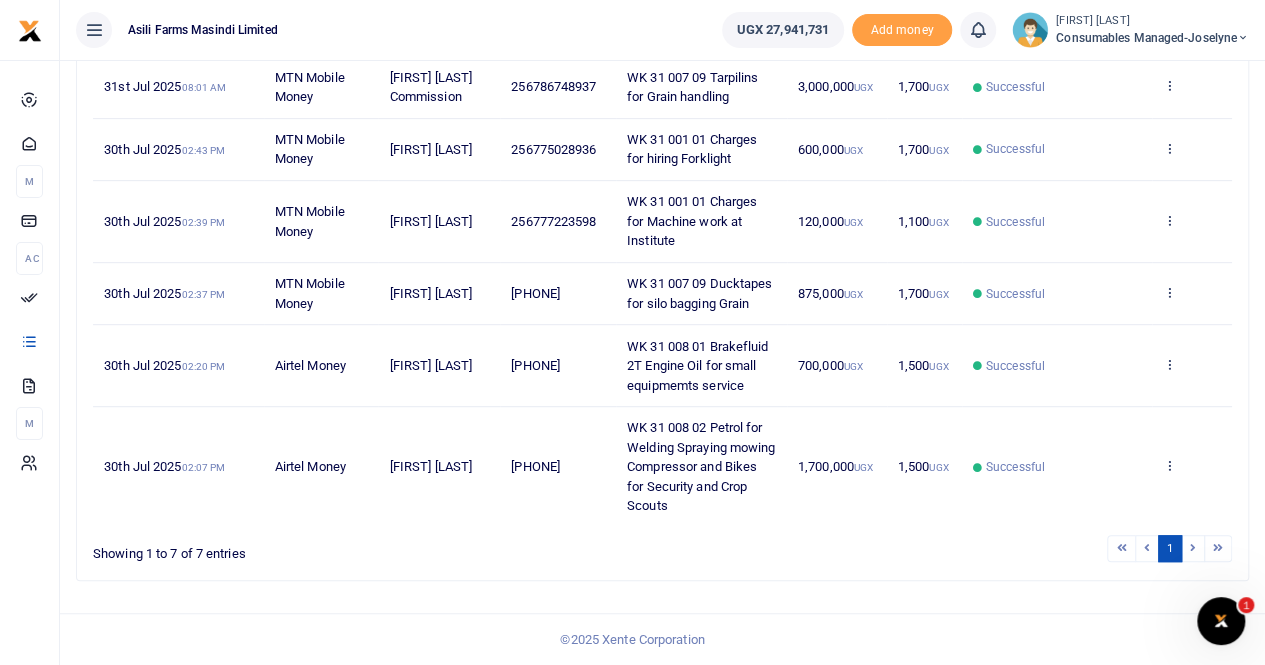 scroll, scrollTop: 413, scrollLeft: 0, axis: vertical 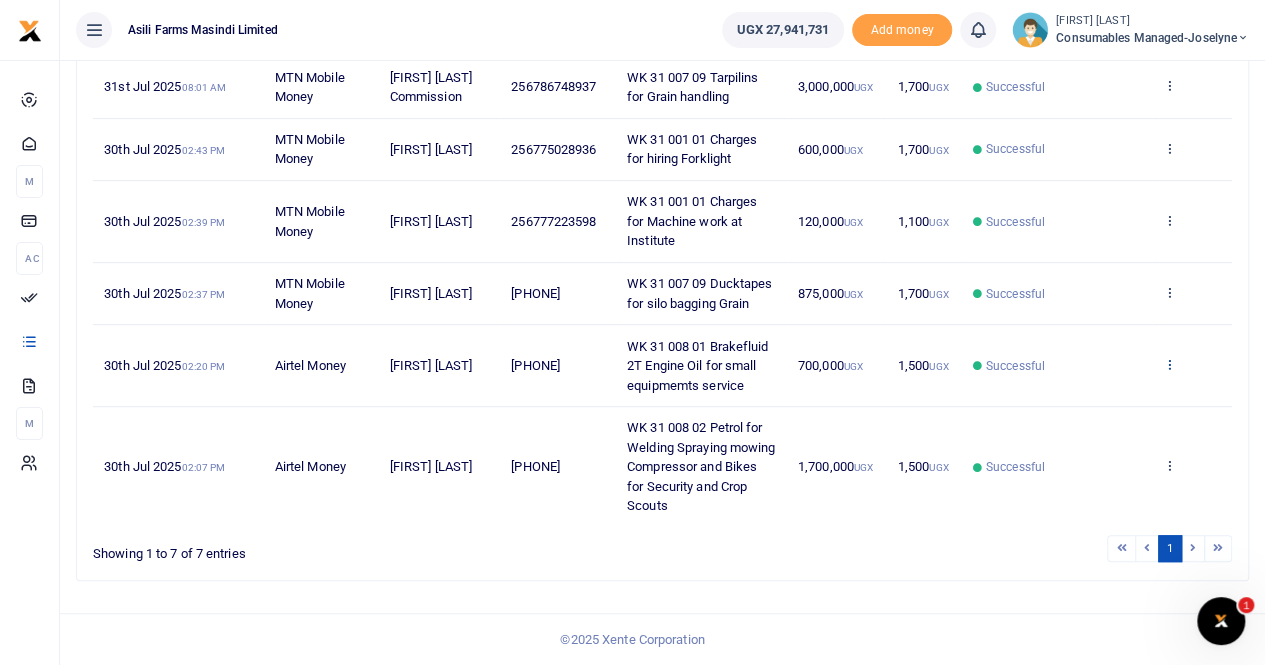 click at bounding box center [1169, 364] 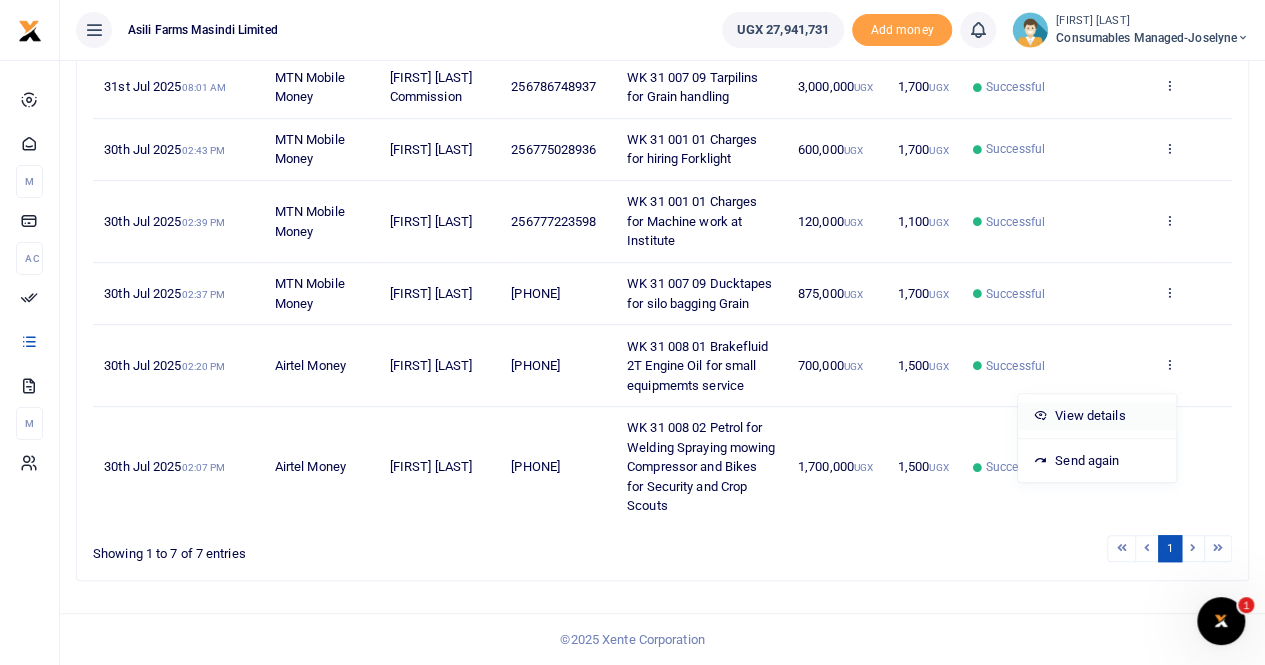 click on "View details" at bounding box center [1097, 416] 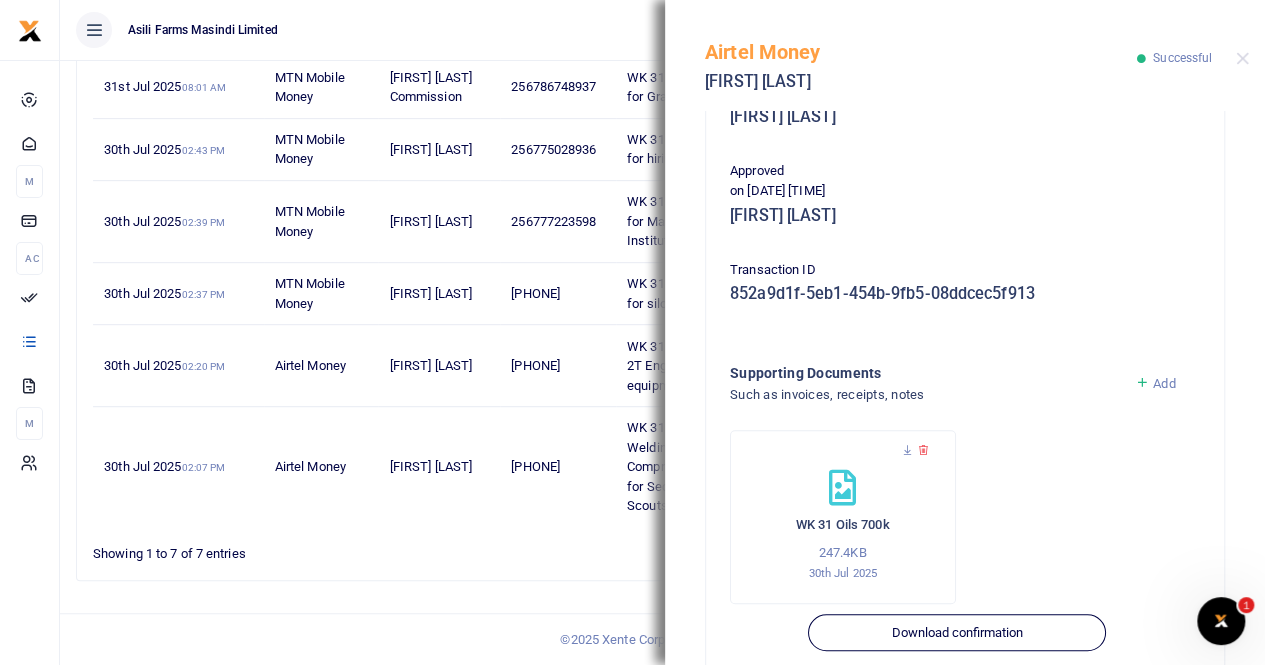 scroll, scrollTop: 500, scrollLeft: 0, axis: vertical 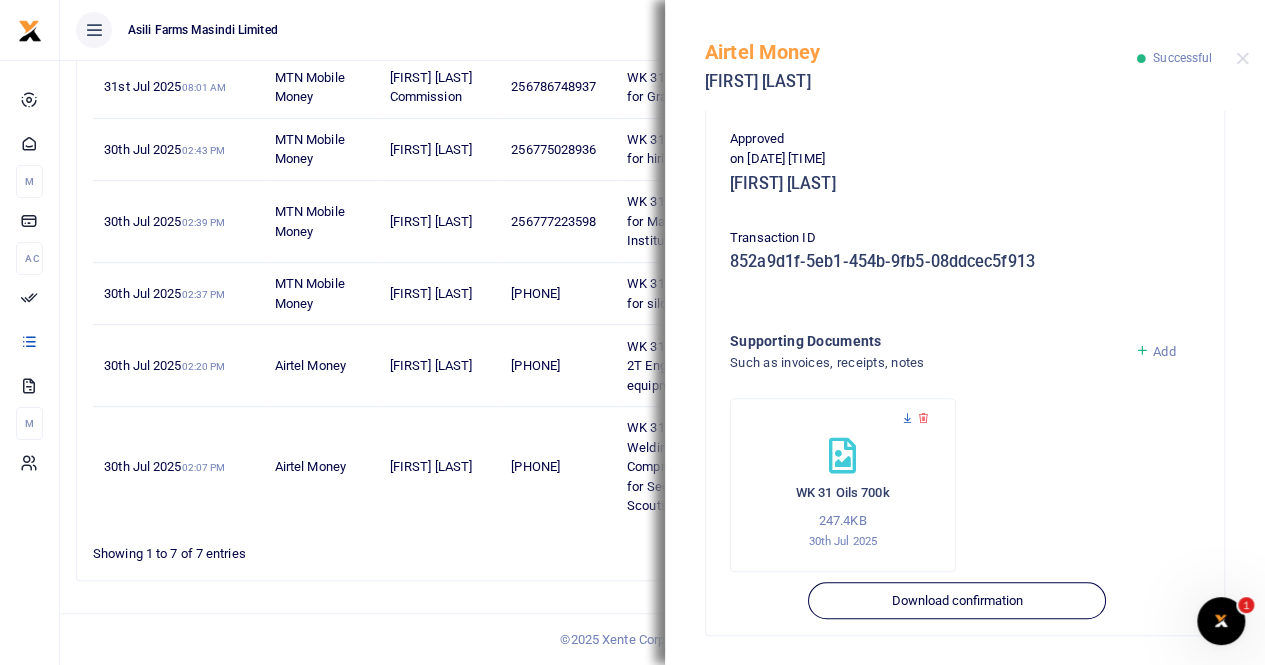 click at bounding box center (907, 418) 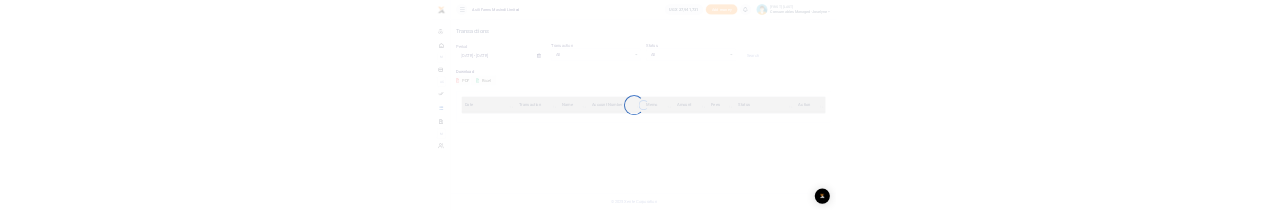 scroll, scrollTop: 0, scrollLeft: 0, axis: both 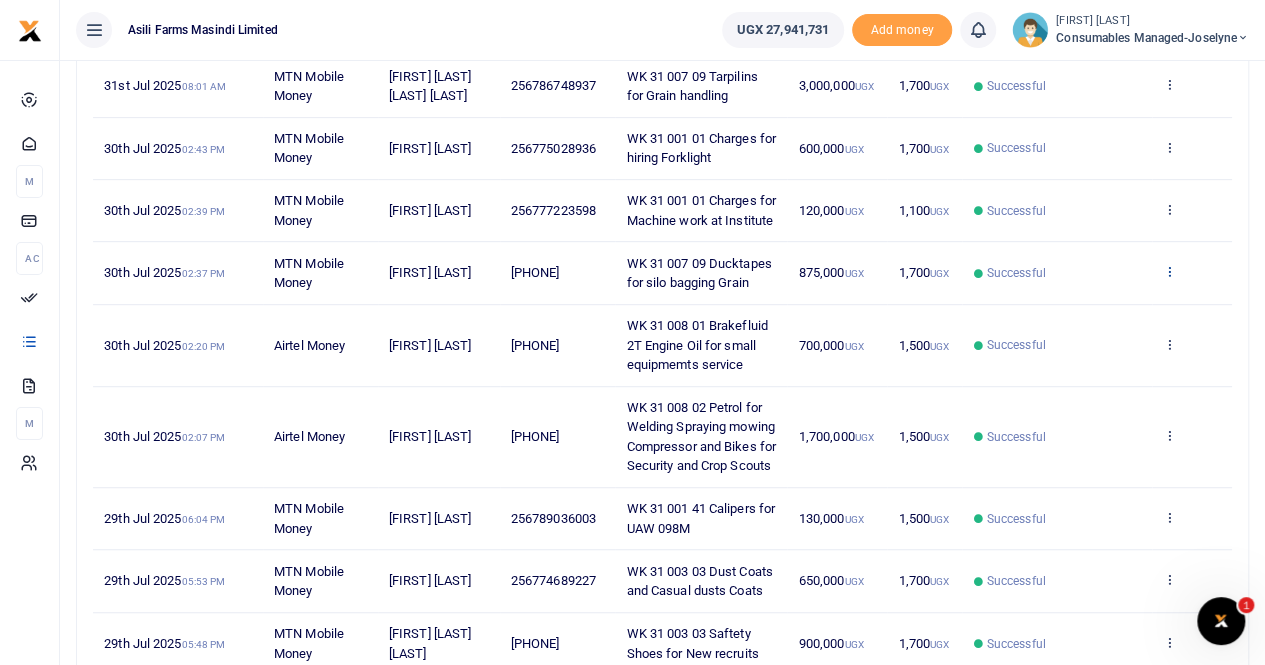 click at bounding box center [1169, 271] 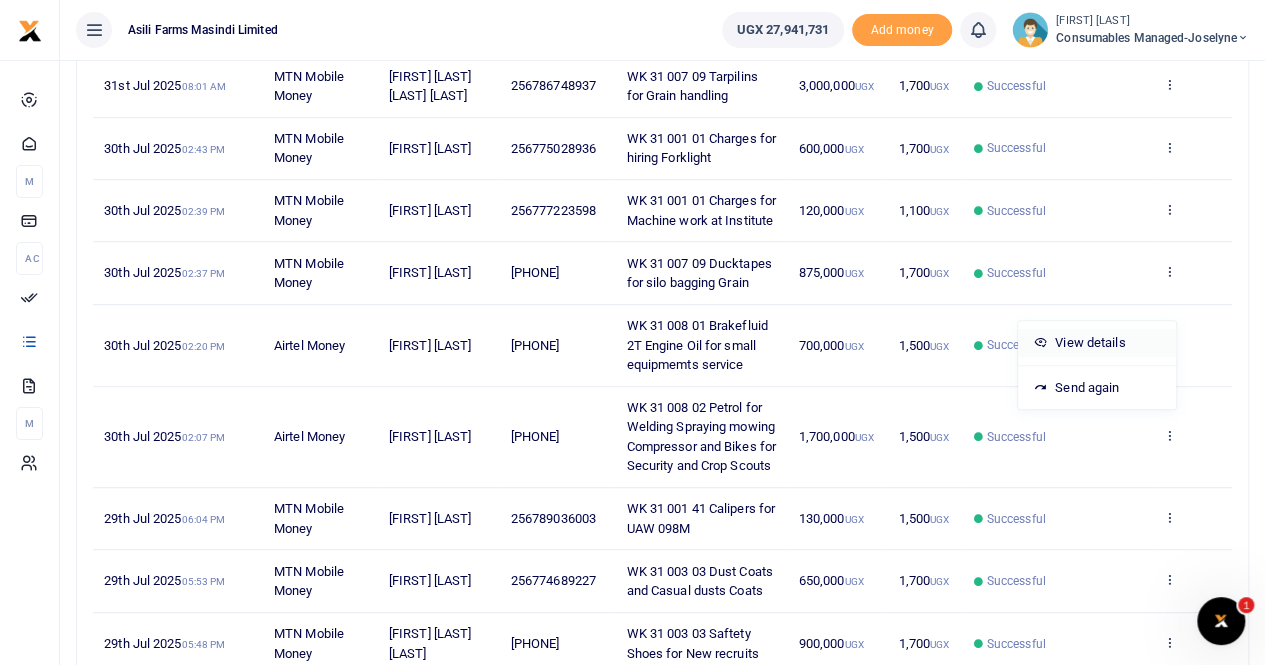 click on "View details" at bounding box center [1097, 343] 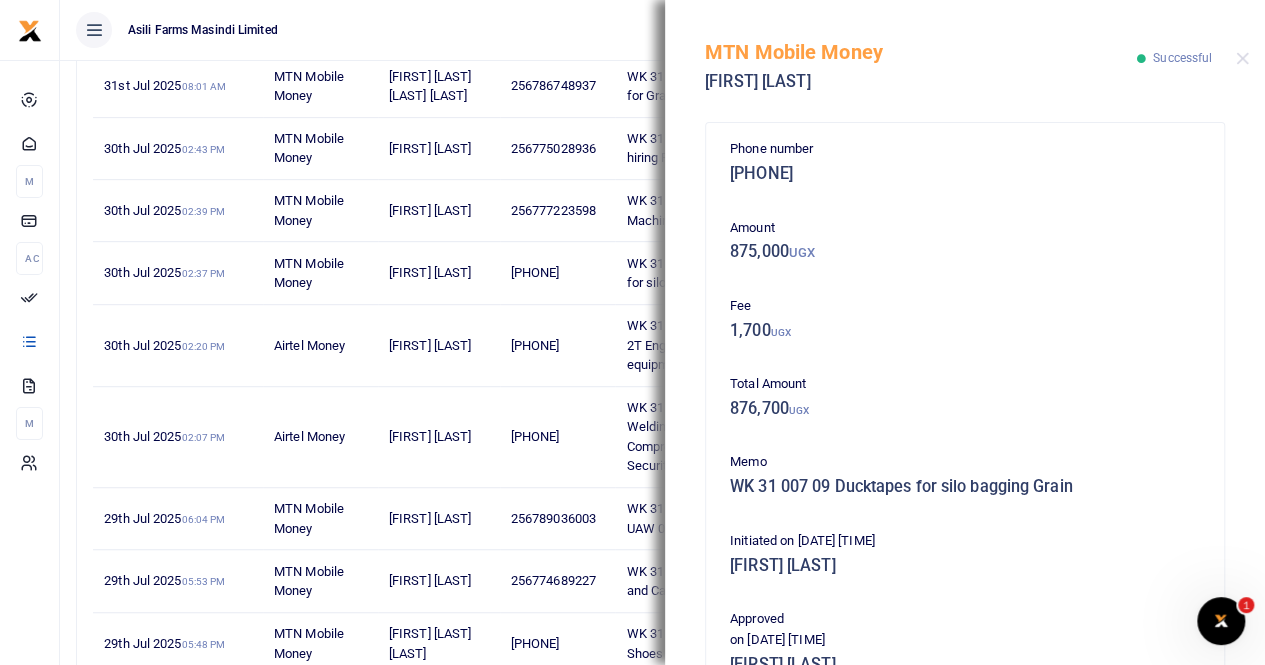 scroll, scrollTop: 482, scrollLeft: 0, axis: vertical 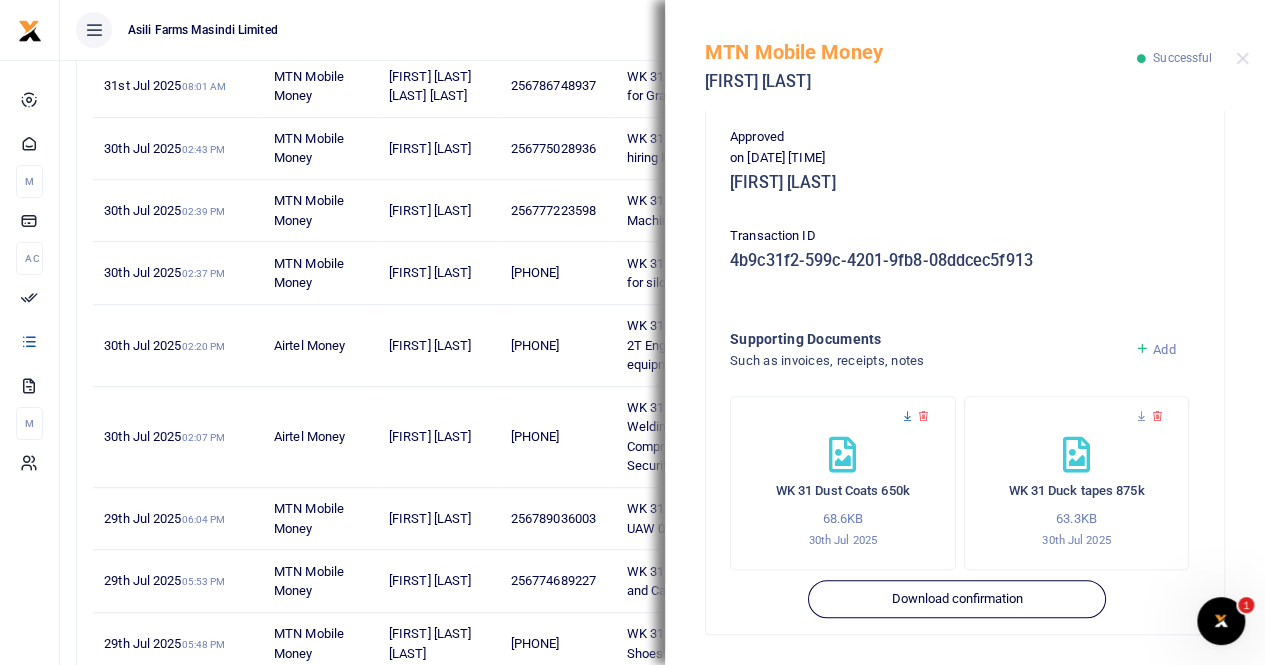 click at bounding box center [907, 416] 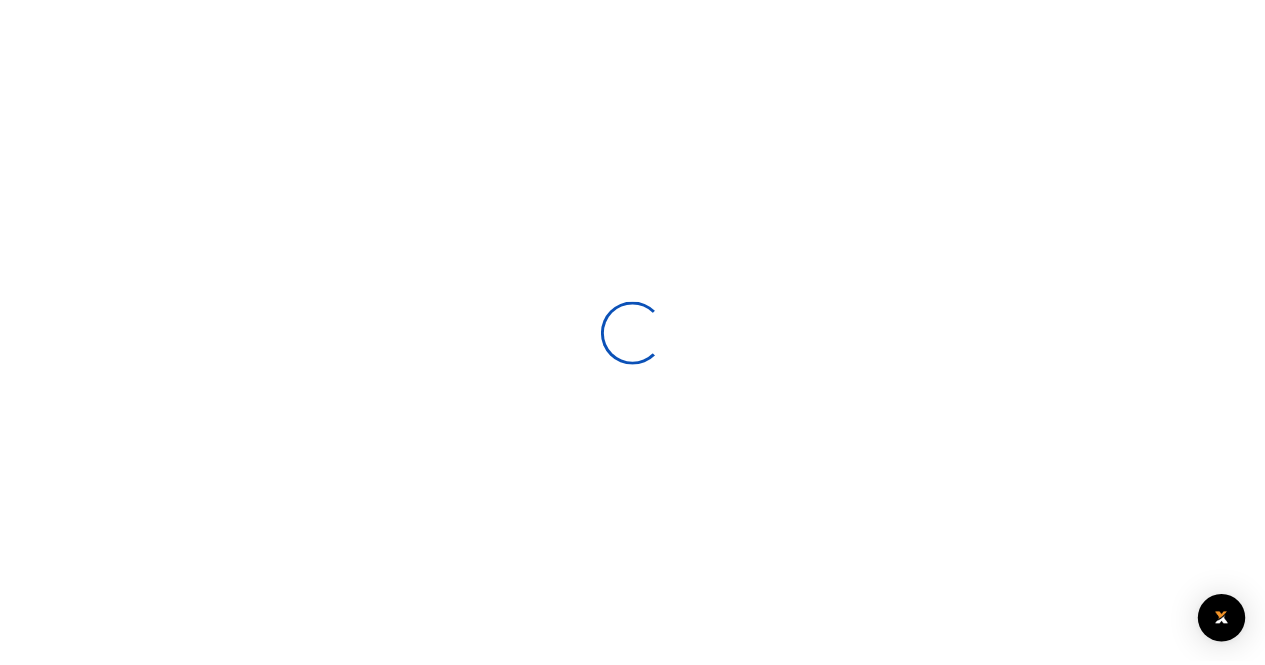 scroll, scrollTop: 0, scrollLeft: 0, axis: both 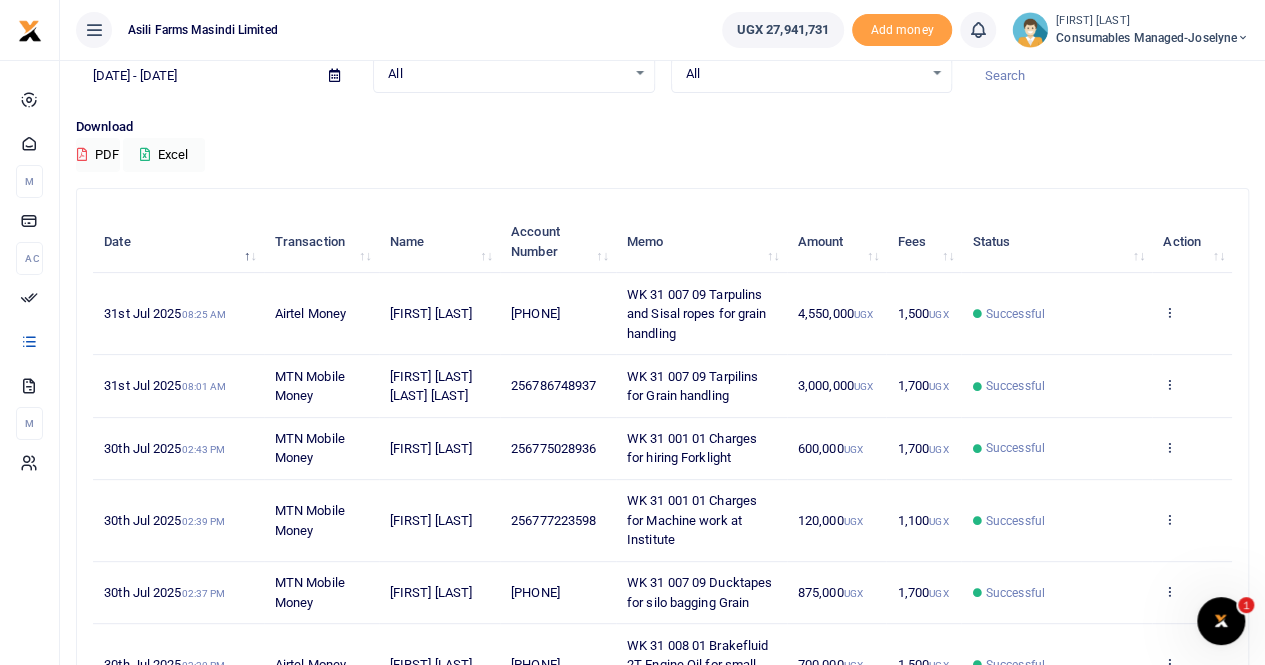 click on "MTN Mobile Money" at bounding box center [321, 386] 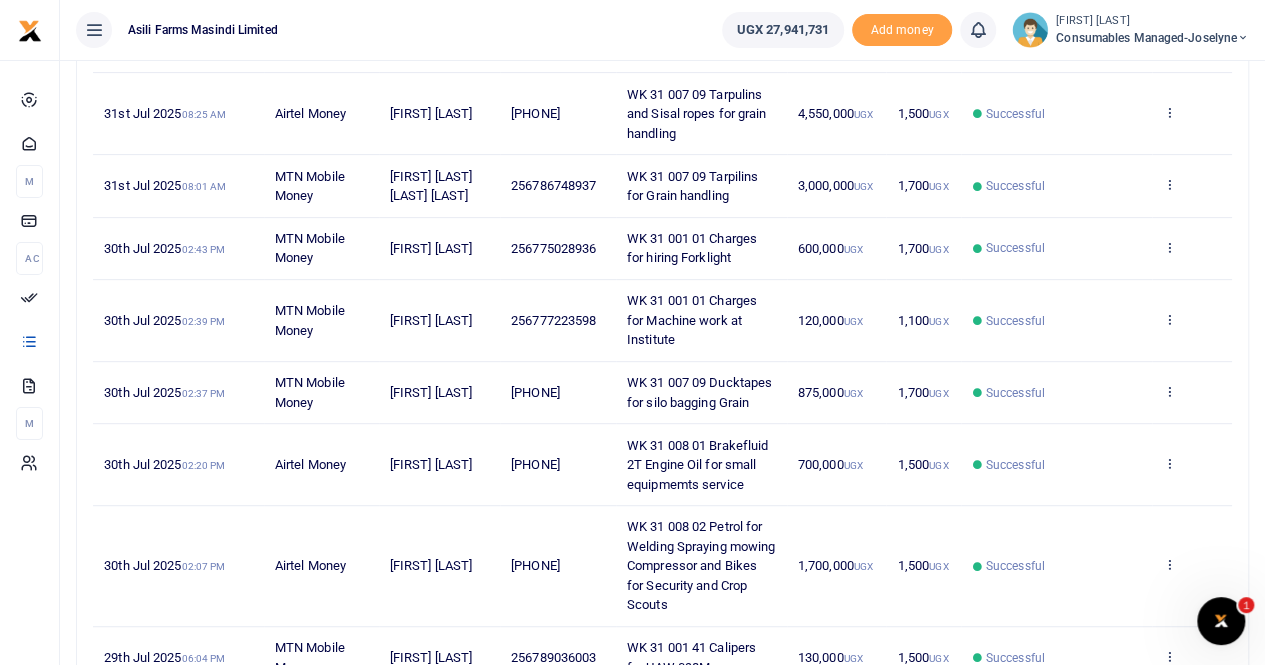 scroll, scrollTop: 0, scrollLeft: 0, axis: both 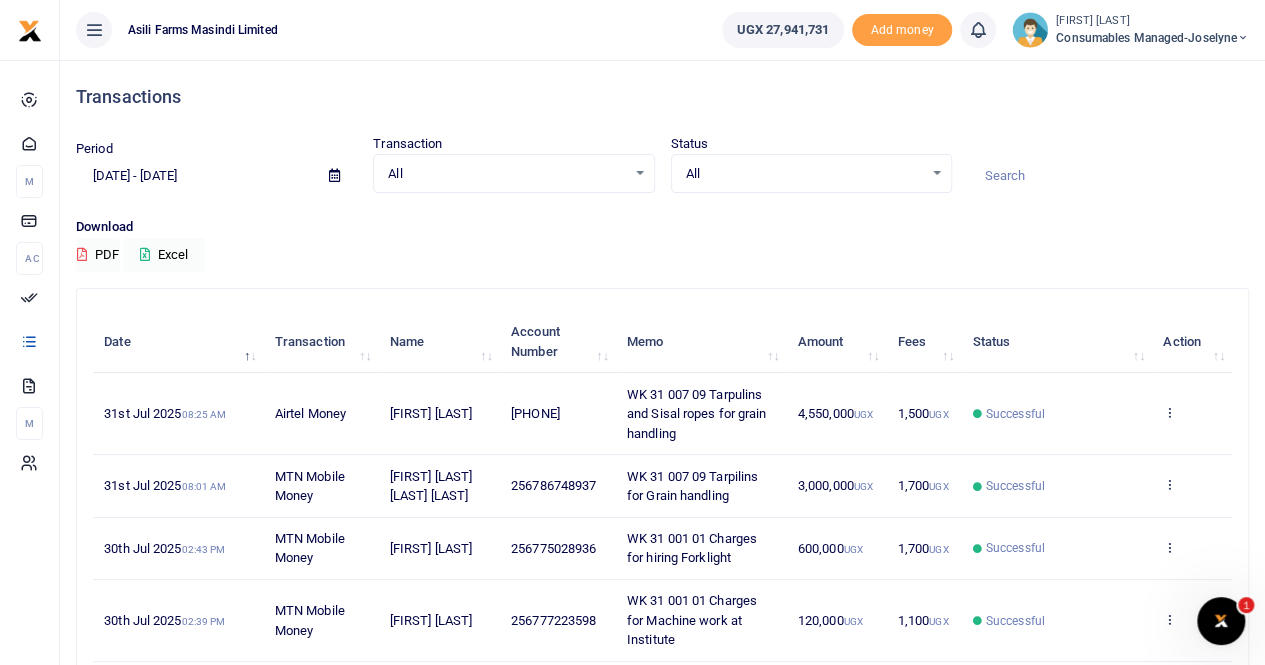 click at bounding box center [334, 175] 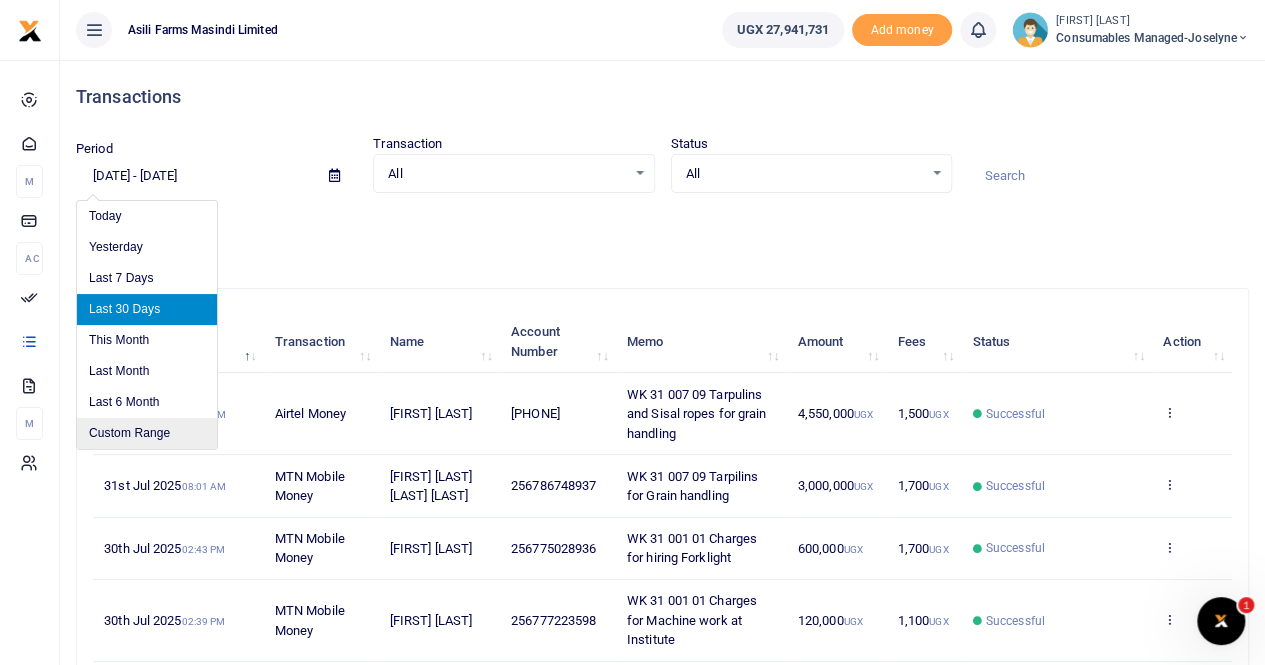 click on "Custom Range" at bounding box center (147, 433) 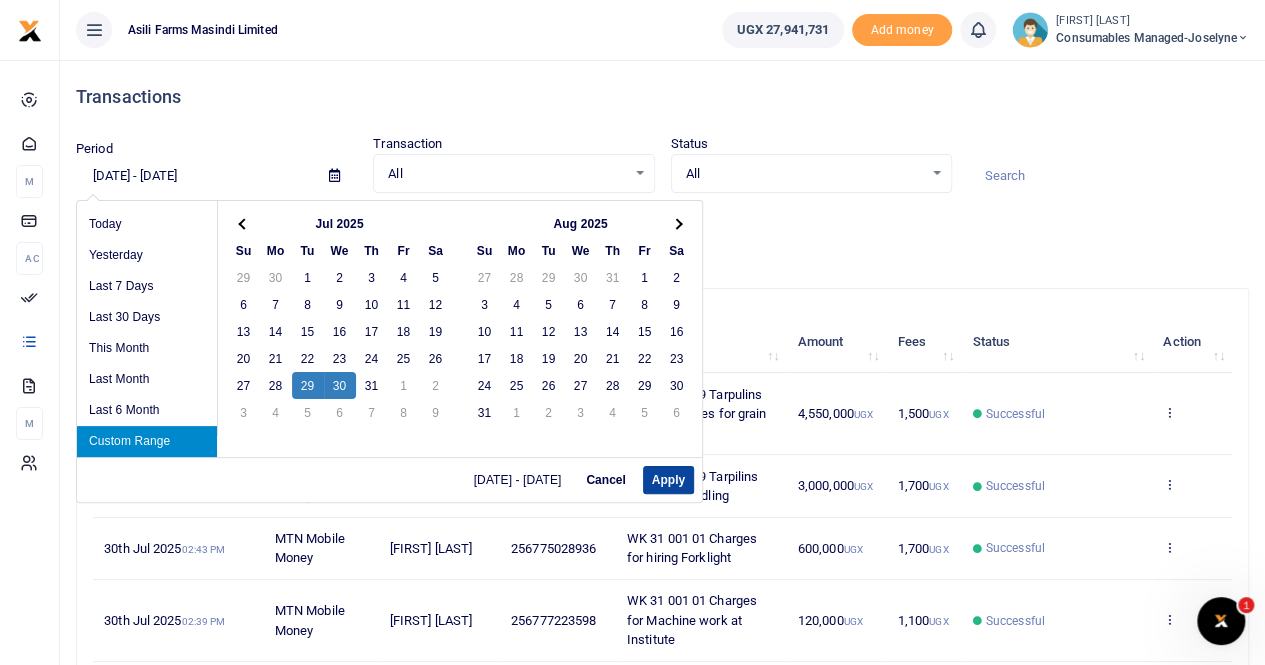 click on "Apply" at bounding box center [668, 480] 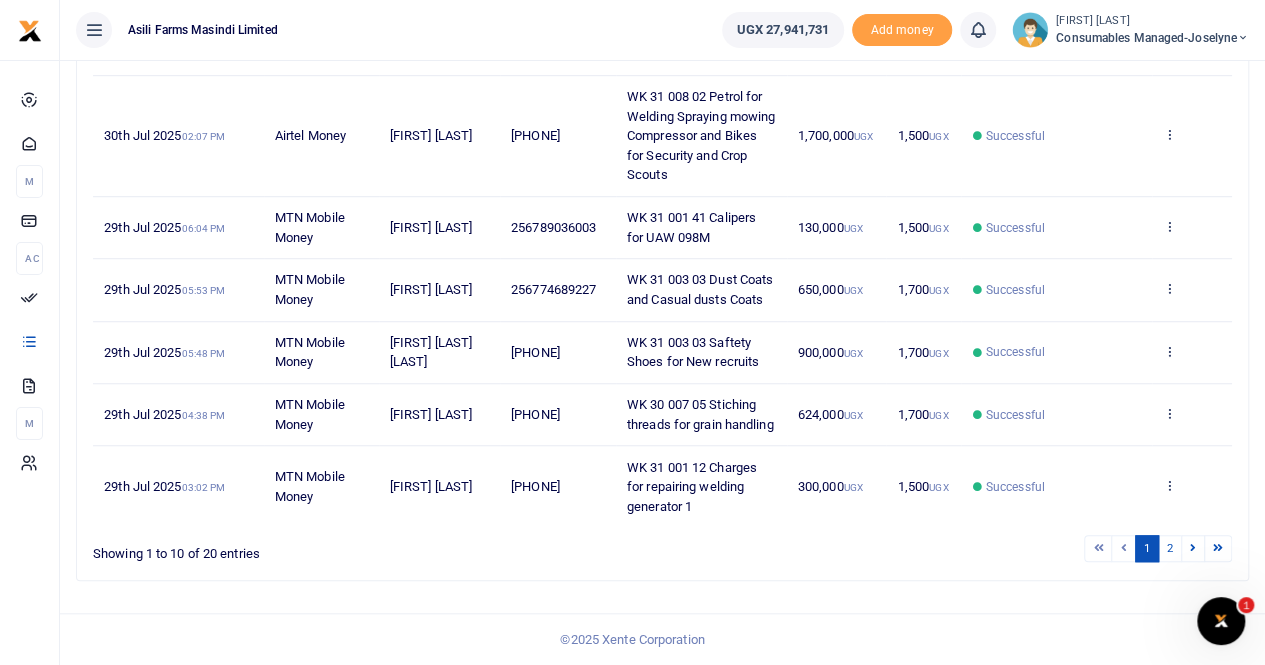 scroll, scrollTop: 619, scrollLeft: 0, axis: vertical 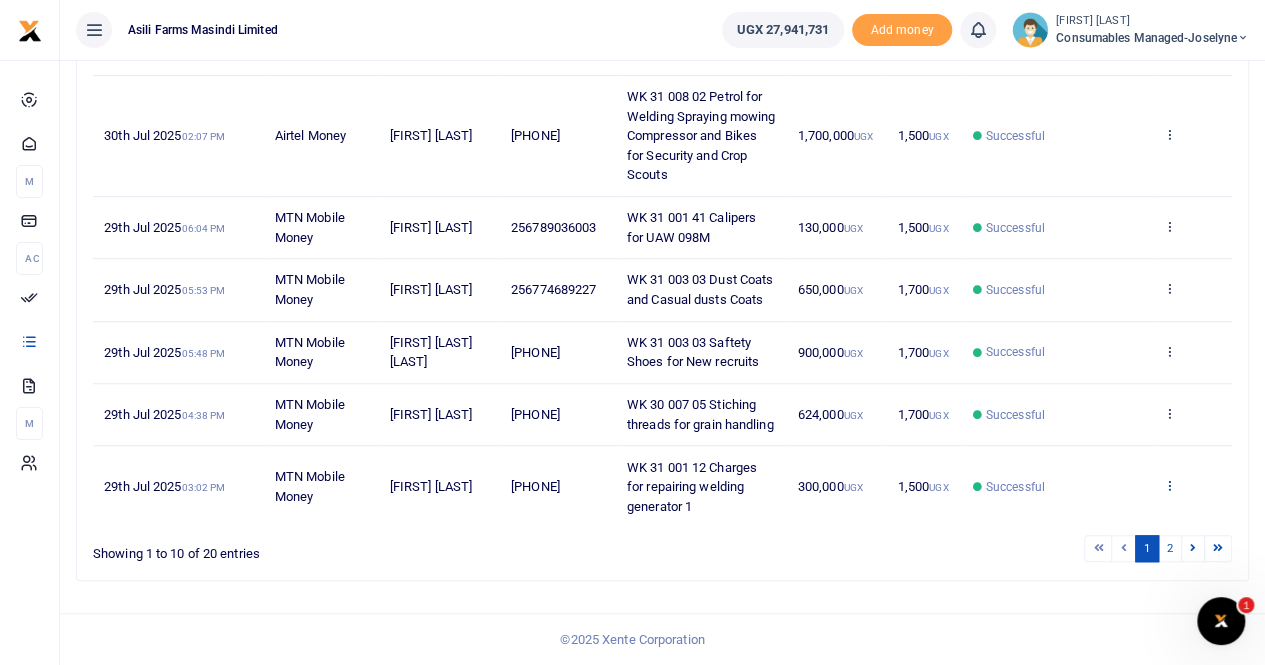 click at bounding box center [1169, 485] 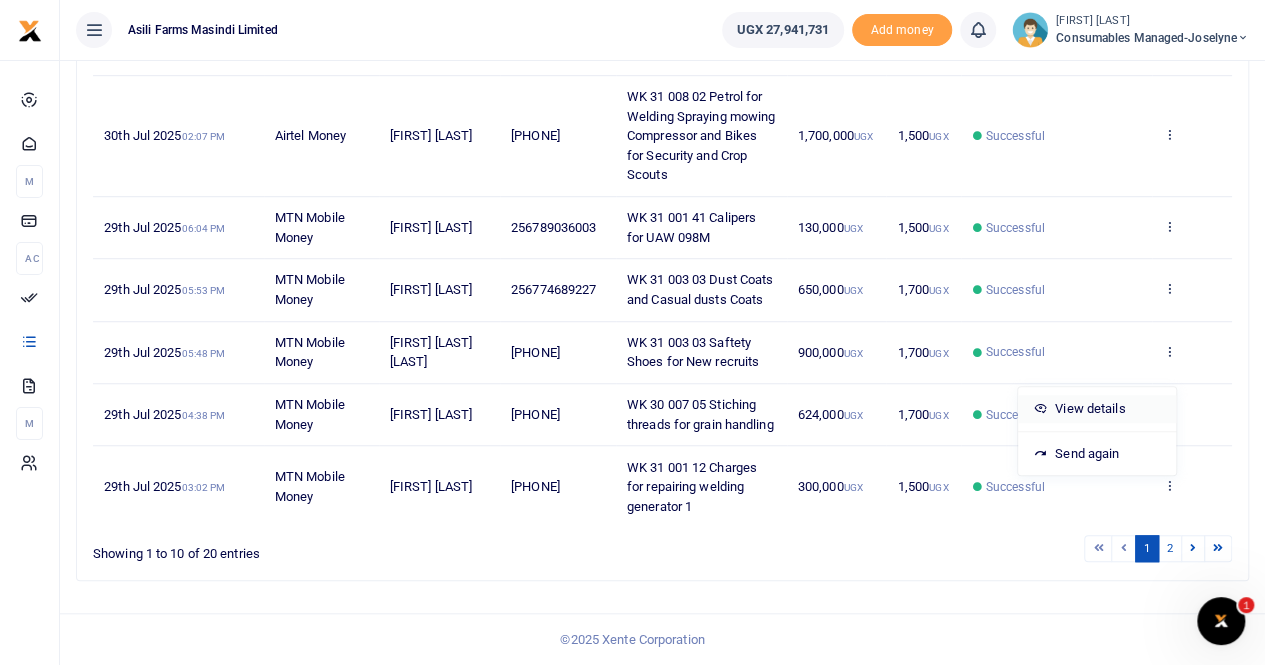 click on "View details" at bounding box center [1097, 409] 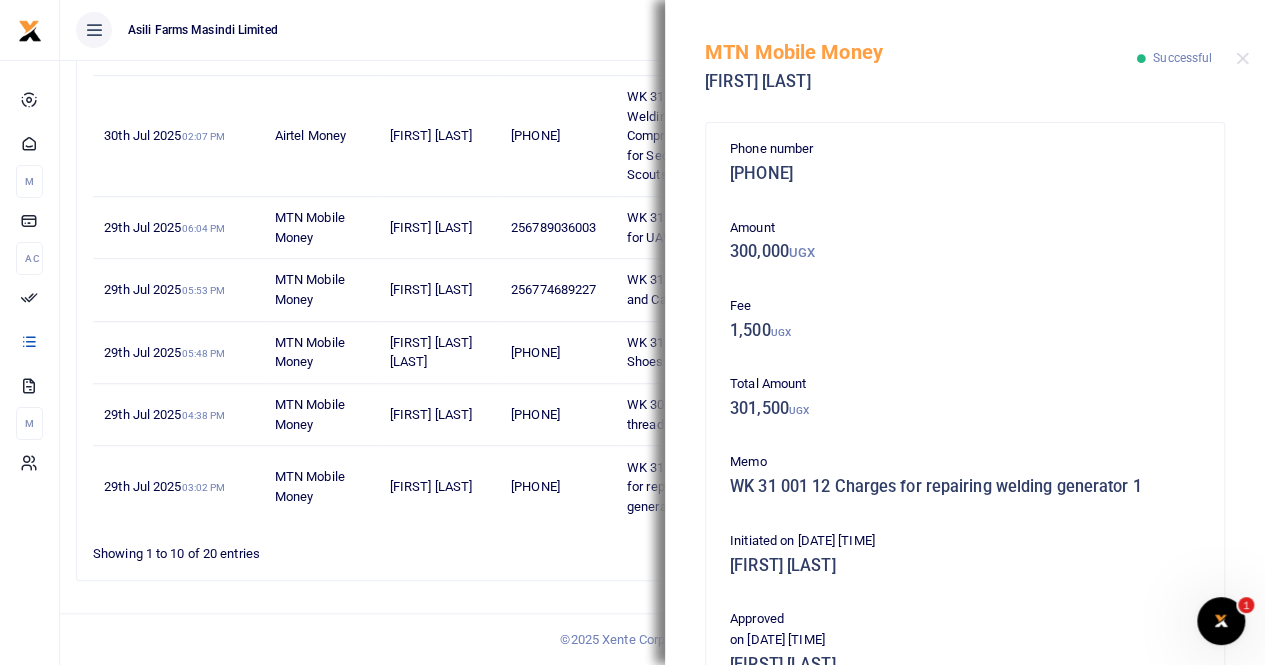 scroll, scrollTop: 482, scrollLeft: 0, axis: vertical 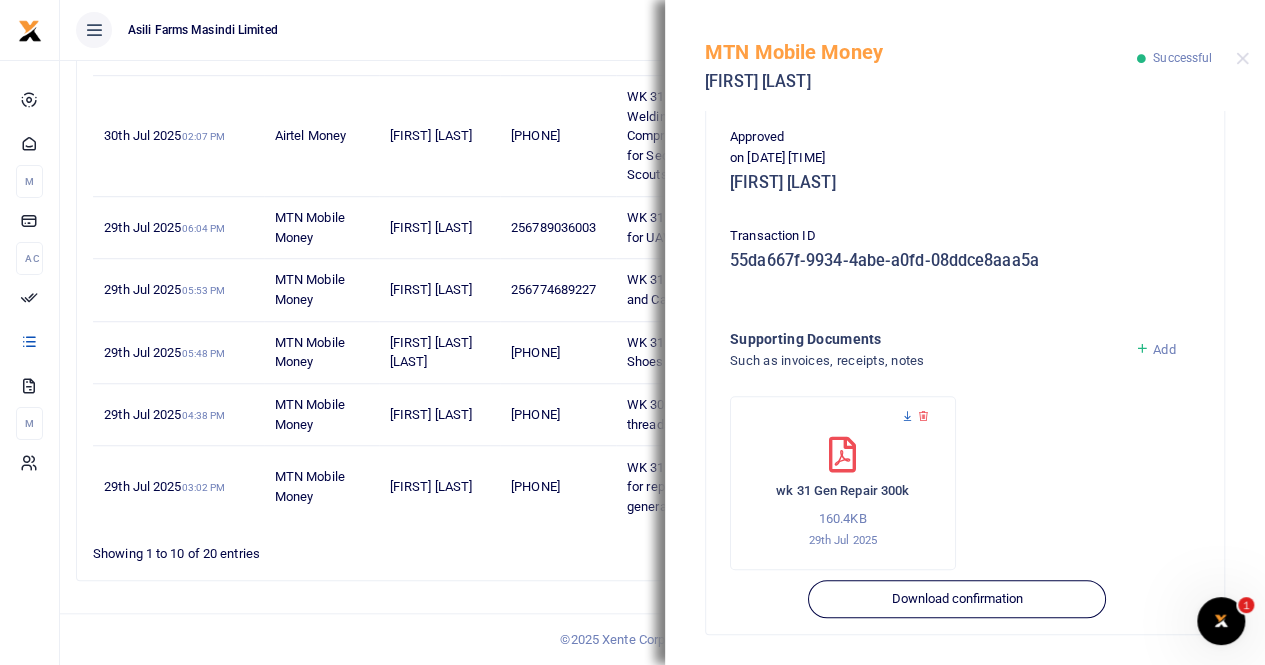 click at bounding box center (907, 416) 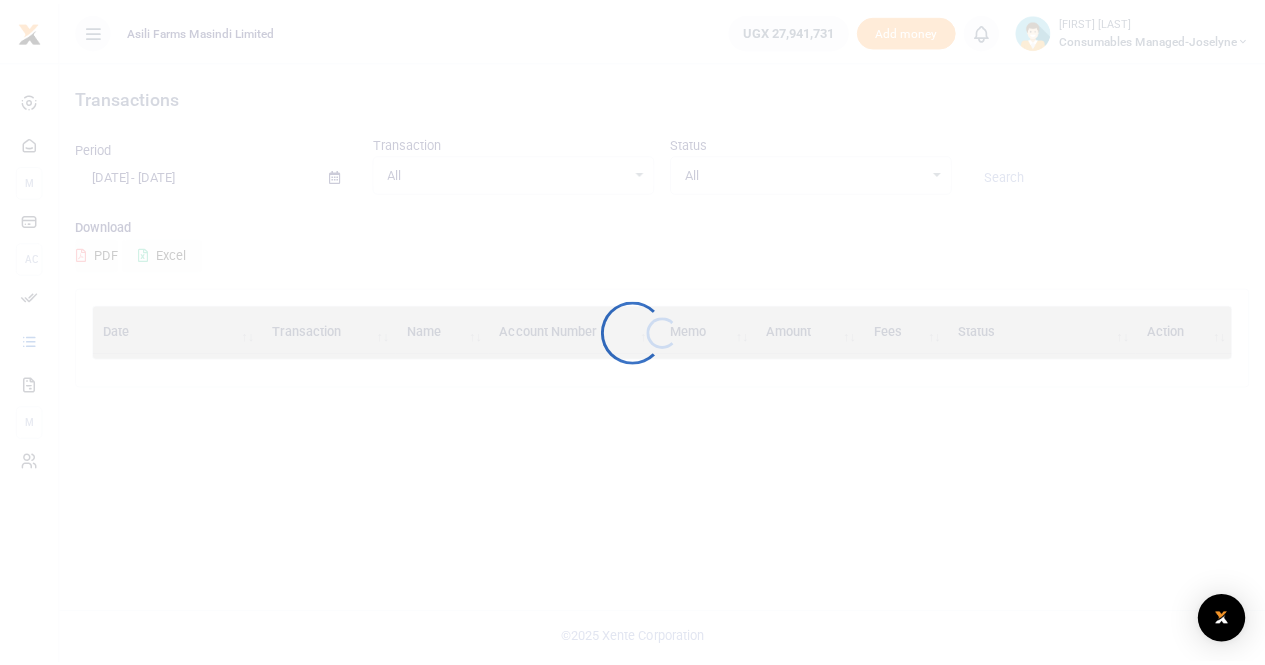 scroll, scrollTop: 0, scrollLeft: 0, axis: both 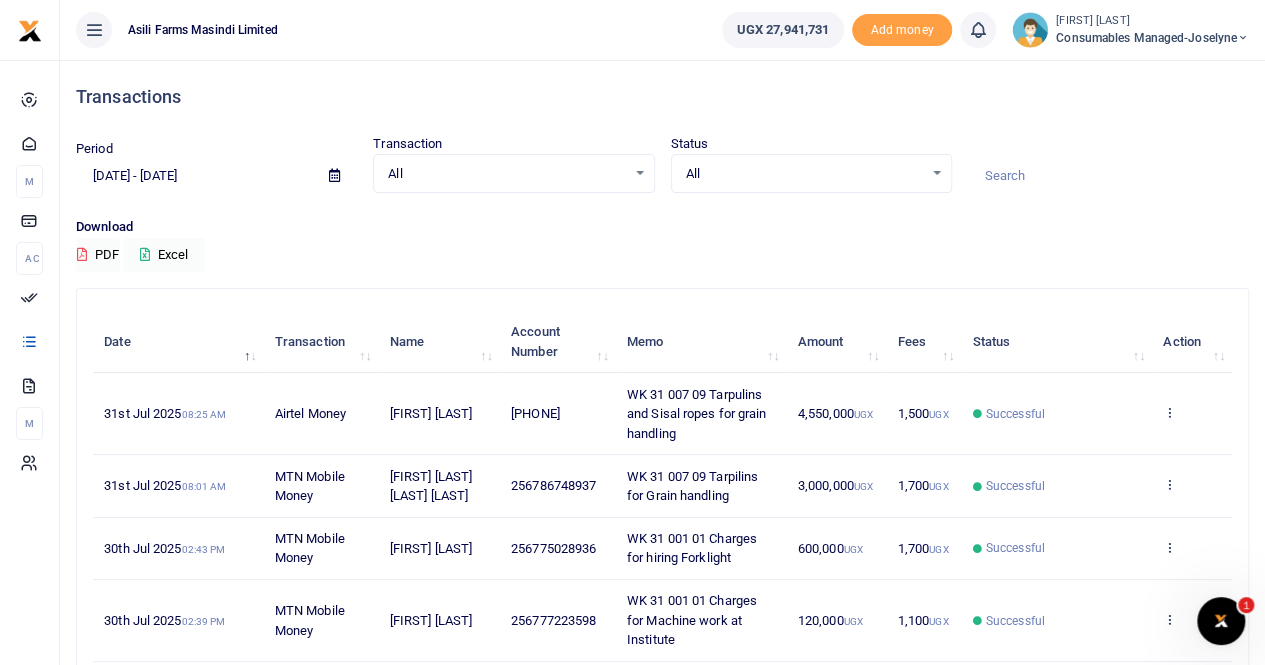 click at bounding box center [334, 175] 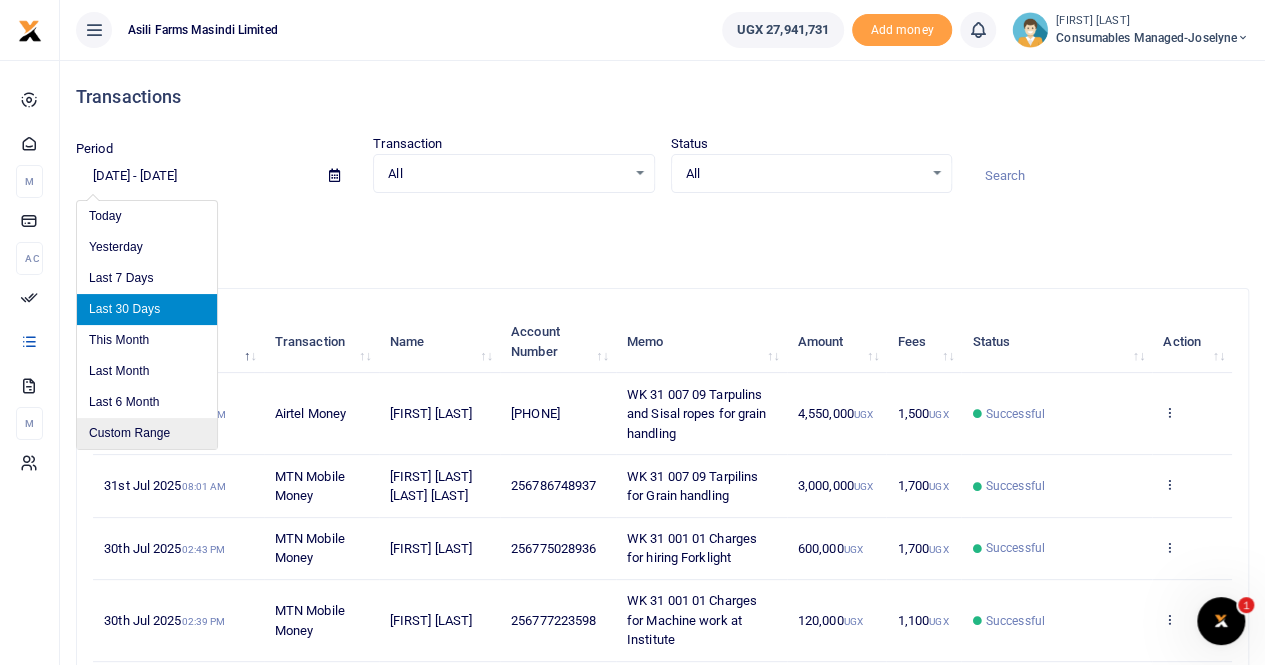 click on "Custom Range" at bounding box center (147, 433) 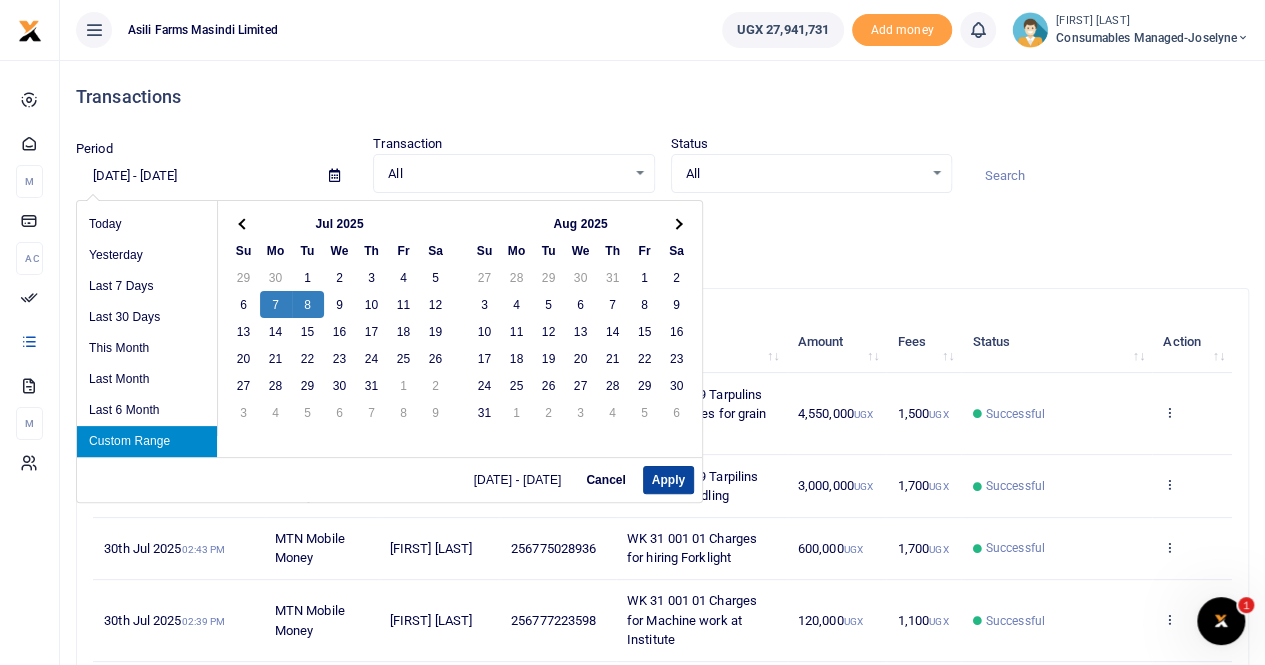 click on "Apply" at bounding box center [668, 480] 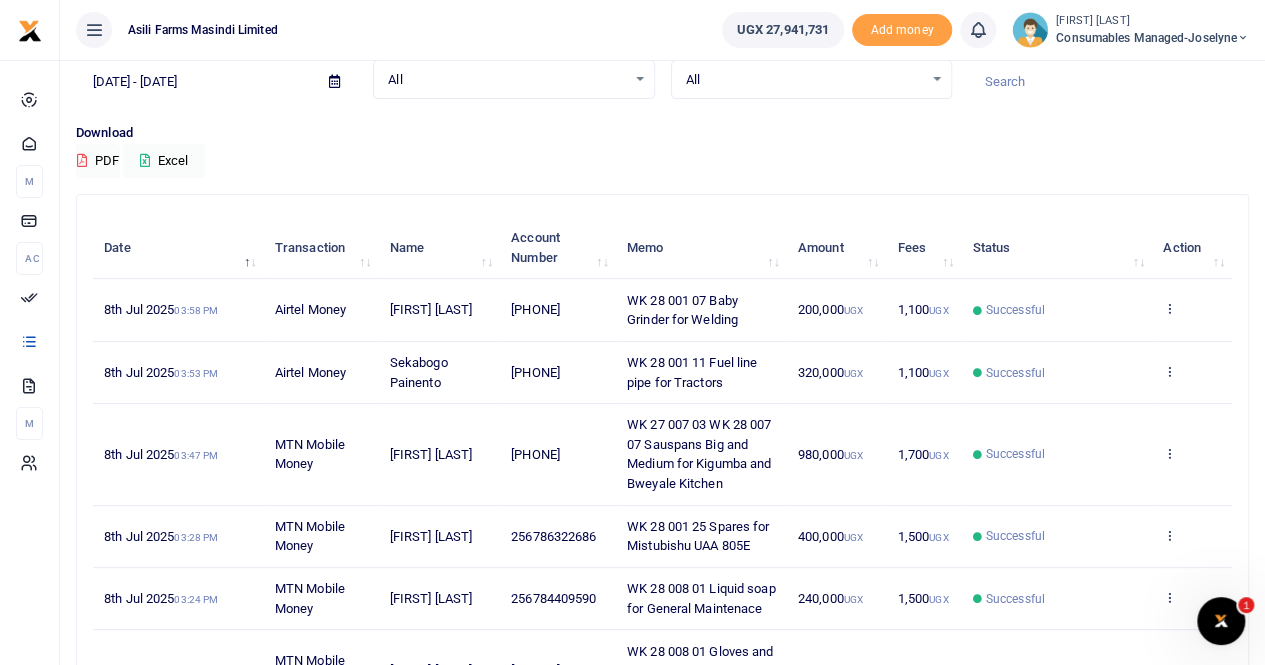 scroll, scrollTop: 678, scrollLeft: 0, axis: vertical 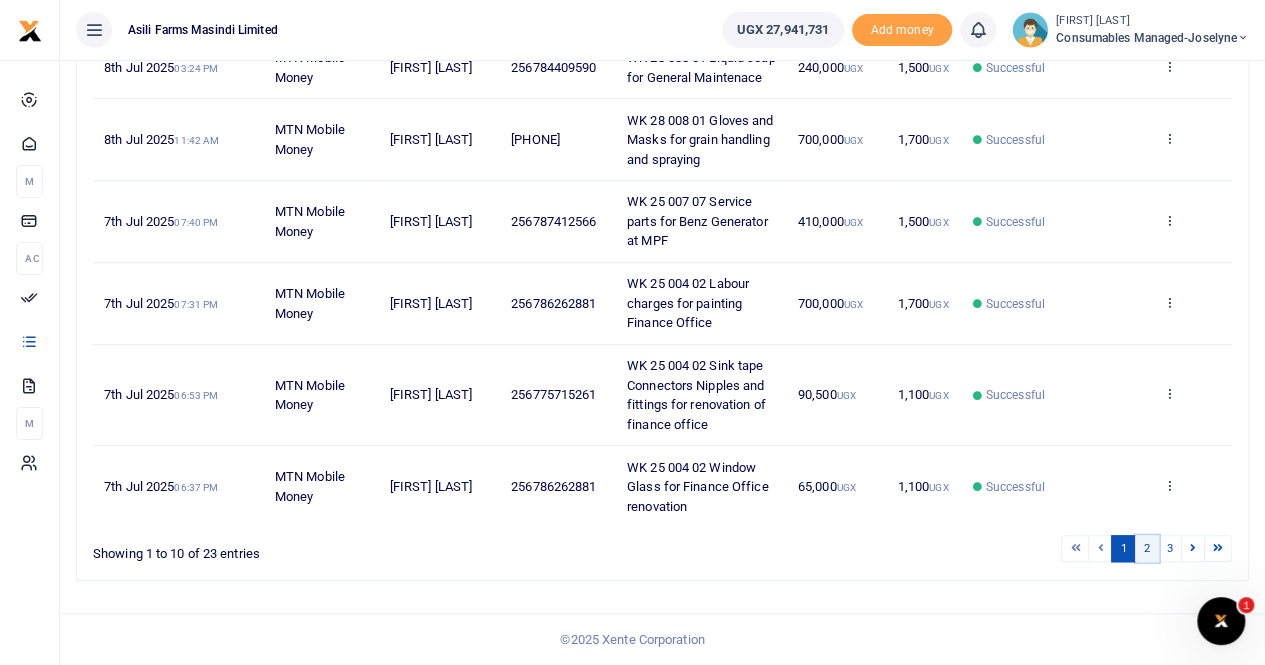 click on "2" at bounding box center (1147, 548) 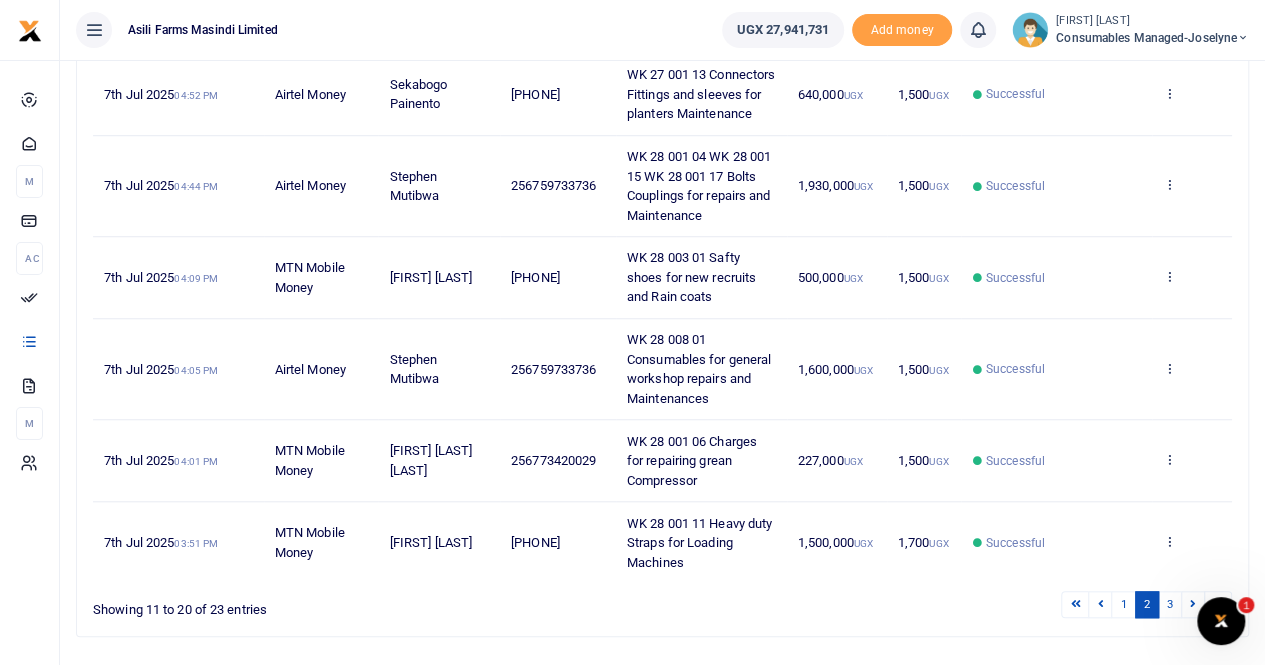 scroll, scrollTop: 716, scrollLeft: 0, axis: vertical 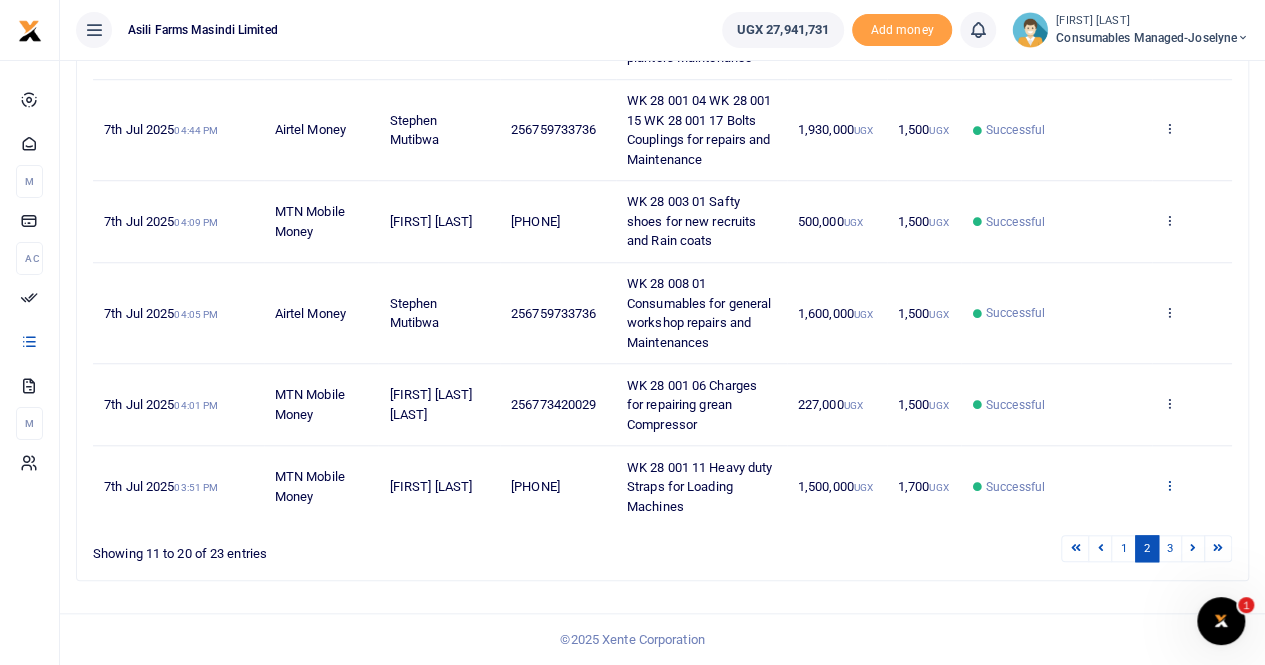 click at bounding box center [1169, 485] 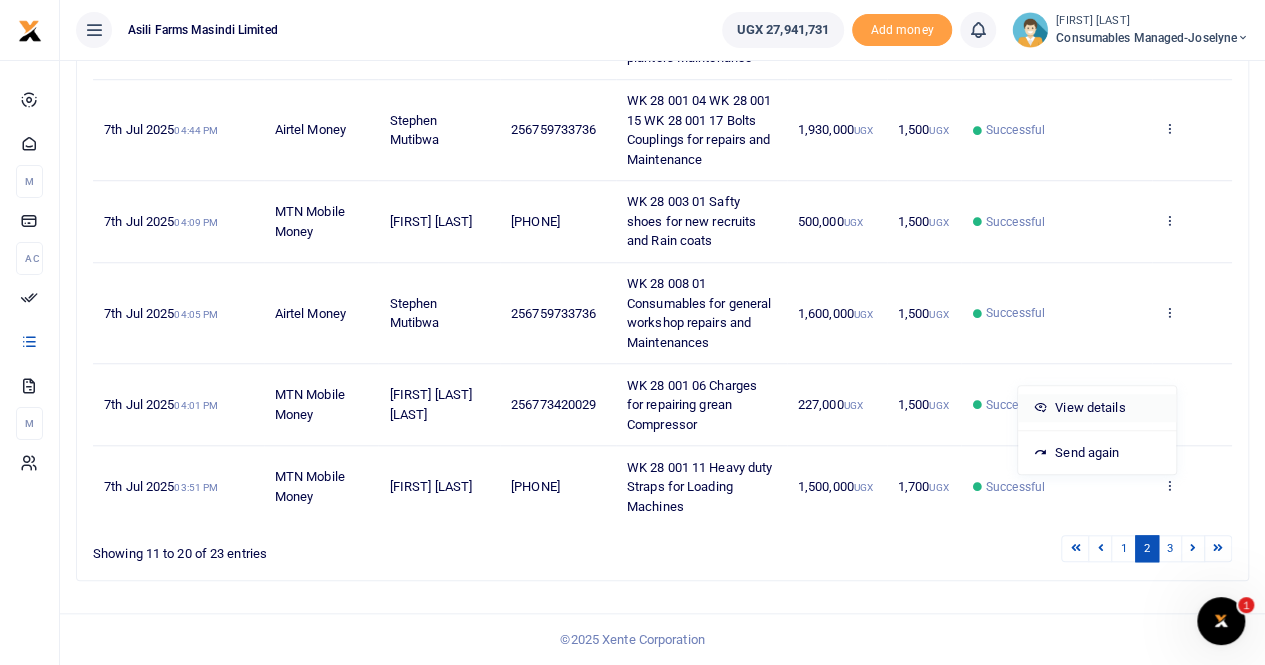 click on "View details" at bounding box center (1097, 408) 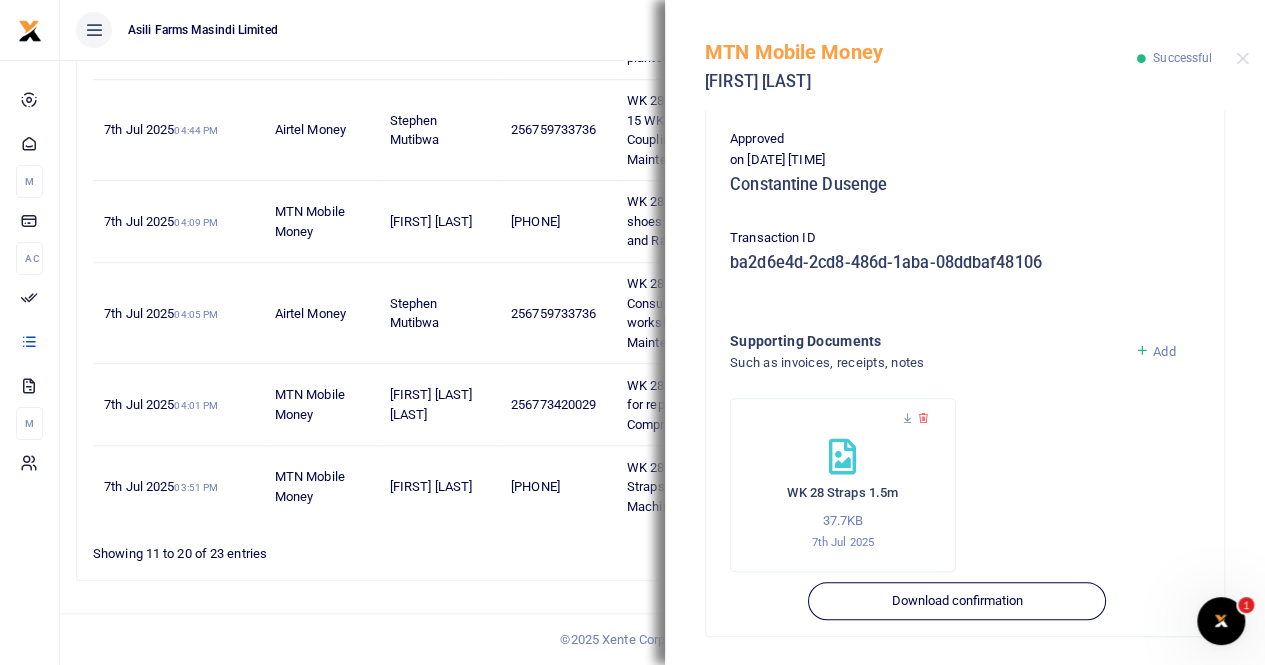 scroll, scrollTop: 482, scrollLeft: 0, axis: vertical 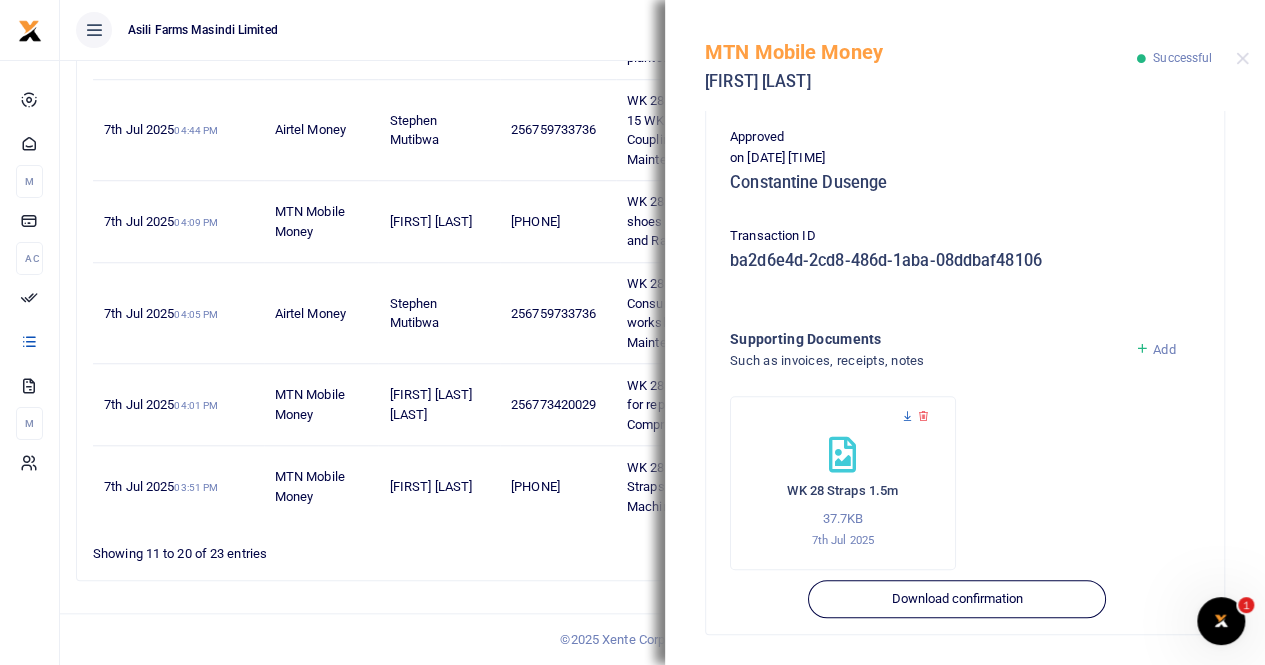 click at bounding box center (907, 416) 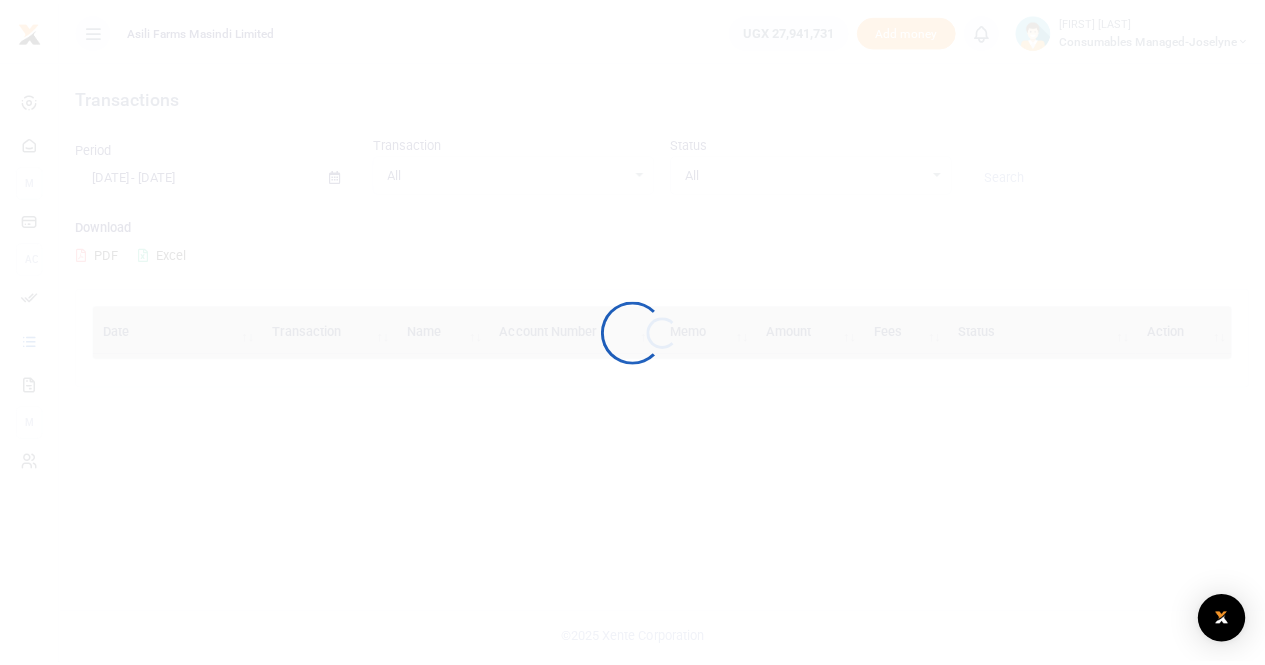 scroll, scrollTop: 0, scrollLeft: 0, axis: both 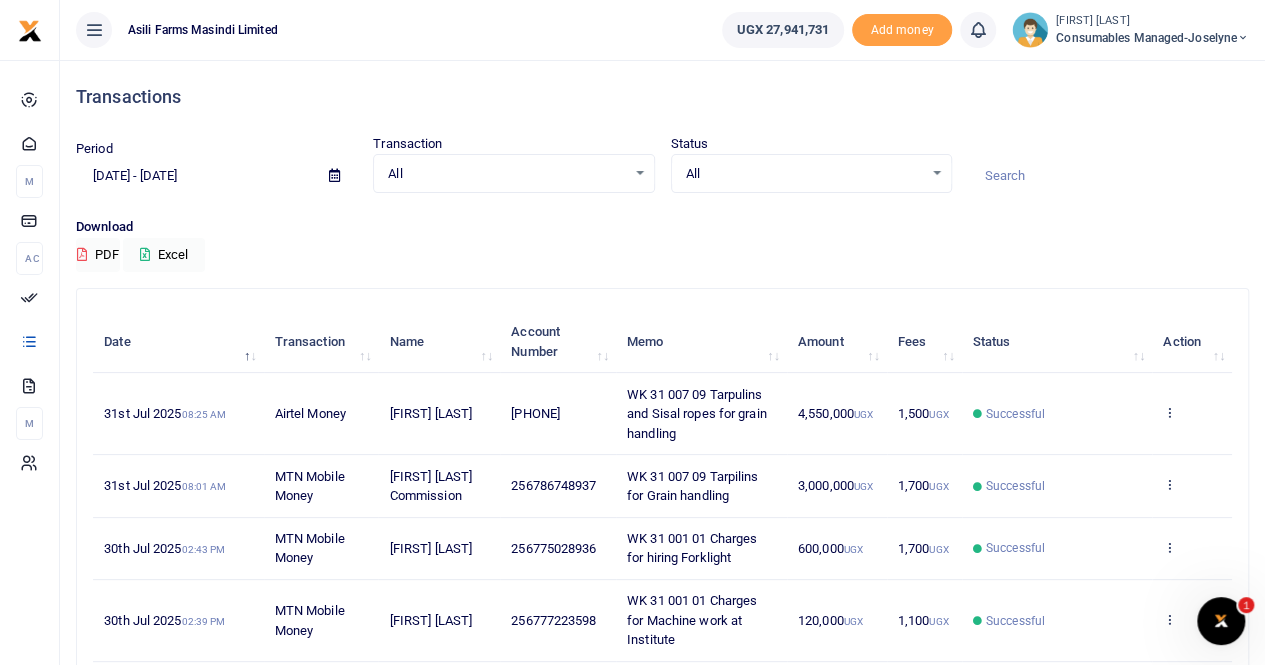 click at bounding box center (334, 176) 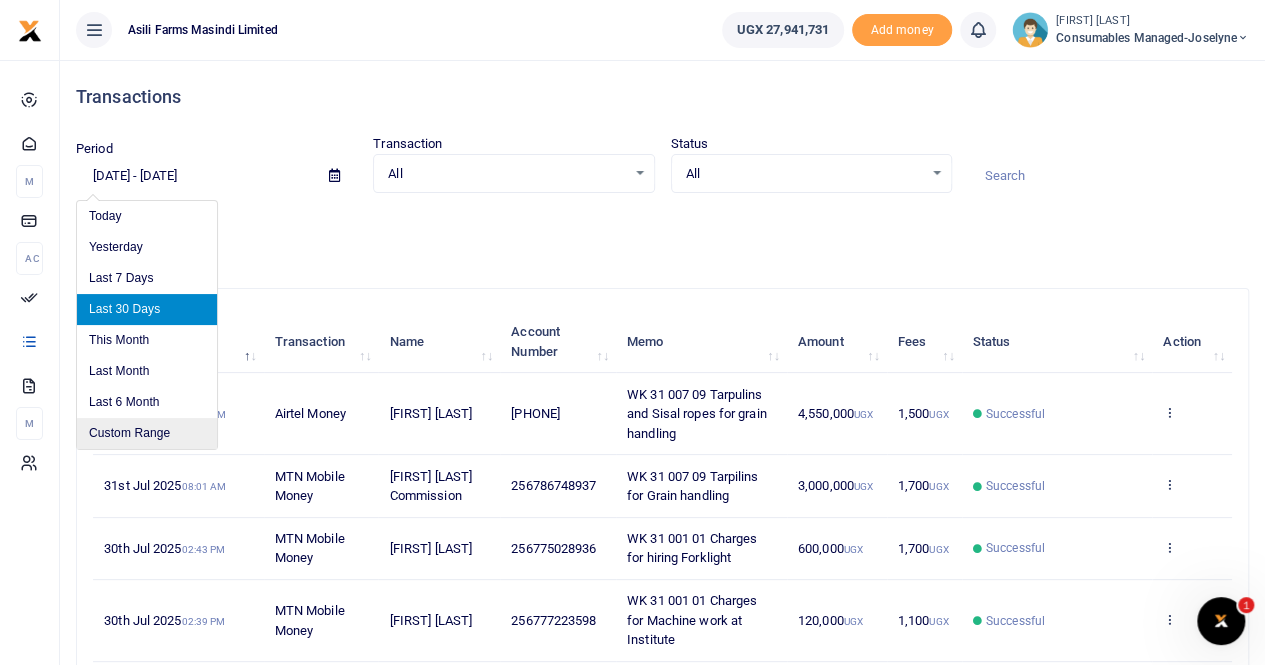click on "Custom Range" at bounding box center (147, 433) 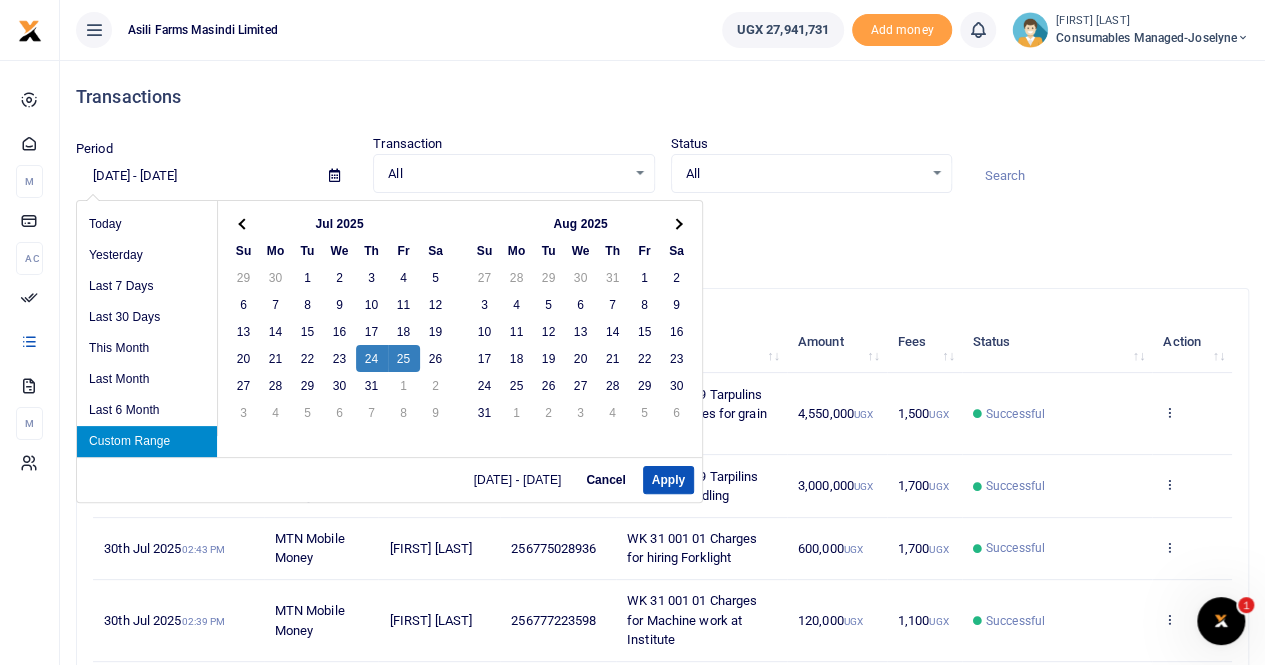 type on "[DATE] - [DATE]" 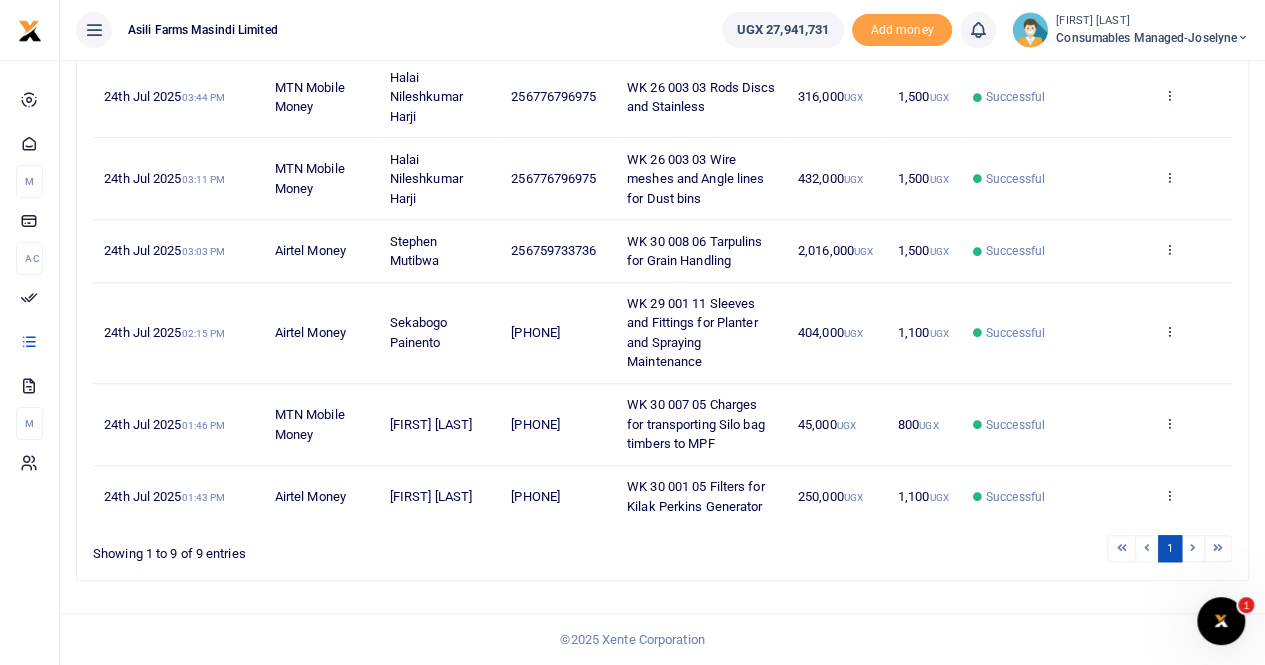 scroll, scrollTop: 557, scrollLeft: 0, axis: vertical 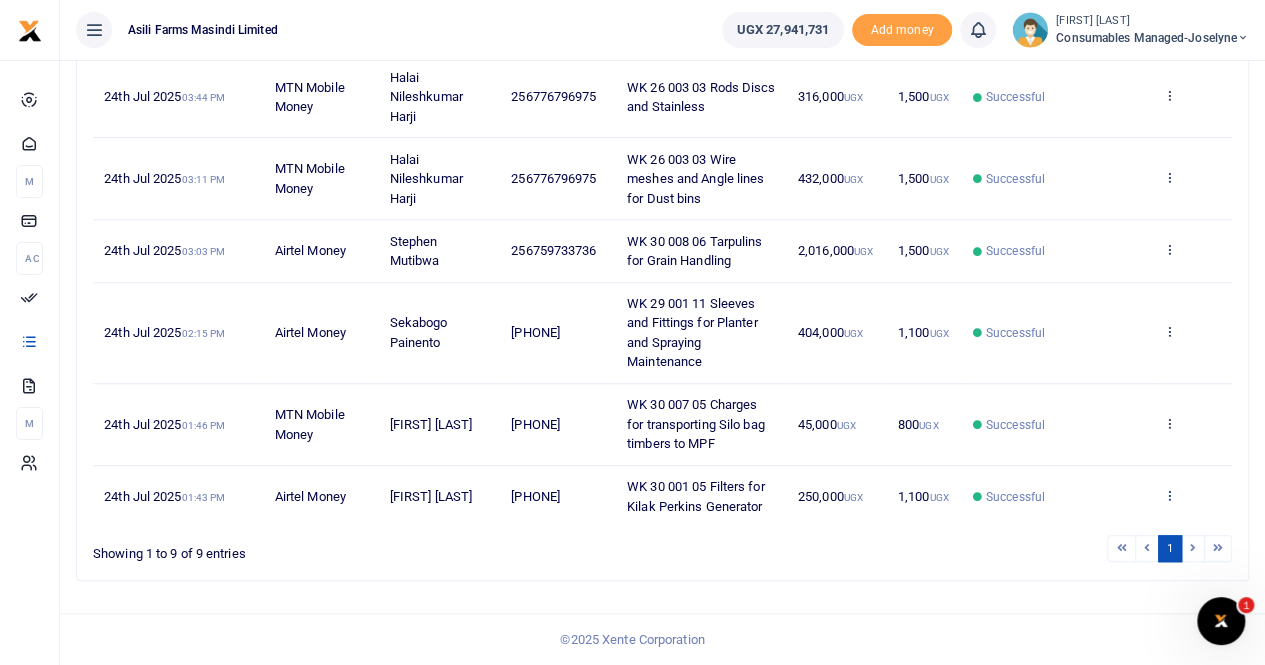 click at bounding box center (1169, 495) 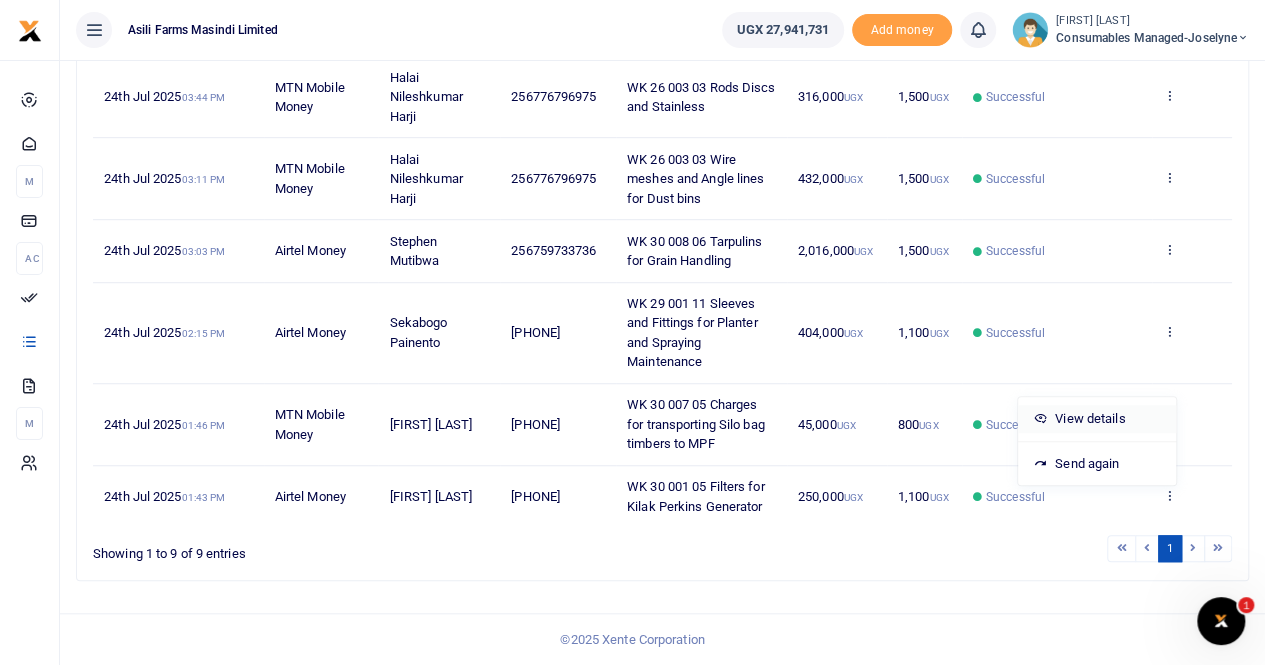 click on "View details" at bounding box center [1097, 419] 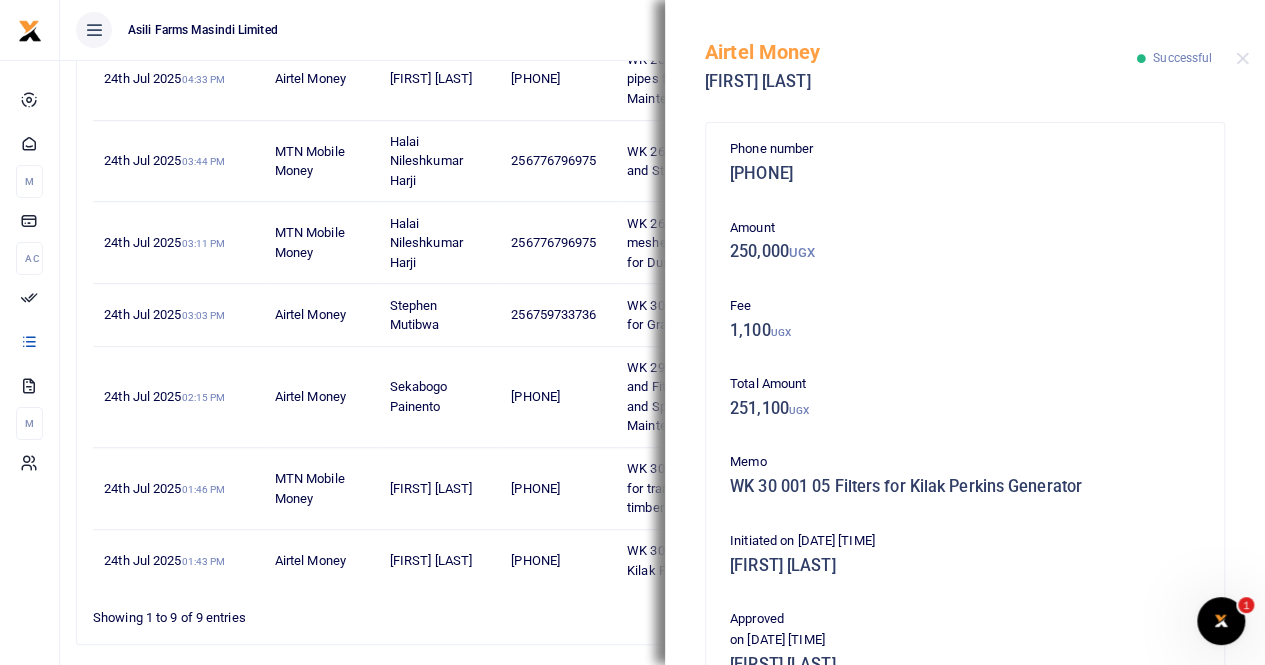 scroll, scrollTop: 357, scrollLeft: 0, axis: vertical 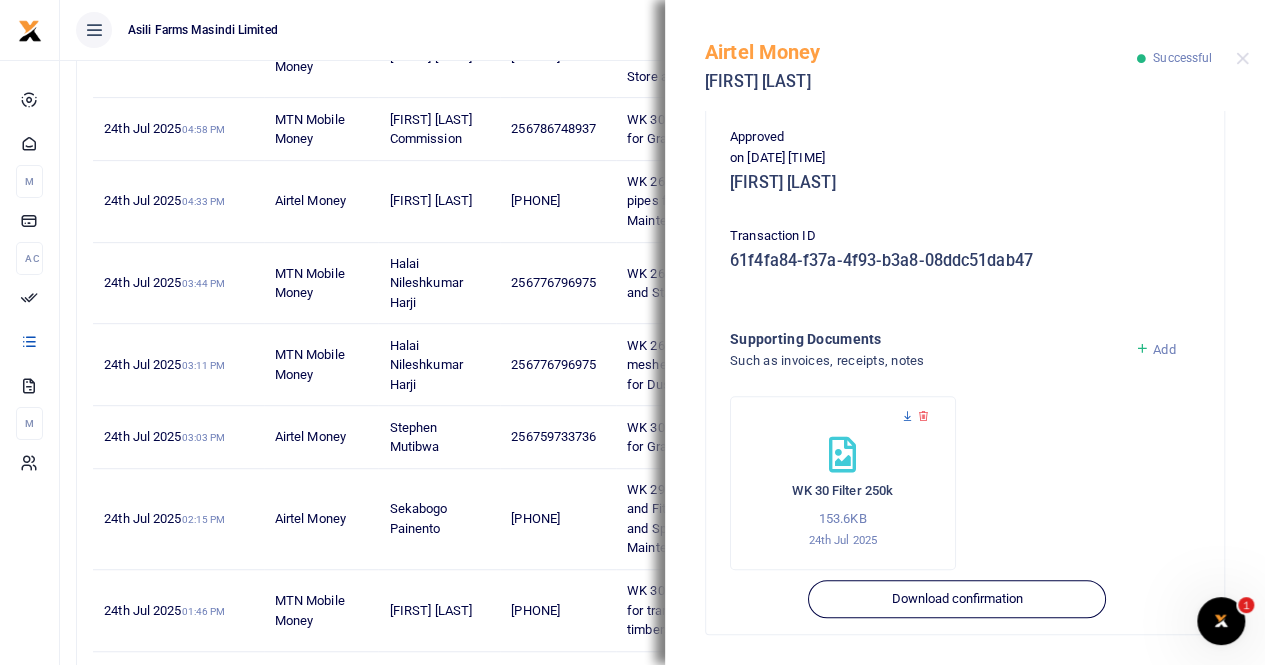 click at bounding box center (907, 416) 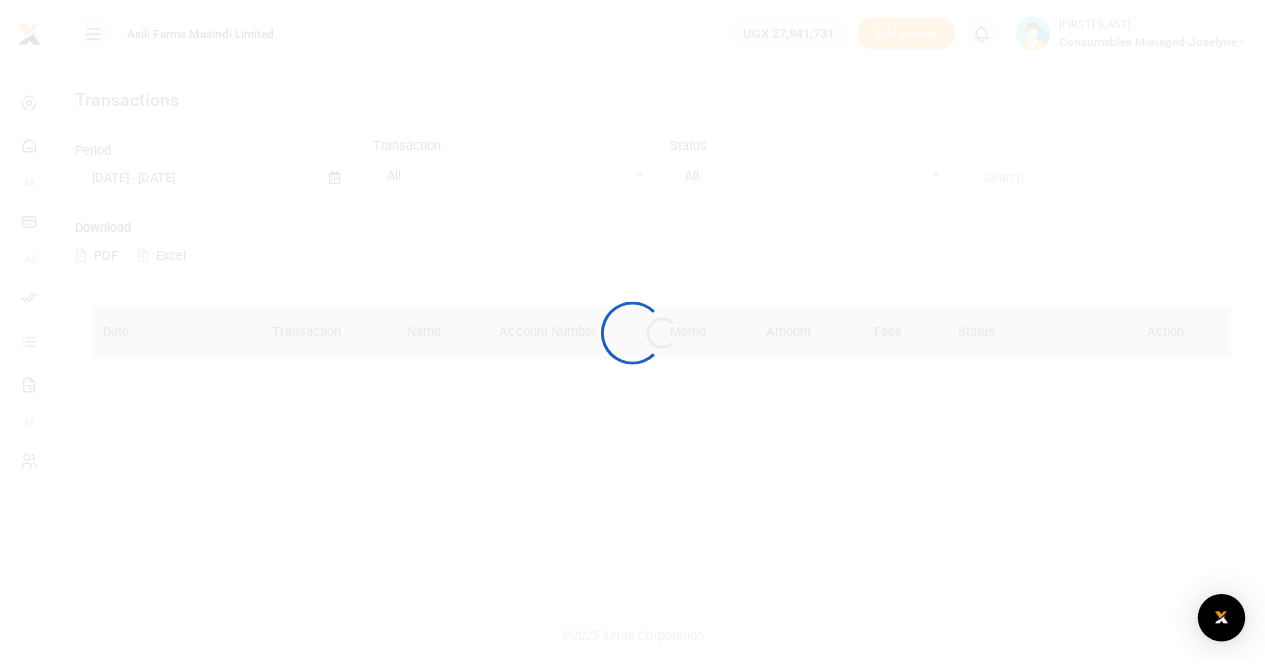 scroll, scrollTop: 0, scrollLeft: 0, axis: both 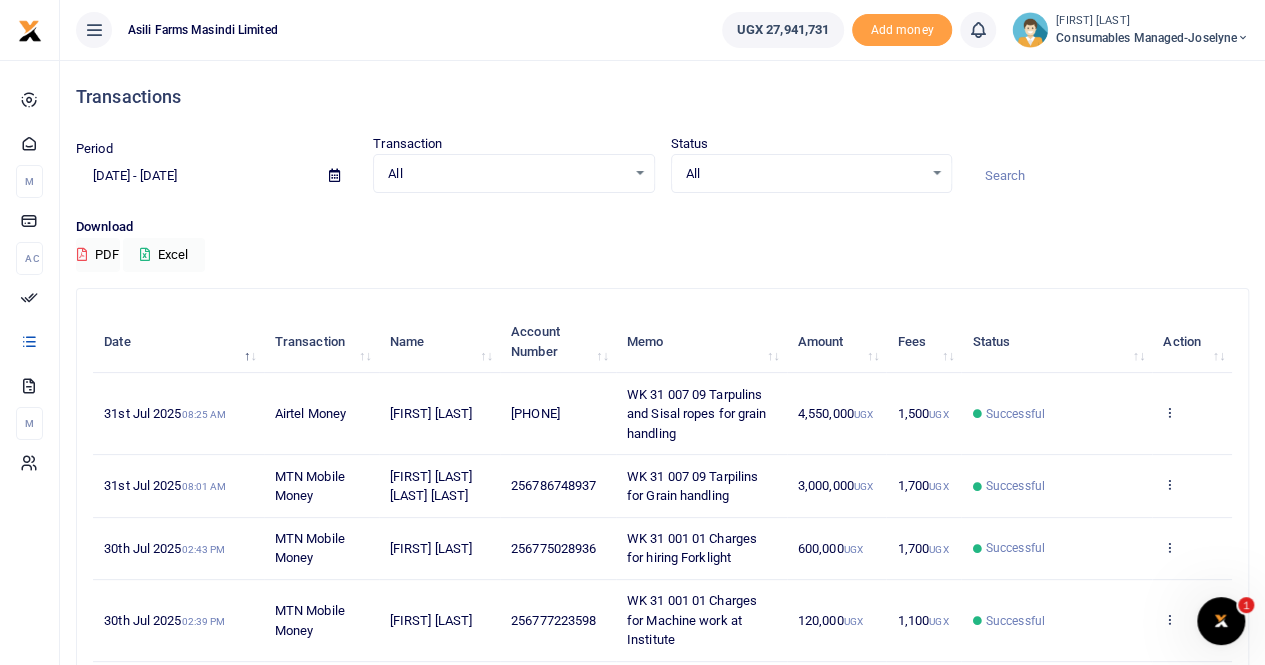 click at bounding box center (334, 175) 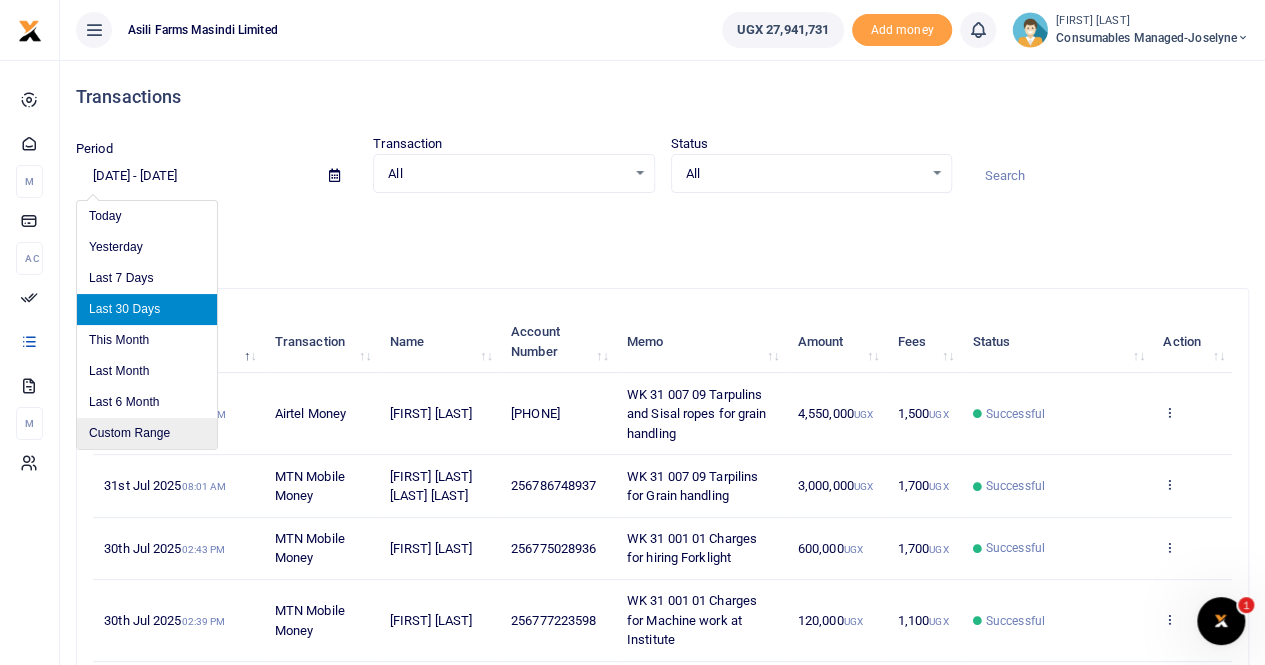 click on "Custom Range" at bounding box center (147, 433) 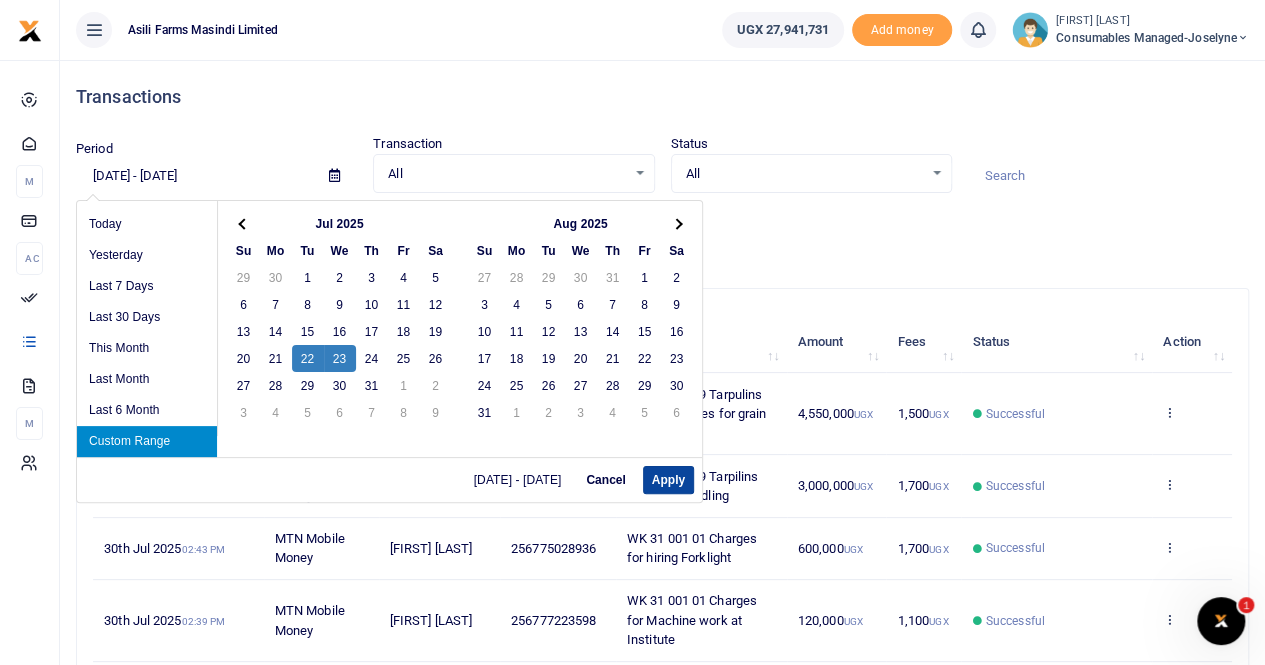 click on "Apply" at bounding box center (668, 480) 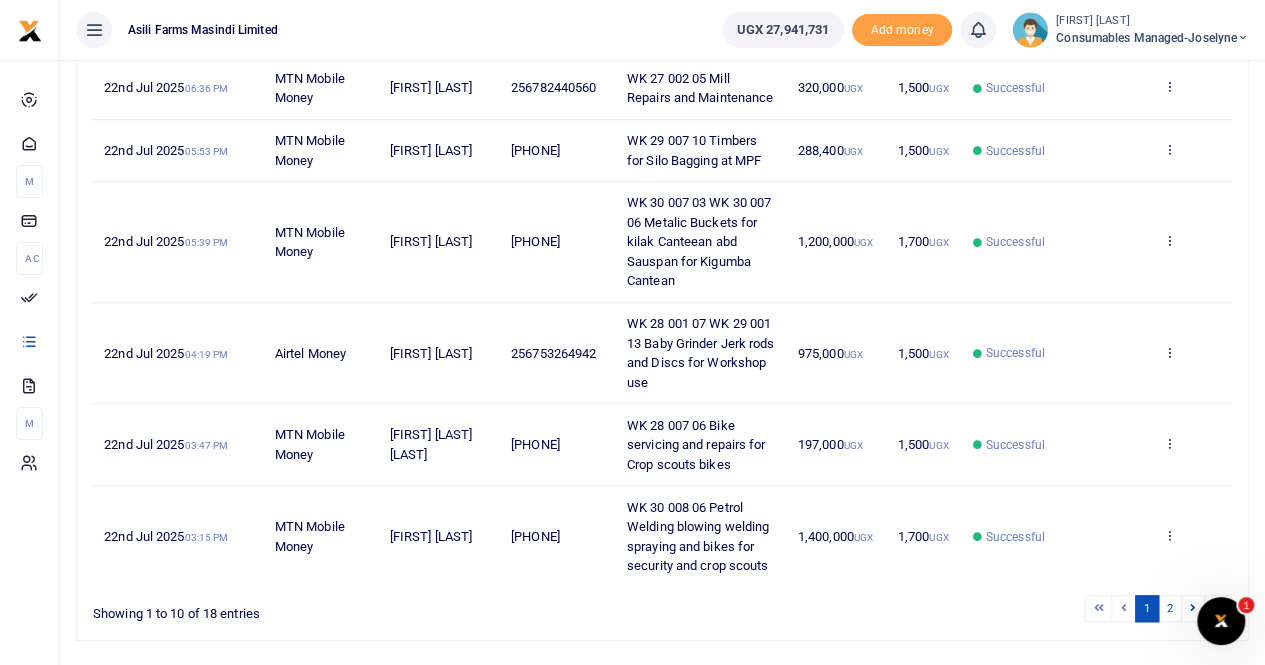 scroll, scrollTop: 678, scrollLeft: 0, axis: vertical 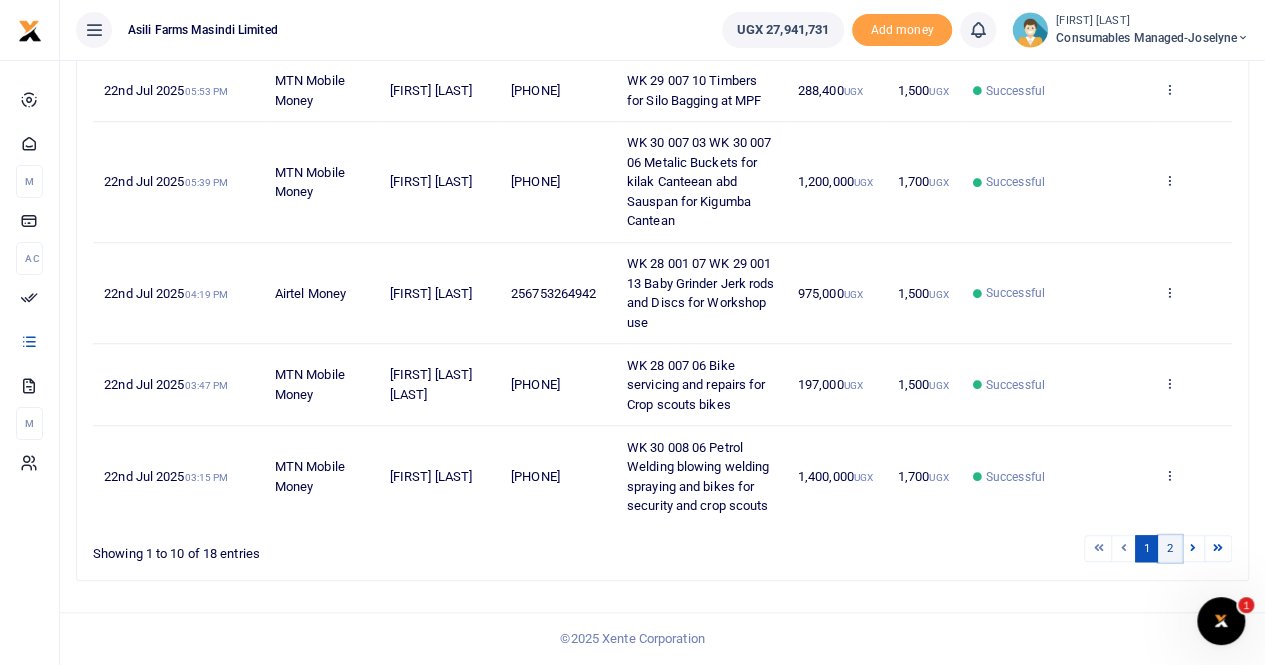 click on "2" at bounding box center [1170, 548] 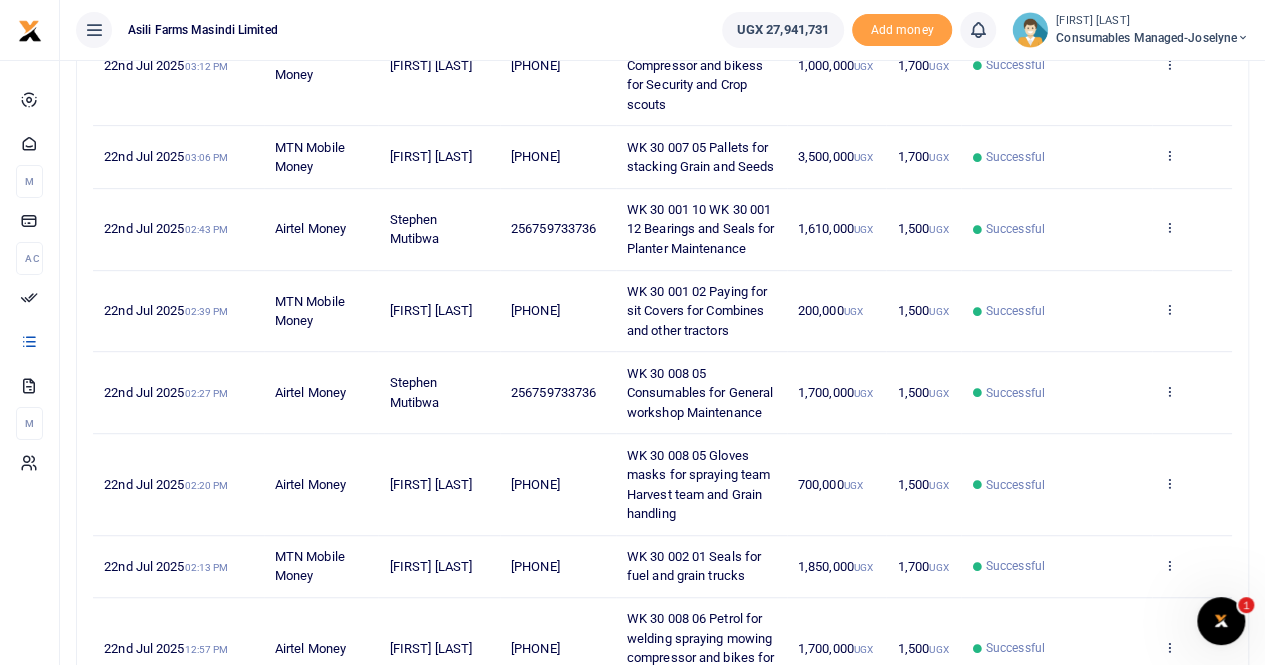 scroll, scrollTop: 400, scrollLeft: 0, axis: vertical 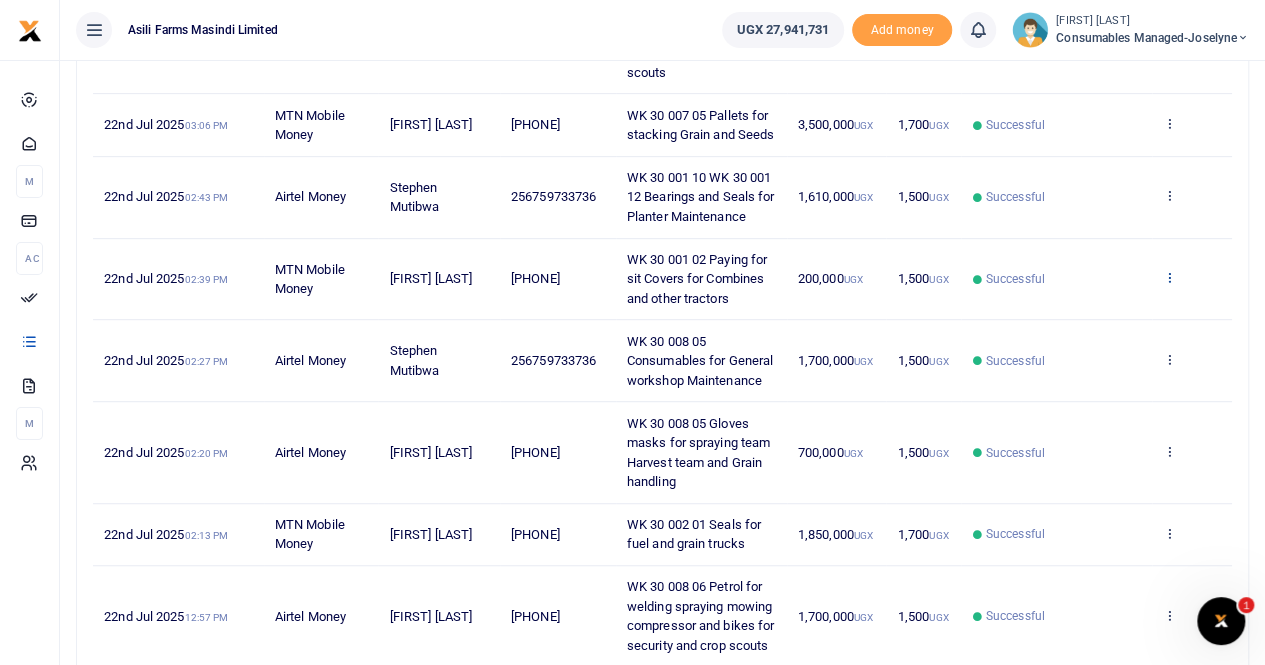 click at bounding box center (1169, 277) 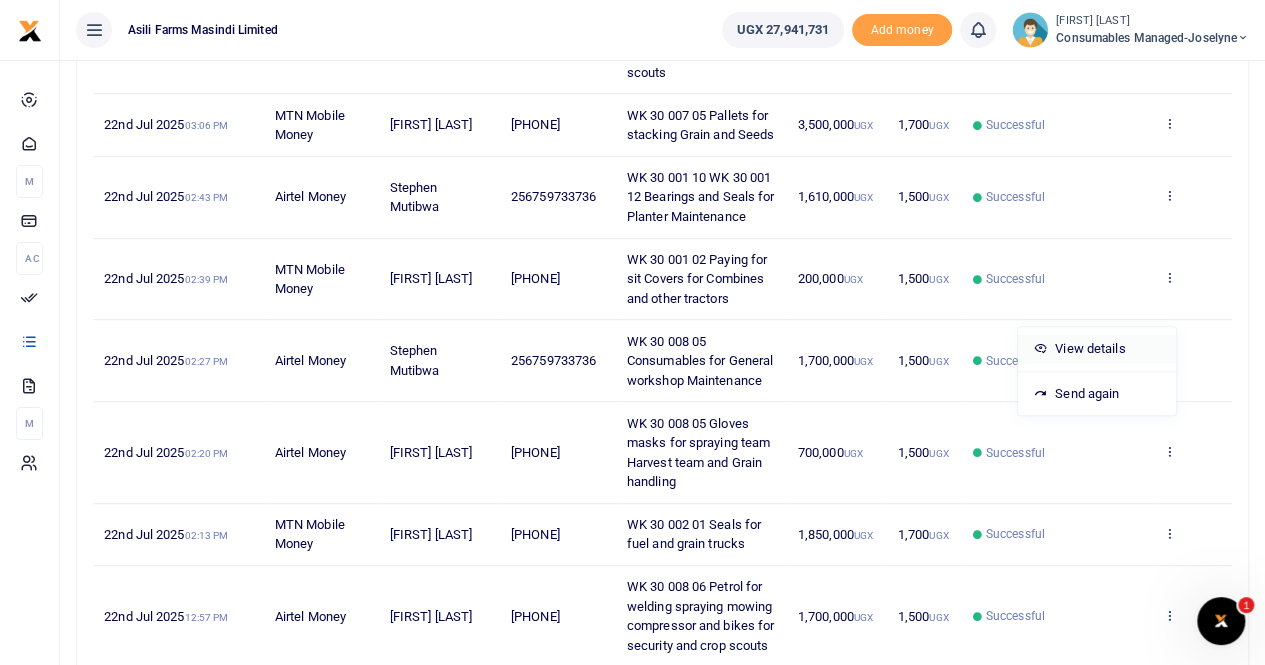 click on "View details" at bounding box center (1097, 349) 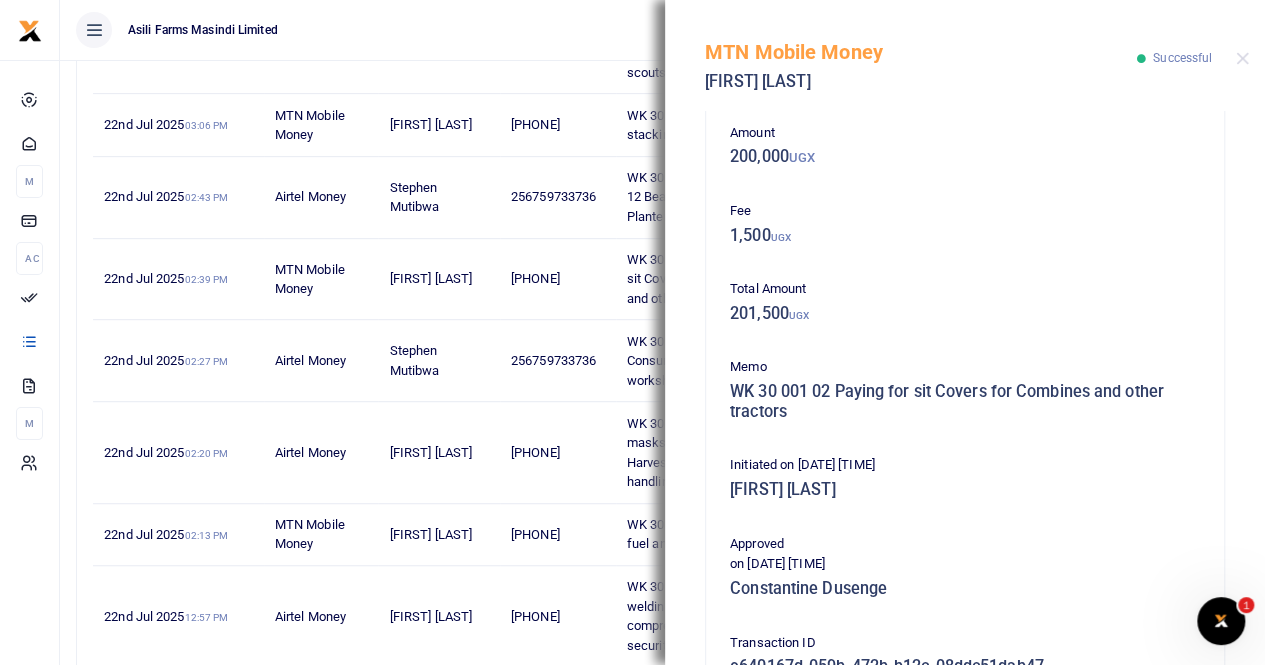 scroll, scrollTop: 500, scrollLeft: 0, axis: vertical 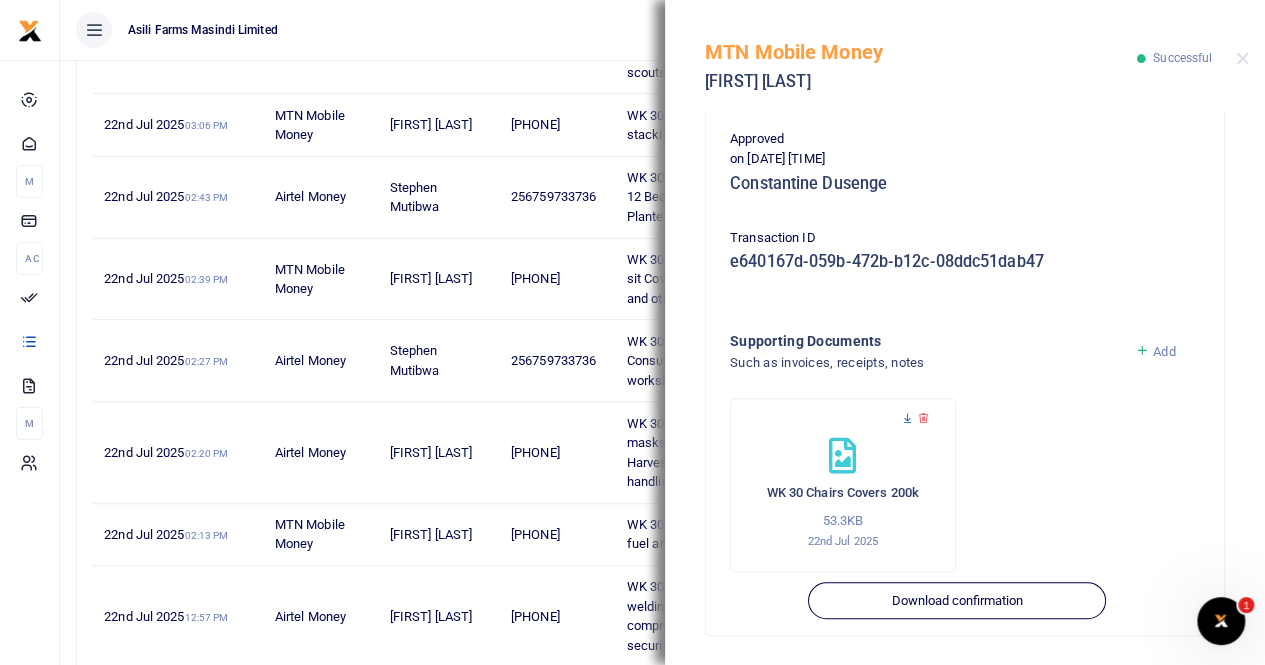 click at bounding box center [907, 418] 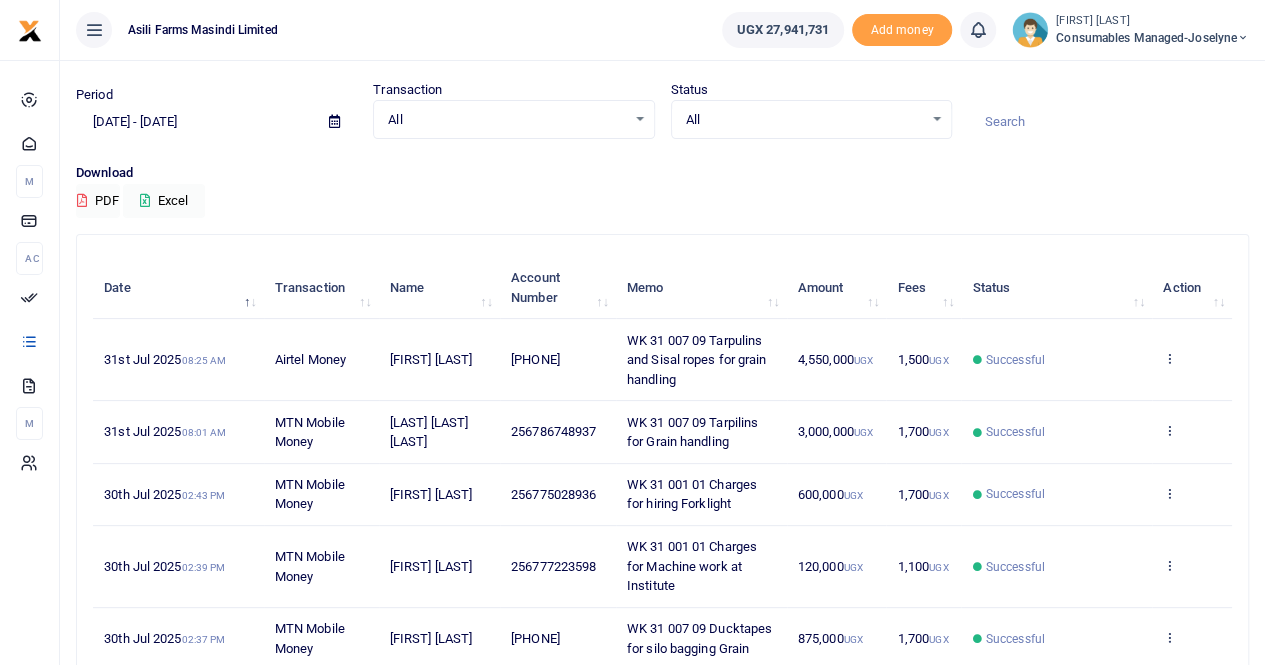 scroll, scrollTop: 100, scrollLeft: 0, axis: vertical 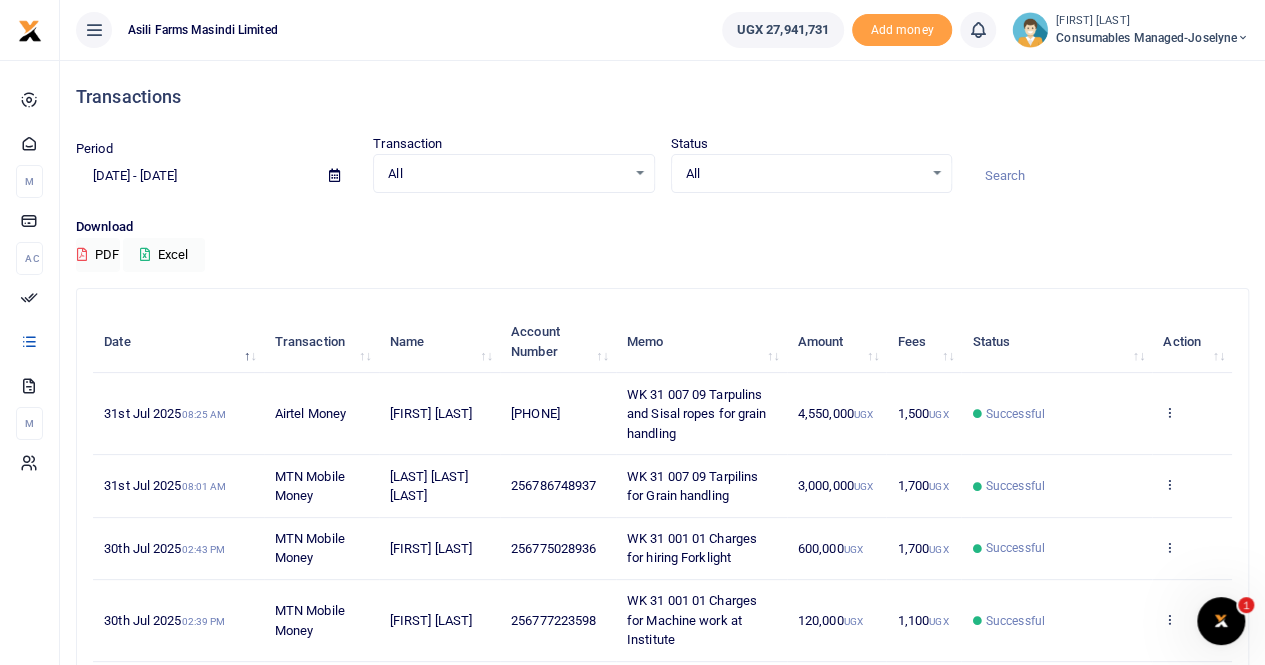 click at bounding box center [334, 176] 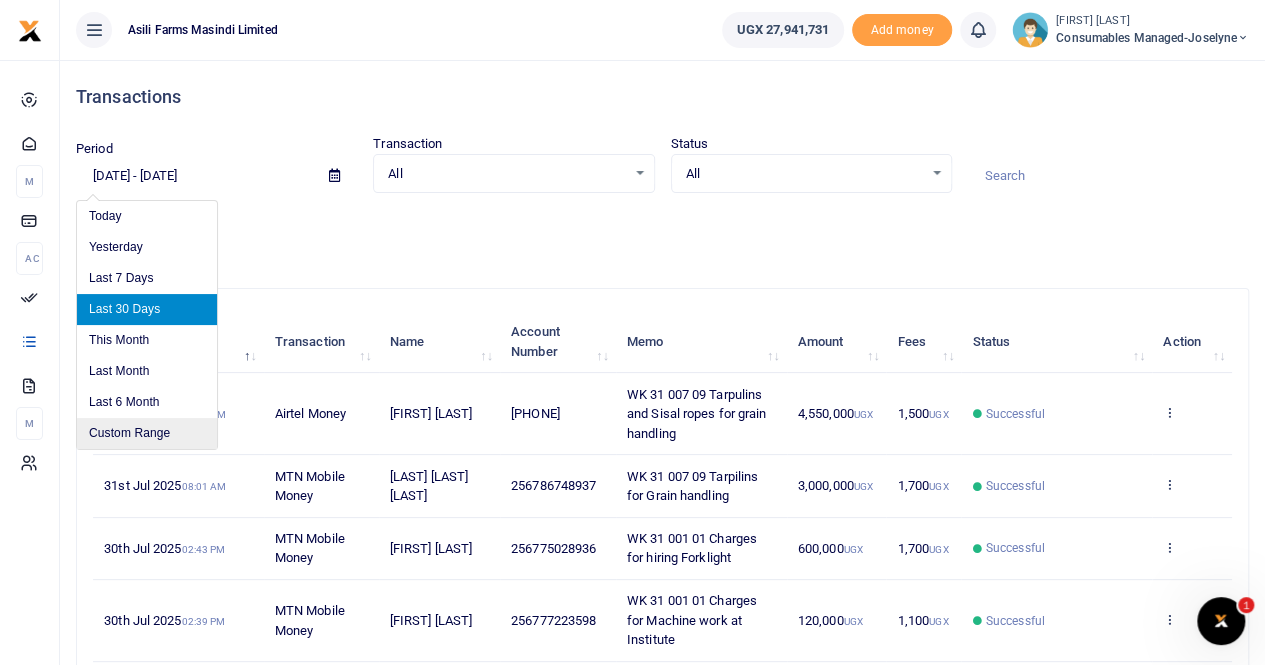 click on "Custom Range" at bounding box center (147, 433) 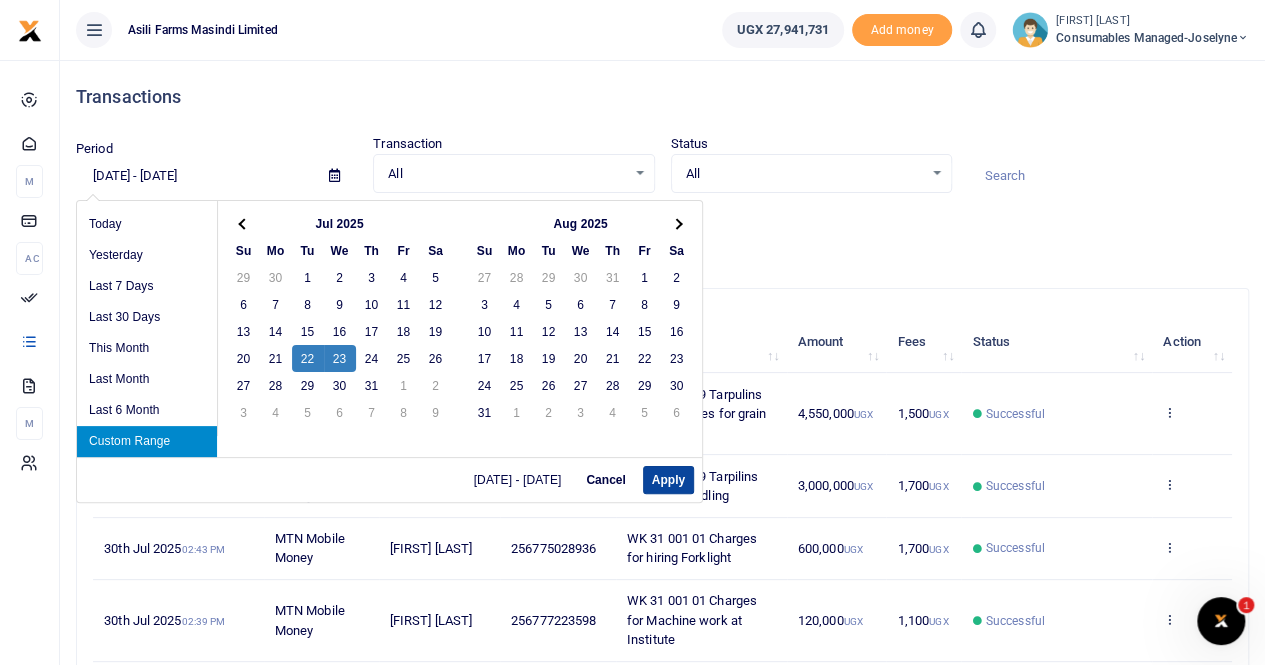 click on "Apply" at bounding box center [668, 480] 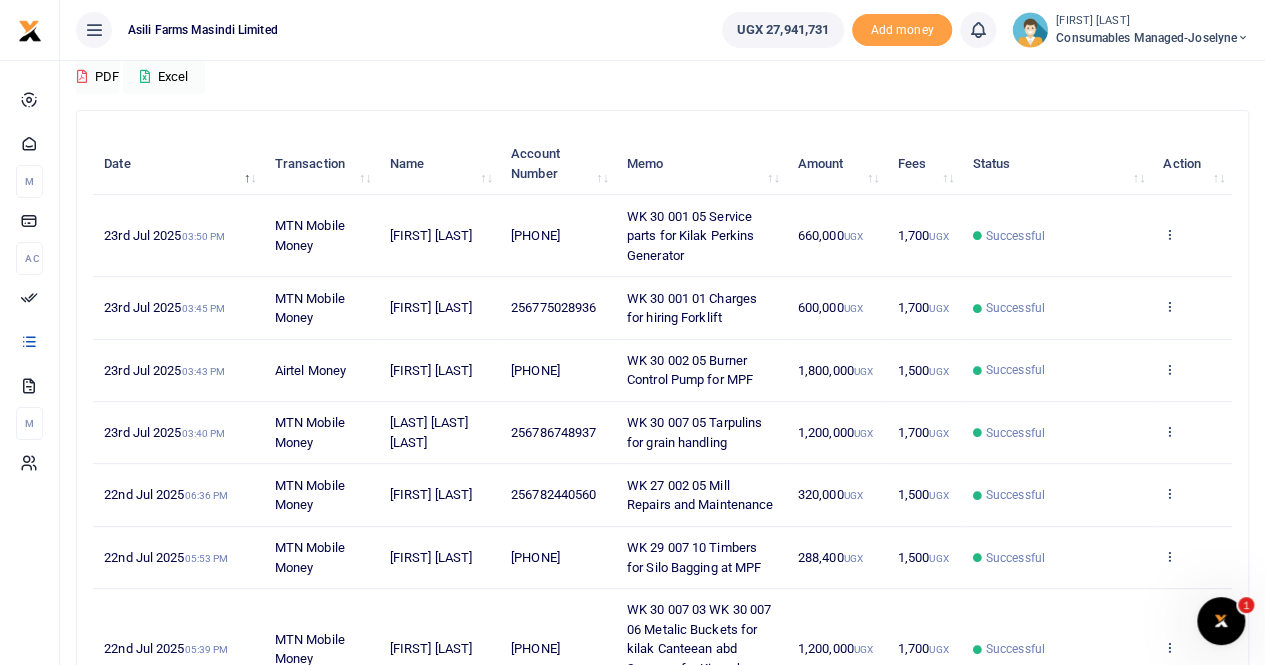 scroll, scrollTop: 0, scrollLeft: 0, axis: both 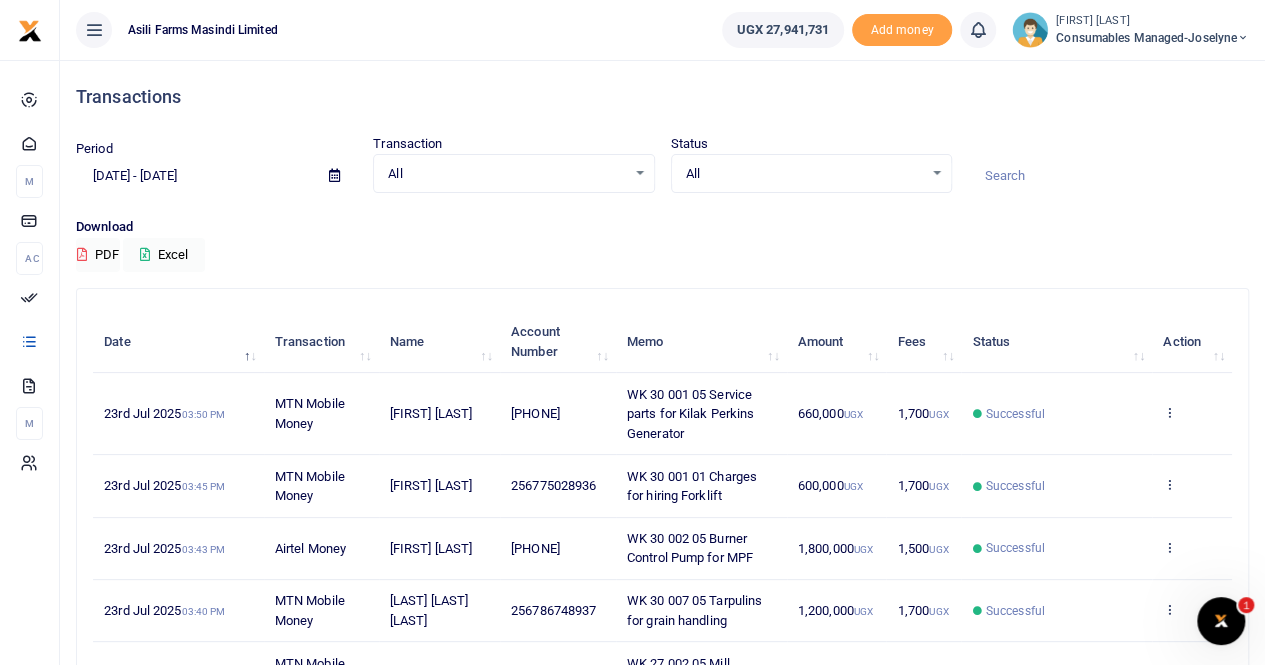 click at bounding box center (334, 175) 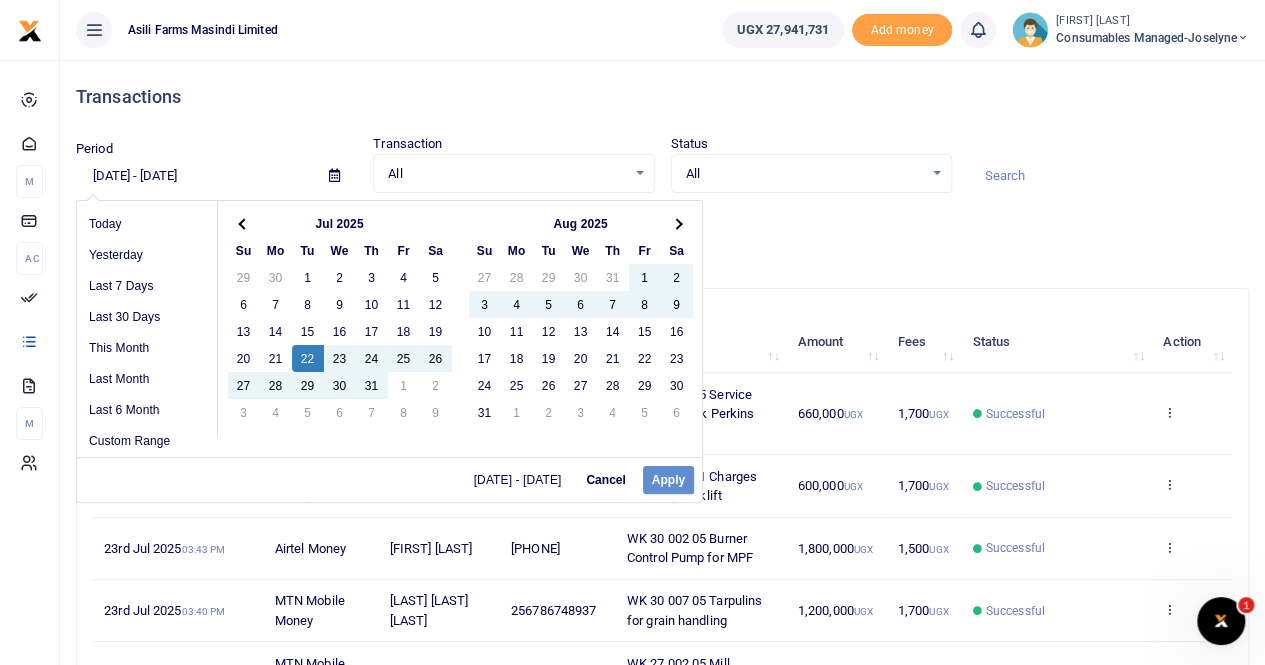 click on "07/22/2025 - 07/23/2025 Cancel Apply" at bounding box center [389, 479] 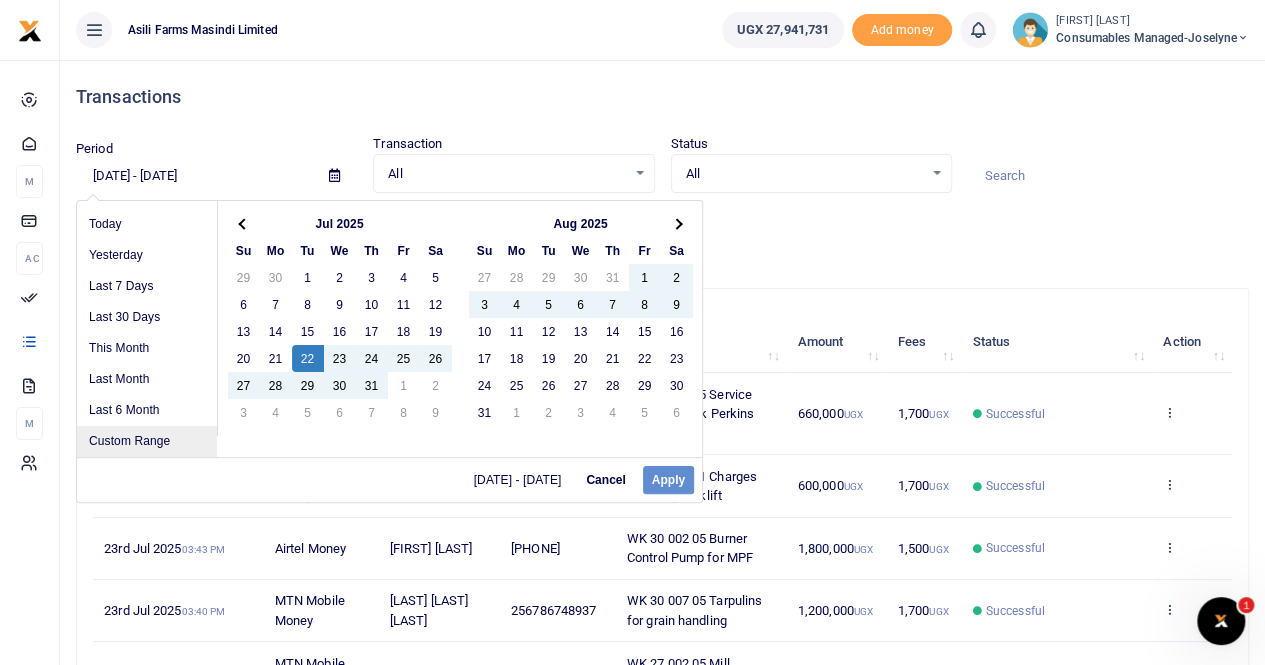 click on "Custom Range" at bounding box center (147, 441) 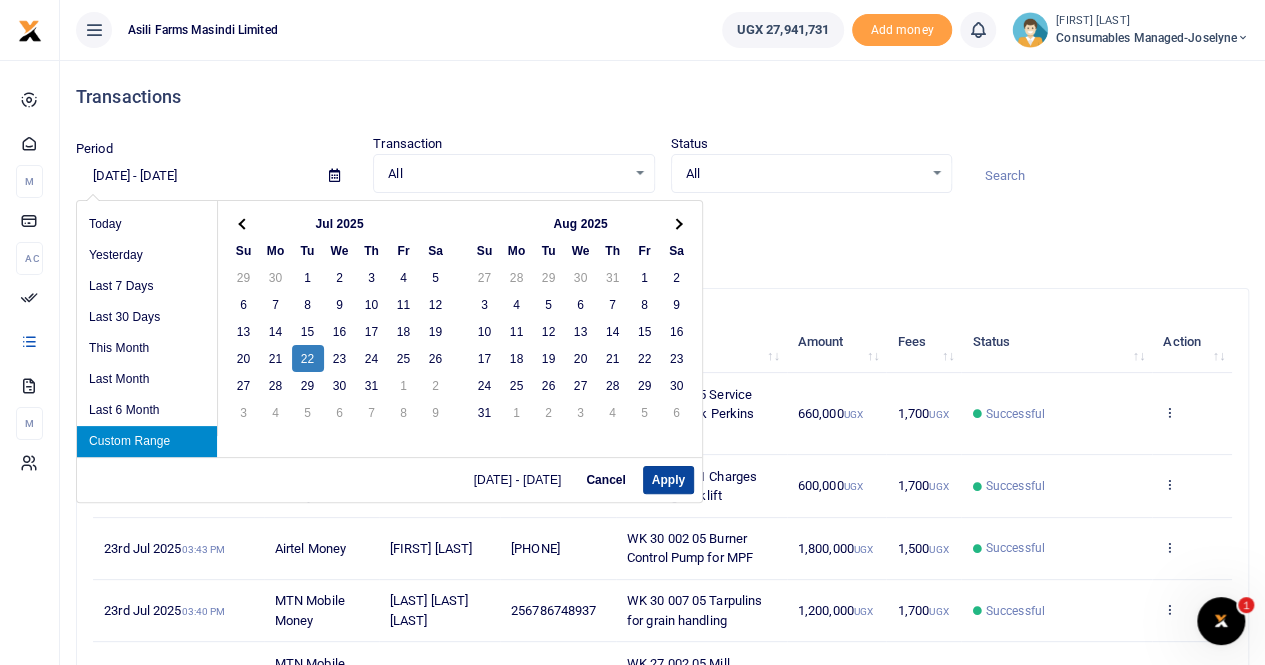 click on "Apply" at bounding box center (668, 480) 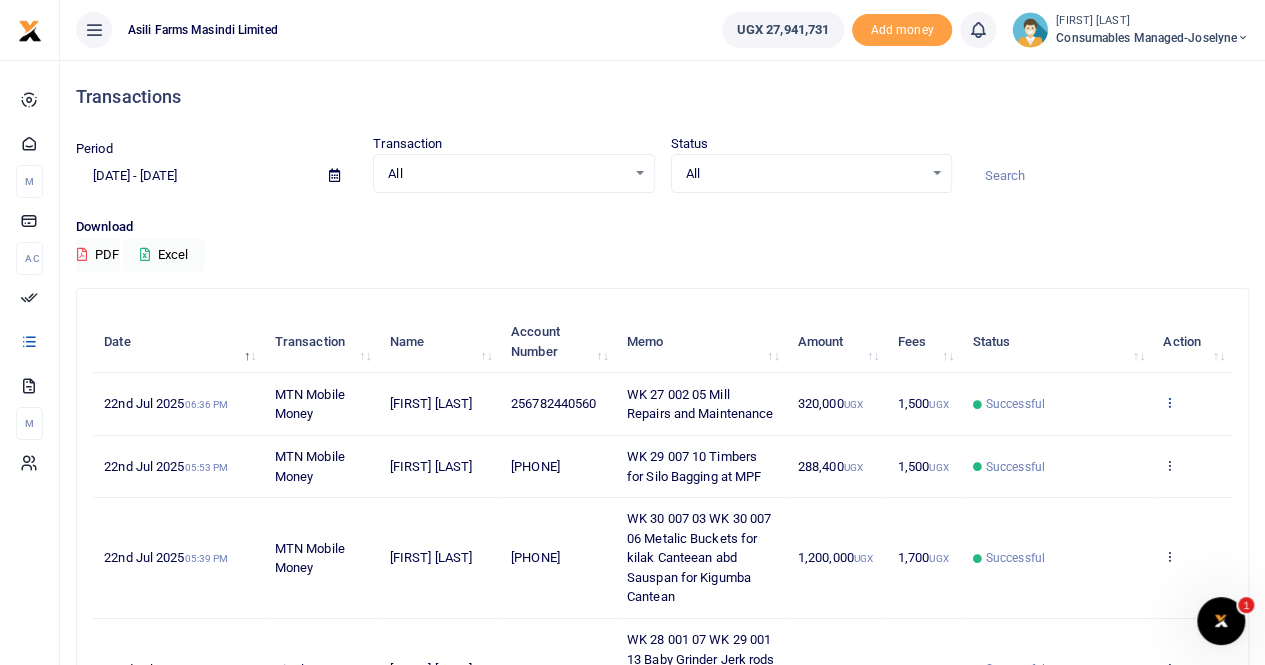 click at bounding box center [1169, 402] 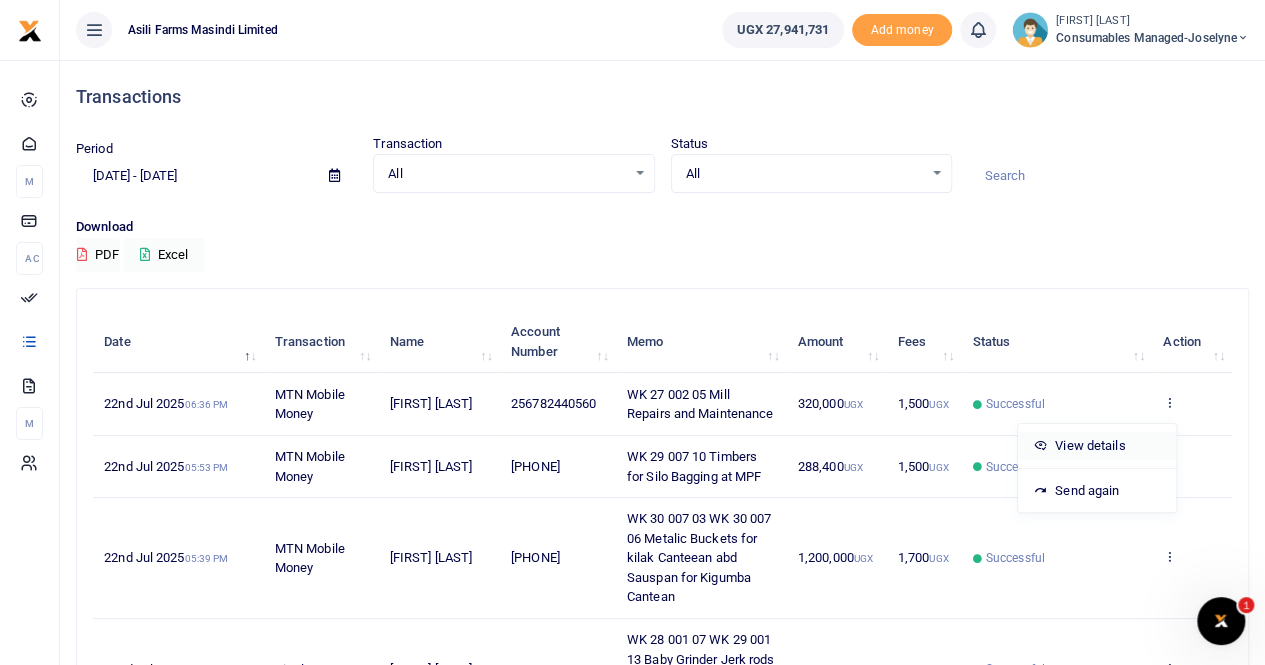 click on "View details" at bounding box center (1097, 446) 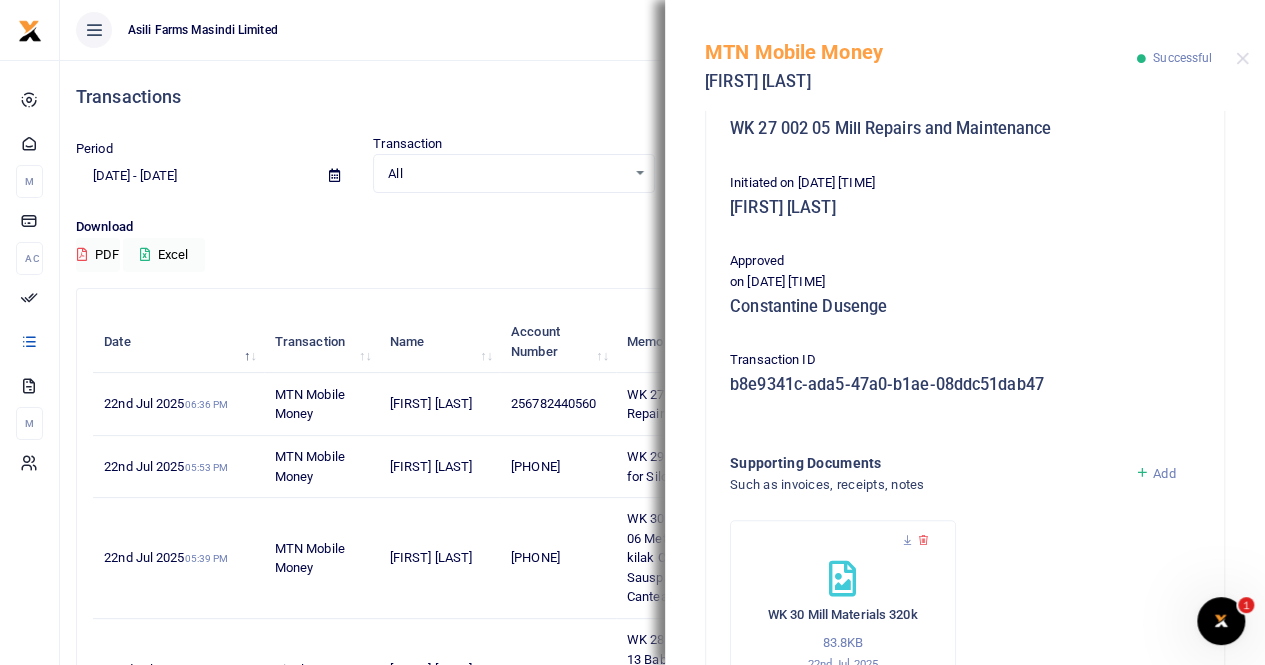 scroll, scrollTop: 482, scrollLeft: 0, axis: vertical 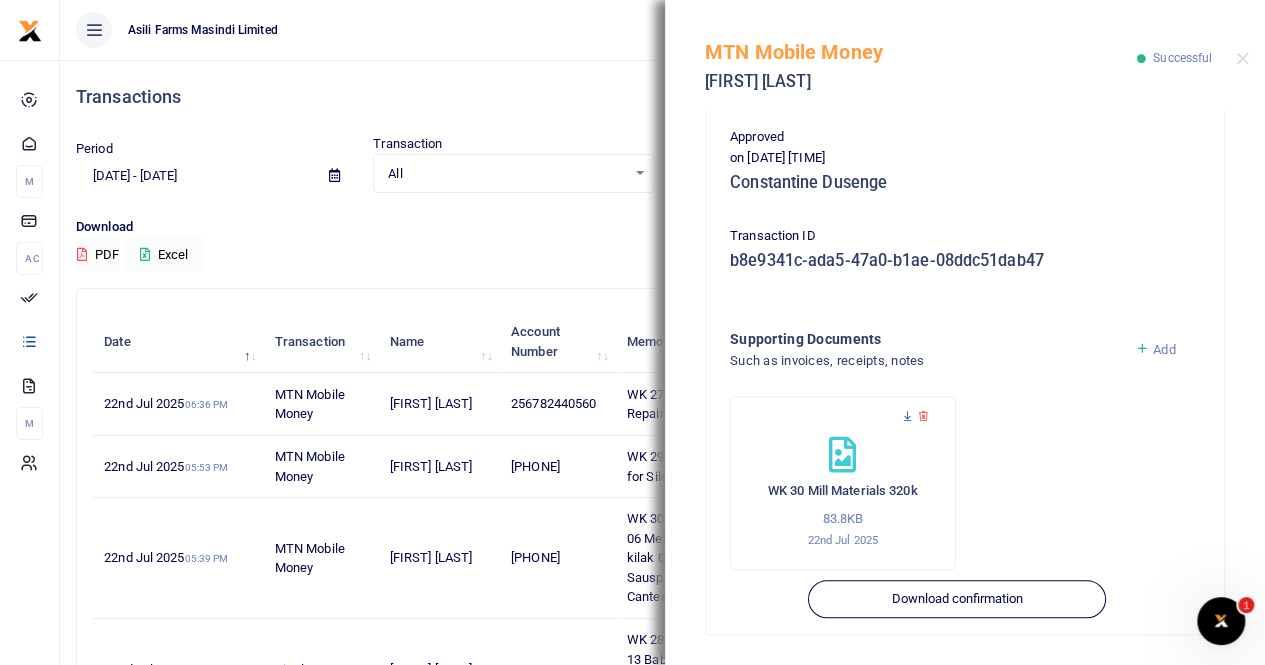 click at bounding box center (907, 416) 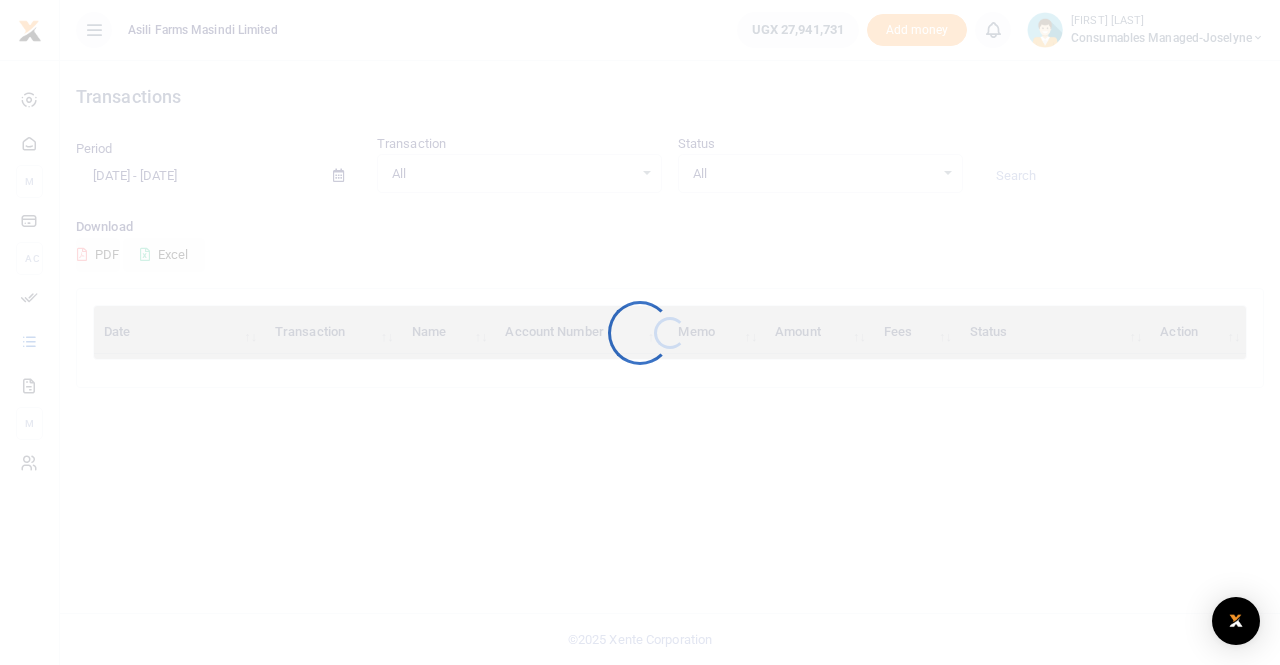 scroll, scrollTop: 0, scrollLeft: 0, axis: both 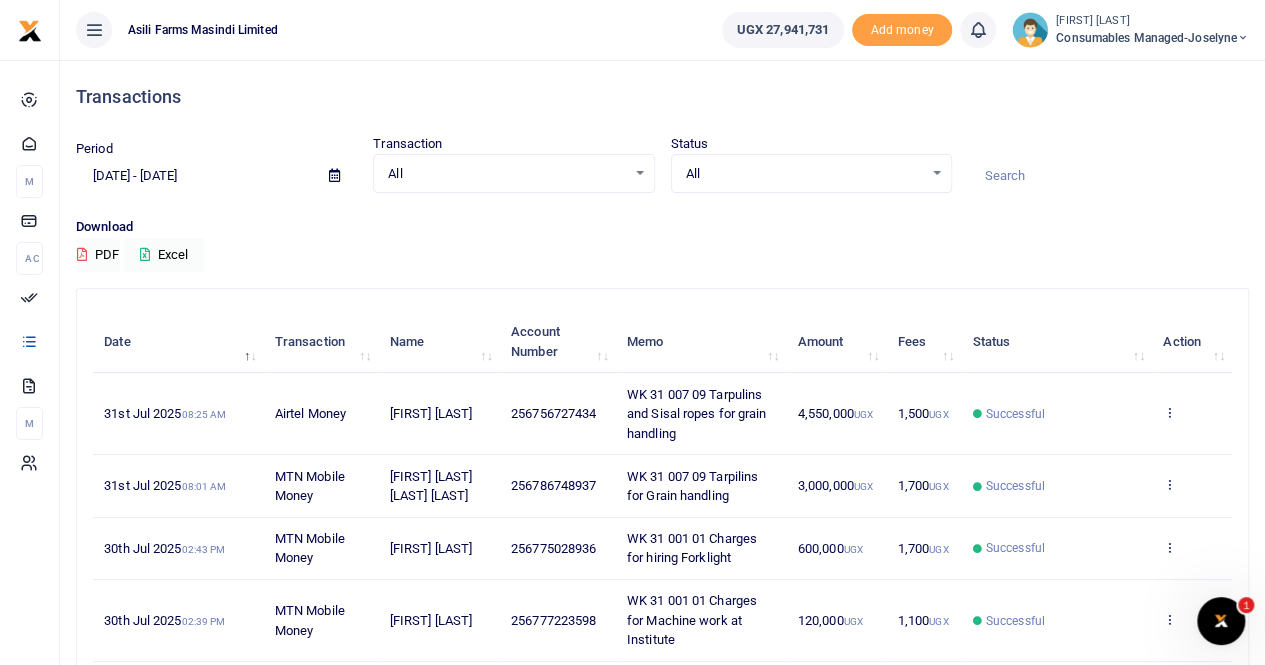 click at bounding box center [334, 175] 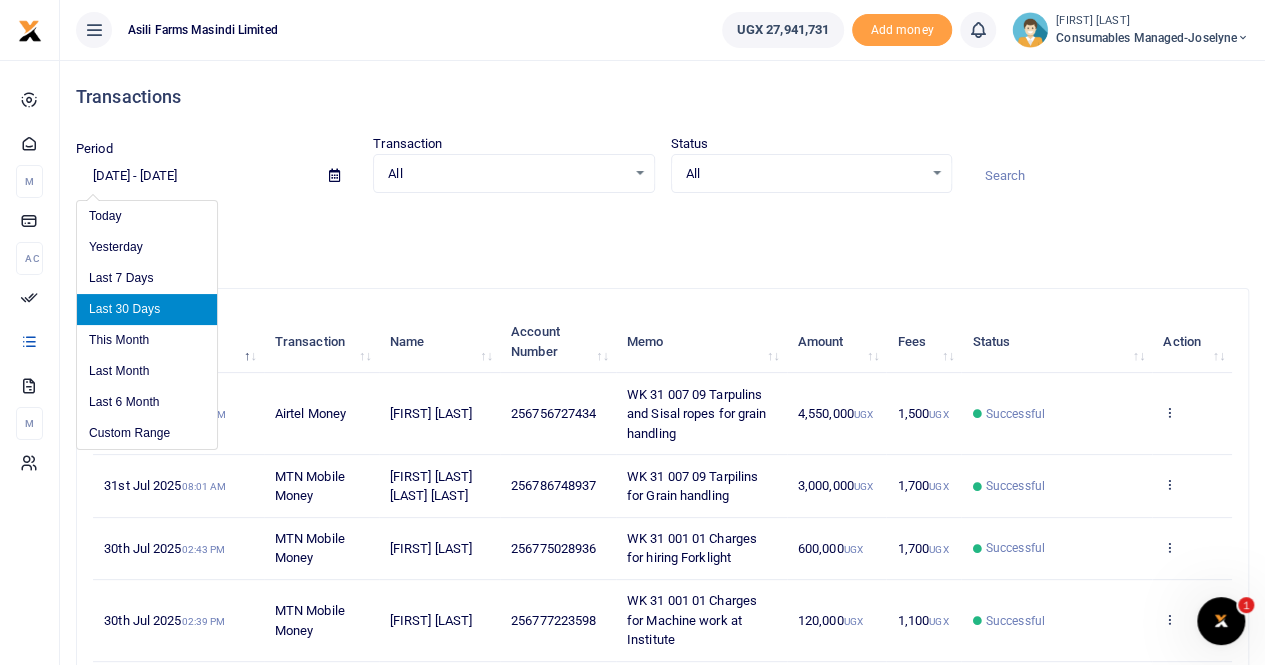 click on "Last 30 Days" at bounding box center (147, 309) 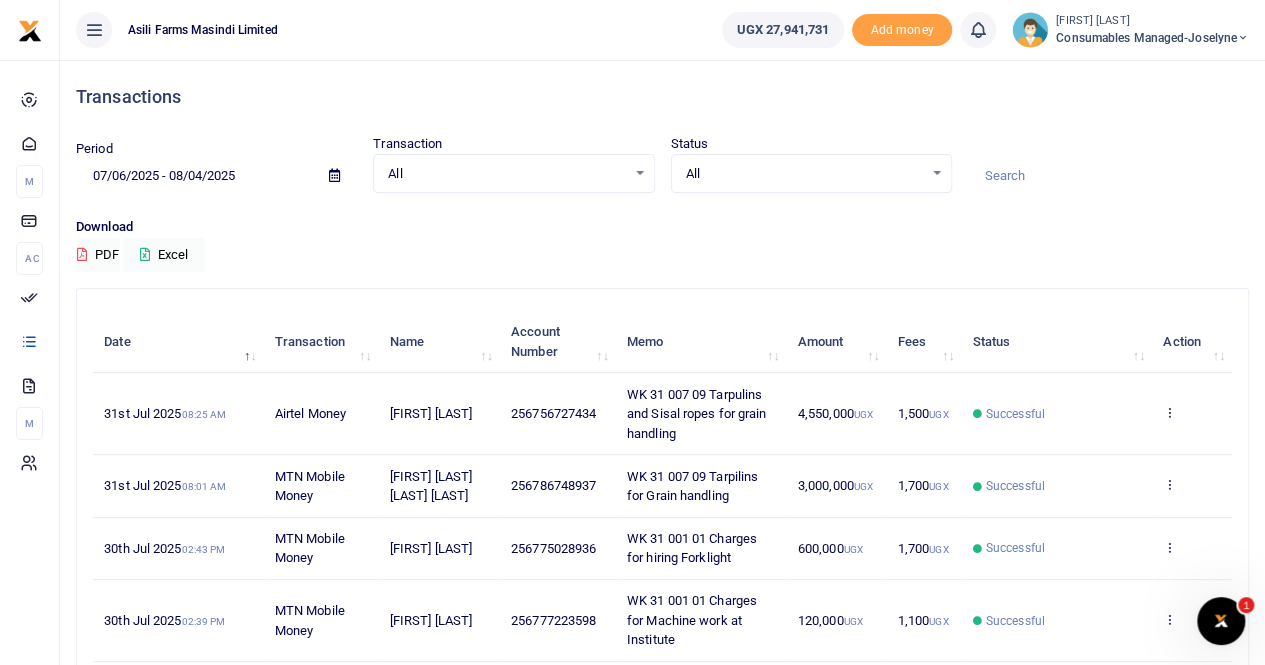 click at bounding box center (334, 175) 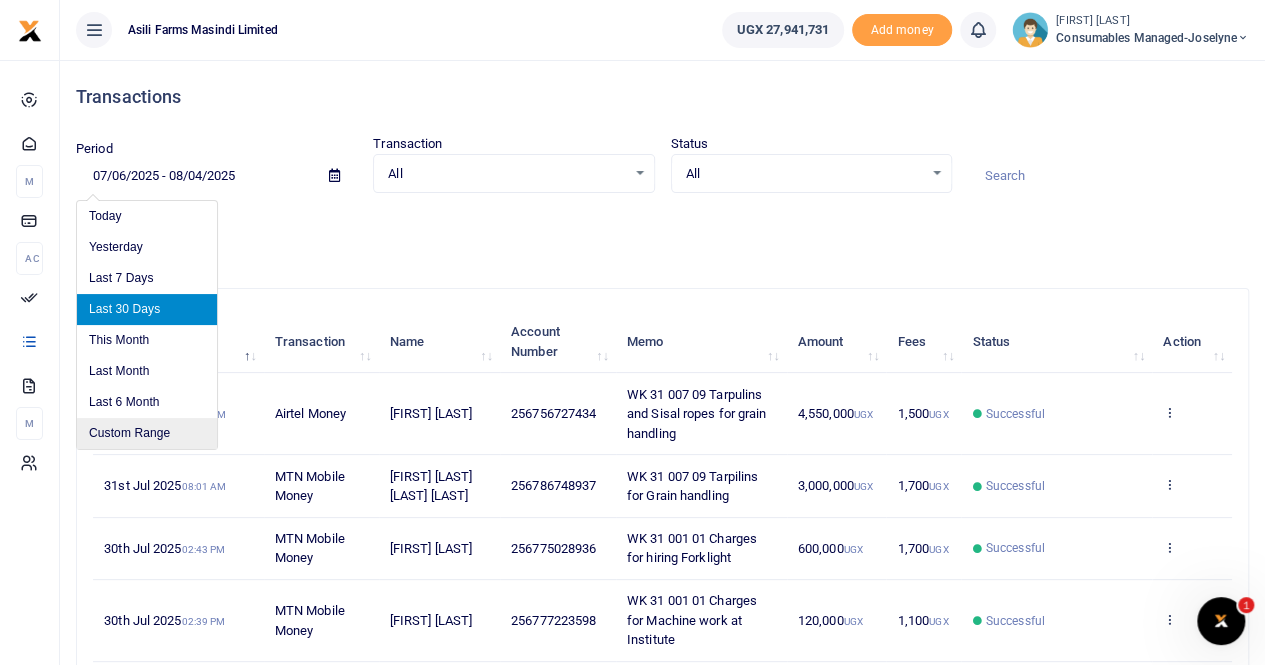 click on "Custom Range" at bounding box center [147, 433] 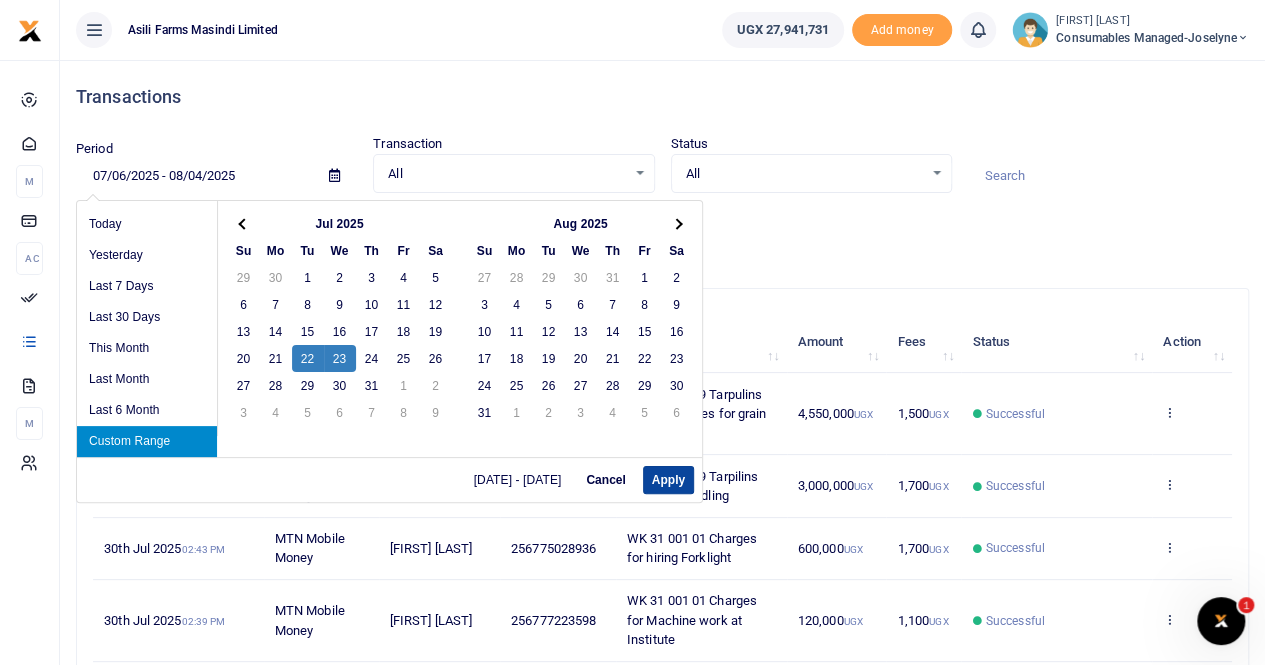 click on "Apply" at bounding box center (668, 480) 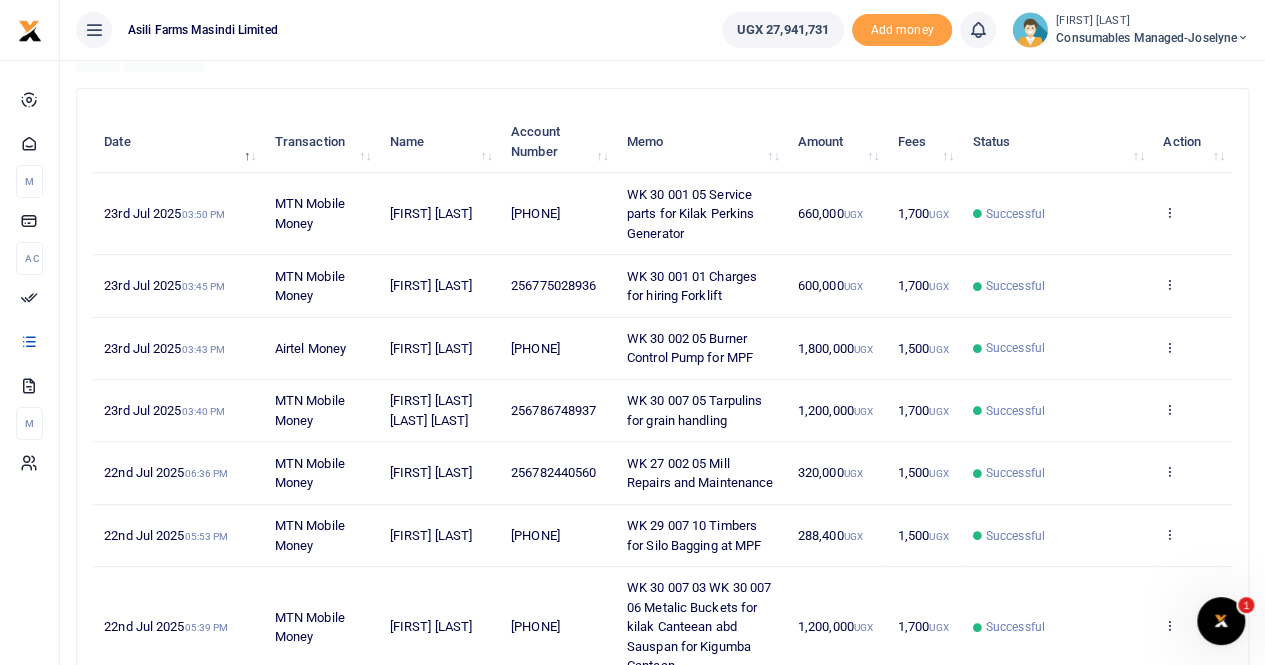 scroll, scrollTop: 400, scrollLeft: 0, axis: vertical 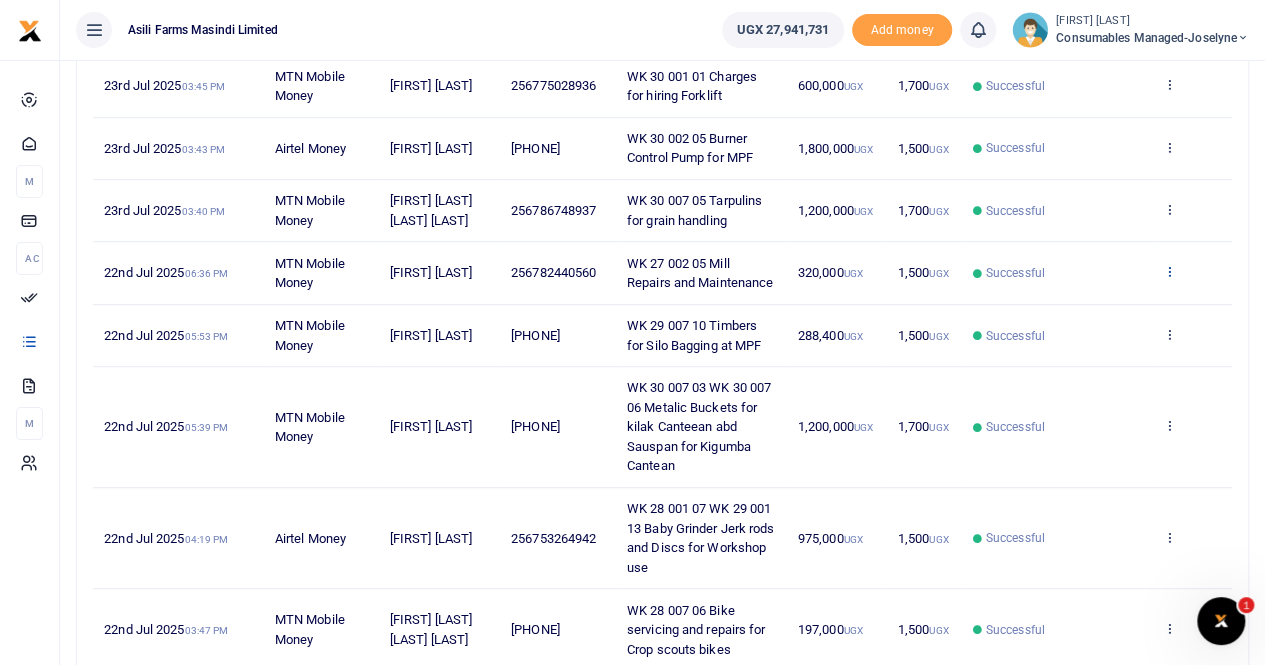 click at bounding box center [1169, 271] 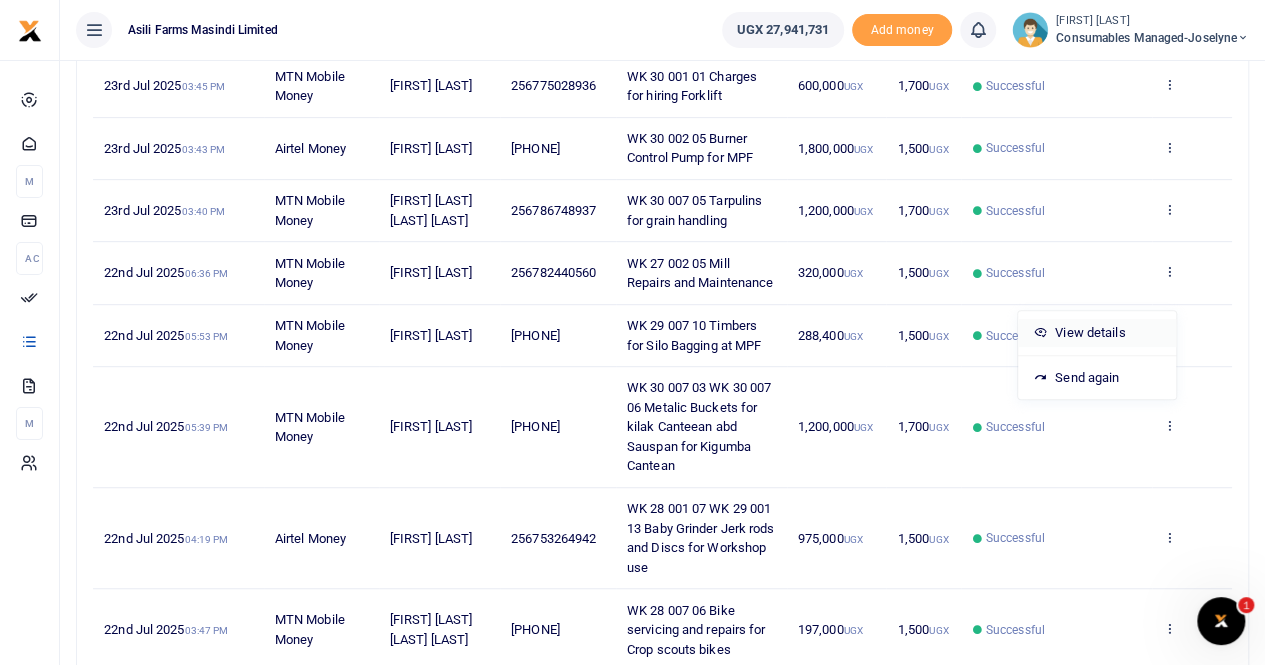 click on "View details" at bounding box center (1097, 333) 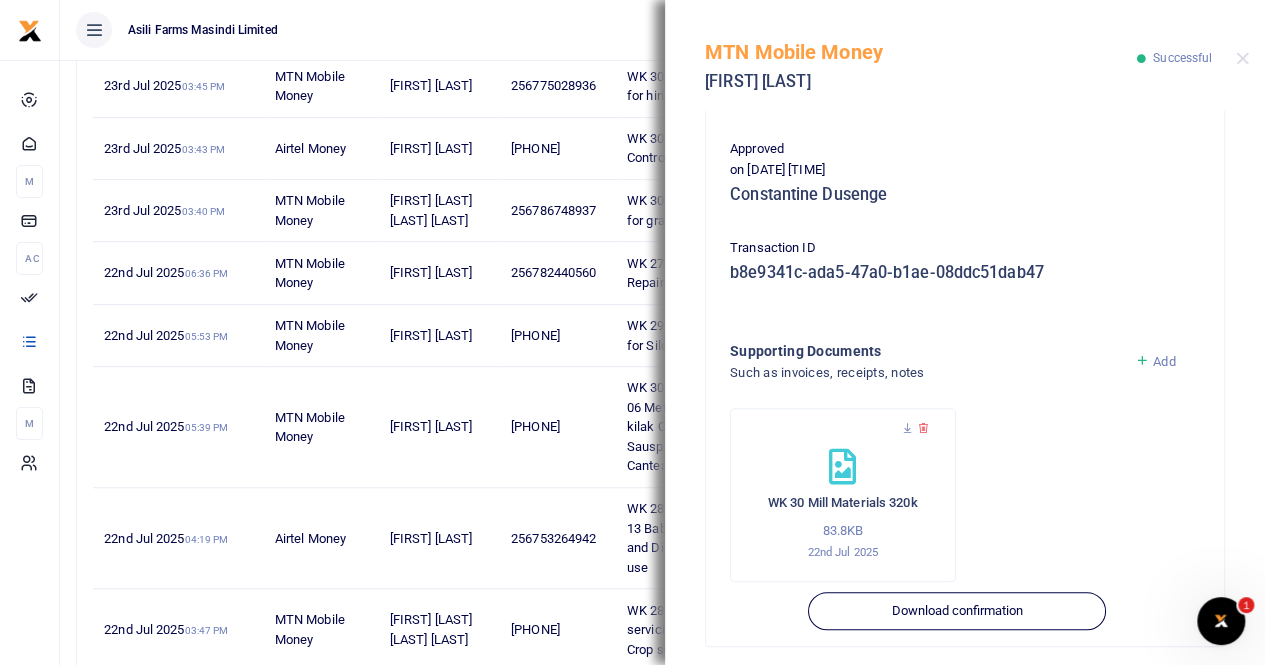 scroll, scrollTop: 482, scrollLeft: 0, axis: vertical 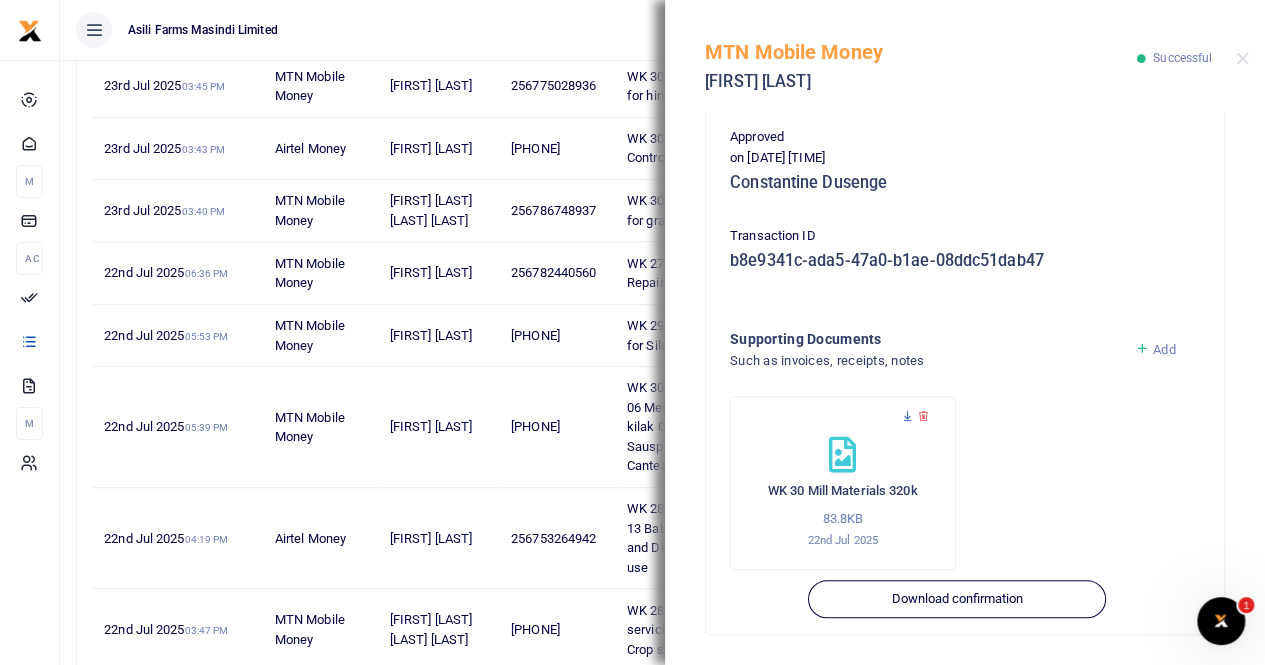 click at bounding box center [907, 416] 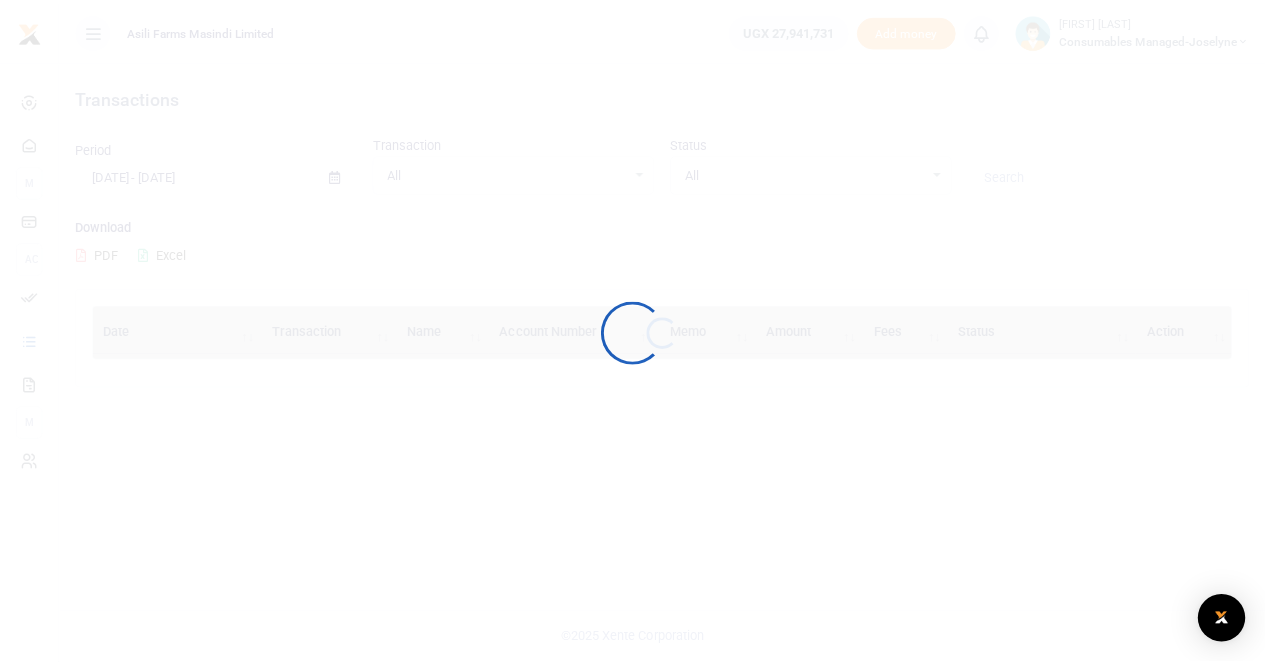 scroll, scrollTop: 0, scrollLeft: 0, axis: both 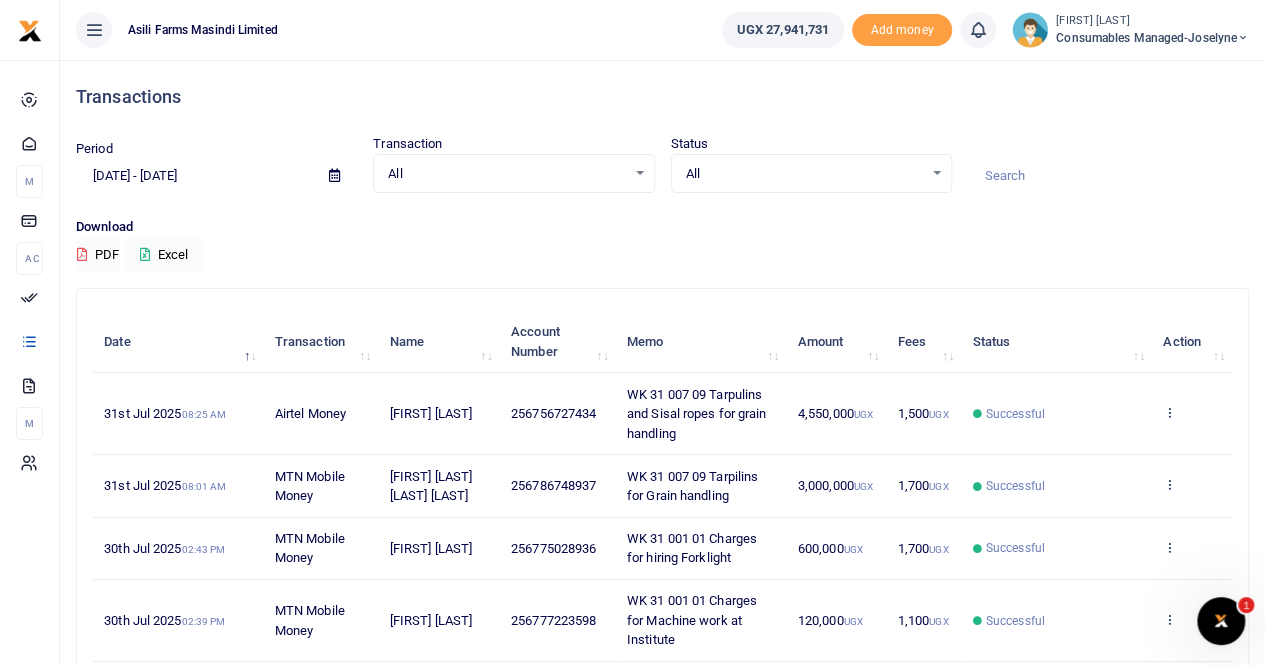 click at bounding box center (334, 175) 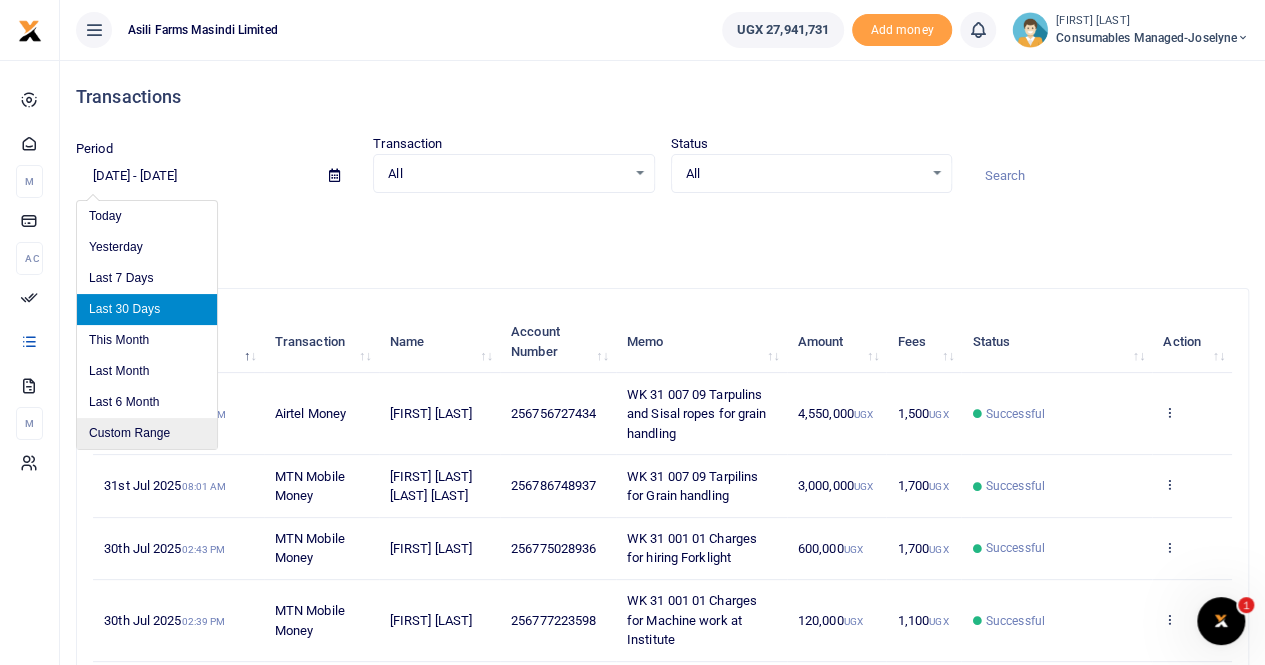 click on "Custom Range" at bounding box center (147, 433) 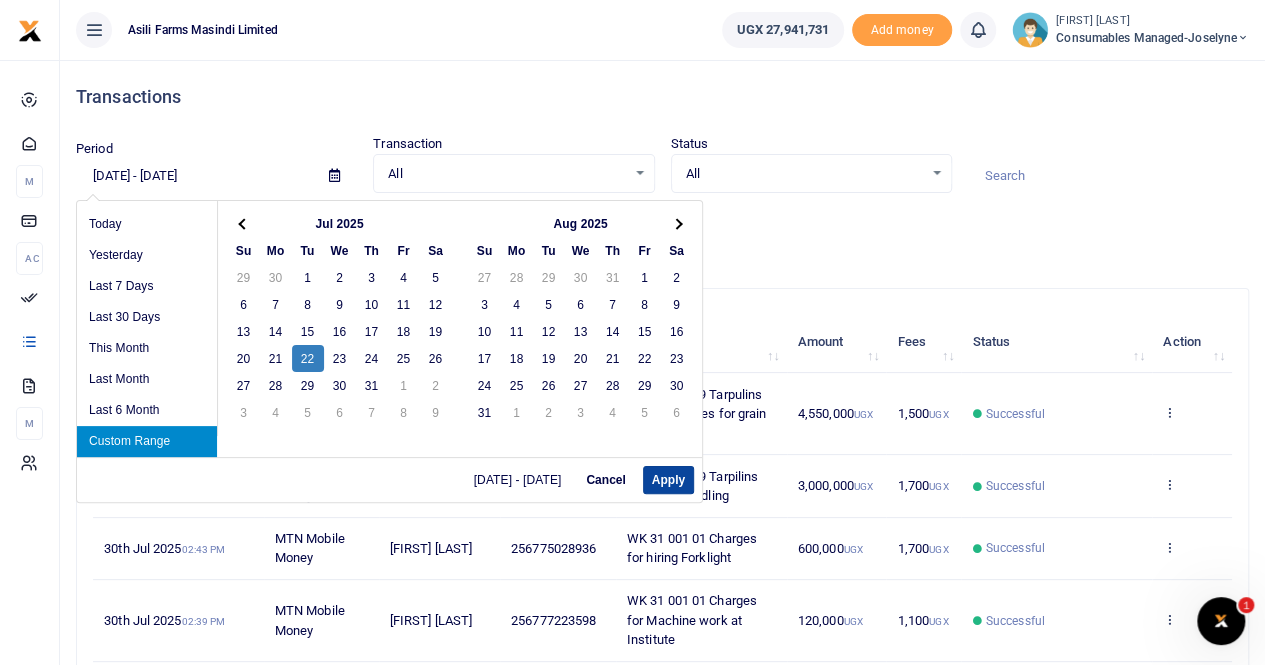 click on "Apply" at bounding box center [668, 480] 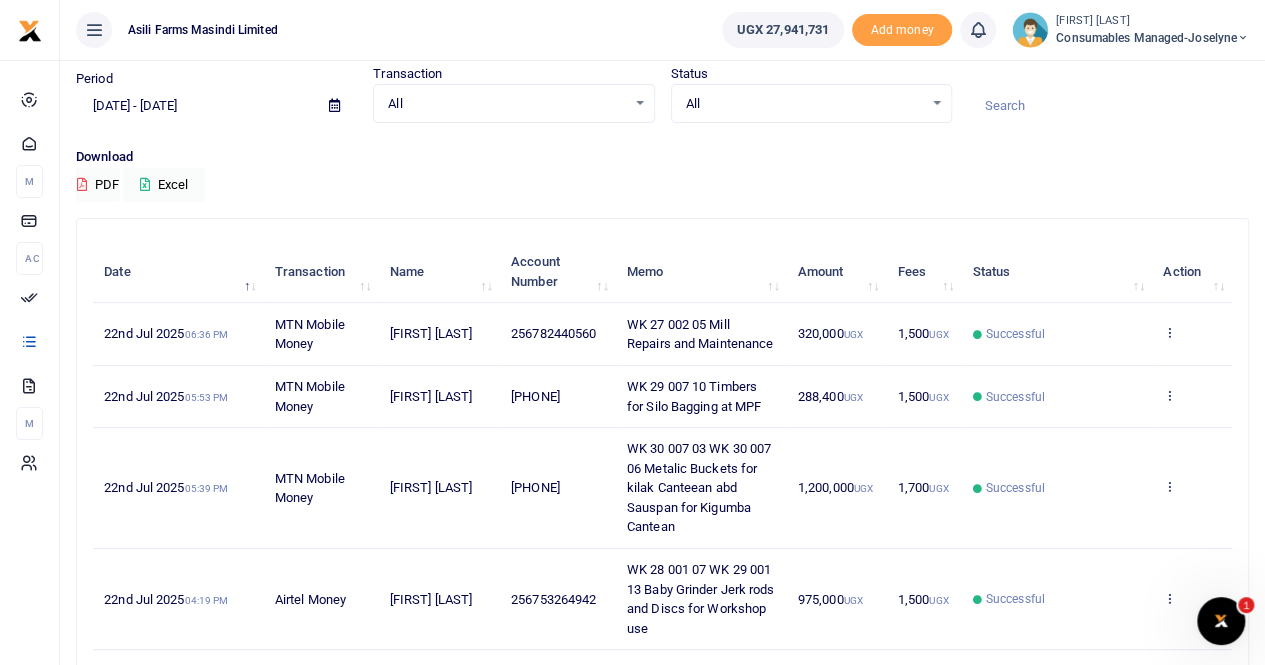 scroll, scrollTop: 100, scrollLeft: 0, axis: vertical 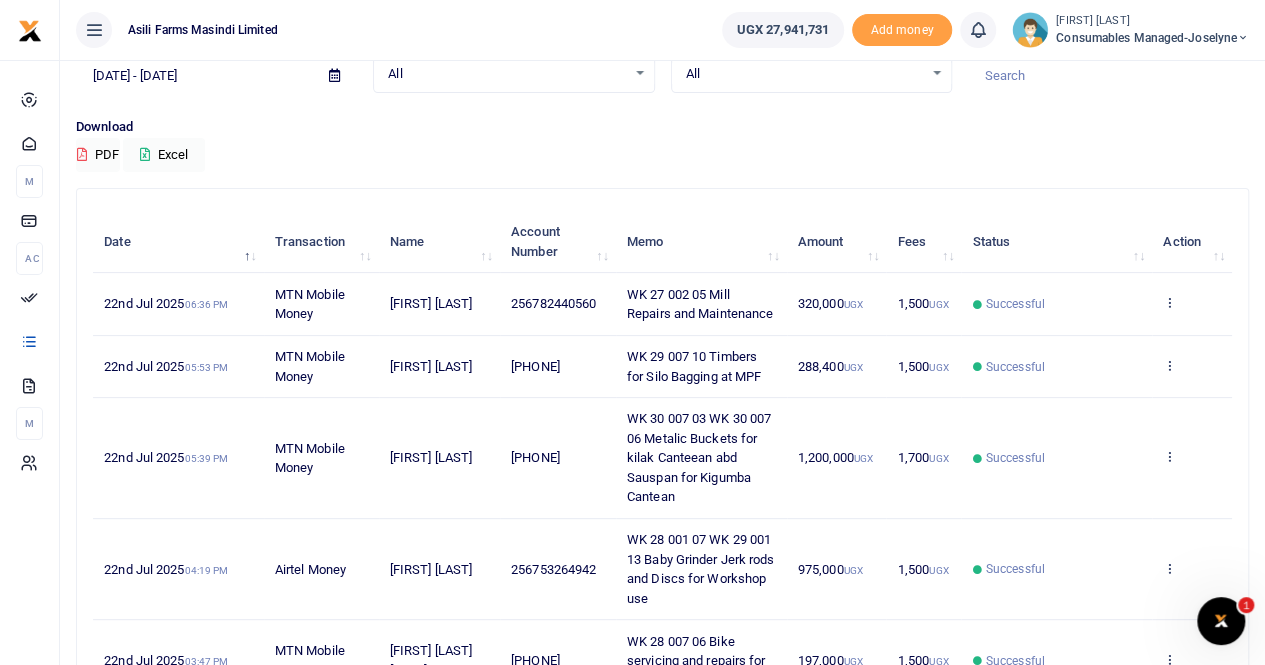 click on "View details
Send again" at bounding box center [1192, 304] 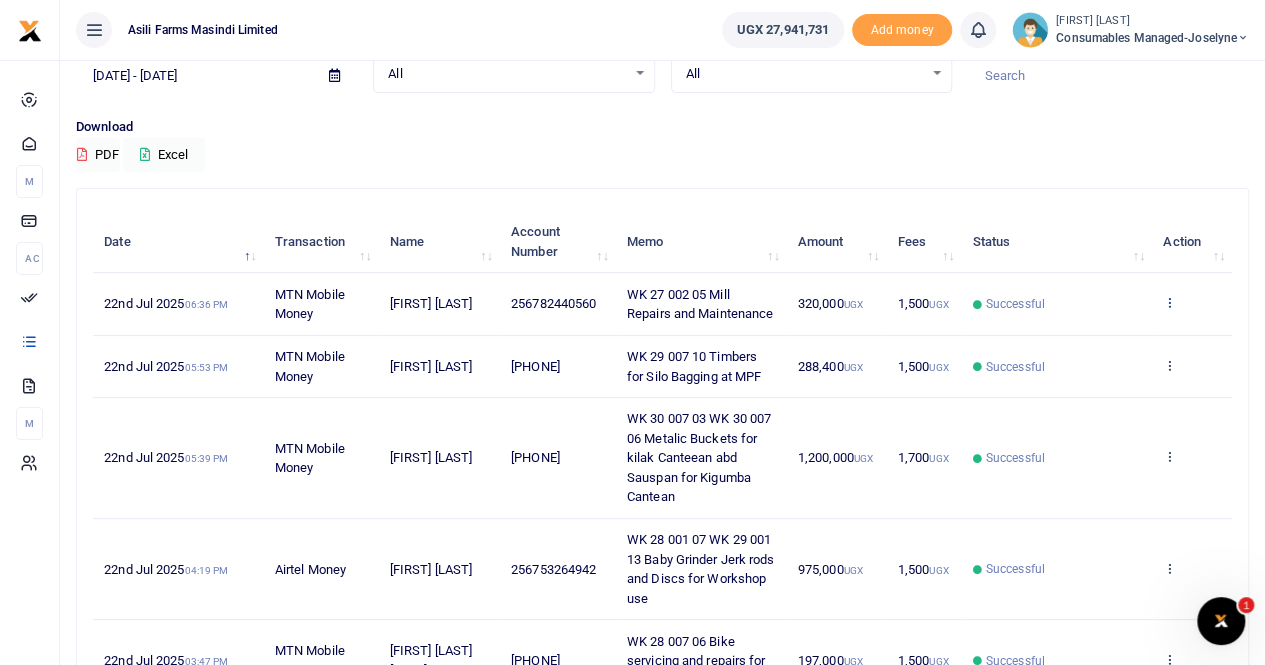 click at bounding box center [1169, 302] 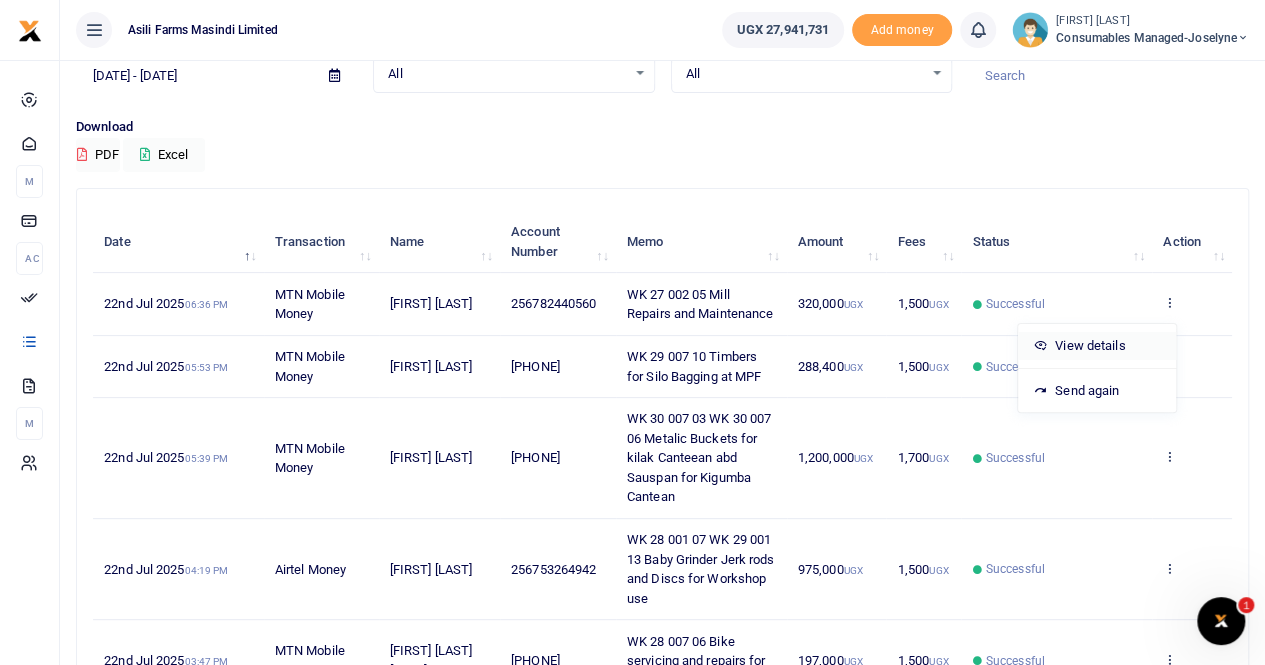 click on "View details" at bounding box center (1097, 346) 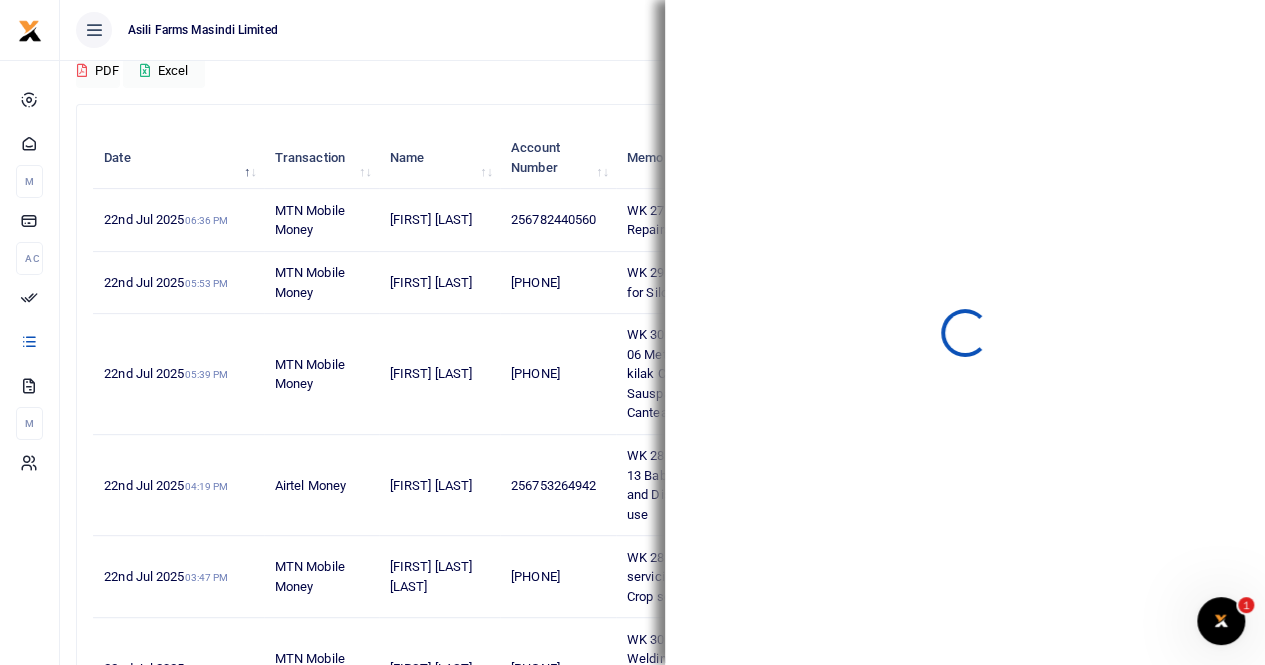 scroll, scrollTop: 400, scrollLeft: 0, axis: vertical 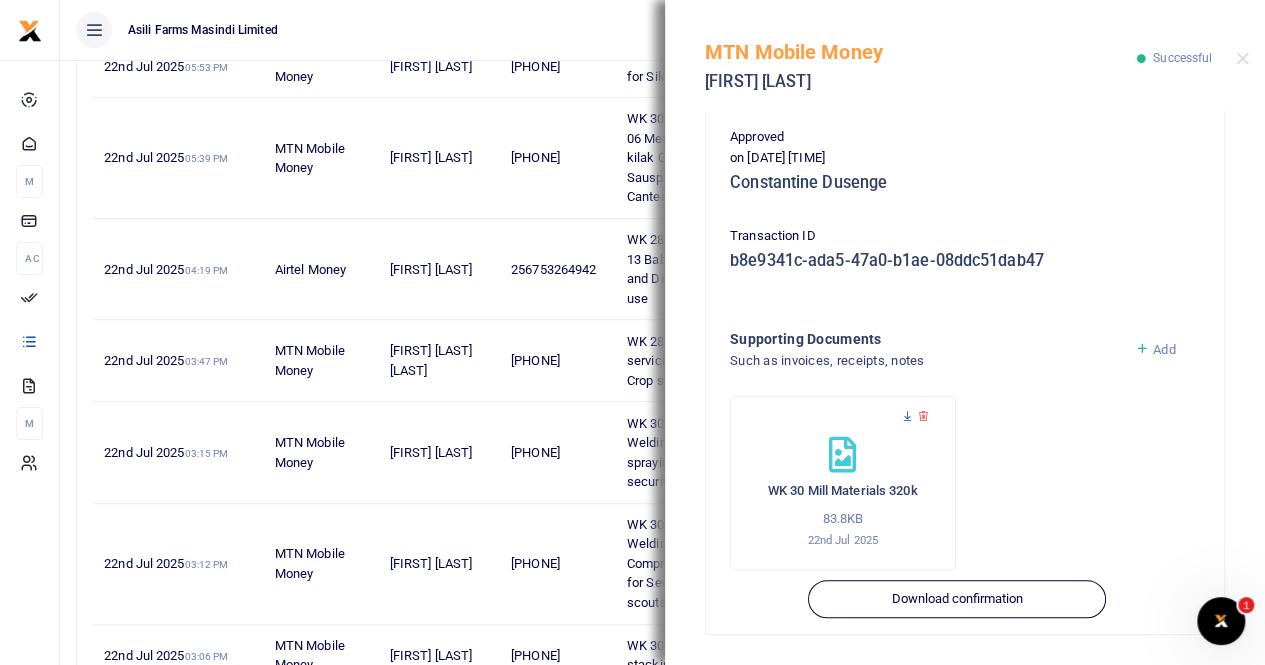 click at bounding box center (907, 416) 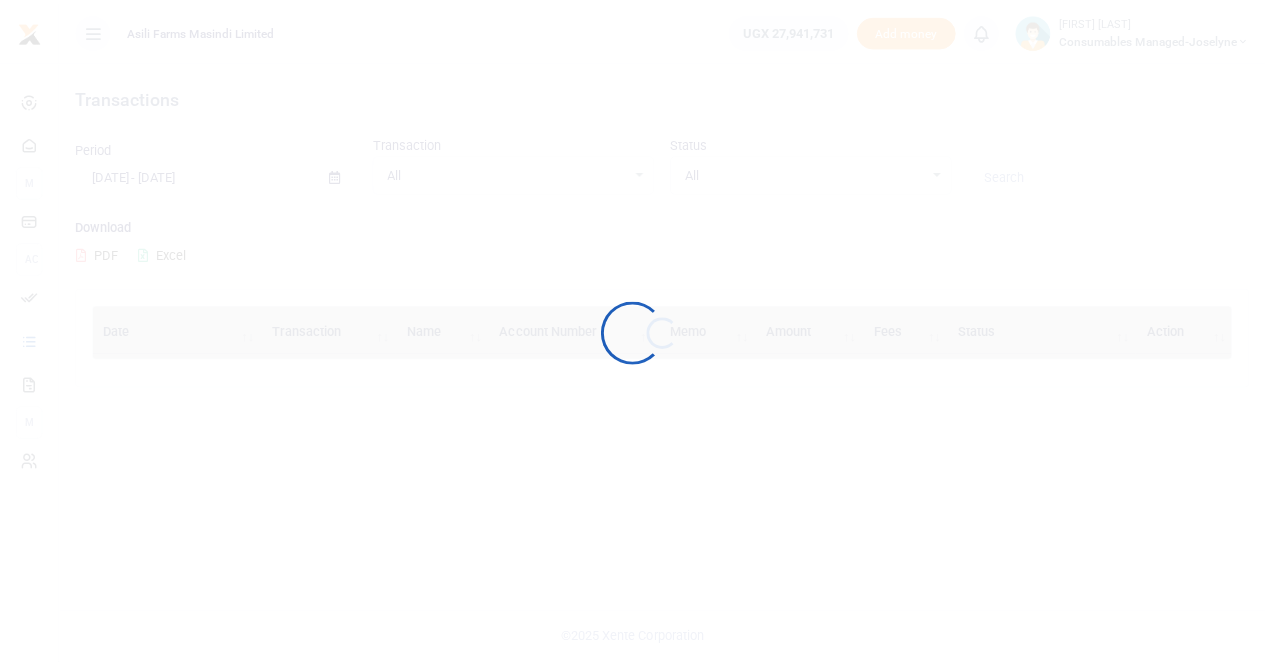 scroll, scrollTop: 0, scrollLeft: 0, axis: both 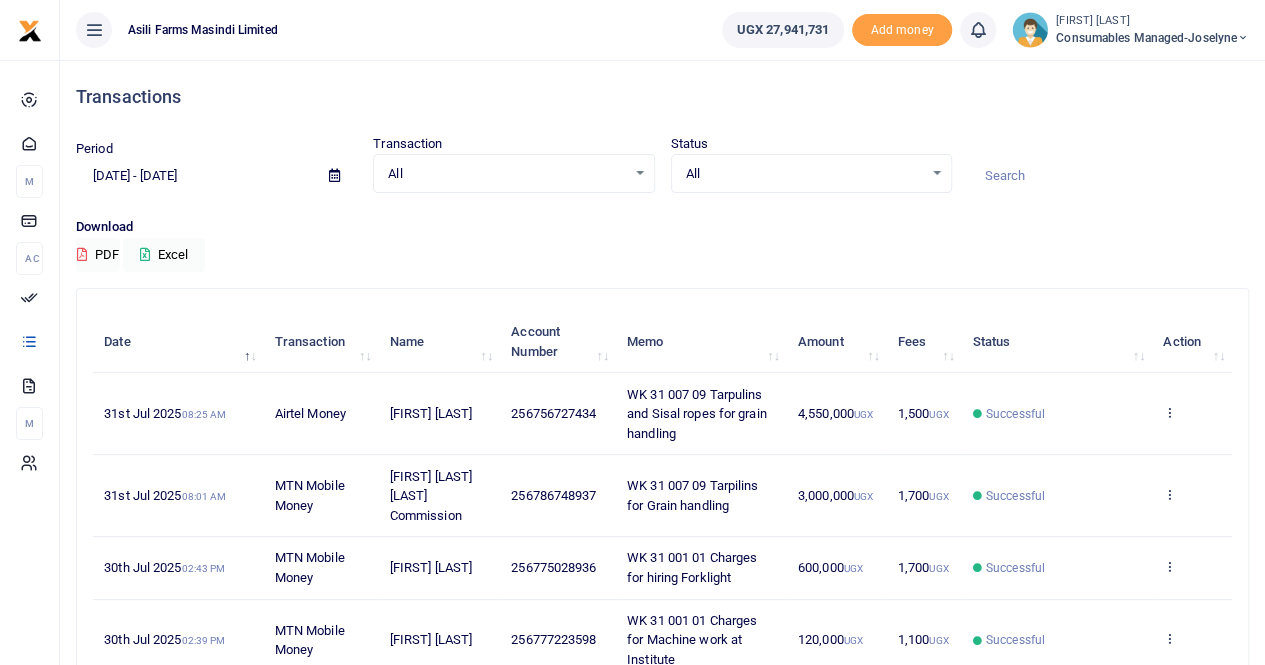 click at bounding box center [334, 175] 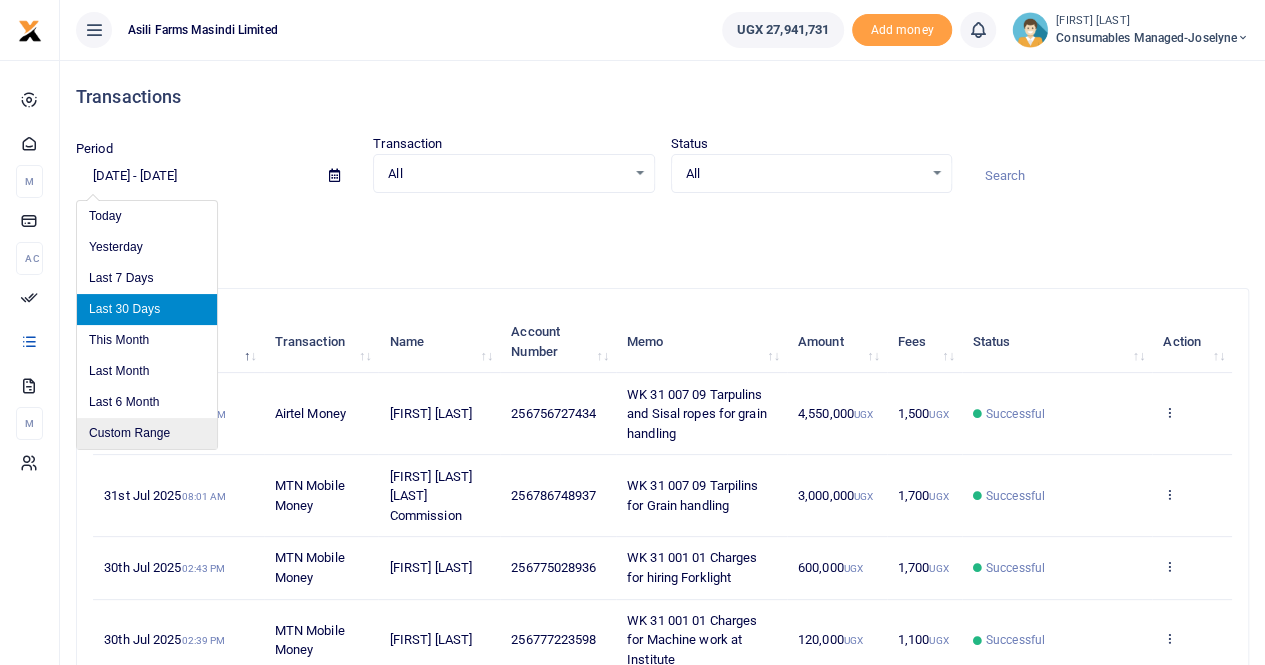 click on "Custom Range" at bounding box center (147, 433) 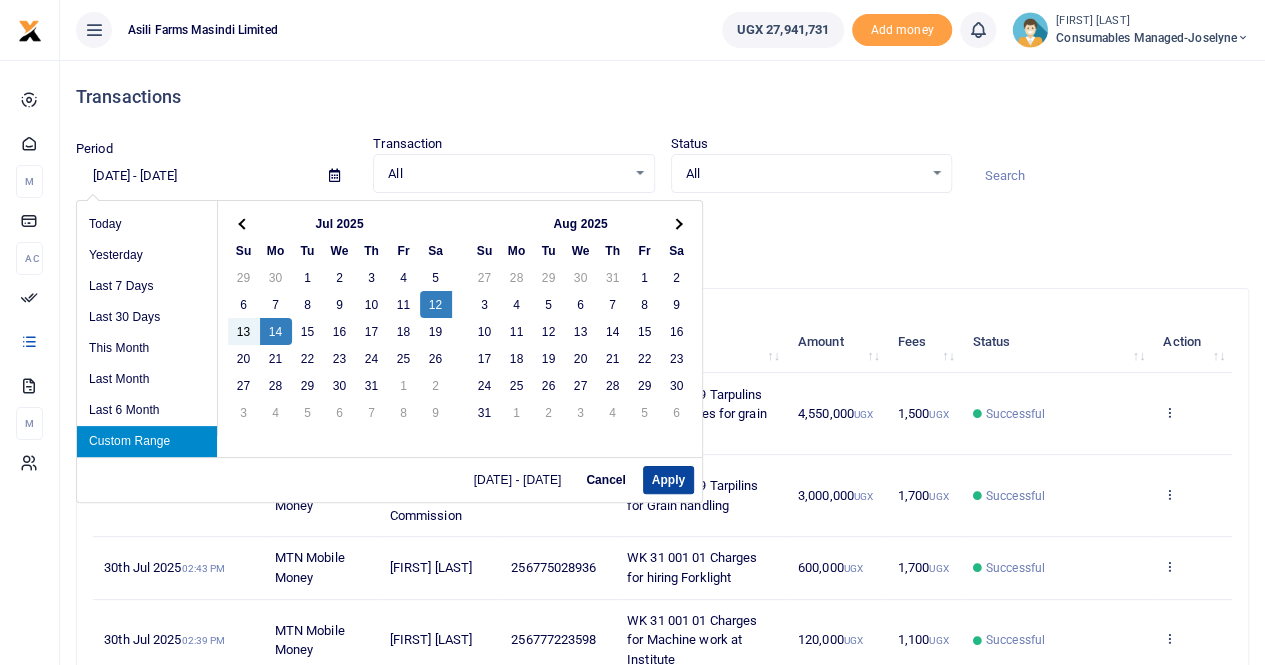 click on "Apply" at bounding box center [668, 480] 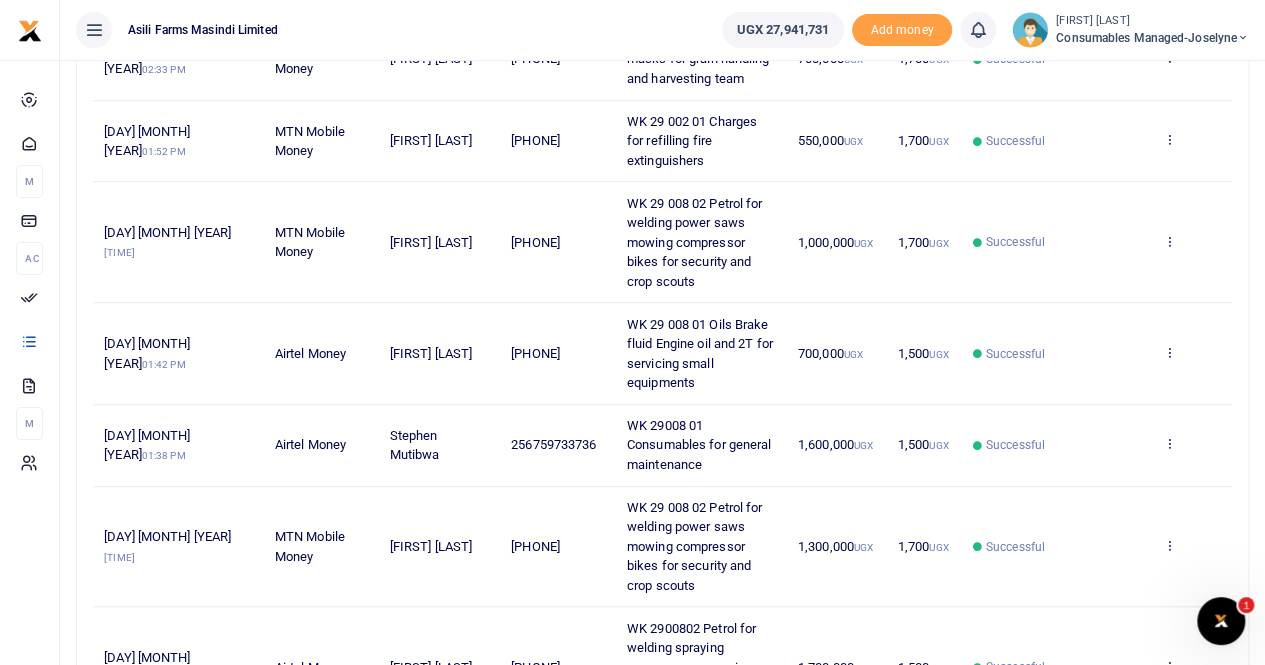 scroll, scrollTop: 0, scrollLeft: 0, axis: both 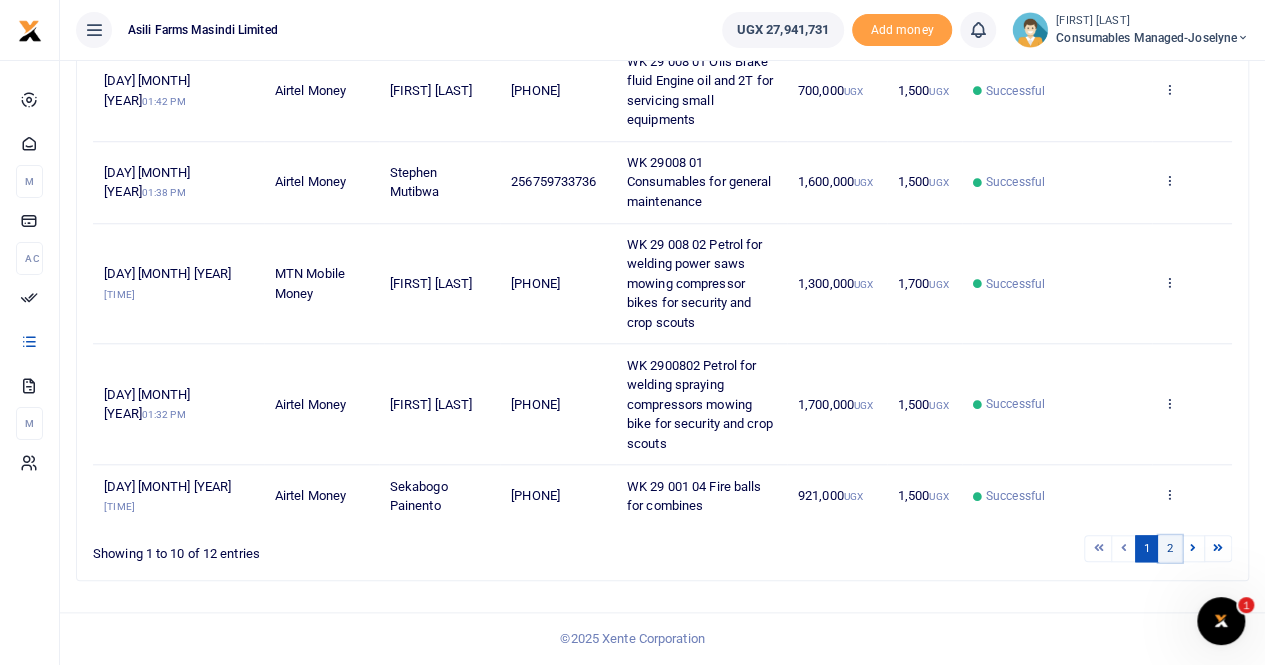 click on "2" at bounding box center (1170, 548) 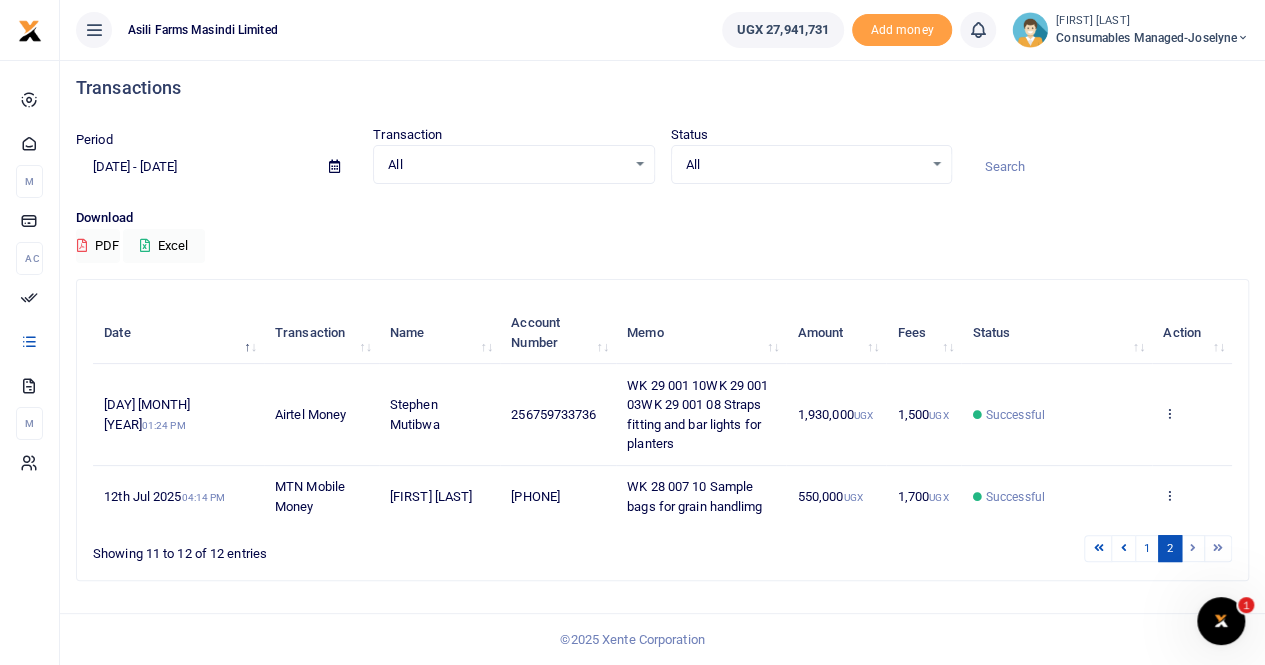scroll, scrollTop: 6, scrollLeft: 0, axis: vertical 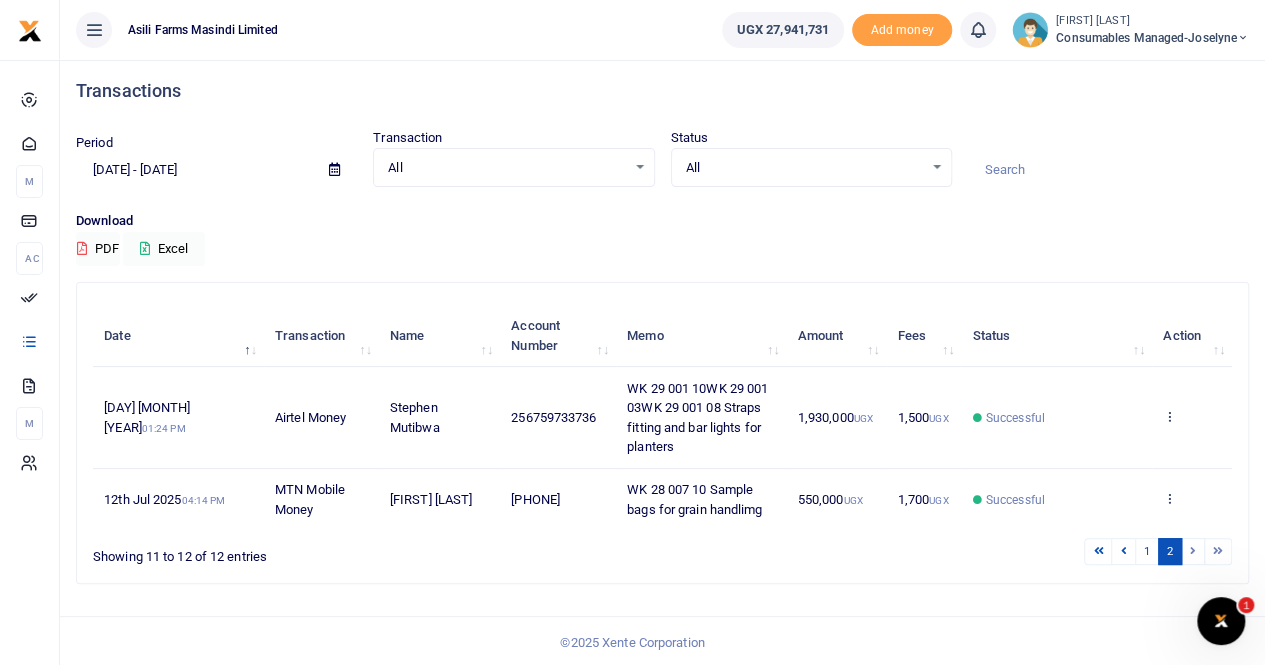 click at bounding box center [334, 170] 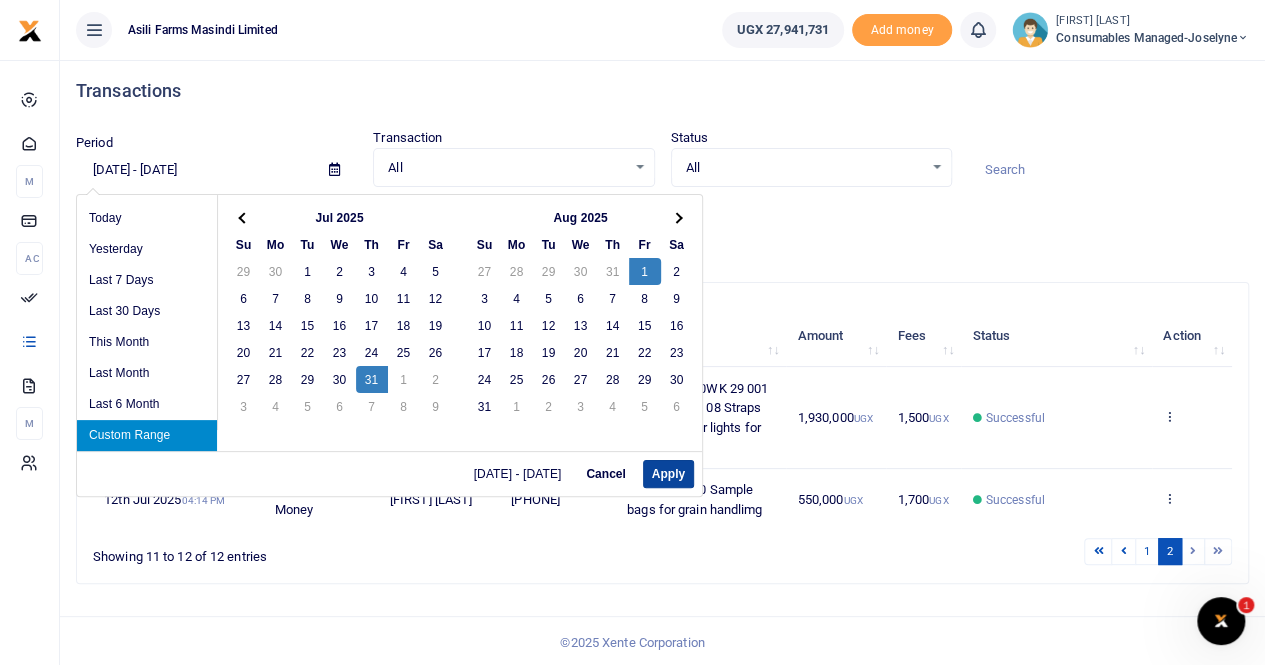 drag, startPoint x: 695, startPoint y: 460, endPoint x: 684, endPoint y: 462, distance: 11.18034 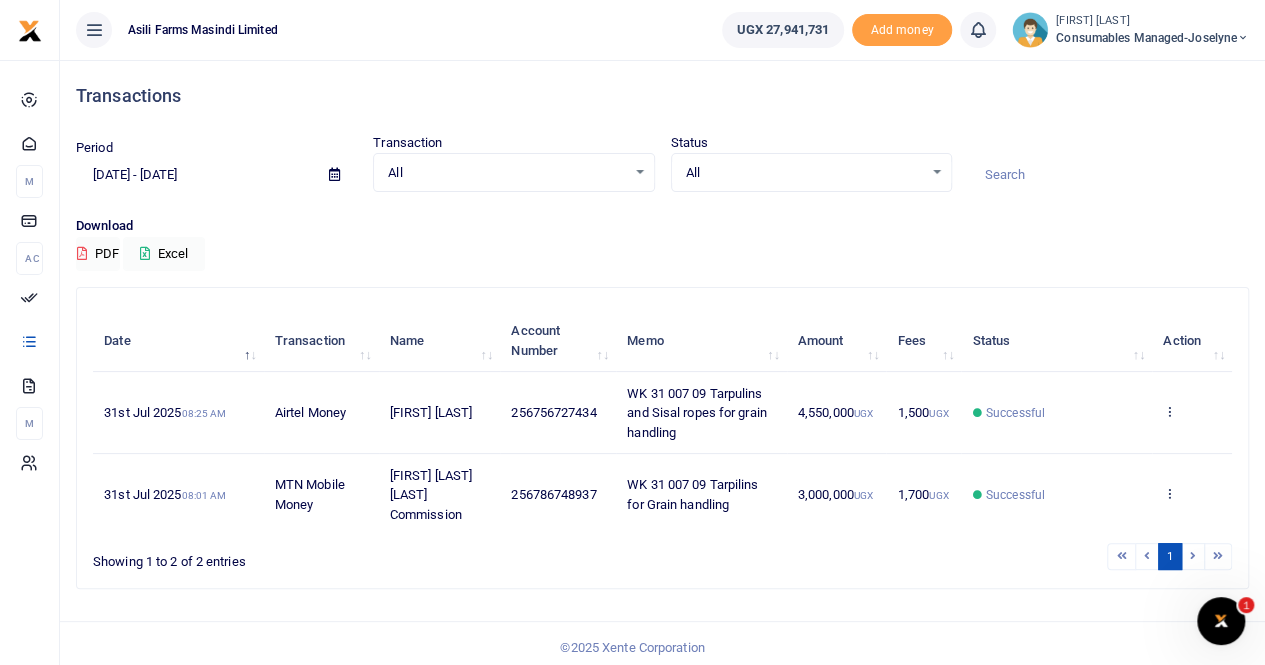 scroll, scrollTop: 0, scrollLeft: 0, axis: both 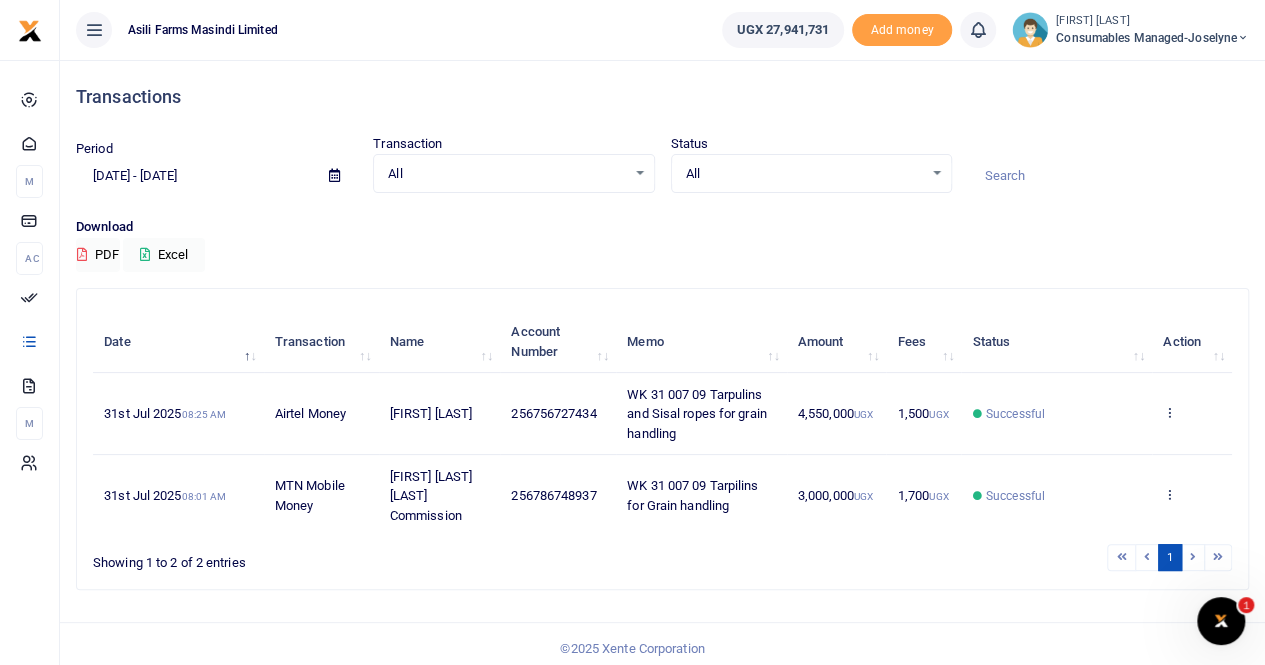 click at bounding box center (334, 175) 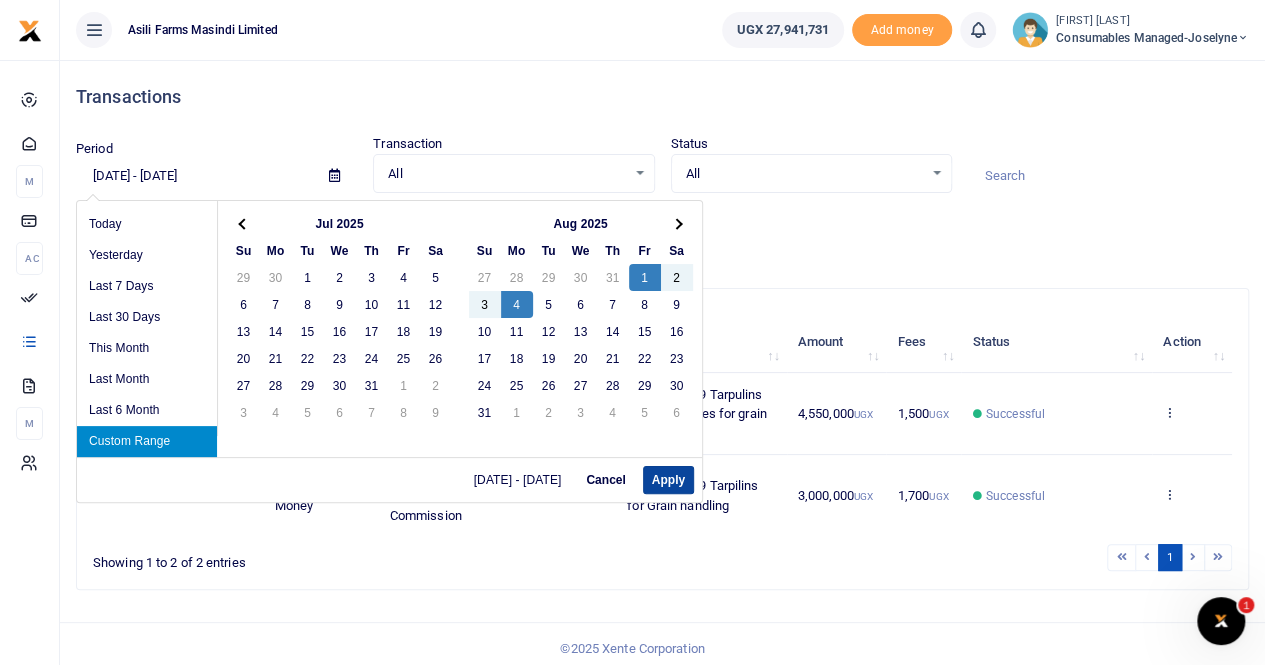 click on "Apply" at bounding box center (668, 480) 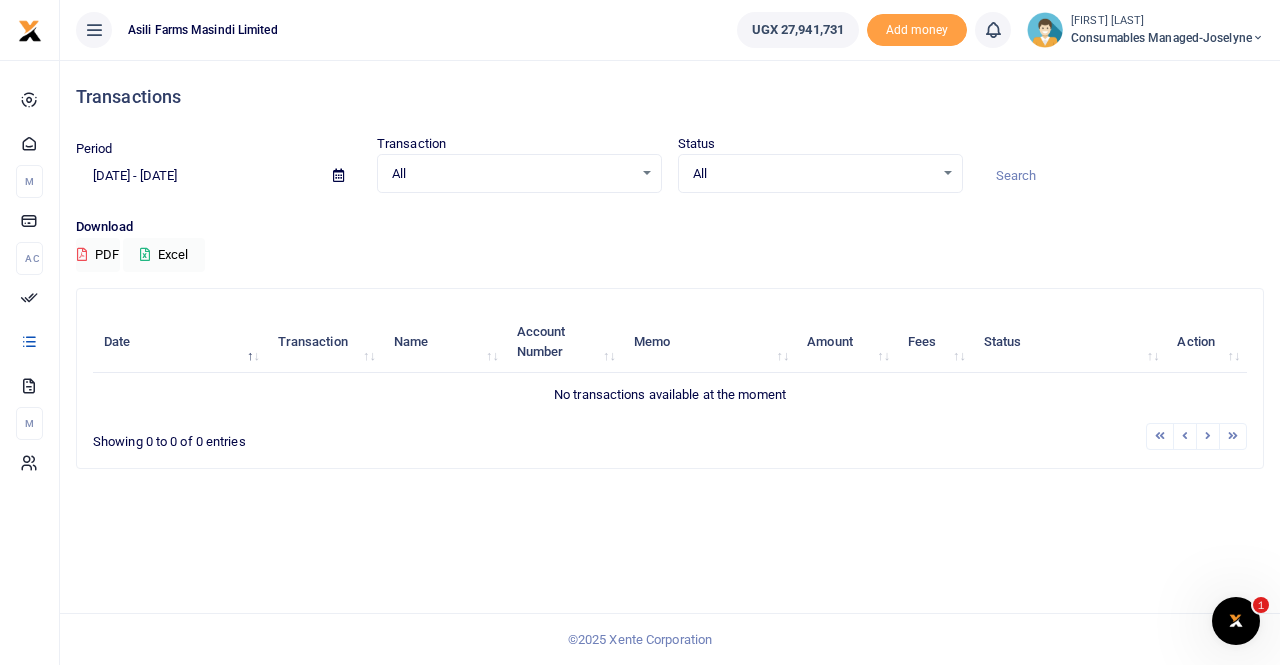 click at bounding box center [338, 175] 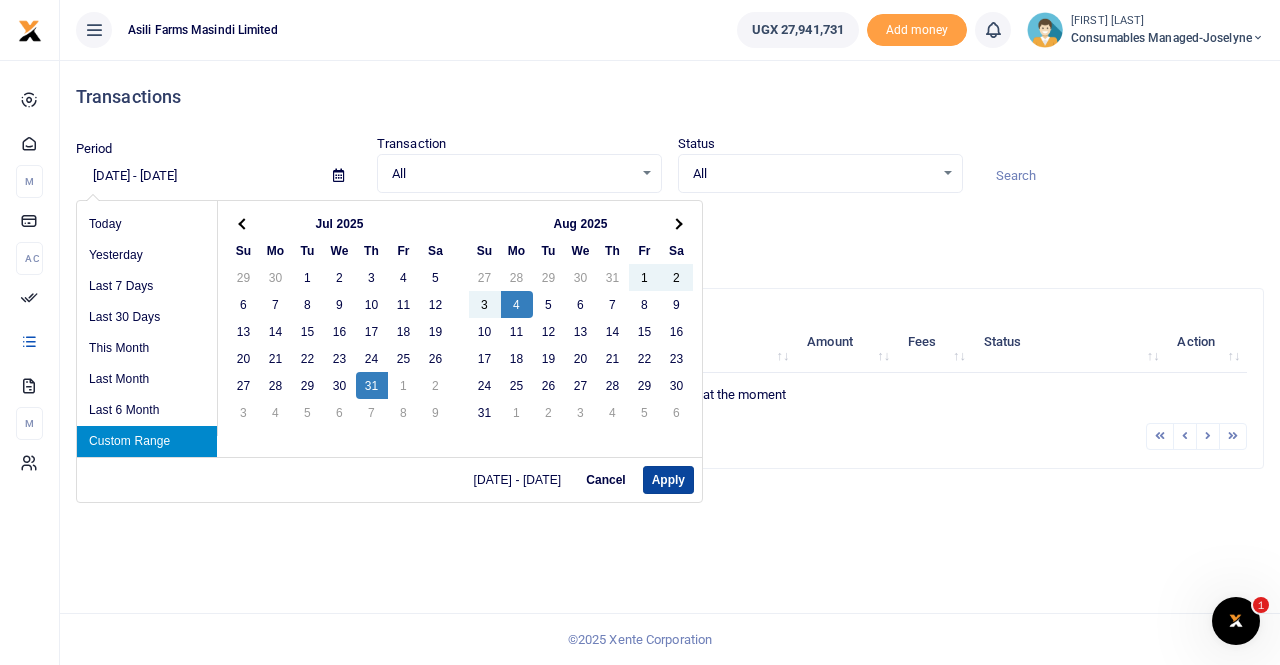 click on "Apply" at bounding box center (668, 480) 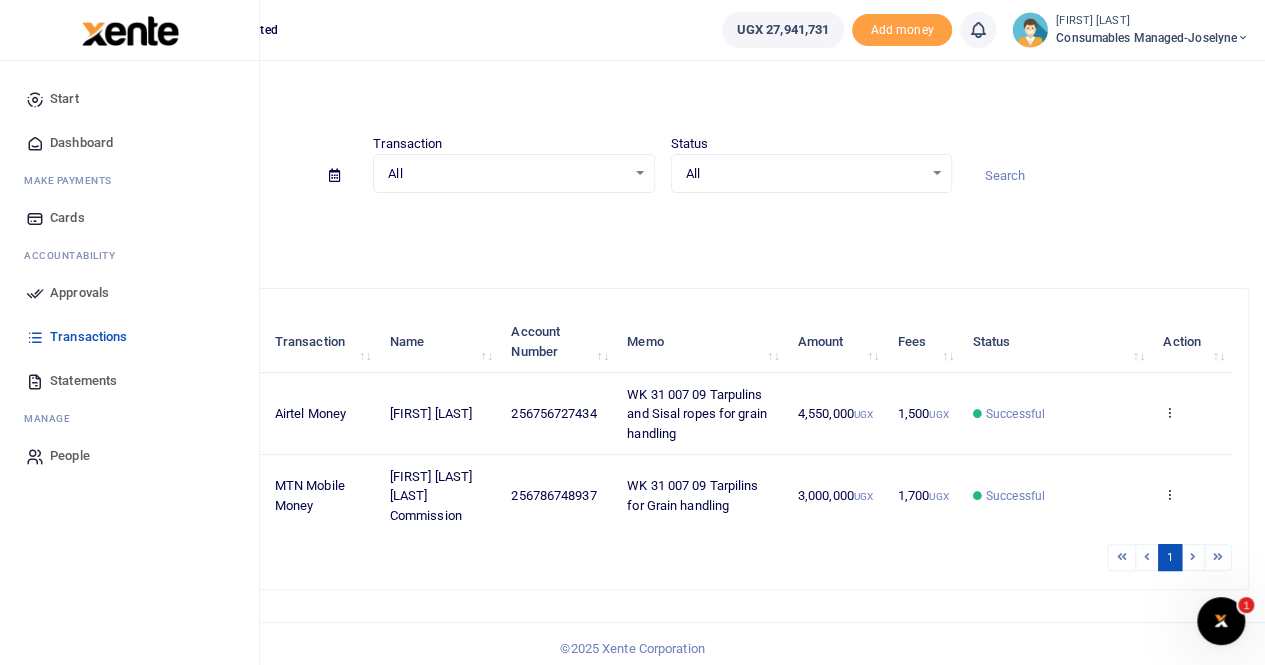 click on "Statements" at bounding box center [83, 381] 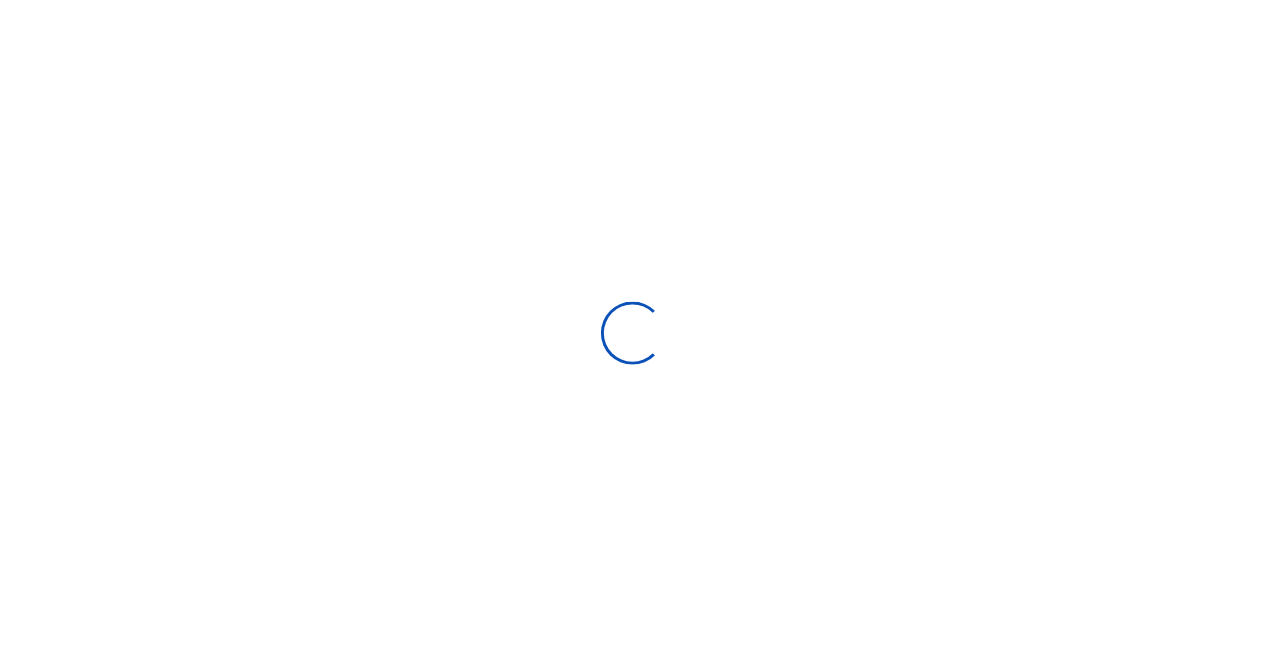 scroll, scrollTop: 0, scrollLeft: 0, axis: both 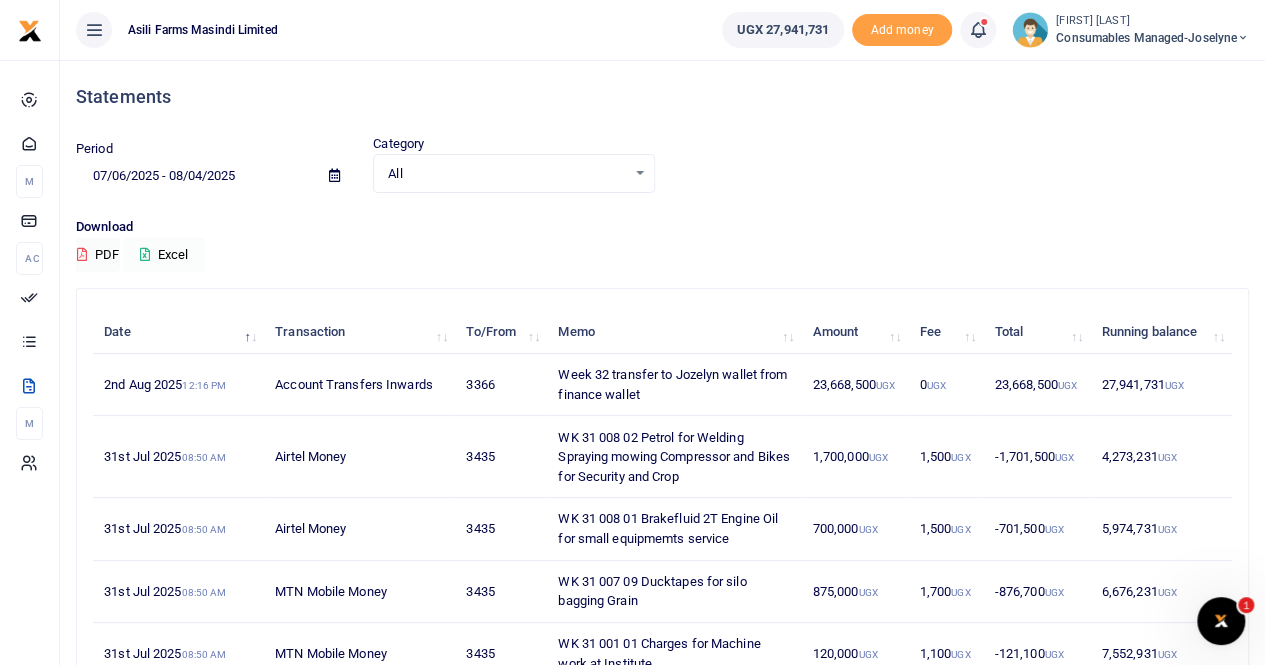 click on "Excel" at bounding box center (164, 255) 